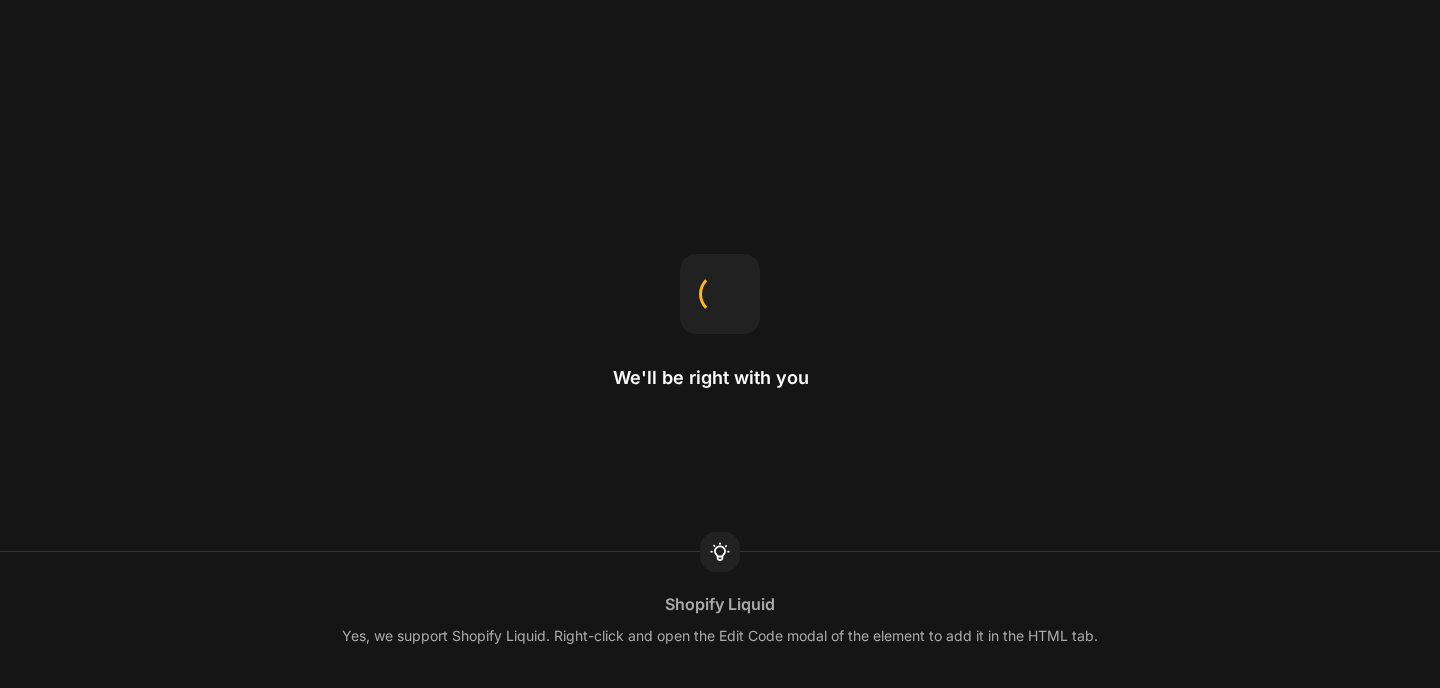 scroll, scrollTop: 0, scrollLeft: 0, axis: both 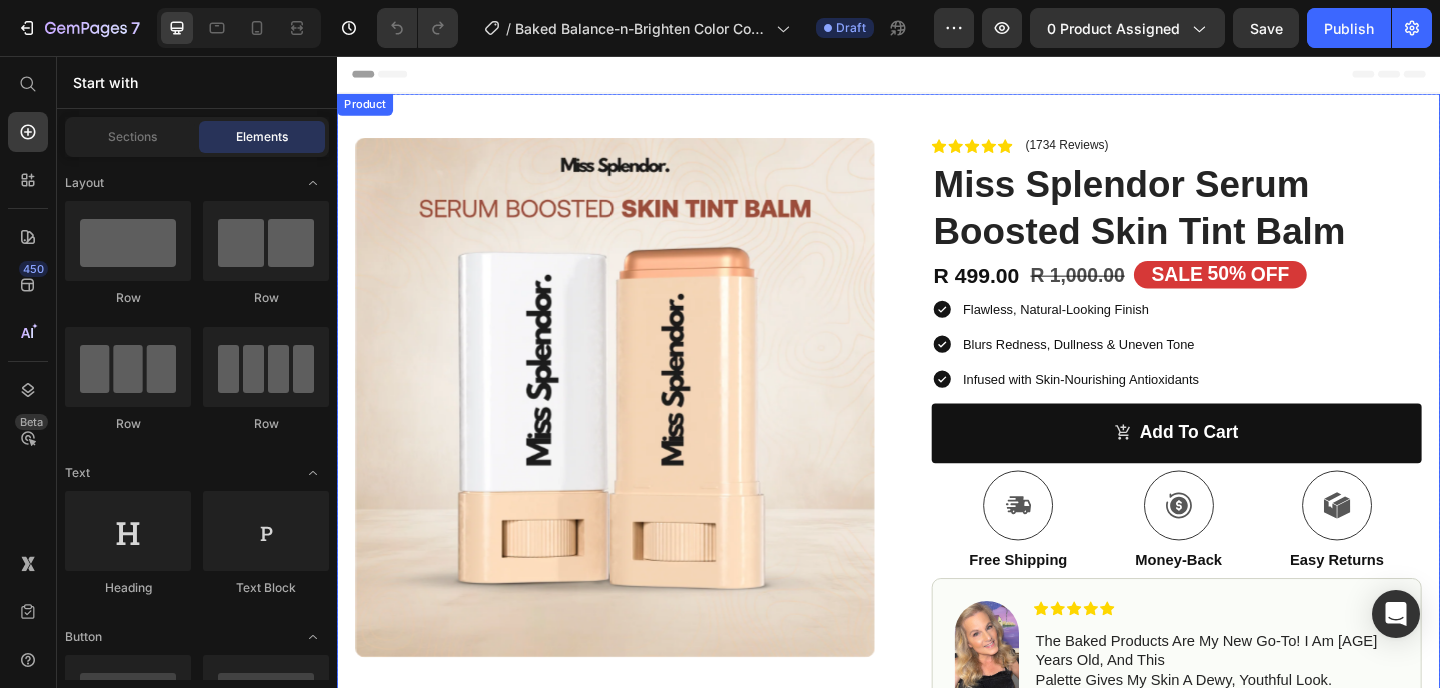 click on "Product Images Row Icon Icon Icon Icon Icon Icon List (1734 Reviews) Text Block Row Miss Splendor Serum Boosted Skin Tint Balm Product Title R 499.00 Product Price R 1,000.00 Product Price SALE 50% OFF Discount Tag Row Flawless, Natural-Looking Finish Blurs Redness, Dullness & Uneven Tone Infused with Skin-Nourishing Antioxidants Item List
add to cart Add to Cart
Icon Free Shipping Text Block
Icon Money-Back Text Block
Icon Easy Returns Text Block Row Image Icon Icon Icon Icon Icon Icon List The Baked products are my new go-to! I am [AGE] years old, and this palette gives my skin a dewy, youthful look. Text Block
Icon [FIRST] [LAST]. Text Block Row Row
How To Use Me
Ingredients
30-Day Money Back Guarantee
Return and Shipping Details Accordion Image Image Image Image Image Row" at bounding box center (937, 606) 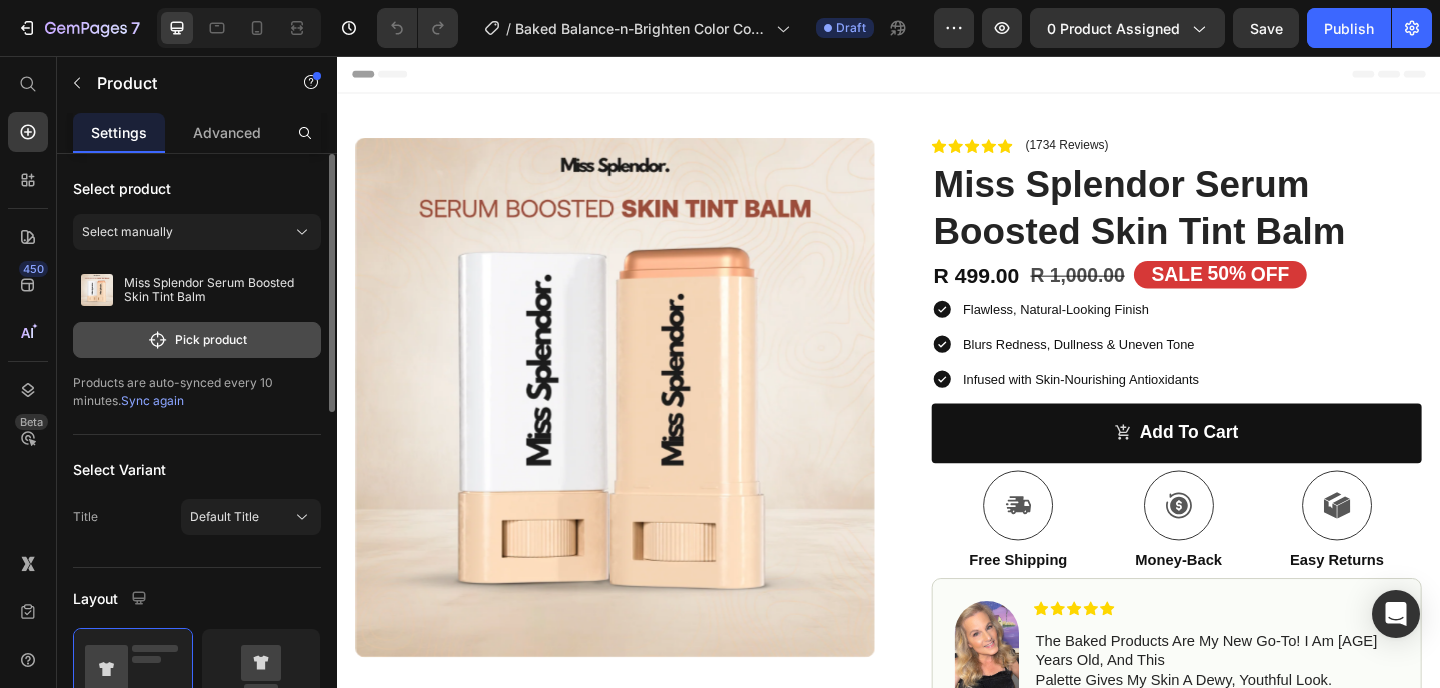 click on "Pick product" at bounding box center (197, 340) 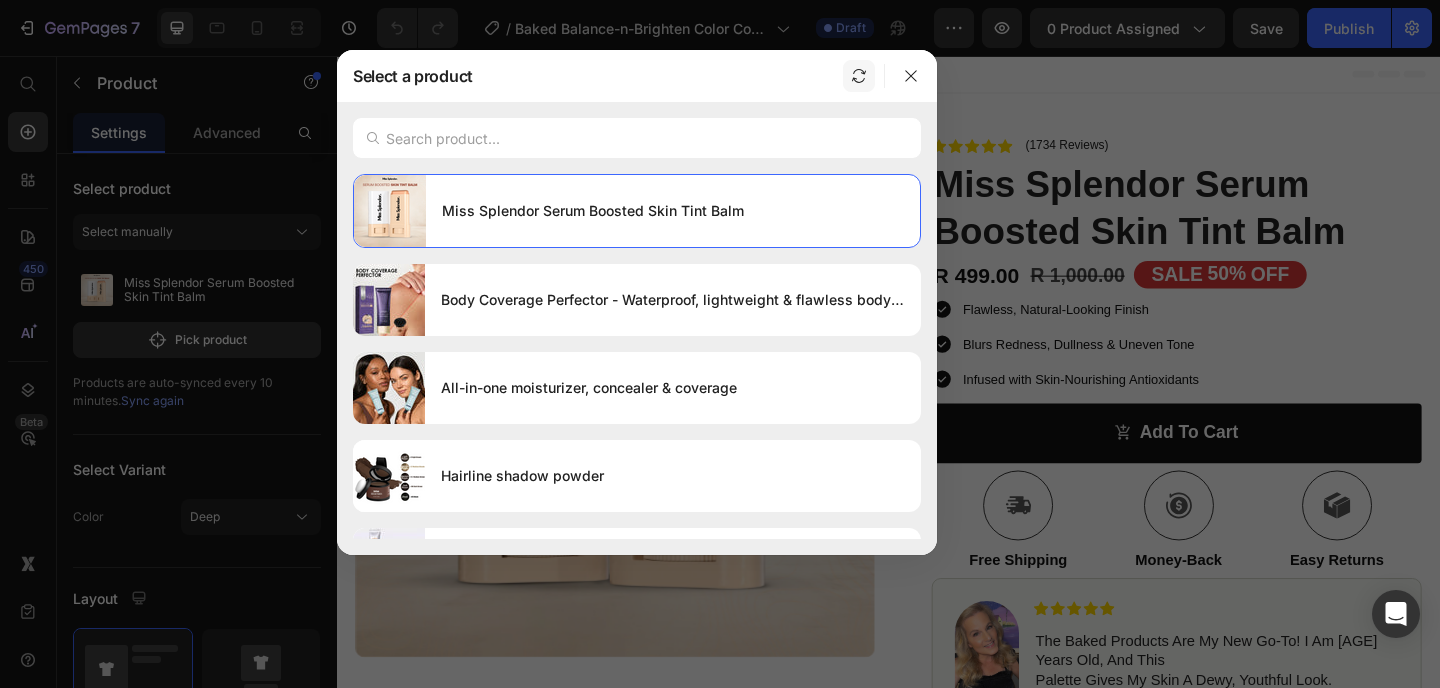 click at bounding box center [859, 76] 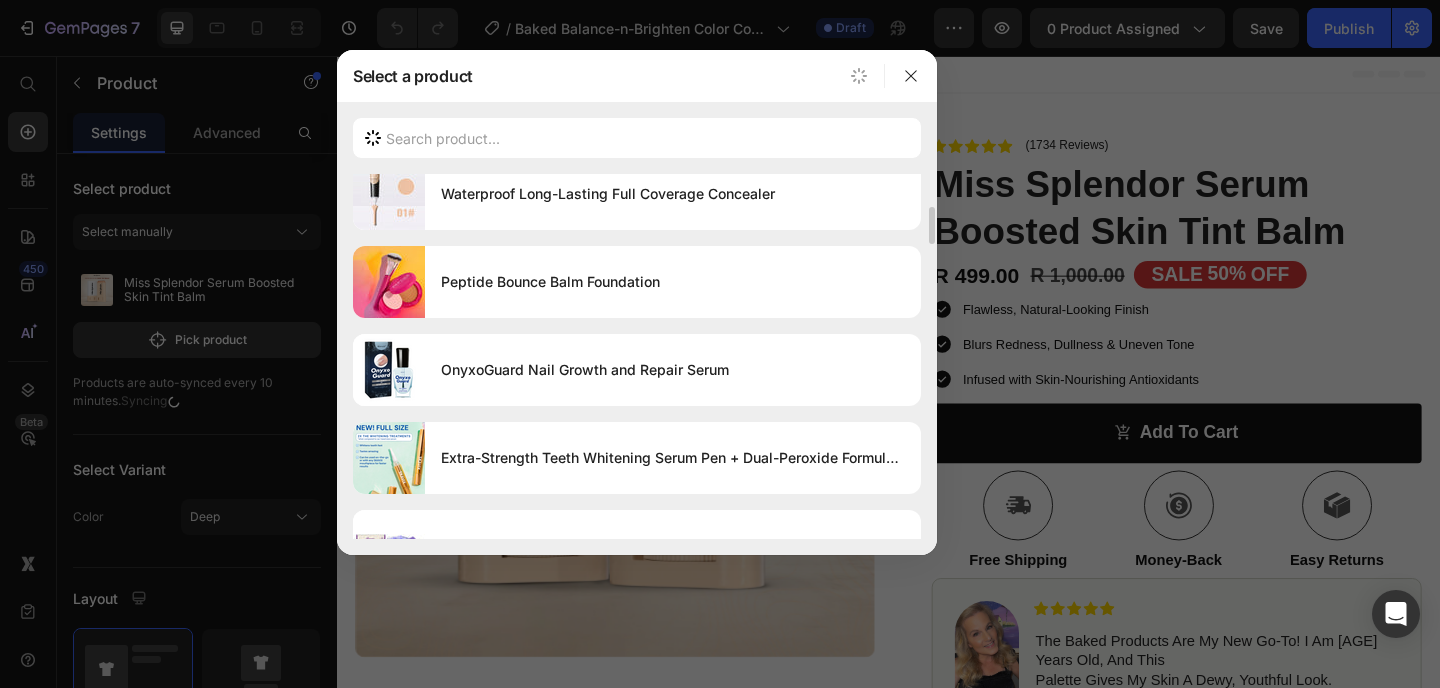 scroll, scrollTop: 0, scrollLeft: 0, axis: both 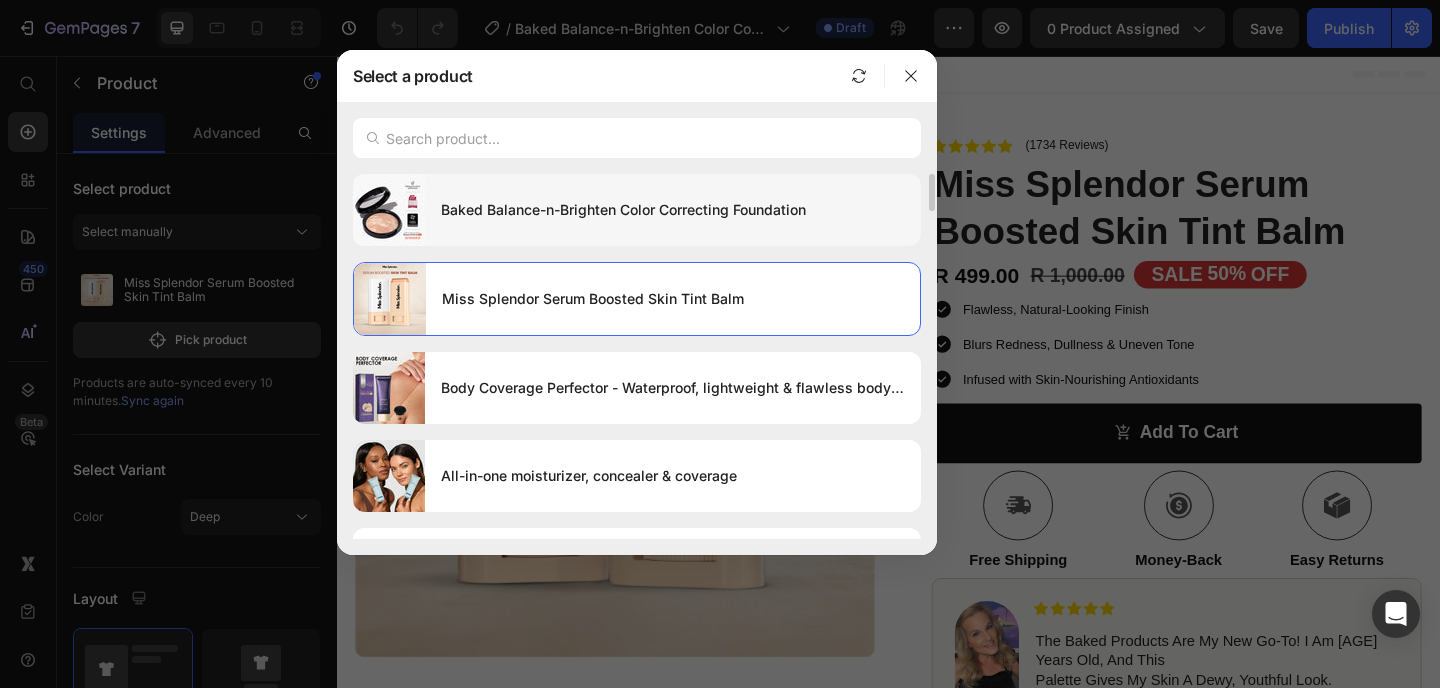 click on "Baked Balance-n-Brighten Color Correcting Foundation" at bounding box center [673, 210] 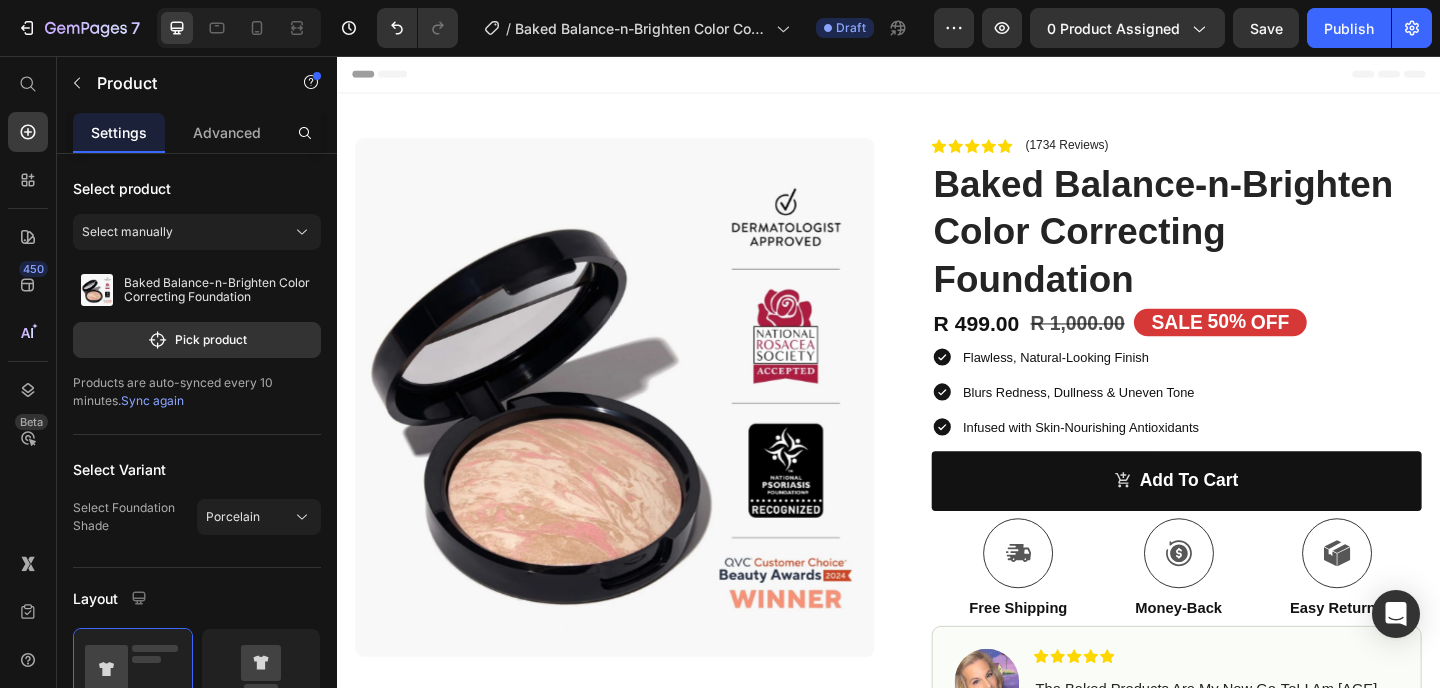 click on "Product Images Row Icon Icon Icon Icon Icon Icon List (1734 Reviews) Text Block Row Baked Balance-n-Brighten Color Correcting Foundation Product Title R 499.00 Product Price R 1,000.00 Product Price SALE 50% OFF Discount Tag Row Flawless, Natural-Looking Finish Blurs Redness, Dullness & Uneven Tone Infused with Skin-Nourishing Antioxidants Item List
add to cart Add to Cart
Icon Free Shipping Text Block
Icon Money-Back Text Block
Icon Easy Returns Text Block Row Image Icon Icon Icon Icon Icon Icon List The Baked products are my new go-to! I am 57 years old, and this palette gives my skin a dewy, youthful look. Text Block
Icon Emily S. Text Block Row Row
How To Use Me
Ingredients
30-Day Money Back Guarantee
Return and Shipping Details Accordion Image Image Image Image" at bounding box center [937, 632] 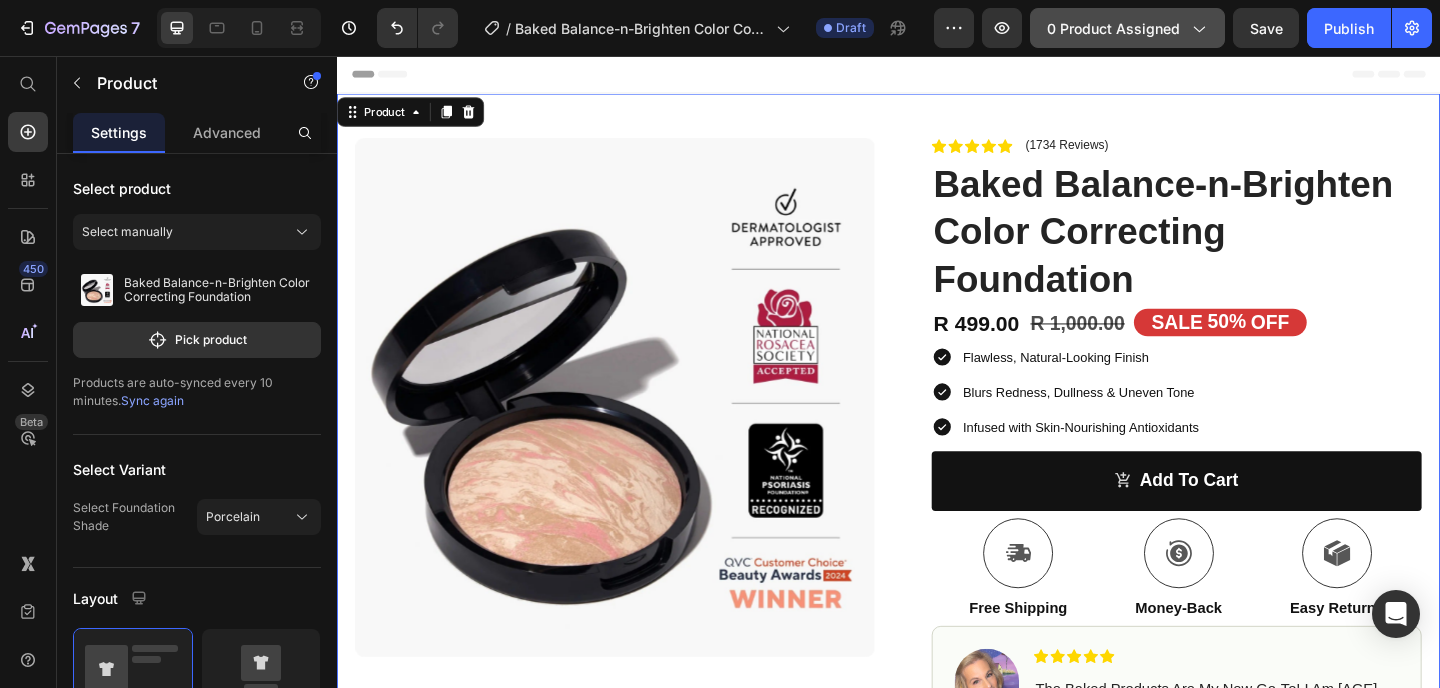 click on "0 product assigned" 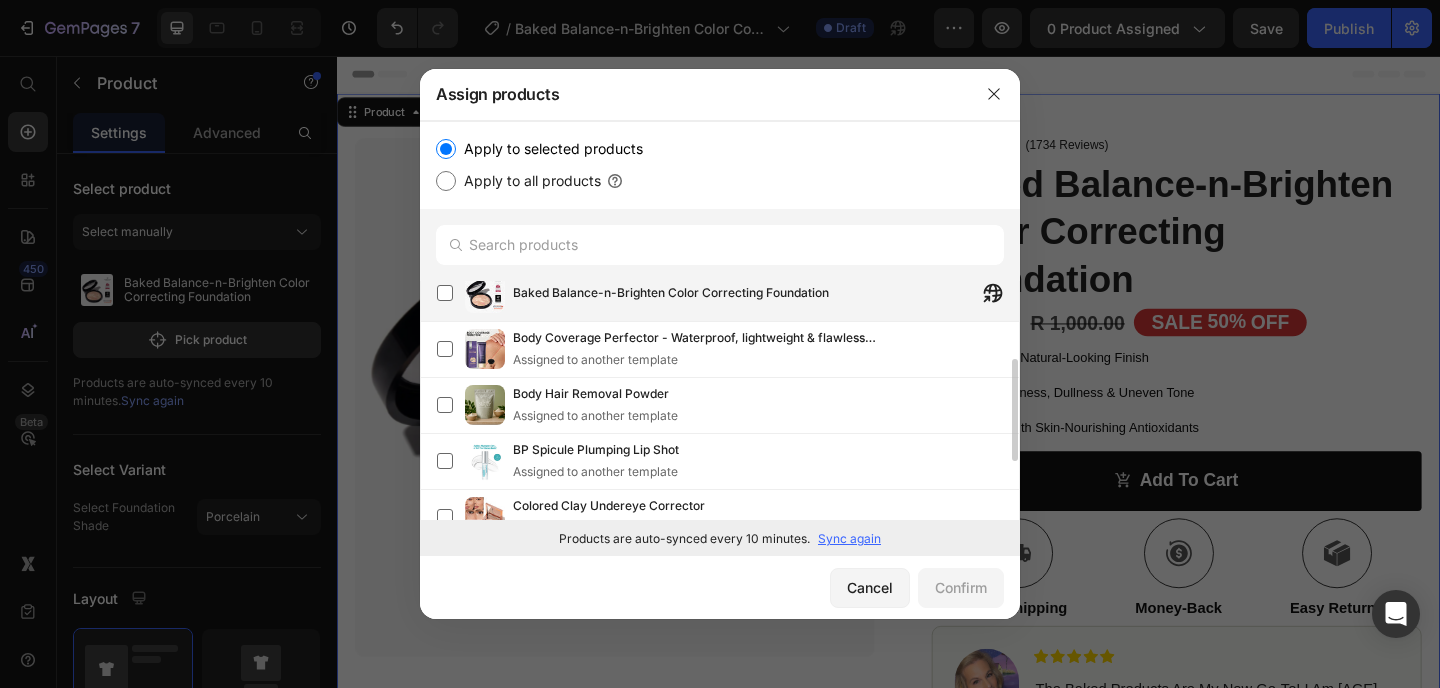 scroll, scrollTop: 155, scrollLeft: 0, axis: vertical 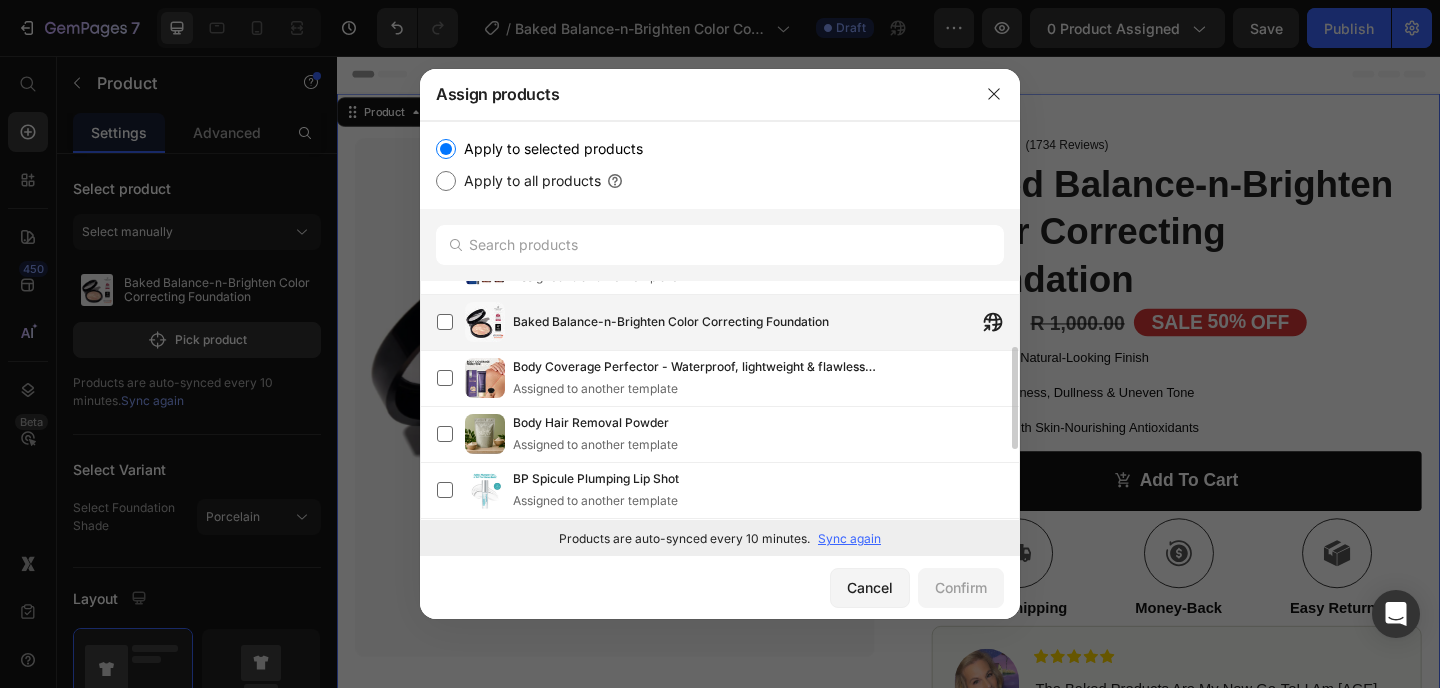 click on "Baked Balance-n-Brighten Color Correcting Foundation" at bounding box center [671, 322] 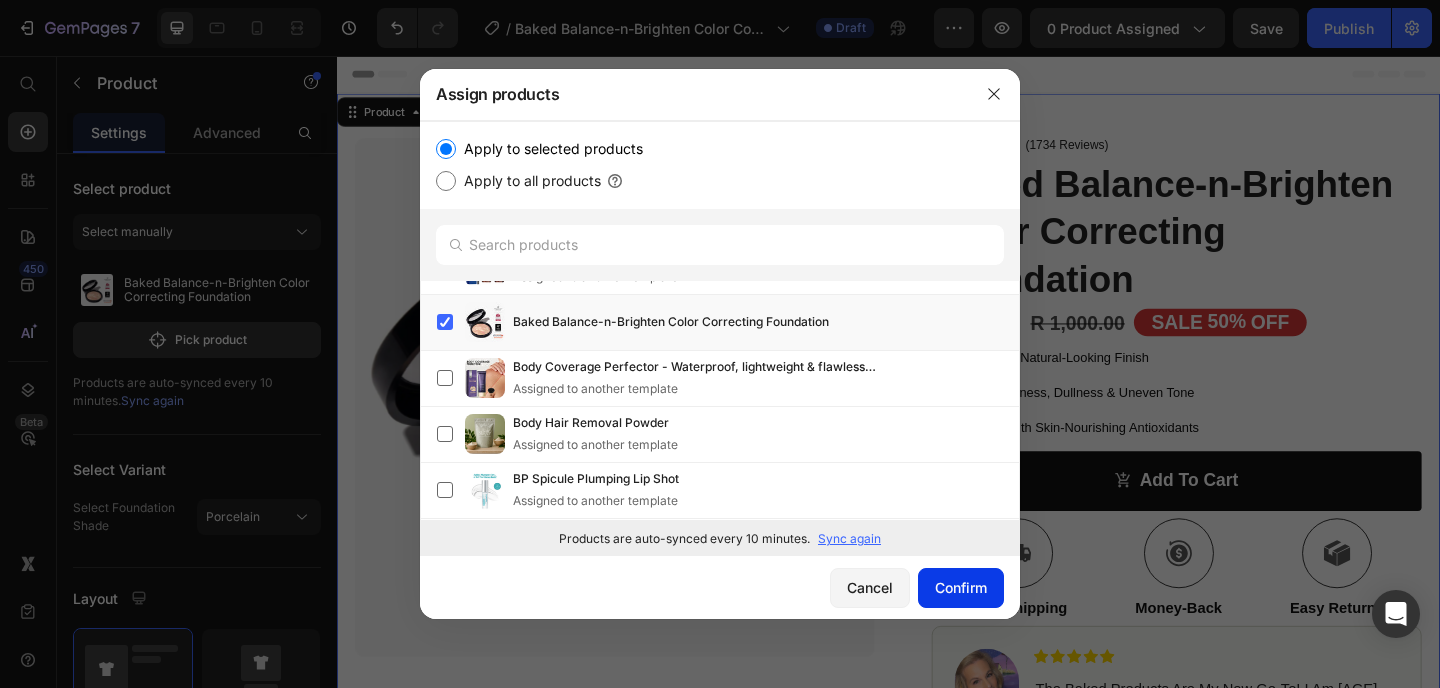 click on "Confirm" at bounding box center (961, 587) 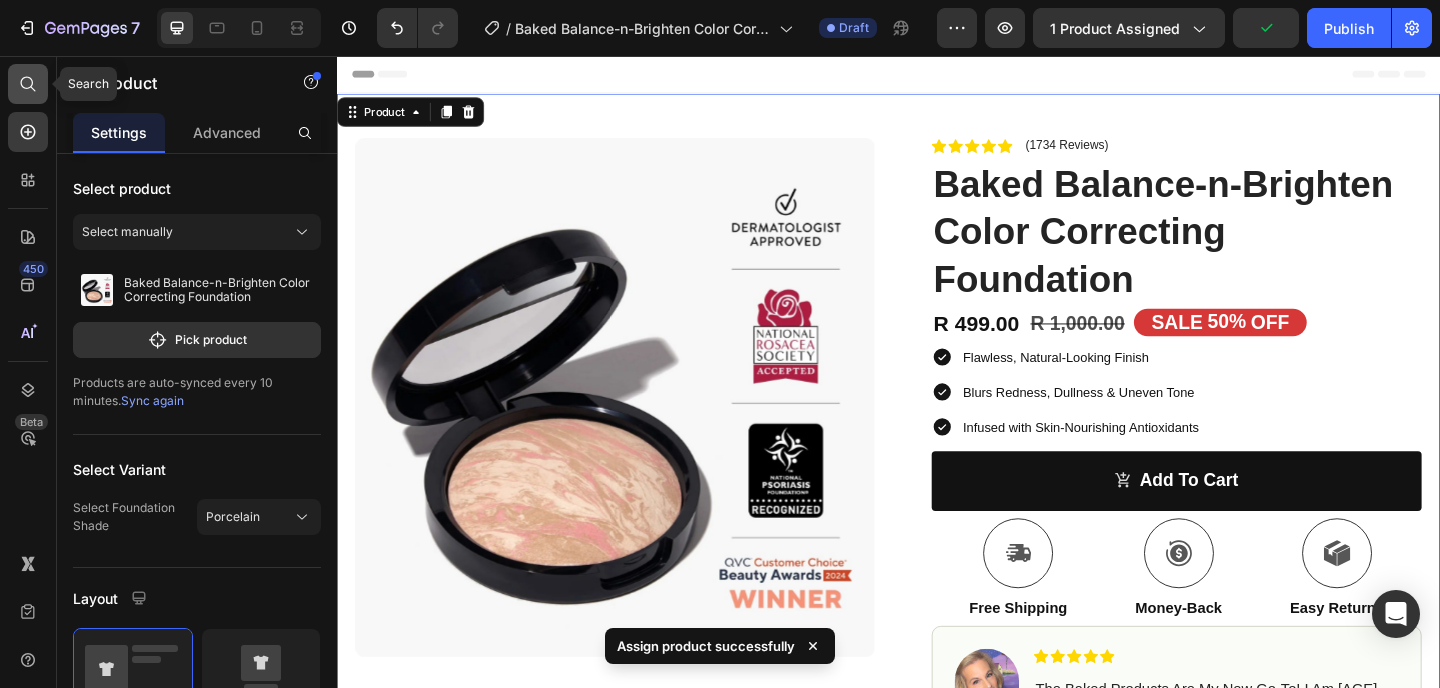 click 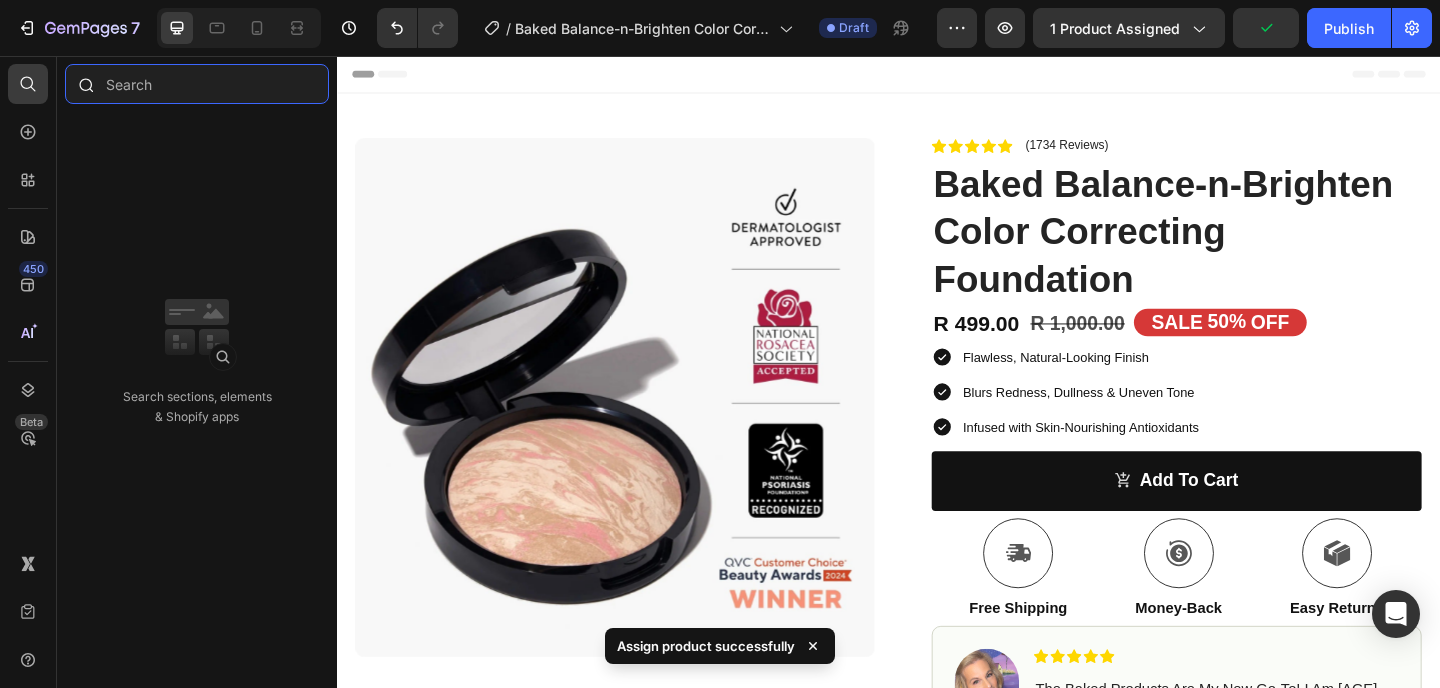 click at bounding box center (197, 84) 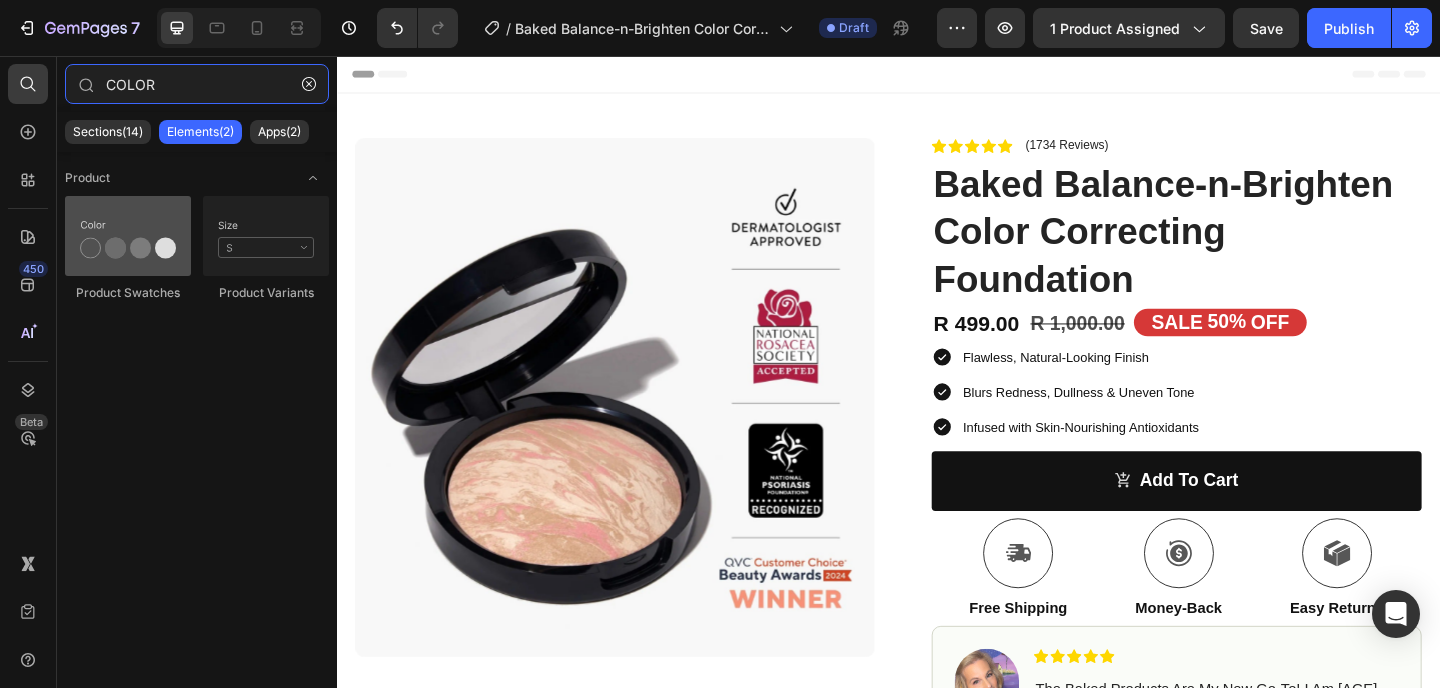 type on "COLOR" 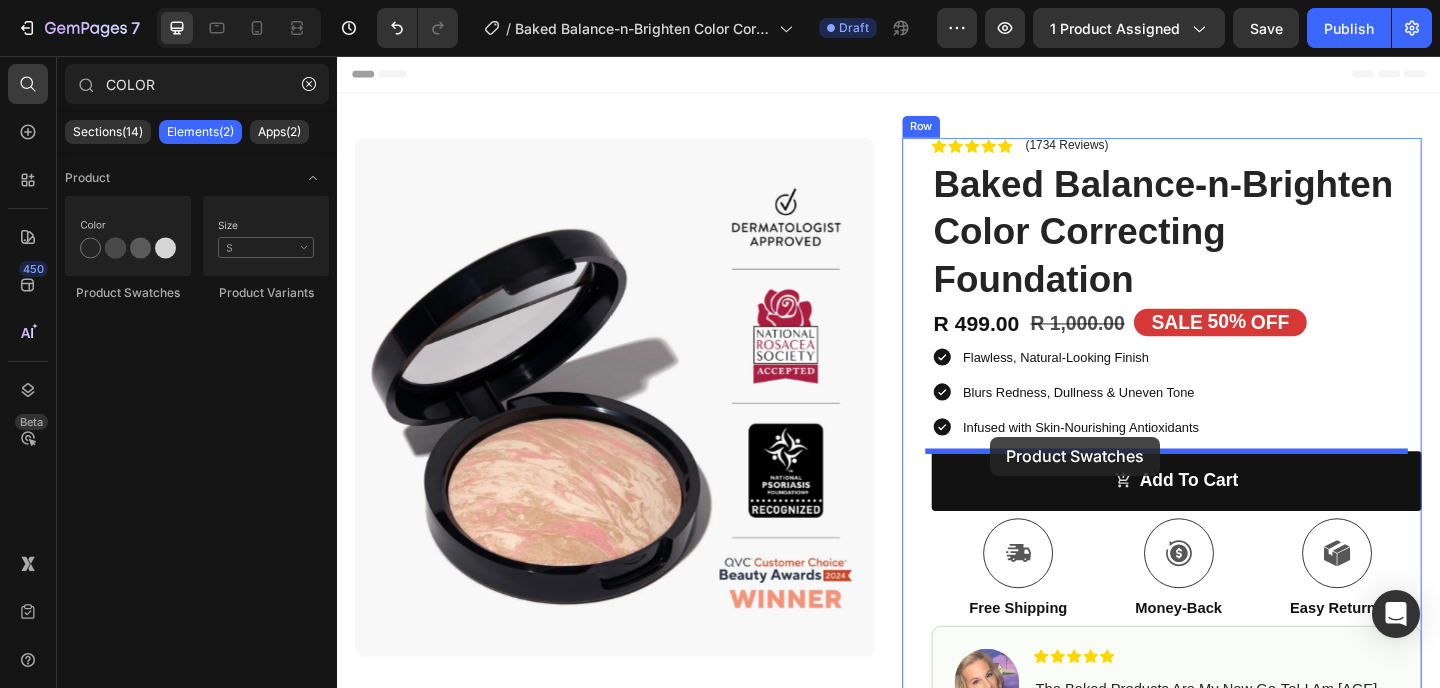 drag, startPoint x: 469, startPoint y: 303, endPoint x: 1047, endPoint y: 470, distance: 601.6419 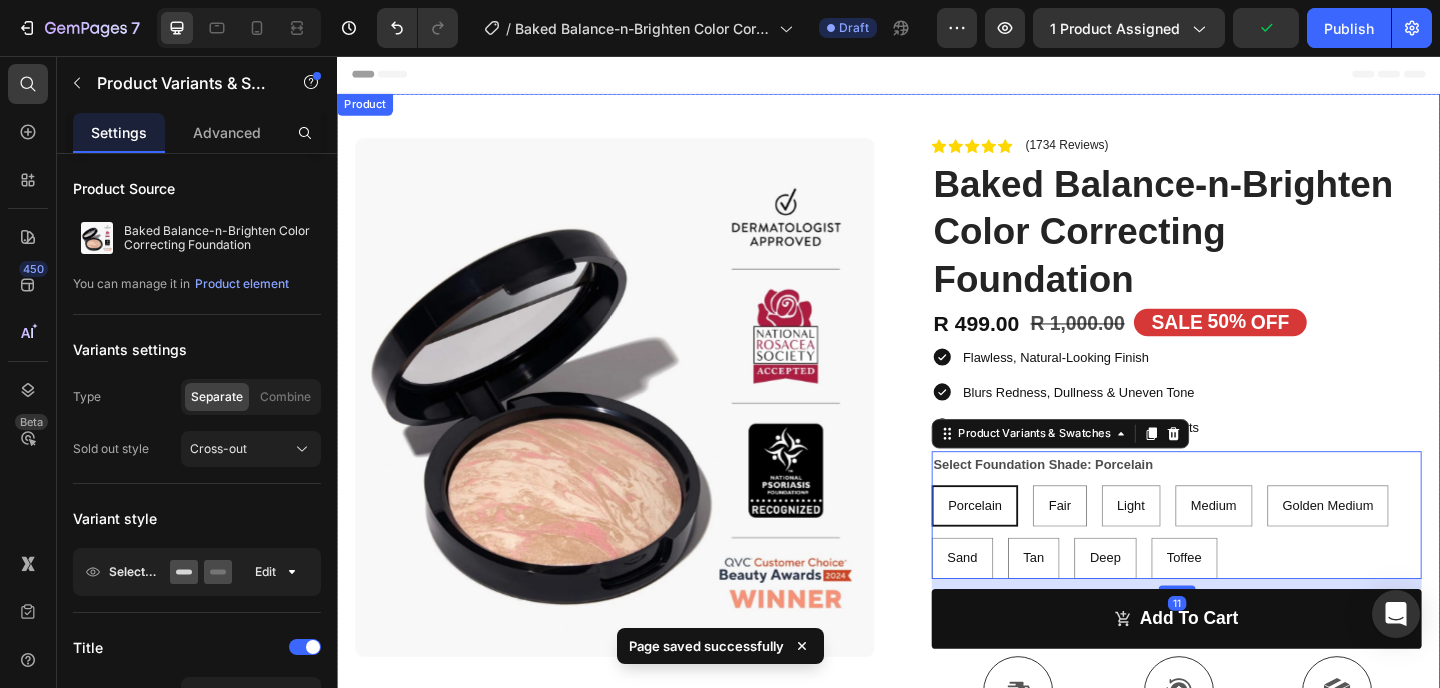 click on "Product Images Row Icon Icon Icon Icon Icon Icon List (1734 Reviews) Text Block Row Baked Balance-n-Brighten Color Correcting Foundation Product Title R 499.00 Product Price R 1,000.00 Product Price SALE 50% OFF Discount Tag Row Flawless, Natural-Looking Finish Blurs Redness, Dullness & Uneven Tone Infused with Skin-Nourishing Antioxidants Item List Select Foundation Shade: Porcelain Porcelain Porcelain Porcelain Fair Fair Fair Light Light Light Medium Medium Medium Golden Medium Golden Medium Golden Medium Sand Sand Sand Tan Tan Tan Deep Deep Deep Toffee Toffee Toffee Product Variants & Swatches   11
add to cart Add to Cart
Icon Free Shipping Text Block
Icon Money-Back Text Block
Icon Easy Returns Text Block Row Image Icon Icon Icon Icon Icon Icon List The Baked products are my new go-to! I am 57 years old, and this palette gives my skin a dewy, youthful look. Text Block
Icon Emily S. Text Block Row Row
Image" at bounding box center (937, 707) 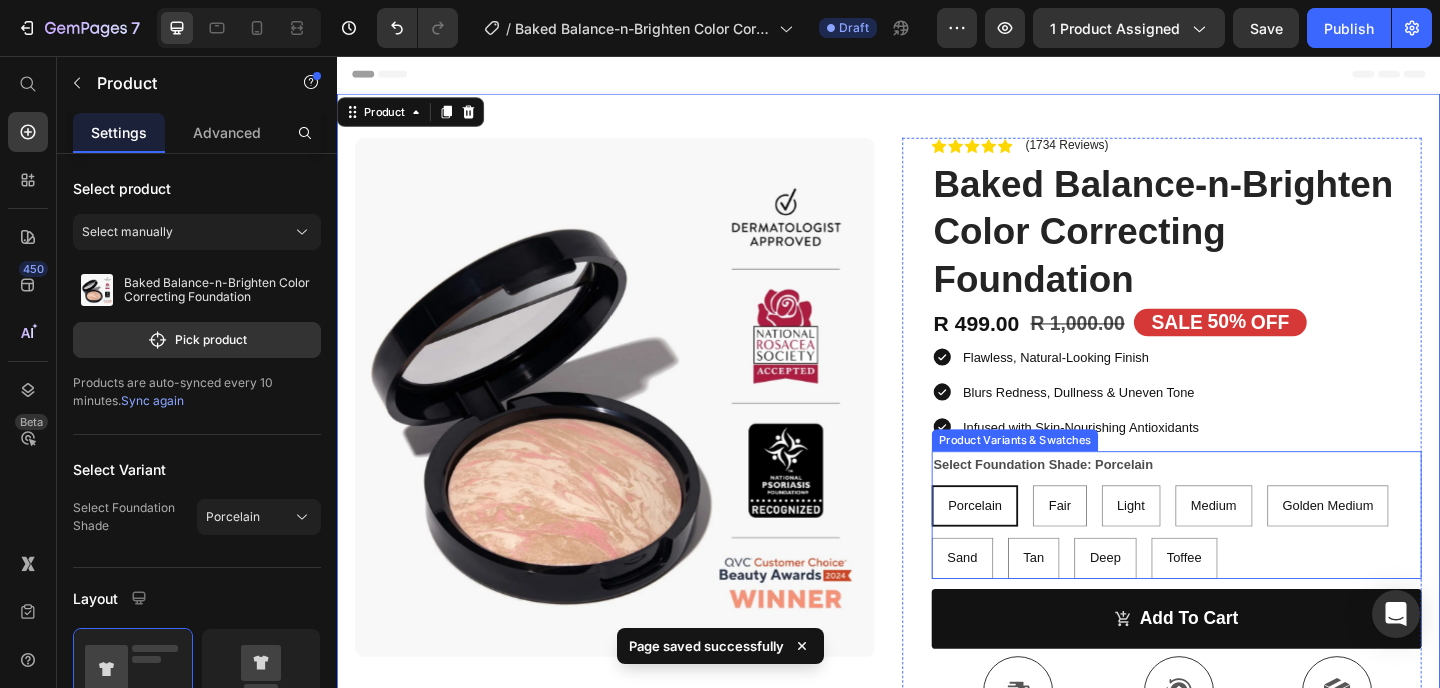 click on "Select Foundation Shade: Porcelain Porcelain Porcelain Porcelain Fair Fair Fair Light Light Light Medium Medium Medium Golden Medium Golden Medium Golden Medium Sand Sand Sand Tan Tan Tan Deep Deep Deep Toffee Toffee Toffee" at bounding box center (1250, 555) 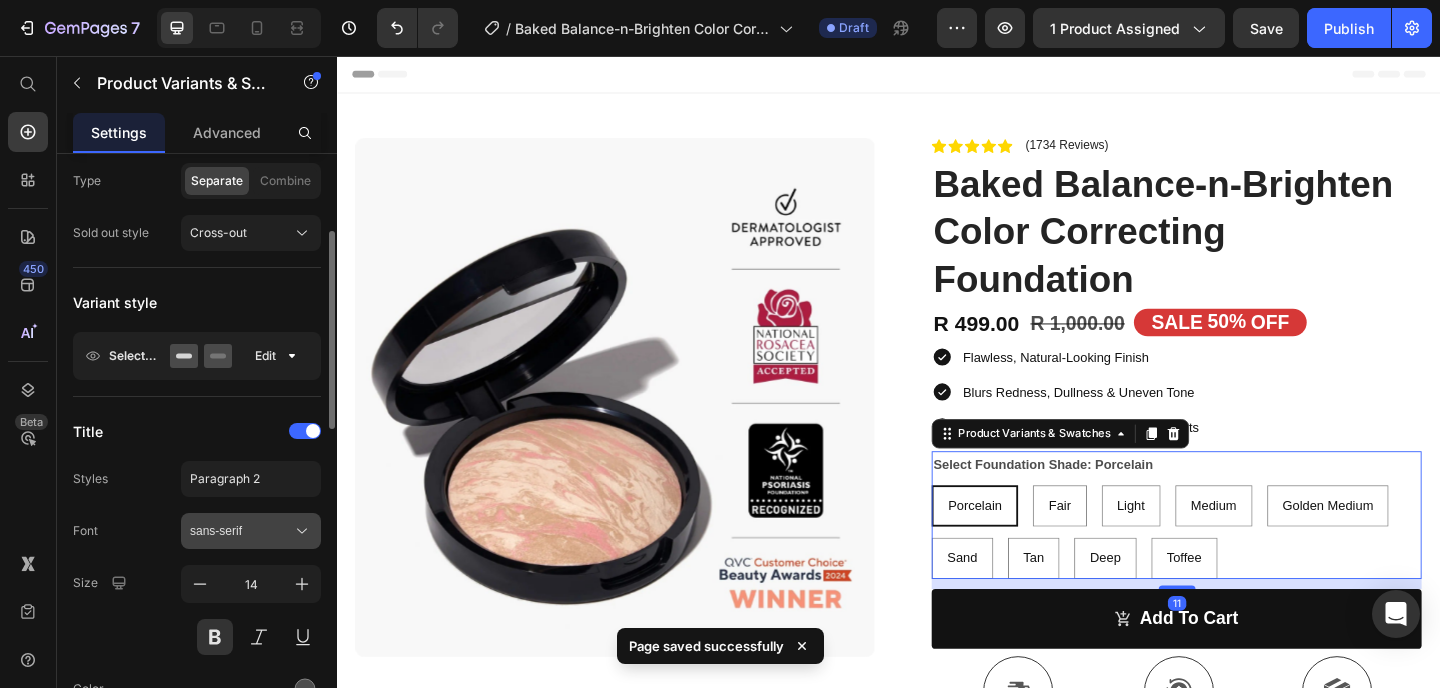 scroll, scrollTop: 337, scrollLeft: 0, axis: vertical 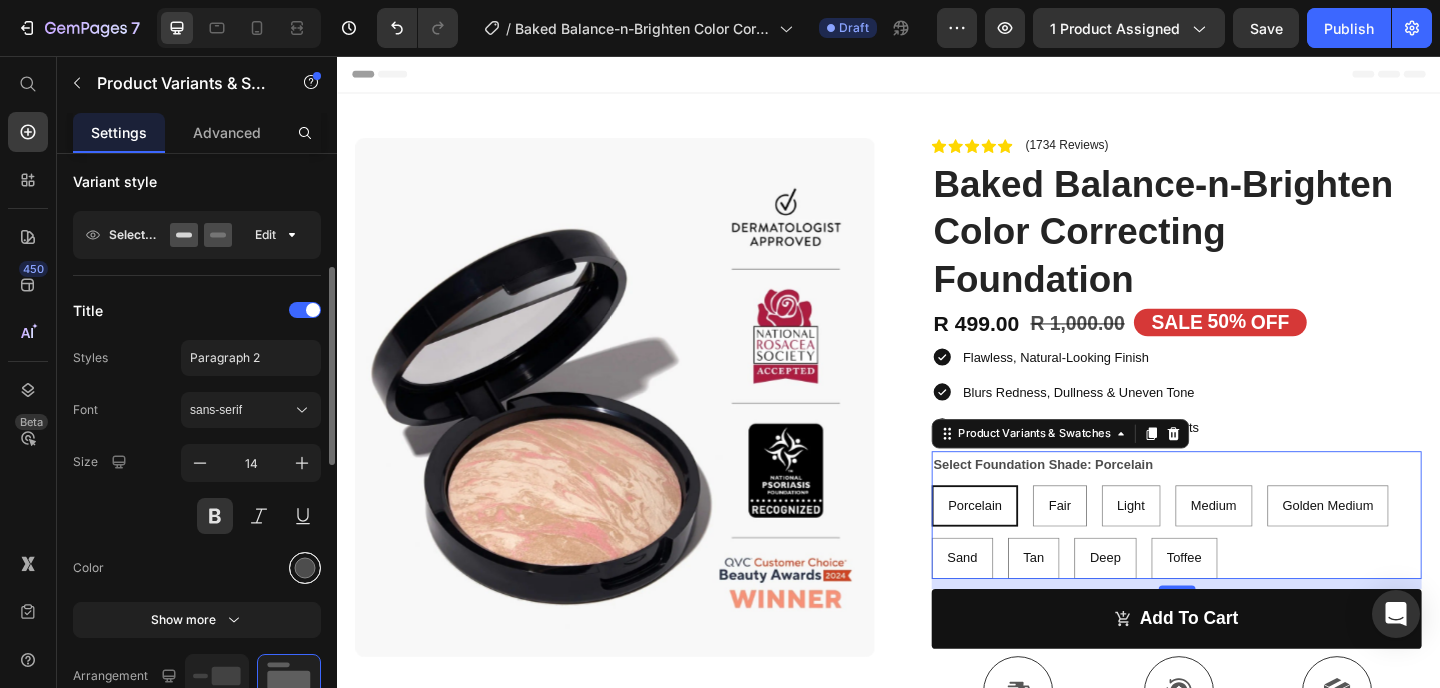 click at bounding box center (305, 568) 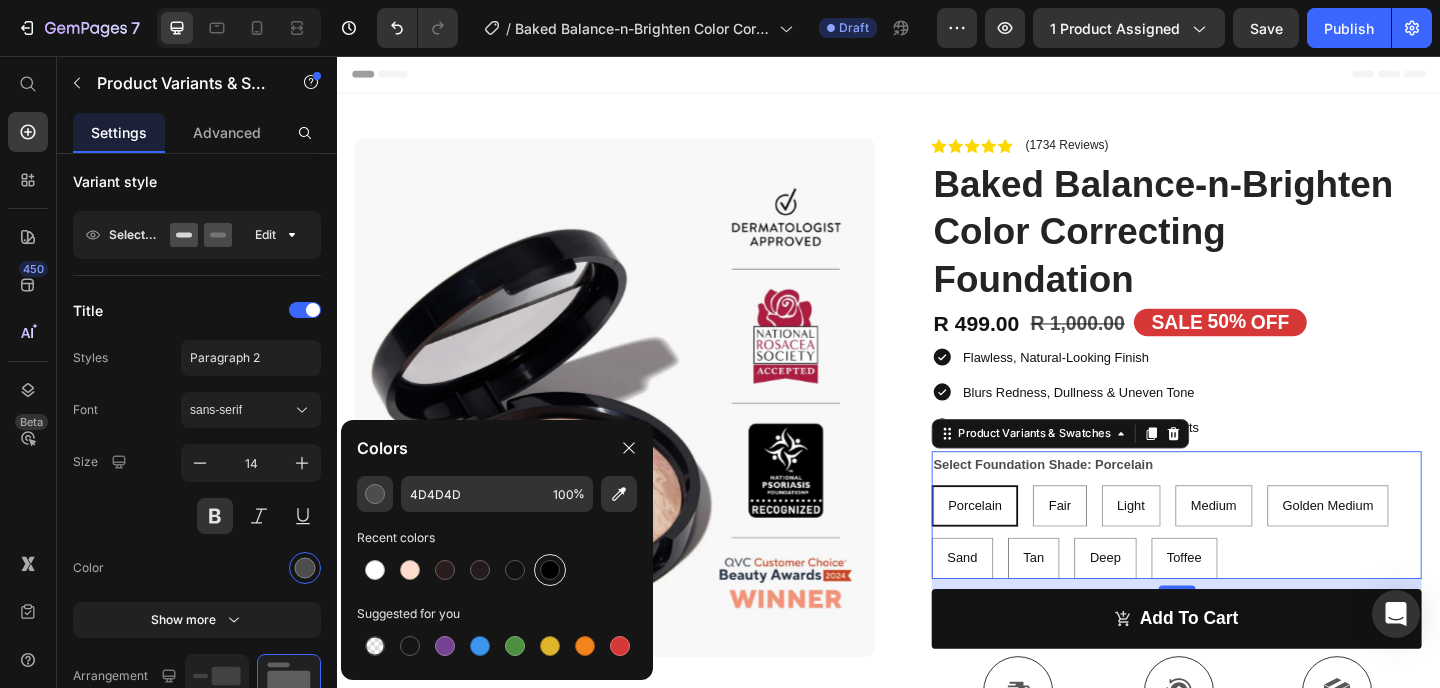 click at bounding box center [550, 570] 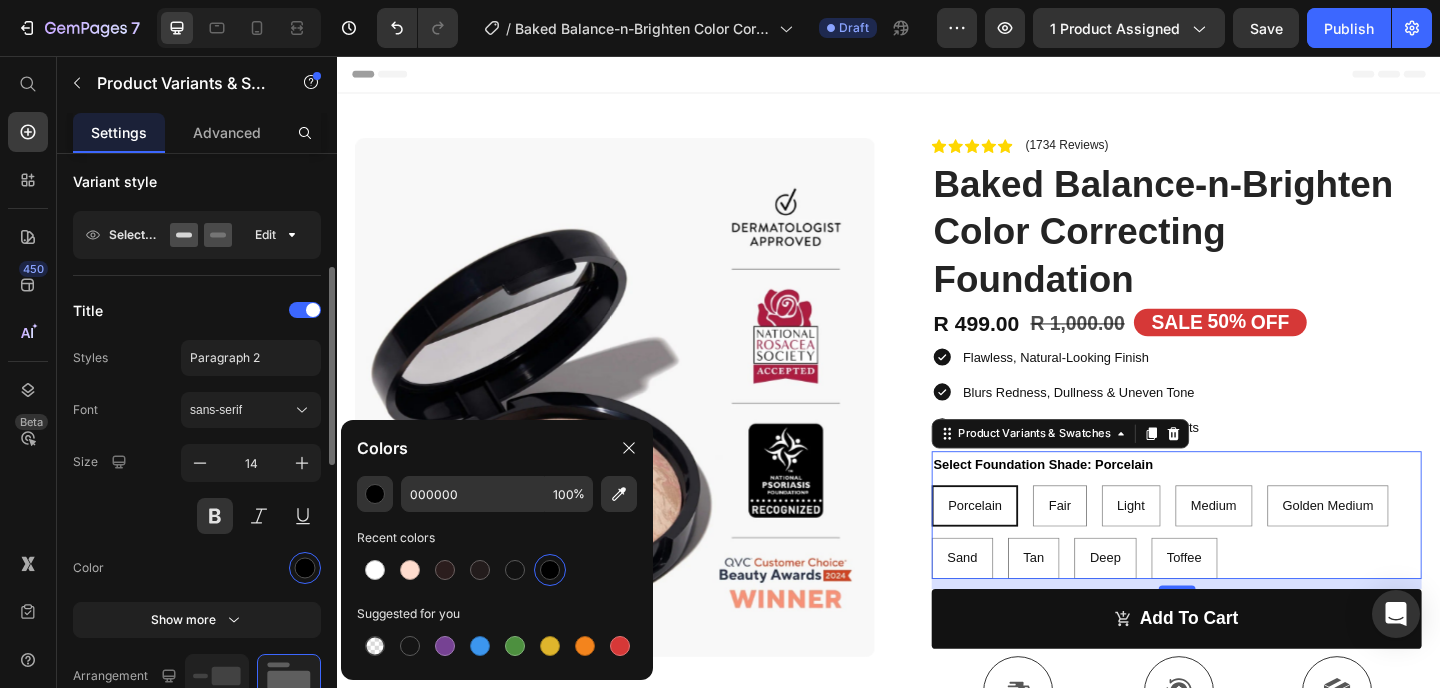 click on "Size 14" at bounding box center [197, 489] 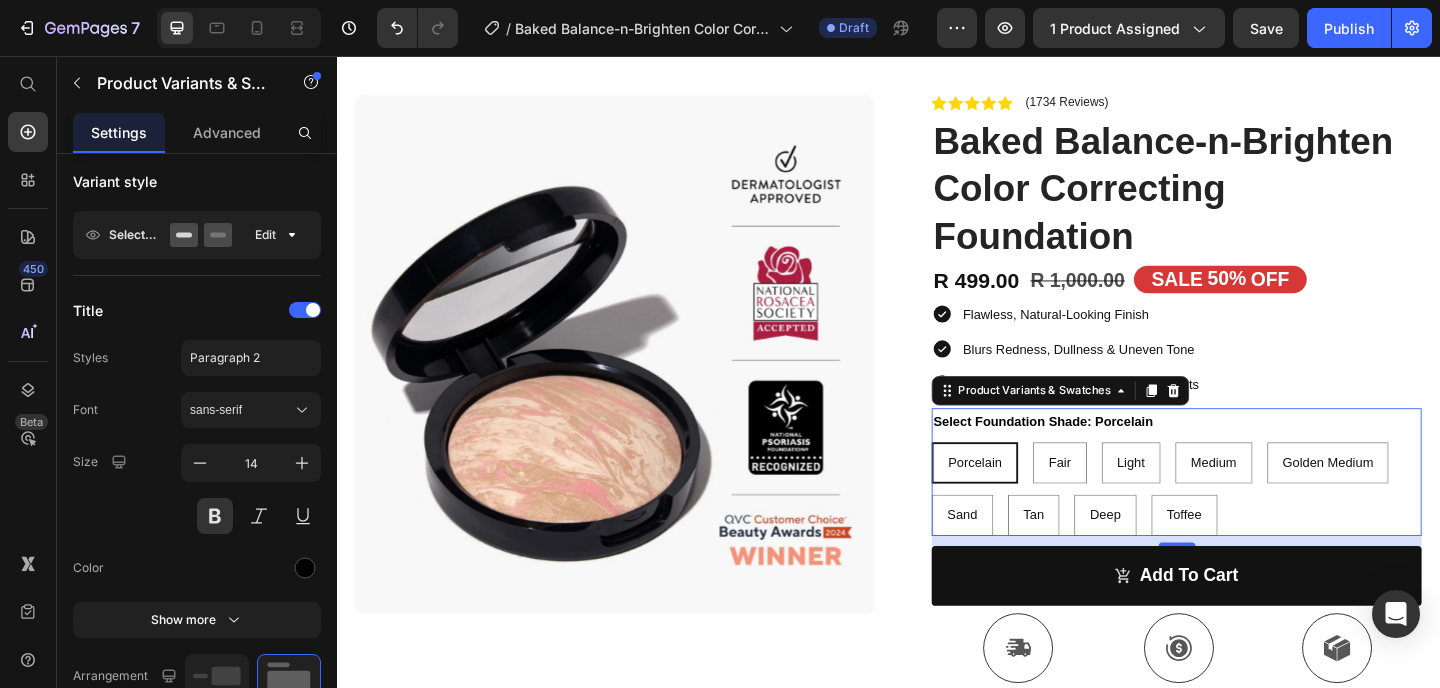 scroll, scrollTop: 73, scrollLeft: 0, axis: vertical 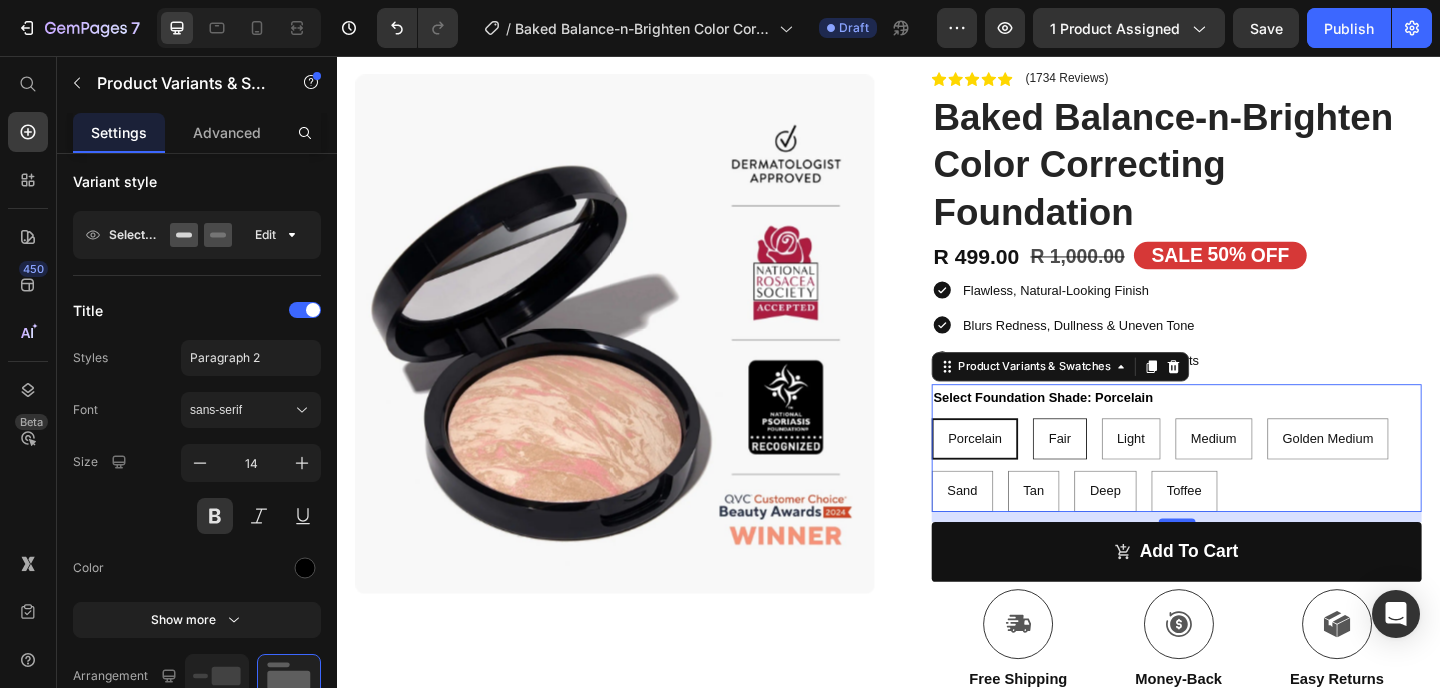 click on "Fair" at bounding box center [1123, 472] 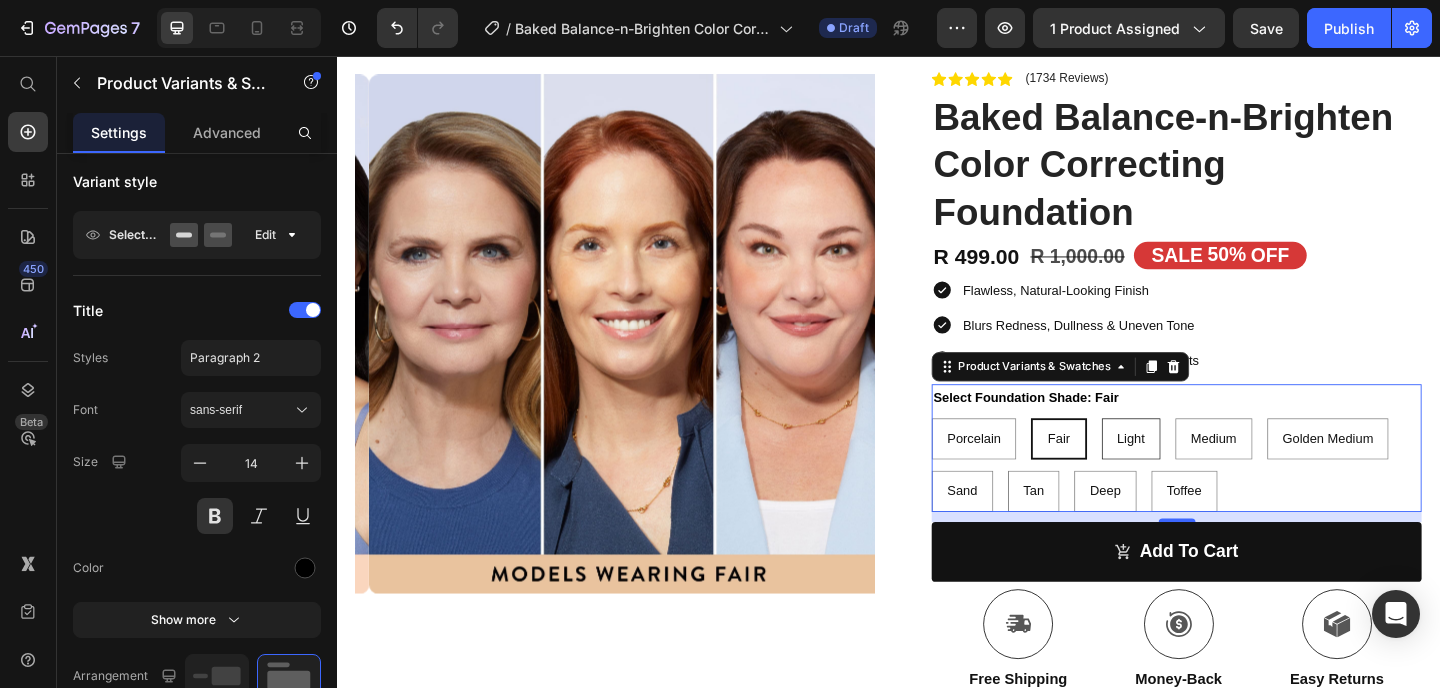 click on "Light" at bounding box center (1201, 472) 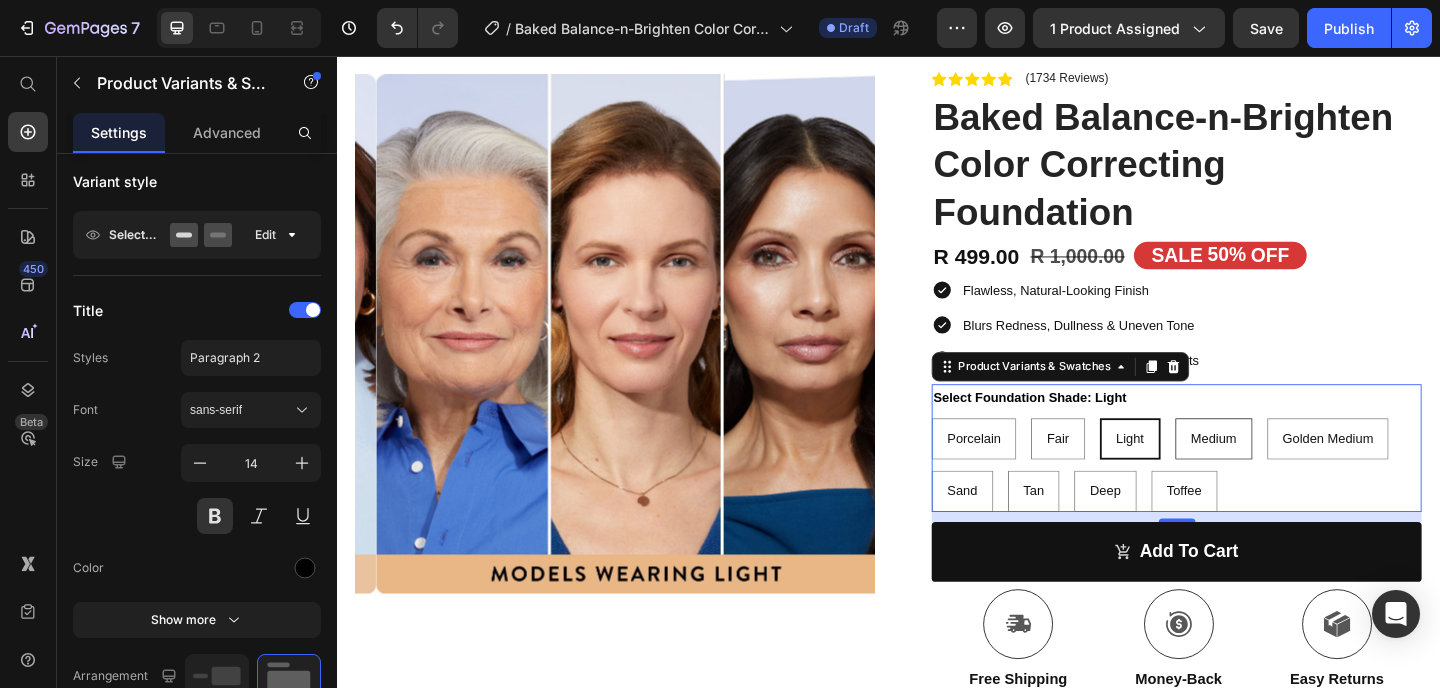 click on "Medium" at bounding box center [1291, 472] 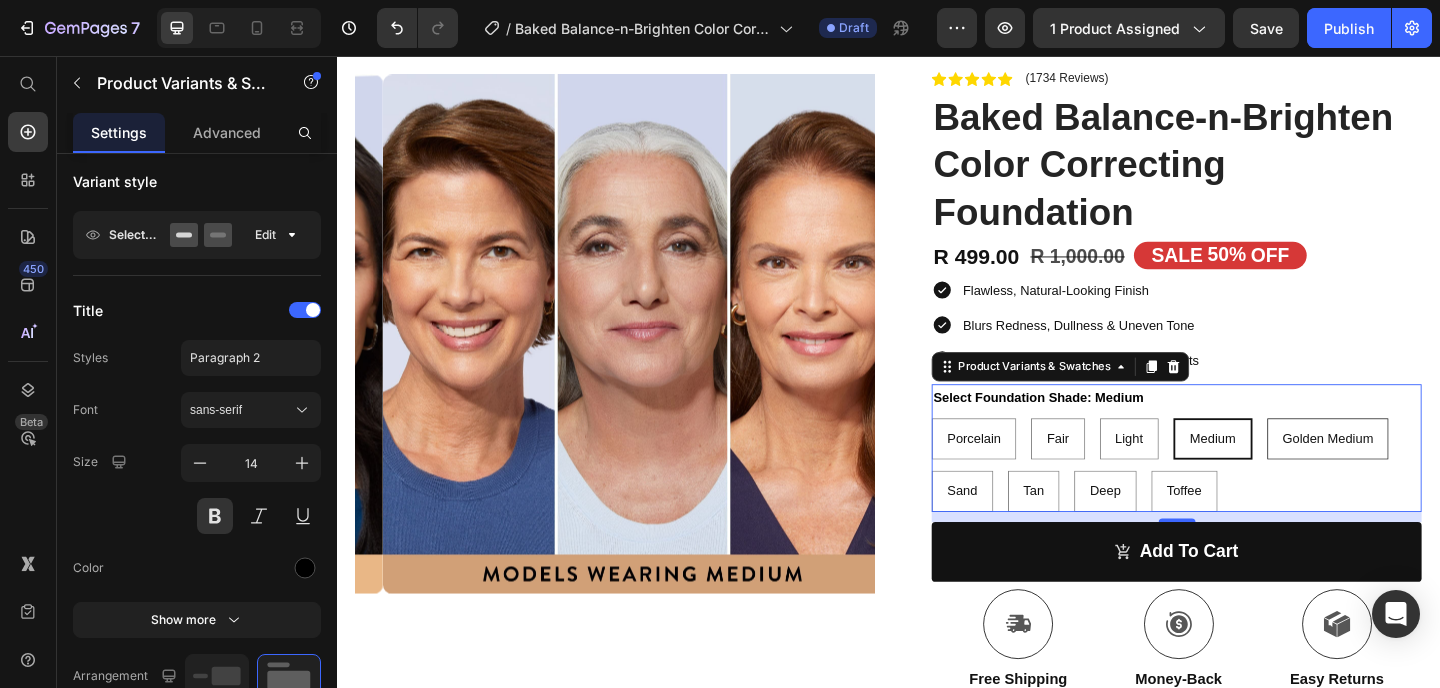 click on "Golden Medium" at bounding box center [1415, 472] 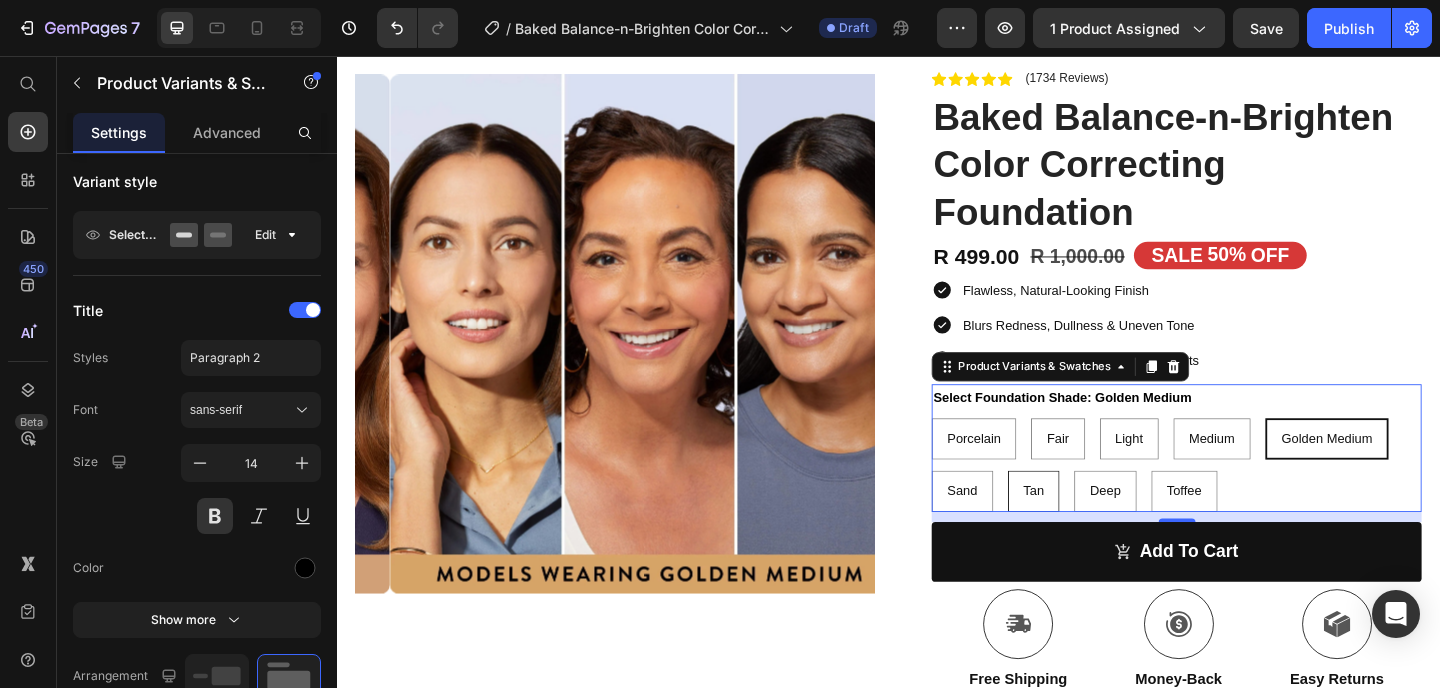 click on "Sand" at bounding box center (1017, 529) 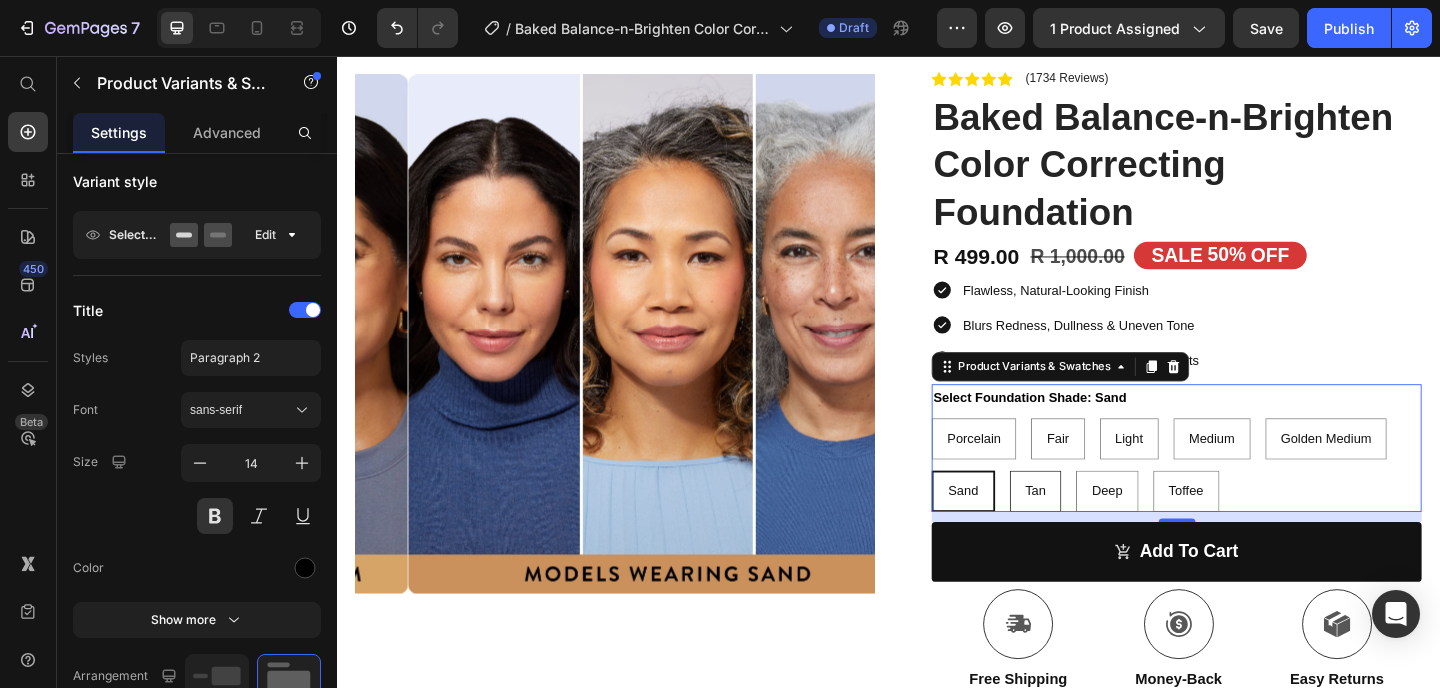 click on "Tan" at bounding box center [1097, 529] 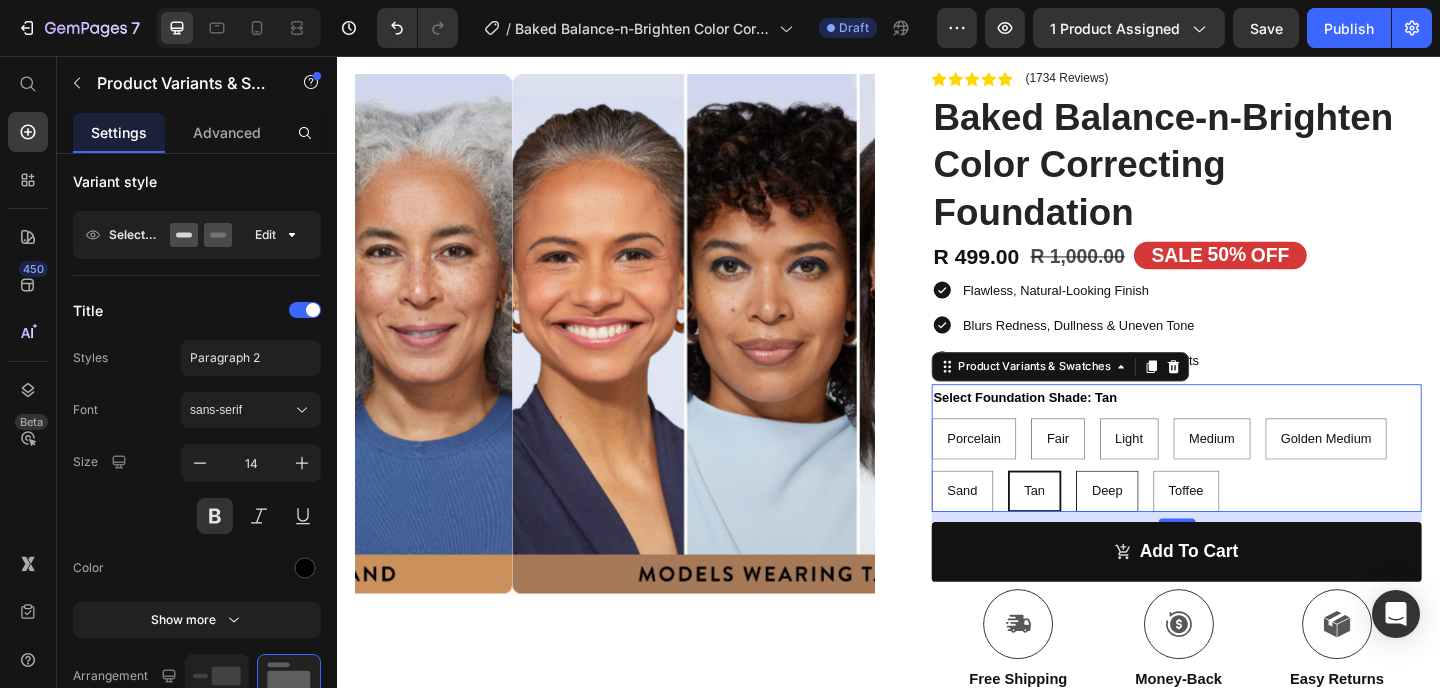 drag, startPoint x: 1144, startPoint y: 528, endPoint x: 1157, endPoint y: 527, distance: 13.038404 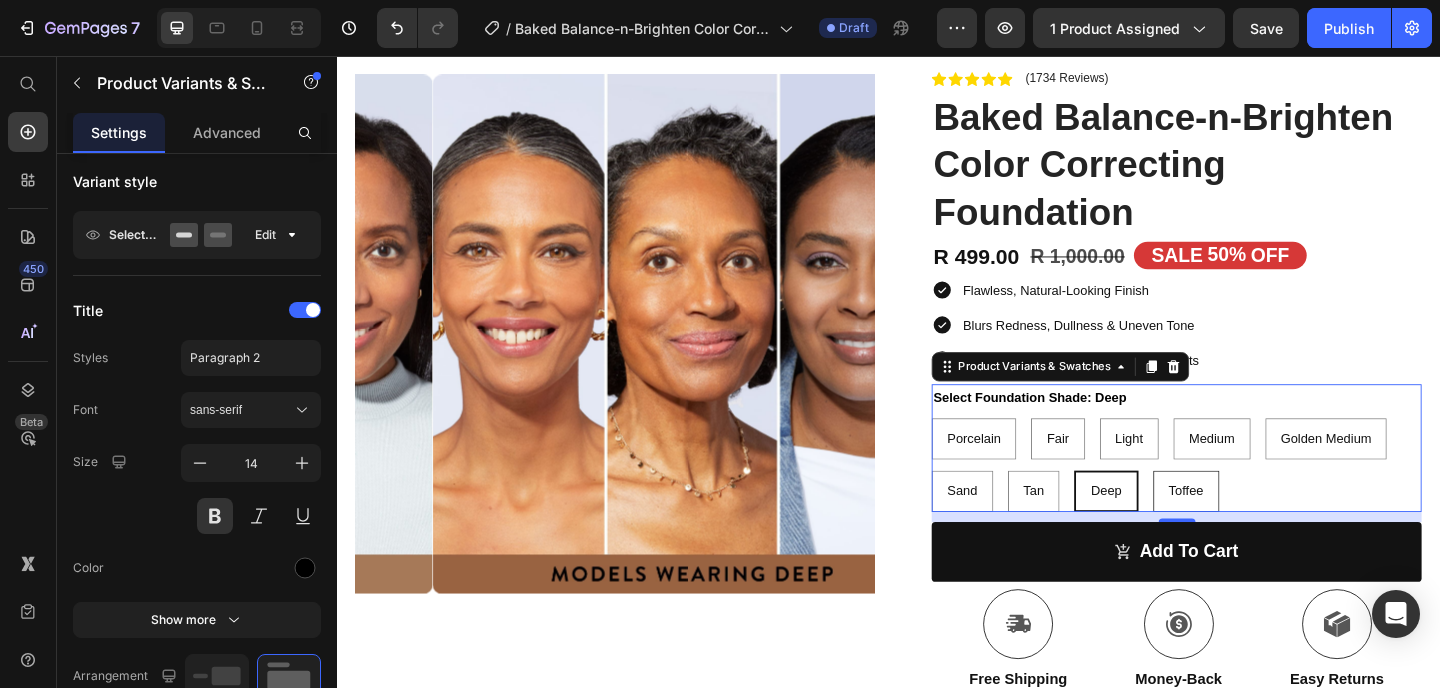 click on "Toffee" at bounding box center [1261, 529] 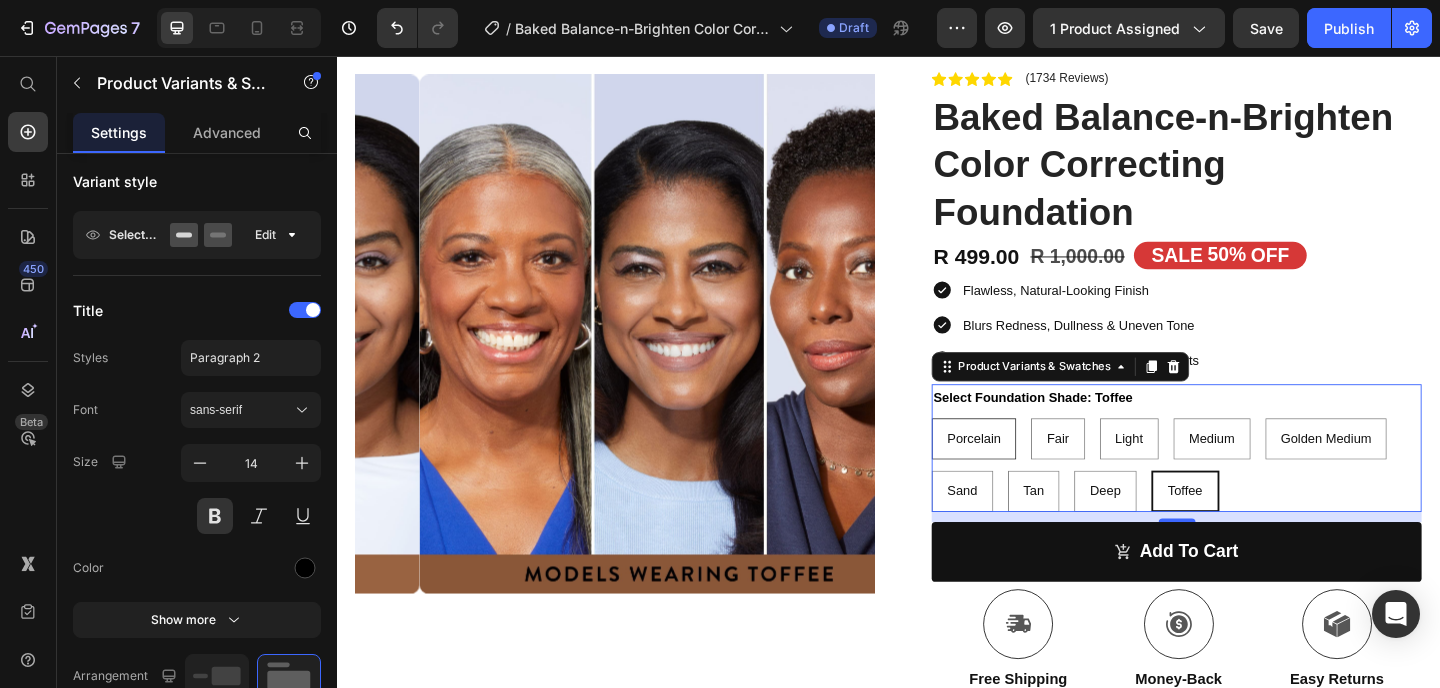 click on "Porcelain" at bounding box center (1030, 472) 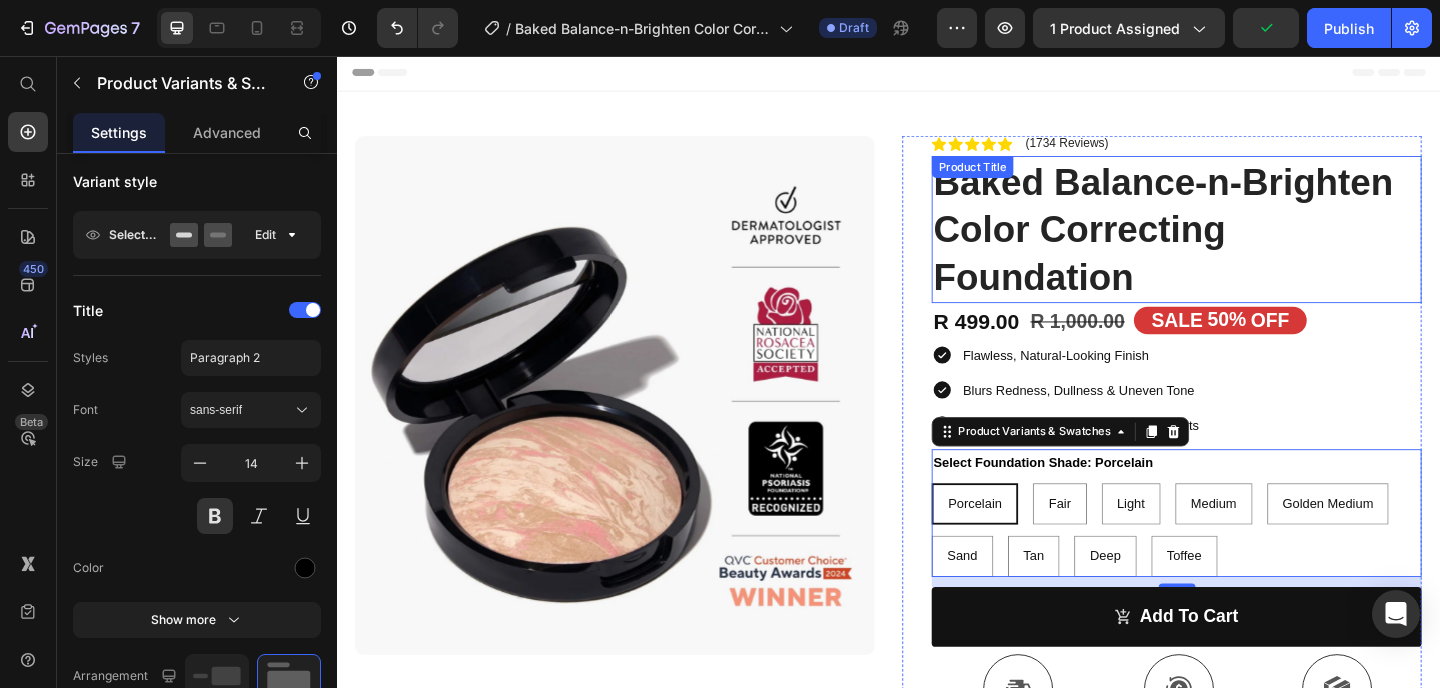 scroll, scrollTop: 0, scrollLeft: 0, axis: both 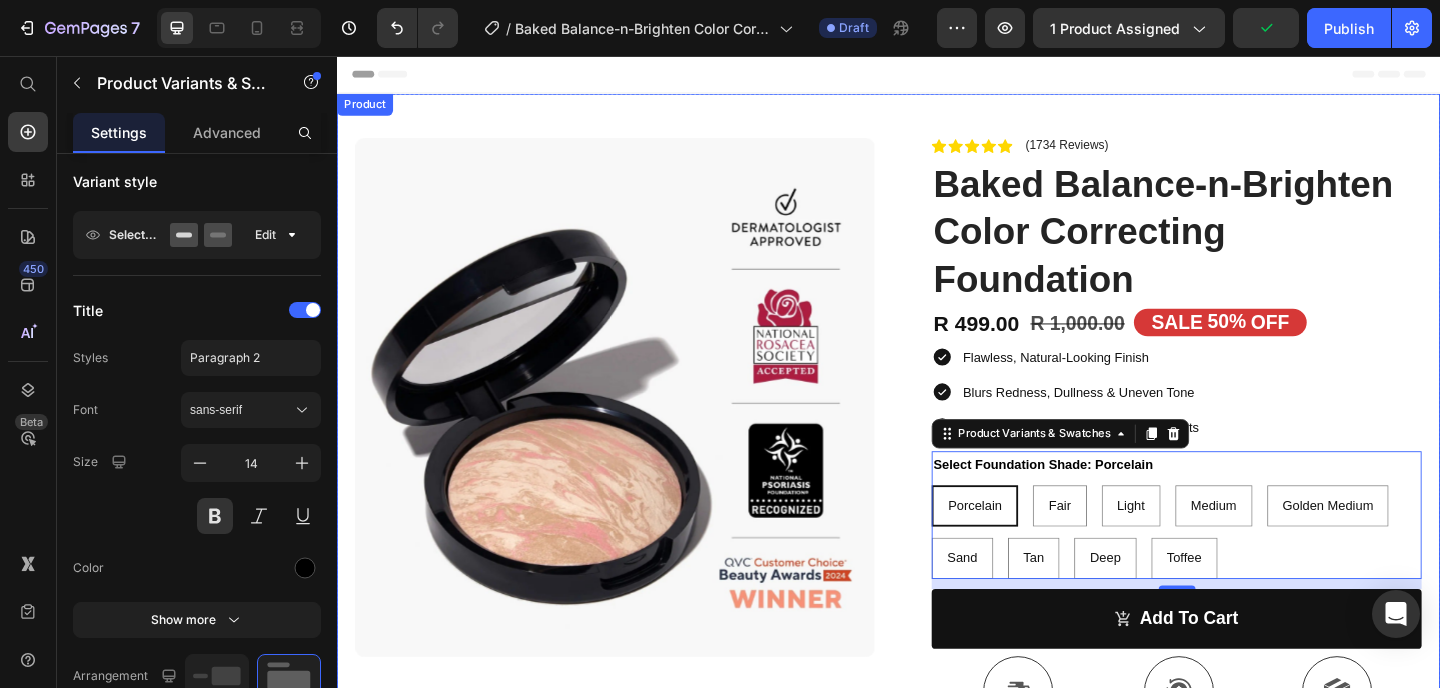 click on "Product Images Row Icon Icon Icon Icon Icon Icon List (1734 Reviews) Text Block Row Baked Balance-n-Brighten Color Correcting Foundation Product Title R 499.00 Product Price R 1,000.00 Product Price SALE 50% OFF Discount Tag Row Flawless, Natural-Looking Finish Blurs Redness, Dullness & Uneven Tone Infused with Skin-Nourishing Antioxidants Item List Select Foundation Shade: Porcelain Porcelain Porcelain Porcelain Fair Fair Fair Light Light Light Medium Medium Medium Golden Medium Golden Medium Golden Medium Sand Sand Sand Tan Tan Tan Deep Deep Deep Toffee Toffee Toffee Product Variants & Swatches   11
add to cart Add to Cart
Icon Free Shipping Text Block
Icon Money-Back Text Block
Icon Easy Returns Text Block Row Image Icon Icon Icon Icon Icon Icon List The Baked products are my new go-to! I am 57 years old, and this palette gives my skin a dewy, youthful look. Text Block
Icon Emily S. Text Block Row Row
Image" at bounding box center [937, 707] 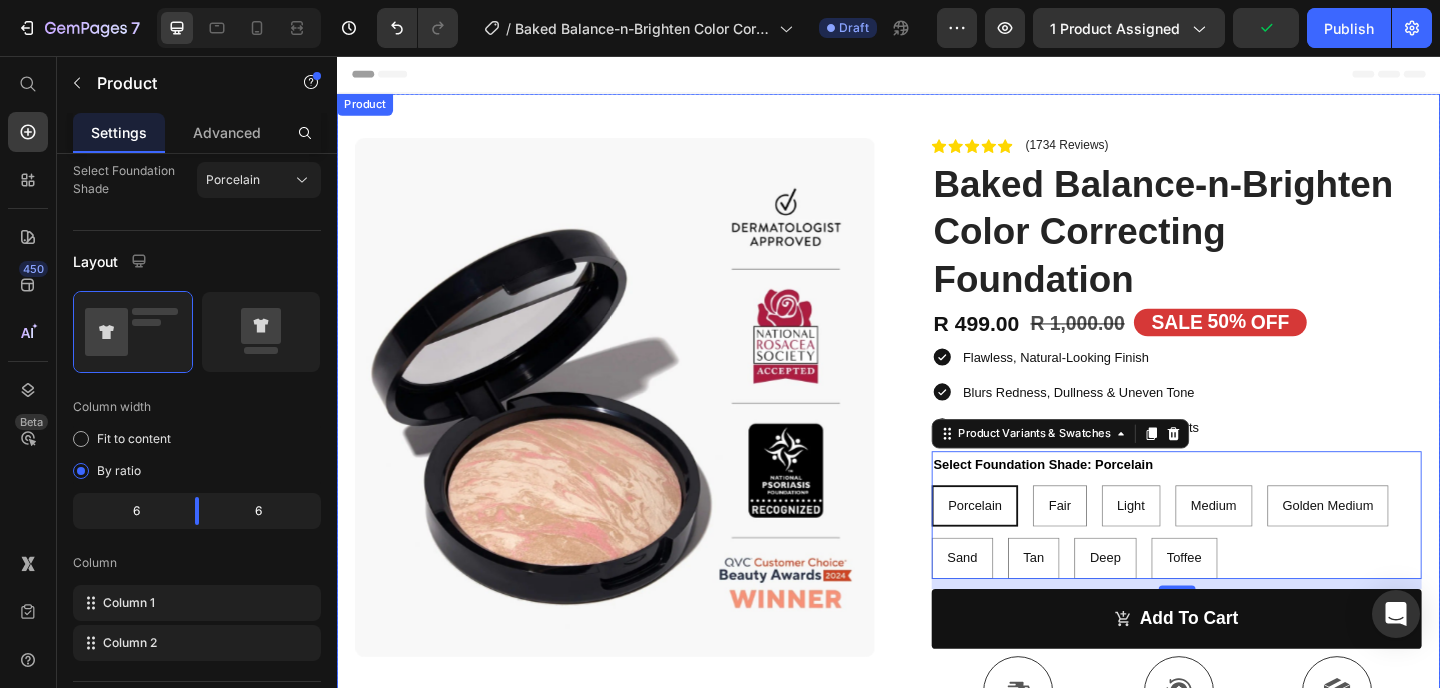 scroll, scrollTop: 0, scrollLeft: 0, axis: both 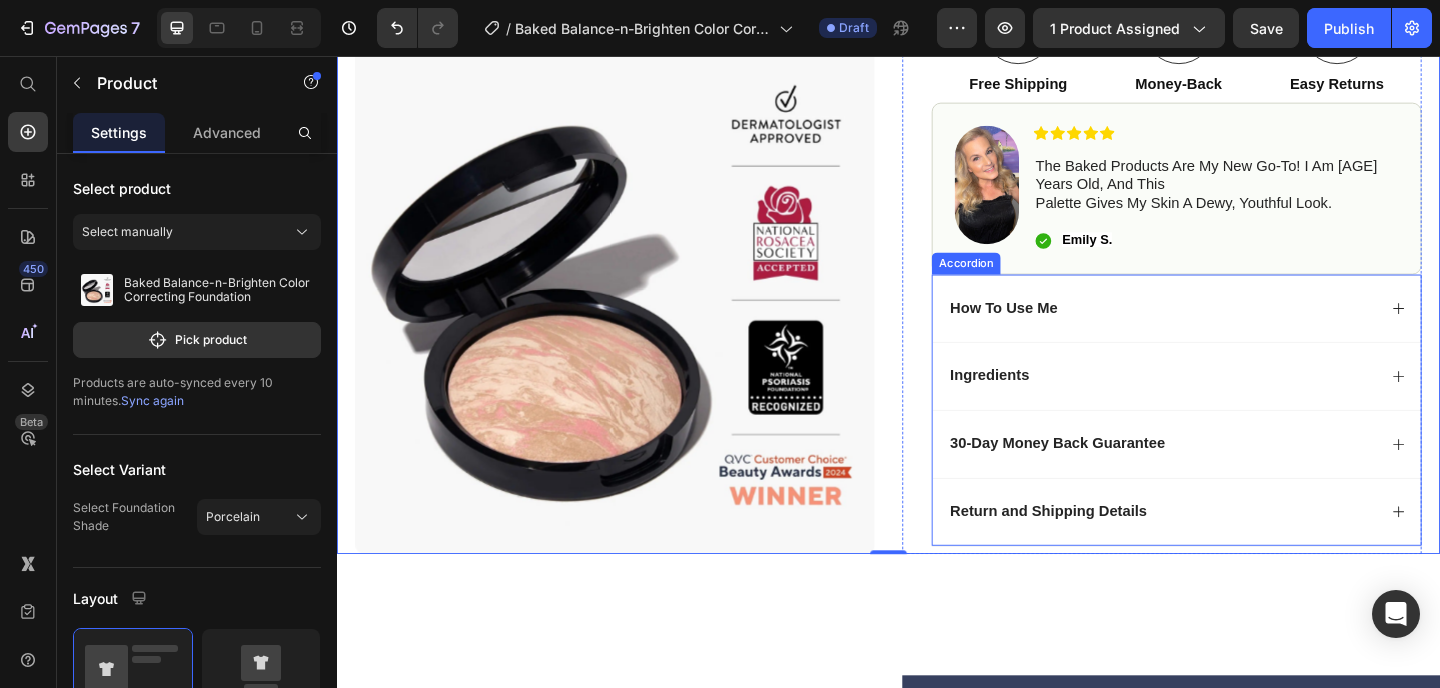 click on "How To Use Me" at bounding box center [1234, 331] 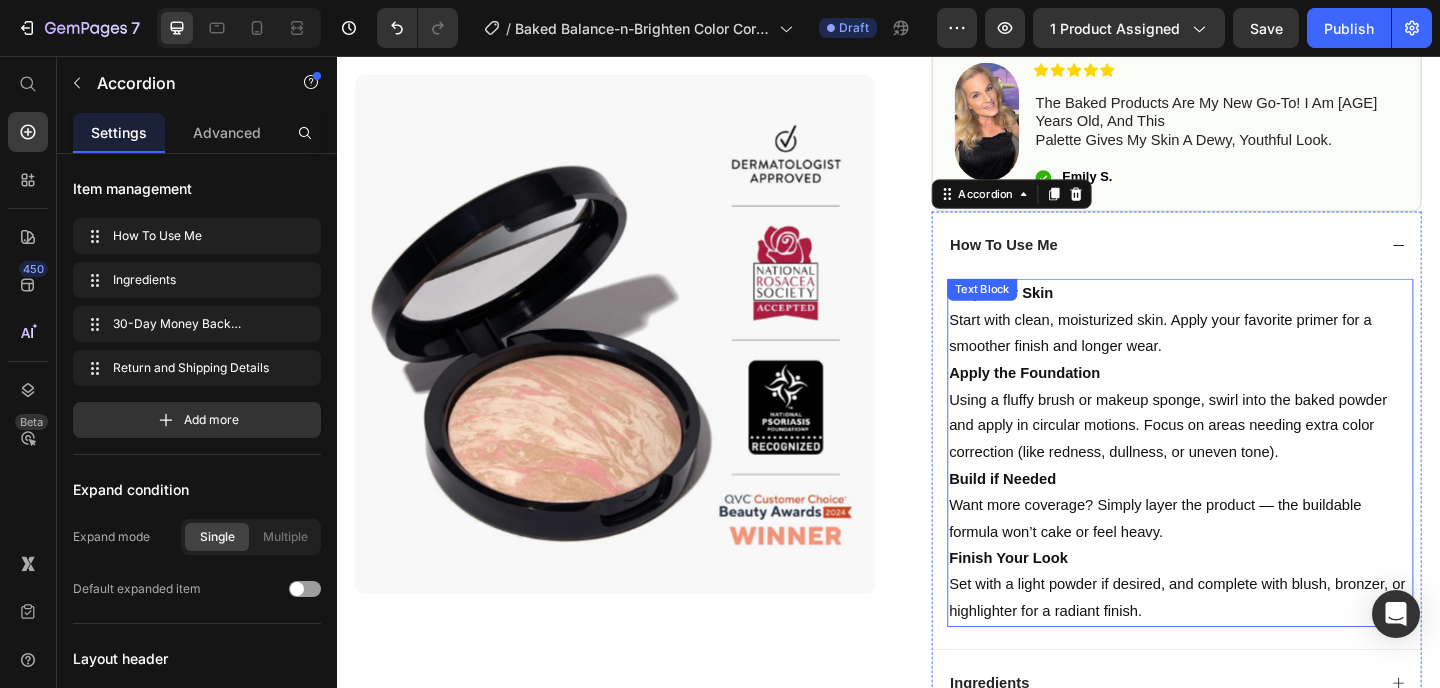 scroll, scrollTop: 791, scrollLeft: 0, axis: vertical 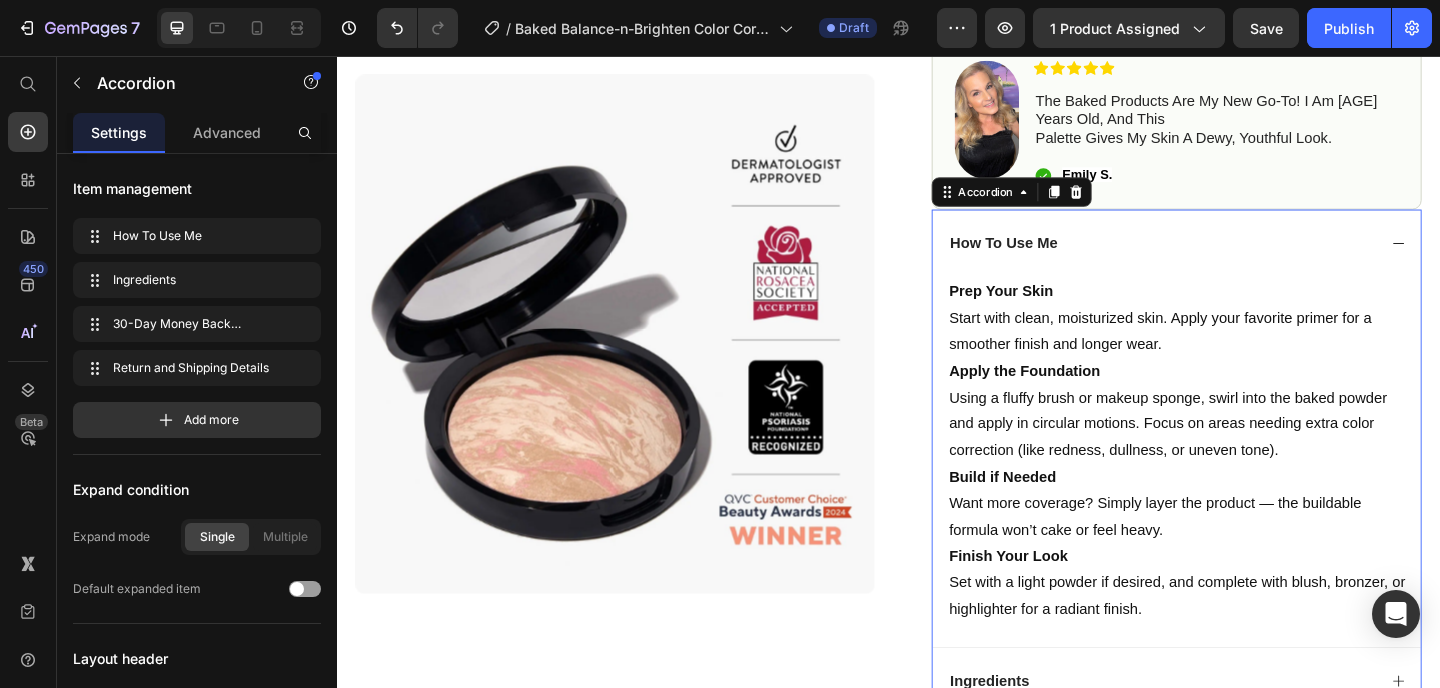 click on "How To Use Me" at bounding box center [1234, 260] 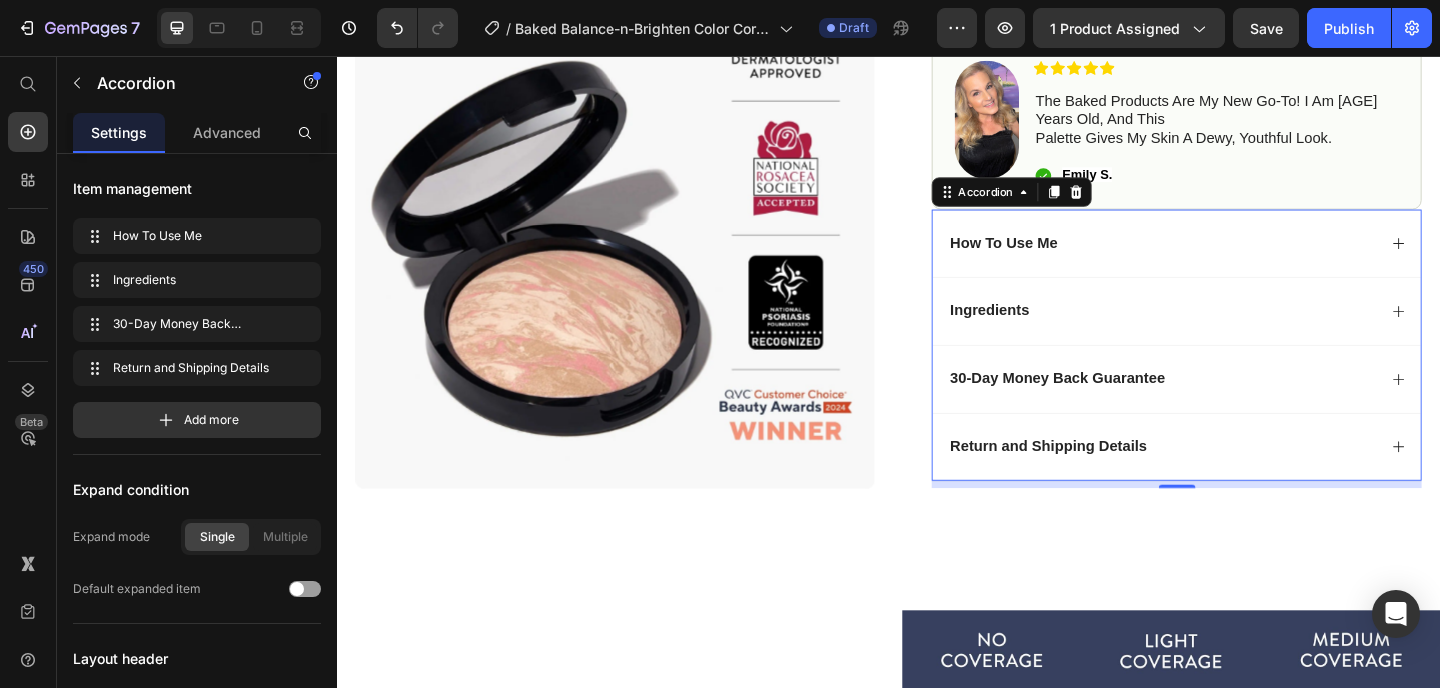 click on "Ingredients" at bounding box center (1234, 333) 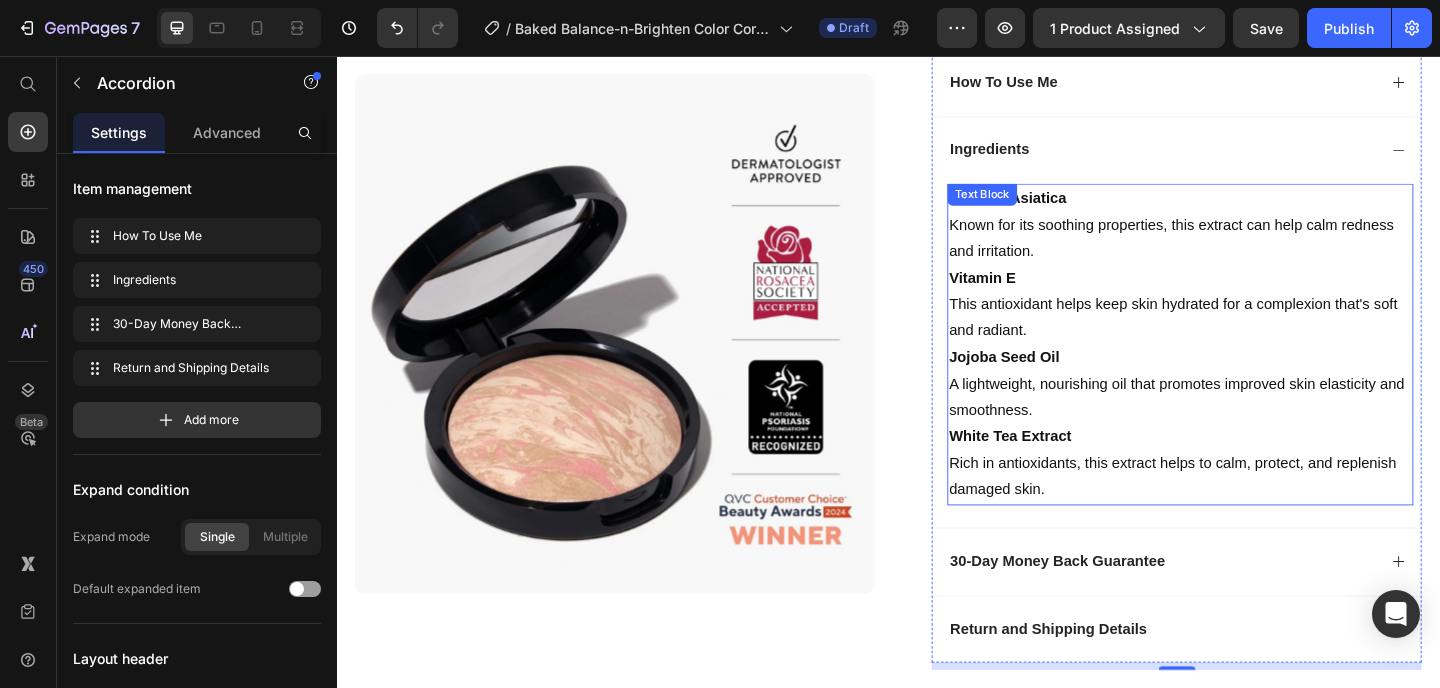 scroll, scrollTop: 938, scrollLeft: 0, axis: vertical 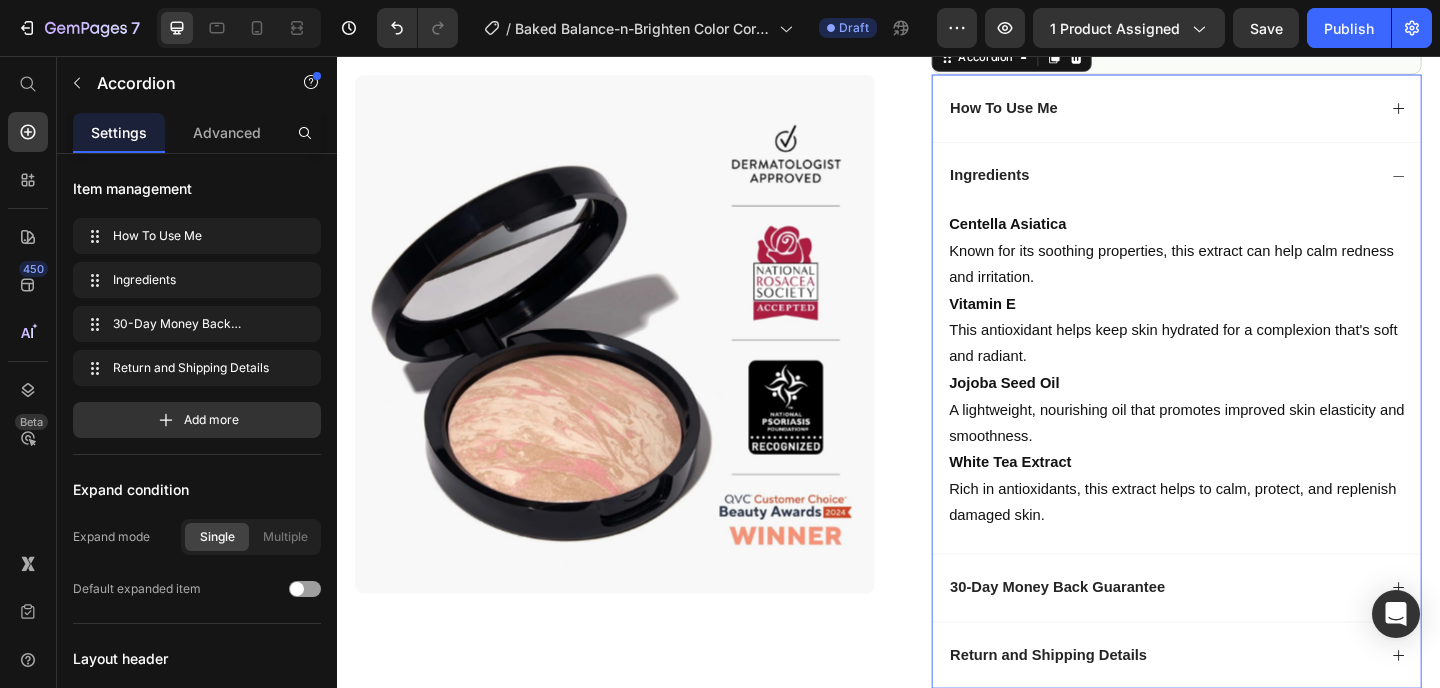 click on "Ingredients" at bounding box center [1250, 186] 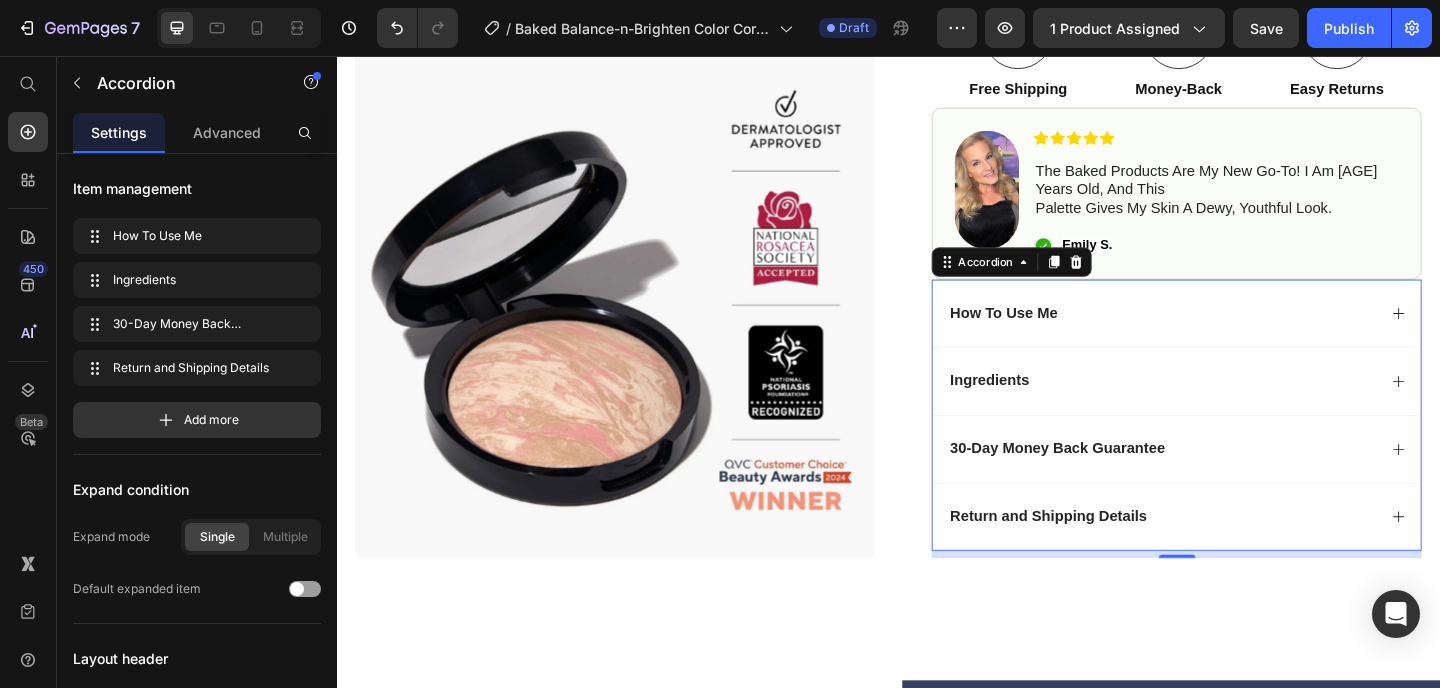 scroll, scrollTop: 730, scrollLeft: 0, axis: vertical 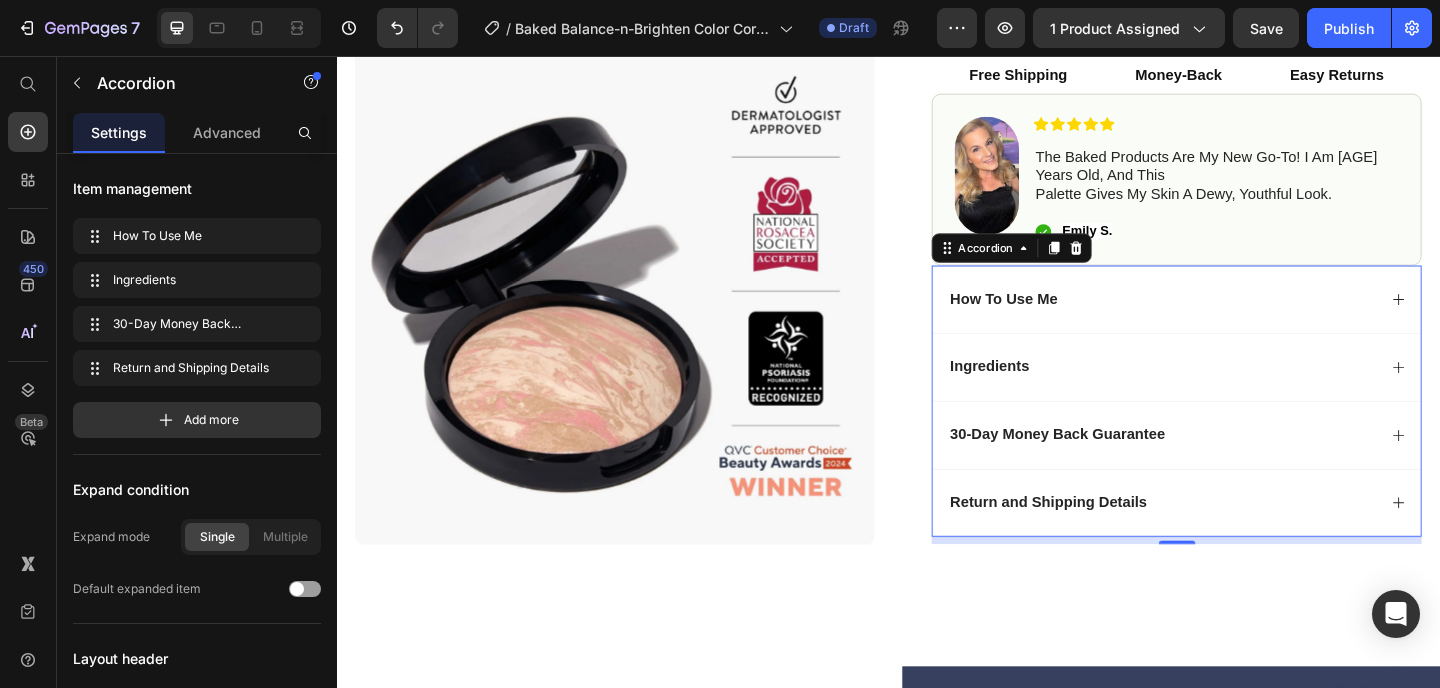 click on "Return and Shipping Details" at bounding box center [1234, 542] 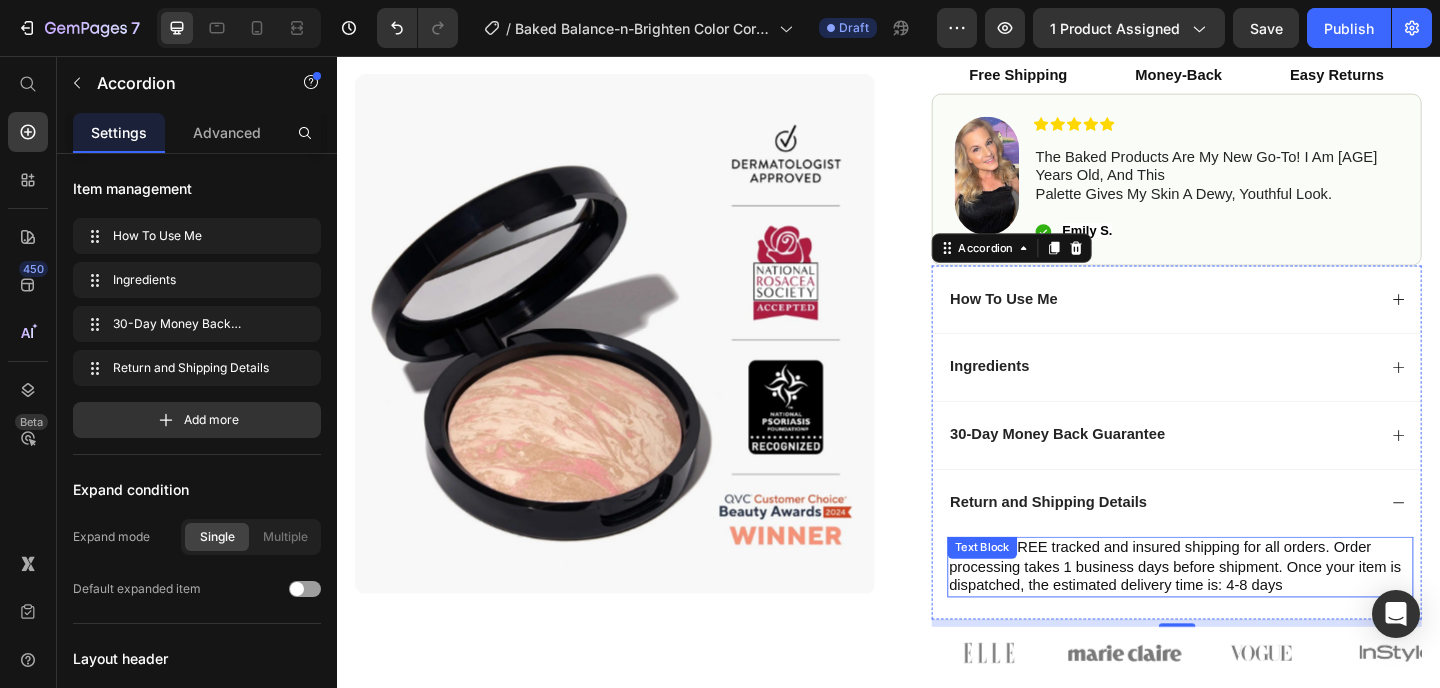 click on "We offer FREE tracked and insured shipping for all orders. Order processing takes 1 business days before shipment. Once your item is dispatched, the estimated delivery time is: 4-8 days" at bounding box center (1254, 612) 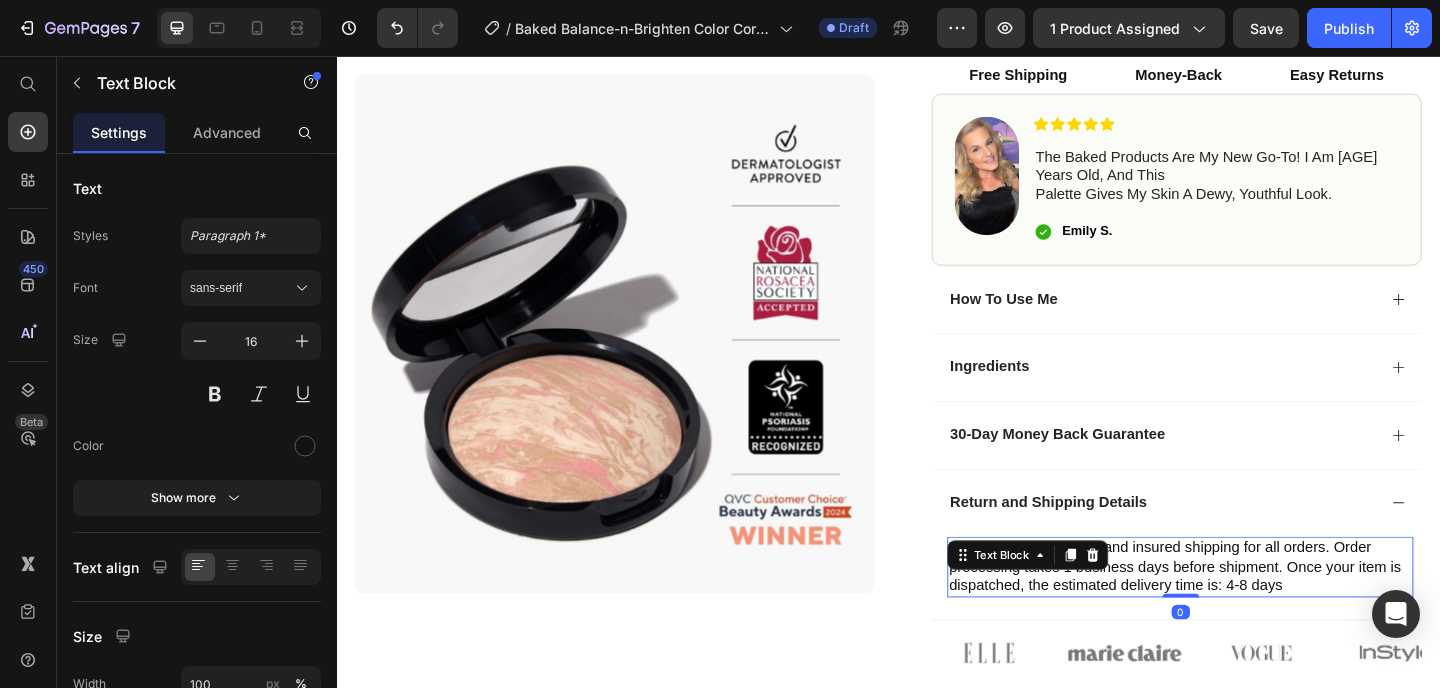 click on "We offer FREE tracked and insured shipping for all orders. Order processing takes 1 business days before shipment. Once your item is dispatched, the estimated delivery time is: 4-8 days" at bounding box center (1254, 612) 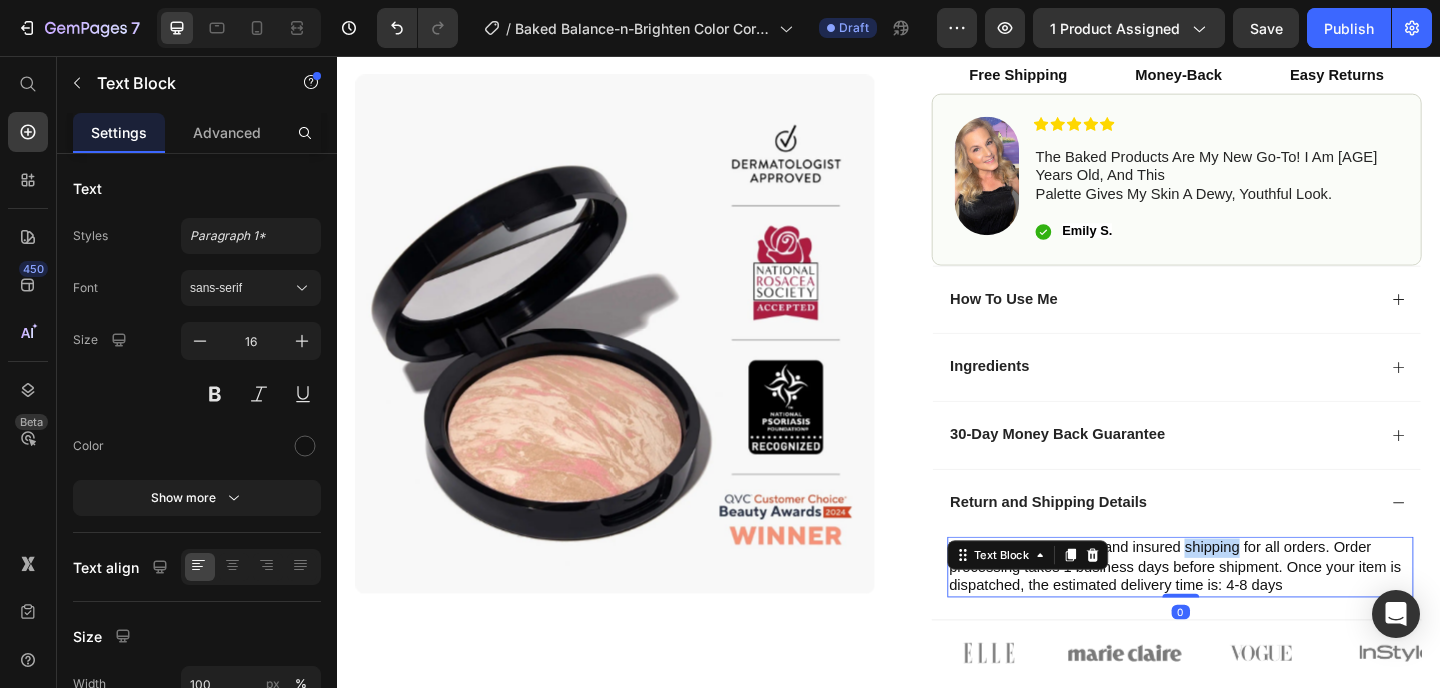 click on "We offer FREE tracked and insured shipping for all orders. Order processing takes 1 business days before shipment. Once your item is dispatched, the estimated delivery time is: 4-8 days" at bounding box center [1254, 612] 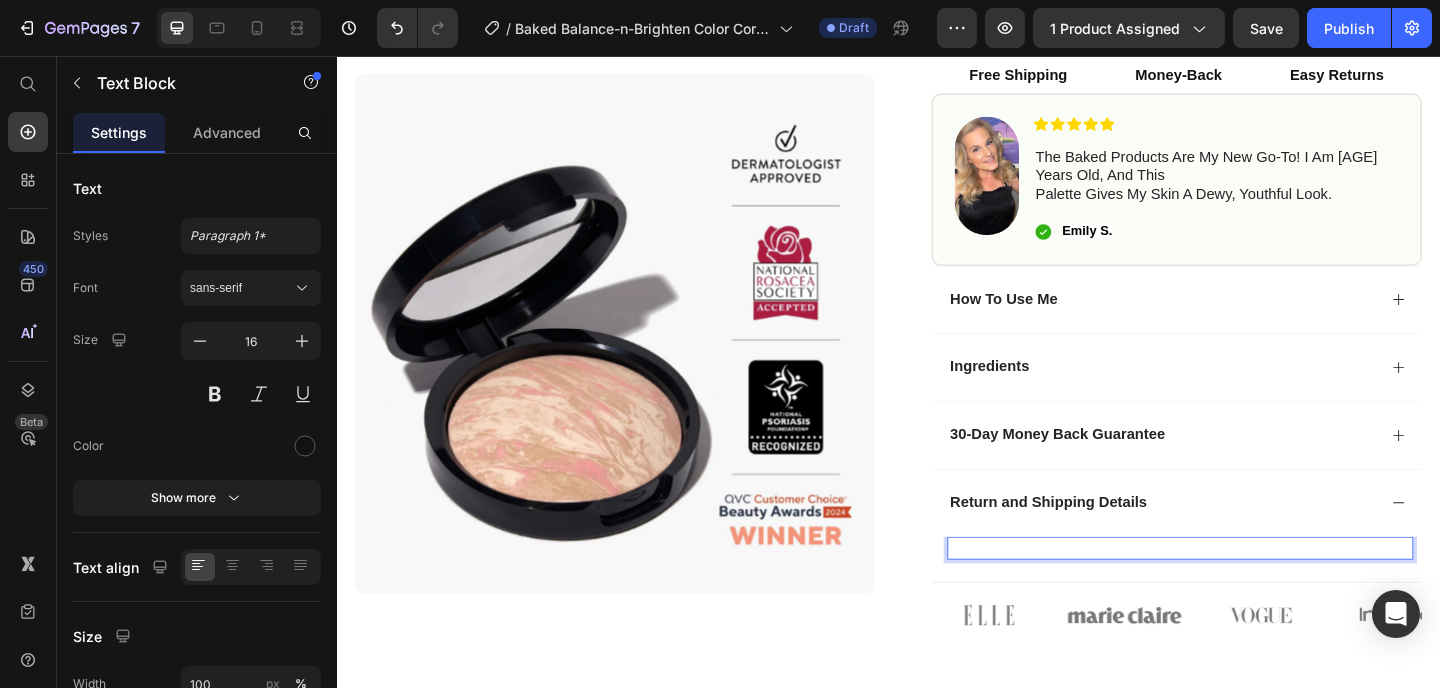 scroll, scrollTop: 16, scrollLeft: 0, axis: vertical 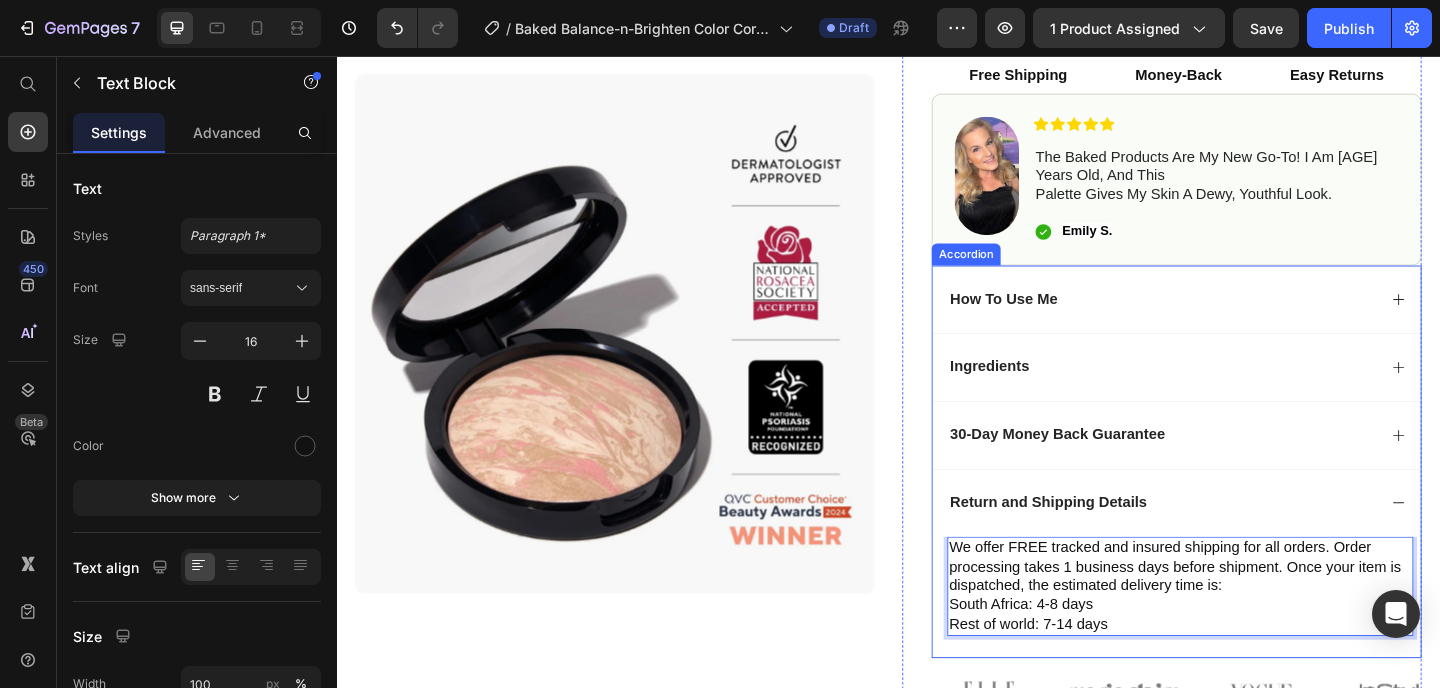 click on "Return and Shipping Details" at bounding box center (1234, 542) 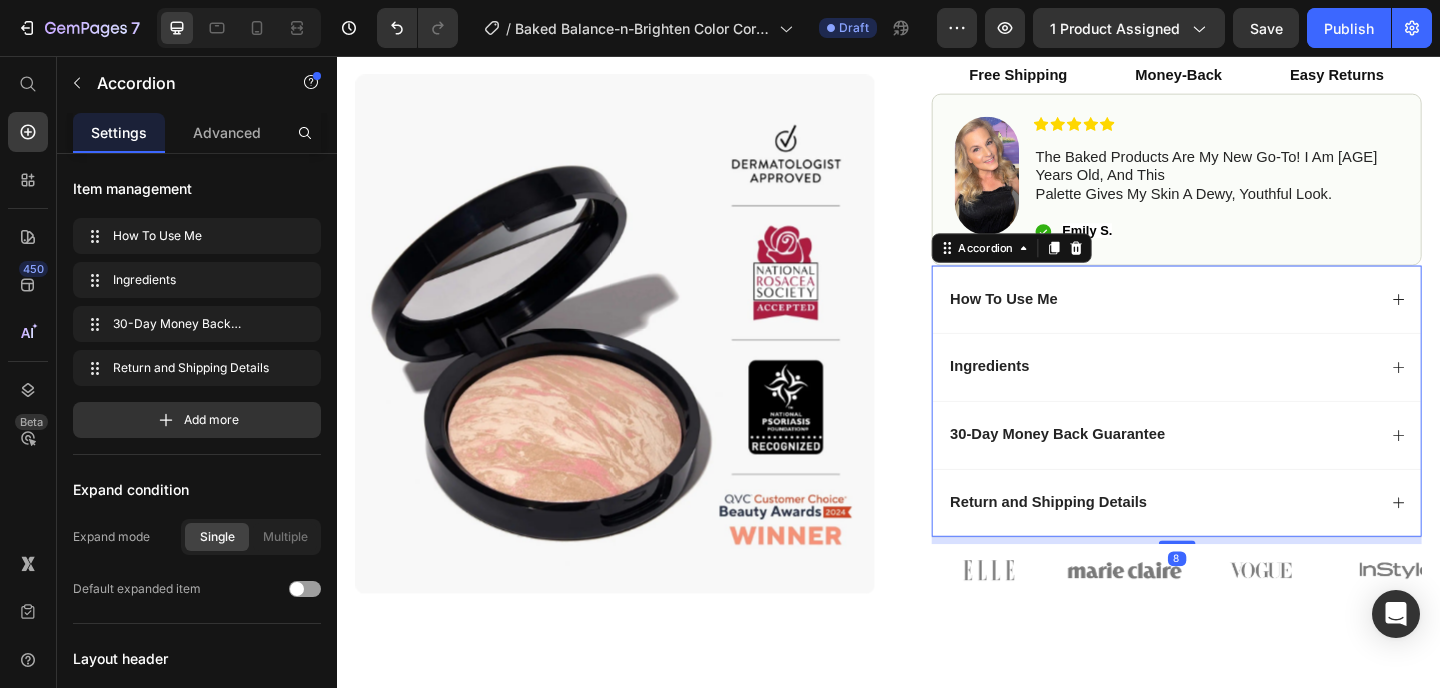 scroll, scrollTop: 0, scrollLeft: 0, axis: both 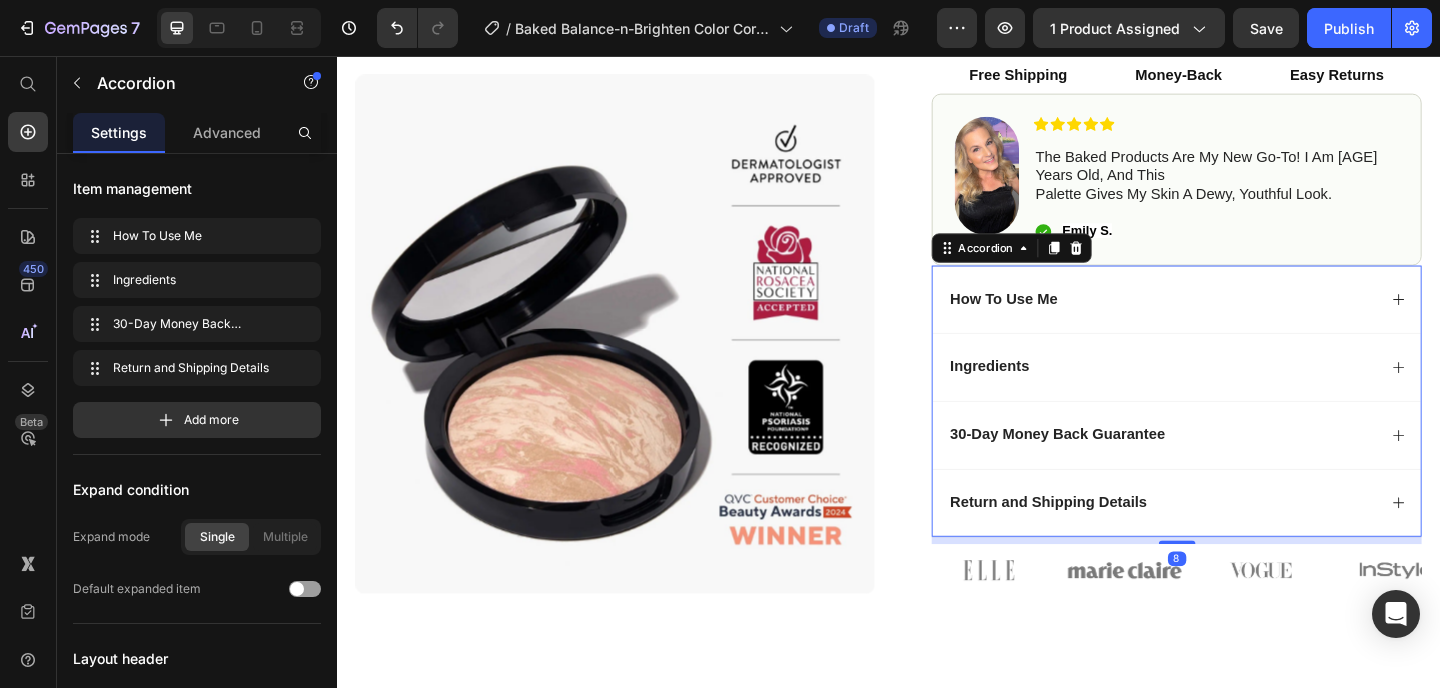 click on "30-Day Money Back Guarantee" at bounding box center (1250, 468) 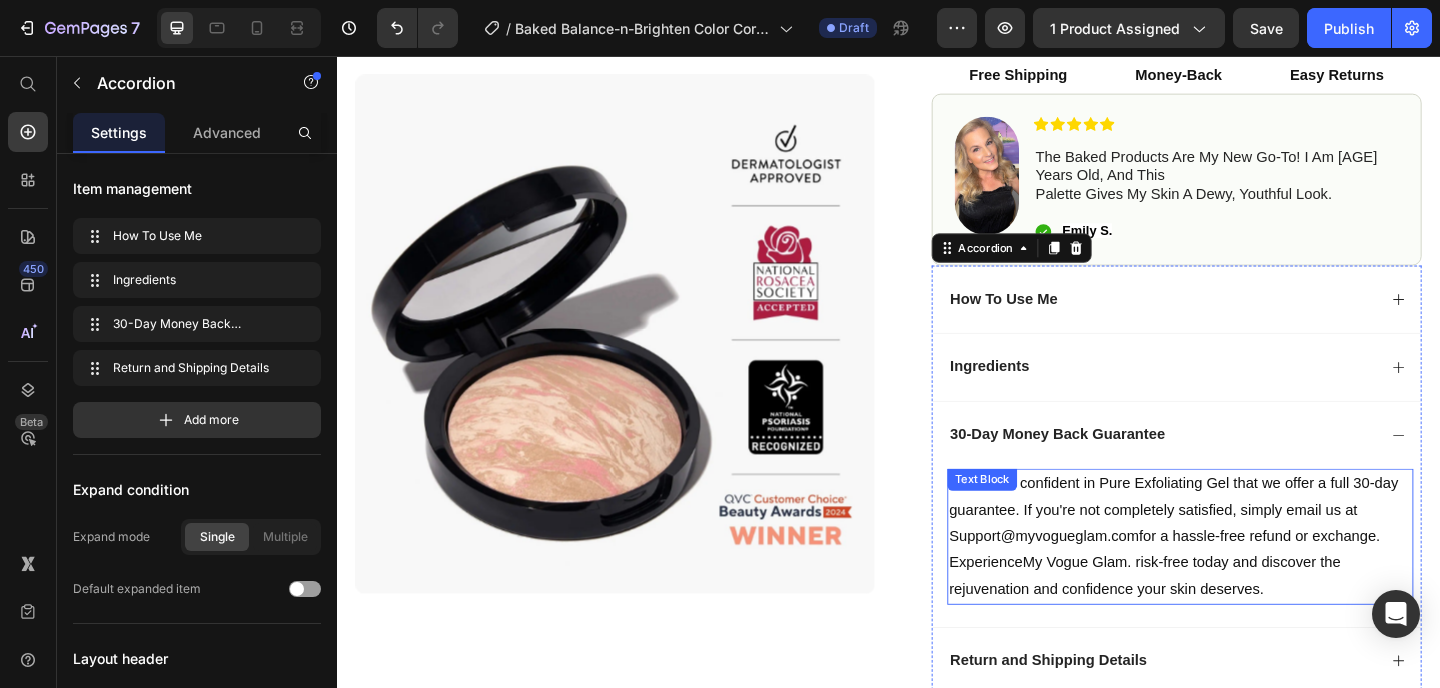 click on "We are so confident in Pure Exfoliating Gel that we offer a full 30-day guarantee. If you're not completely satisfied, simply email us at Support@ myvogueglam.com  for a hassle-free refund or exchange. Experience  My Vogue Glam . risk-free today and discover the rejuvenation and confidence your skin deserves." at bounding box center (1254, 579) 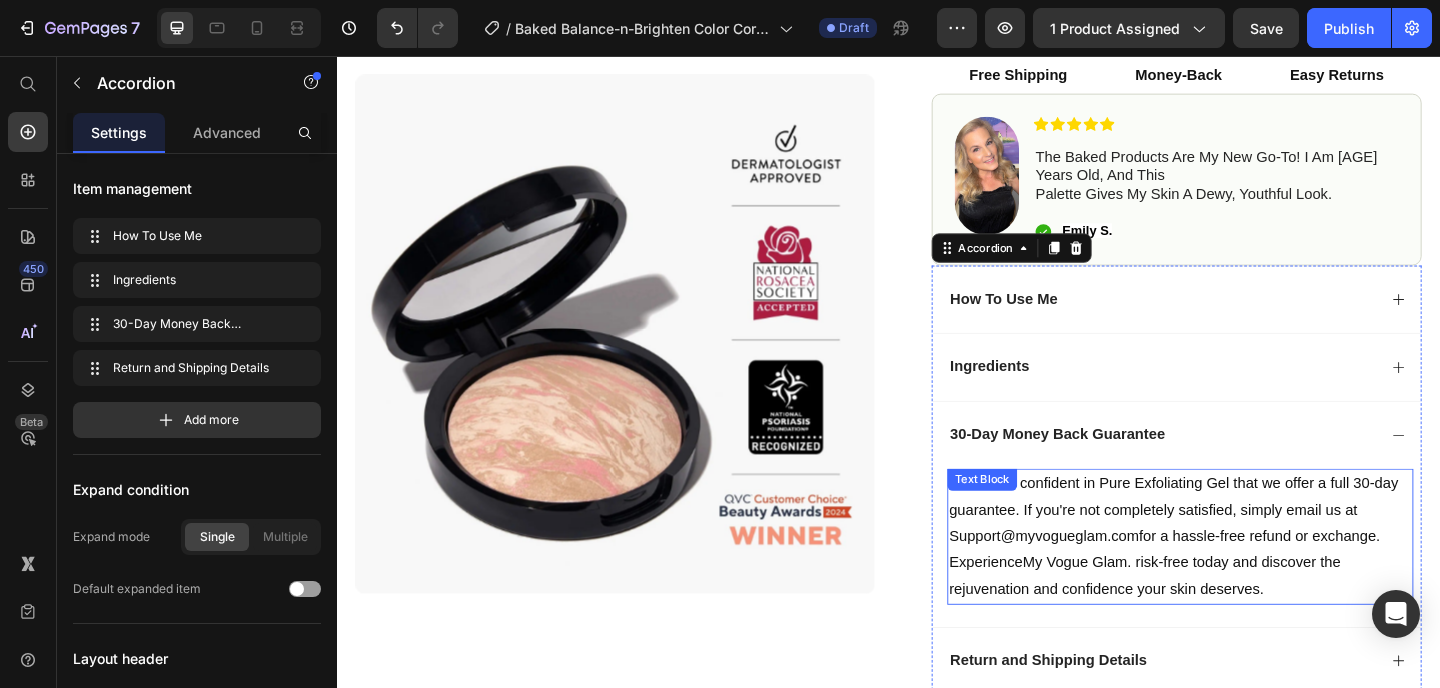 click on "We are so confident in Pure Exfoliating Gel that we offer a full 30-day guarantee. If you're not completely satisfied, simply email us at Support@ myvogueglam.com  for a hassle-free refund or exchange. Experience  My Vogue Glam . risk-free today and discover the rejuvenation and confidence your skin deserves." at bounding box center (1254, 579) 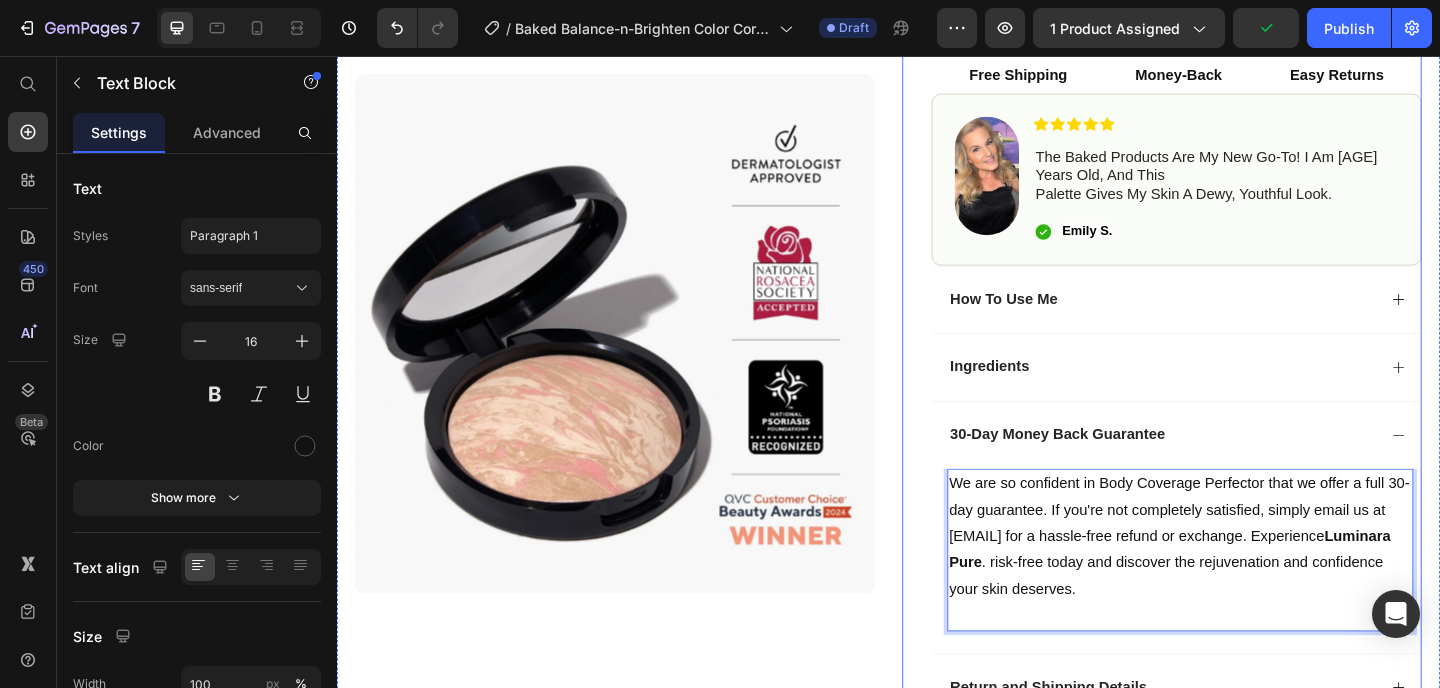 scroll, scrollTop: 54, scrollLeft: 0, axis: vertical 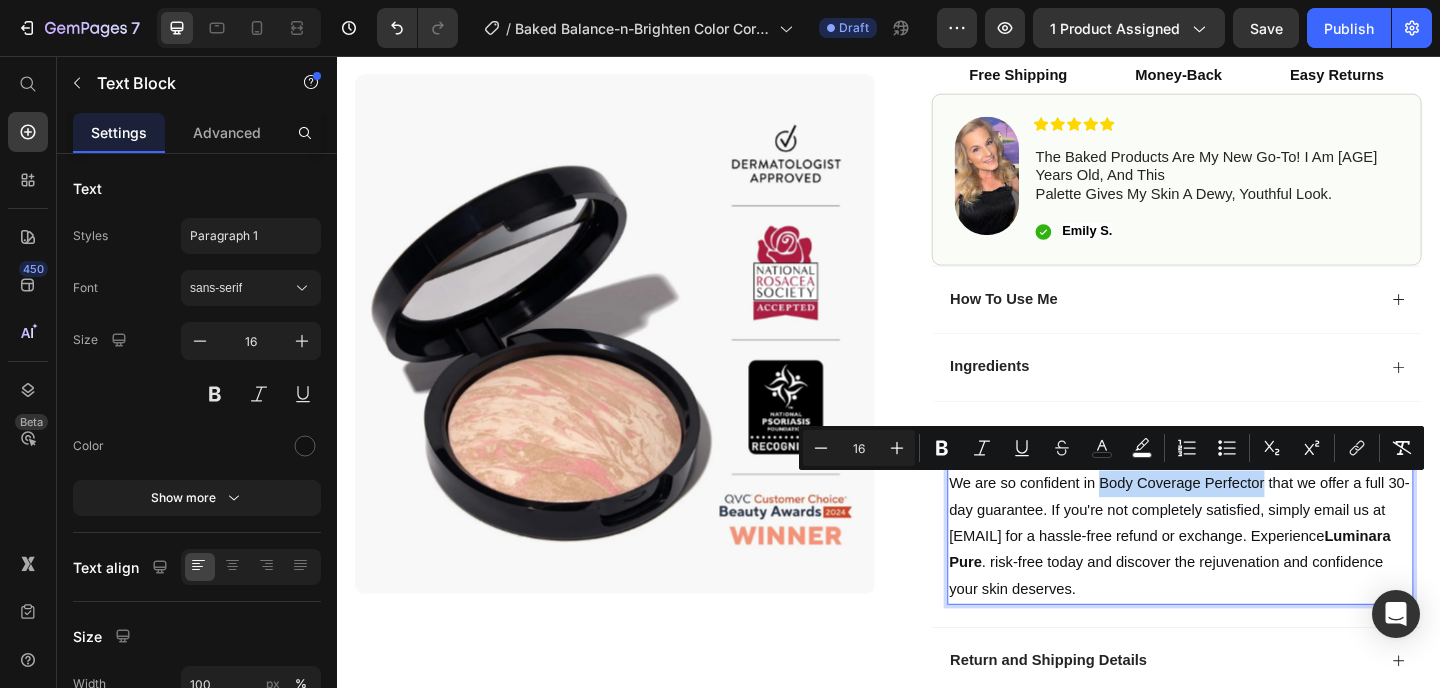 drag, startPoint x: 1159, startPoint y: 521, endPoint x: 1340, endPoint y: 526, distance: 181.06905 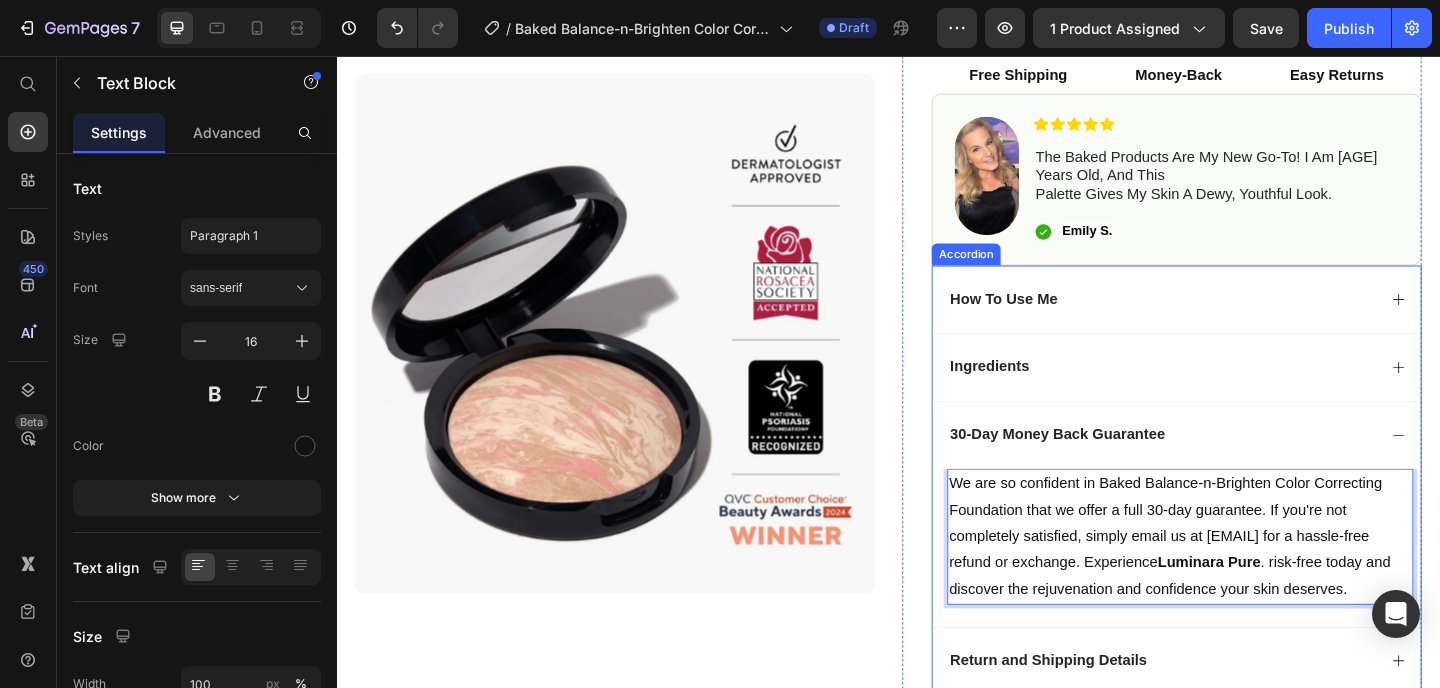 click on "30-Day Money Back Guarantee" at bounding box center (1234, 468) 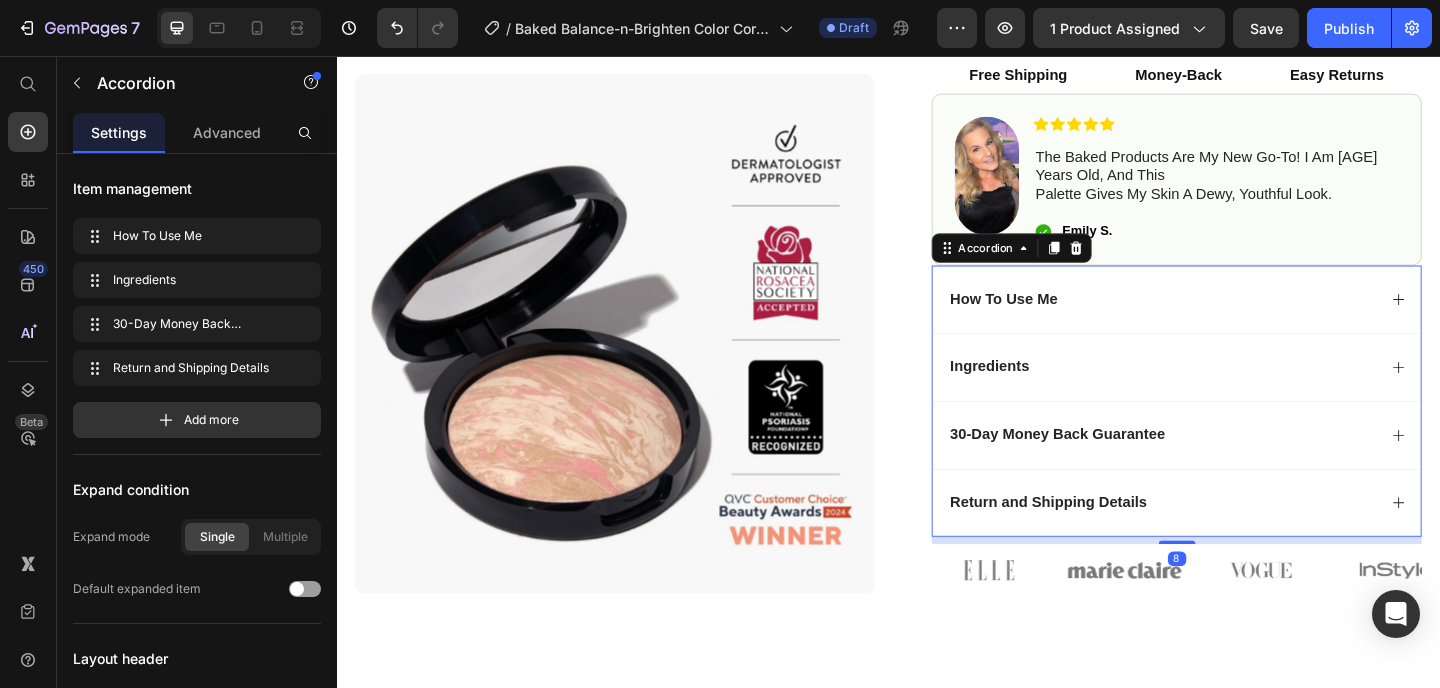 scroll, scrollTop: 0, scrollLeft: 0, axis: both 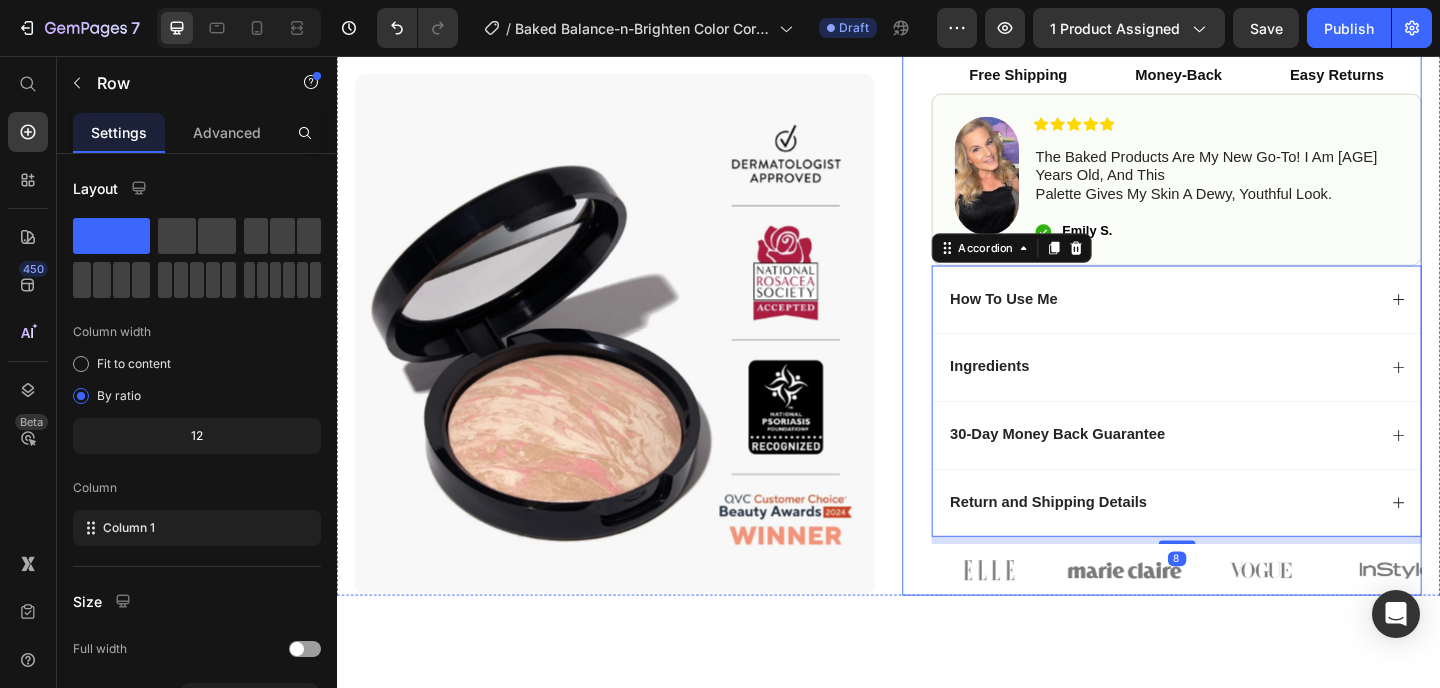 click on "Icon Icon Icon Icon Icon Icon List (1734 Reviews) Text Block Row Baked Balance-n-Brighten Color Correcting Foundation Product Title R 499.00 Product Price R 1,000.00 Product Price SALE 50% OFF Discount Tag Row Flawless, Natural-Looking Finish Blurs Redness, Dullness & Uneven Tone Infused with Skin-Nourishing Antioxidants Item List Select Foundation Shade: Porcelain Porcelain Porcelain Porcelain Fair Fair Fair Light Light Light Medium Medium Medium Golden Medium Golden Medium Golden Medium Sand Sand Sand Tan Tan Tan Deep Deep Deep Toffee Toffee Toffee Product Variants & Swatches
add to cart Add to Cart
Icon Free Shipping Text Block
Icon Money-Back Text Block
Icon Easy Returns Text Block Row Image Icon Icon Icon Icon Icon Icon List The Baked products are my new go-to! I am 57 years old, and this palette gives my skin a dewy, youthful look. Text Block
Icon Emily S. Text Block Row Row
How To Use Me" at bounding box center (1234, 29) 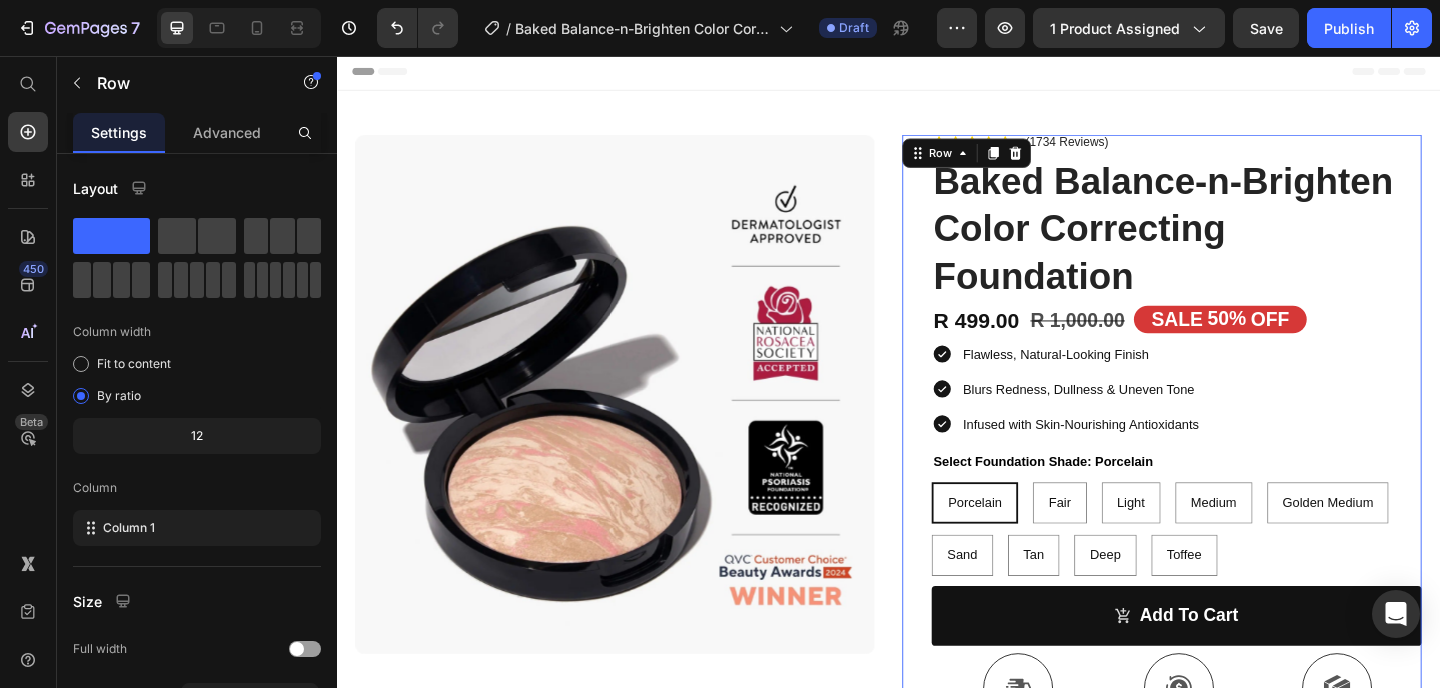 scroll, scrollTop: 0, scrollLeft: 0, axis: both 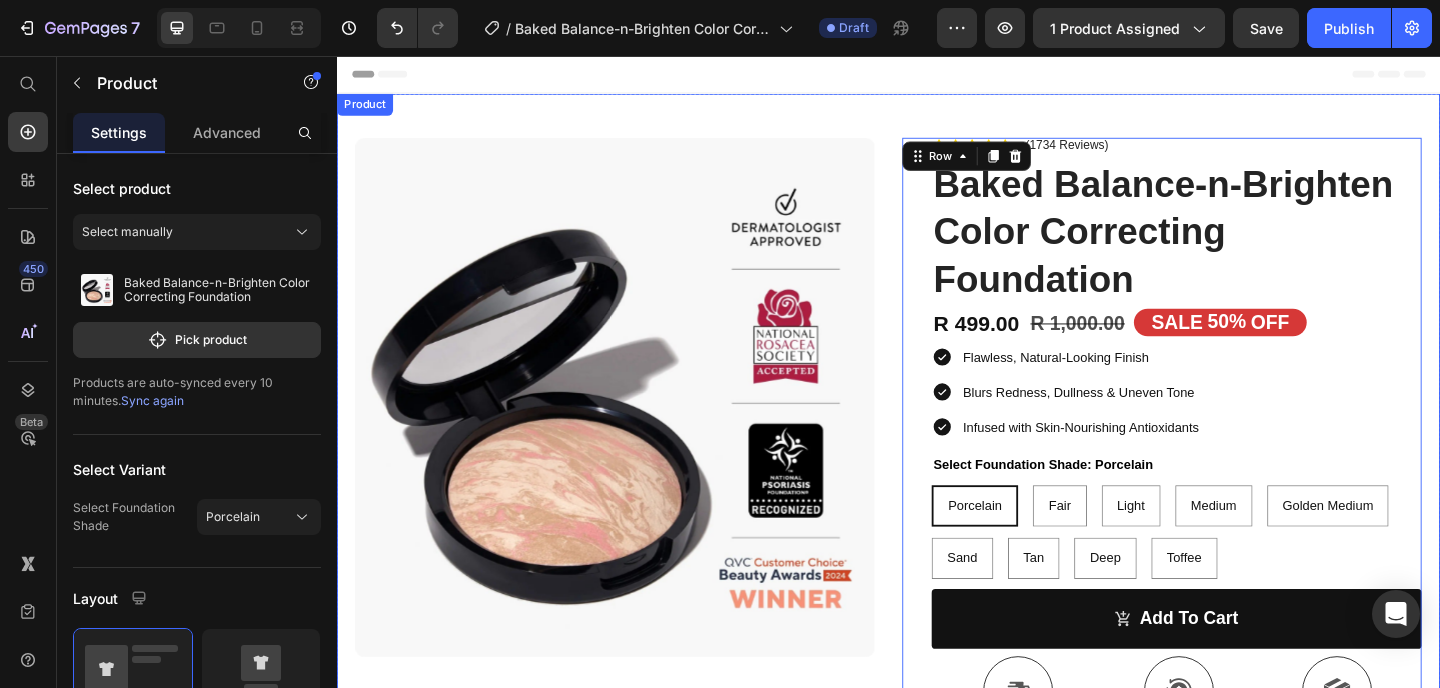 click on "Product Images Row Icon Icon Icon Icon Icon Icon List (1734 Reviews) Text Block Row Baked Balance-n-Brighten Color Correcting Foundation Product Title R 499.00 Product Price R 1,000.00 Product Price SALE 50% OFF Discount Tag Row Flawless, Natural-Looking Finish Blurs Redness, Dullness & Uneven Tone Infused with Skin-Nourishing Antioxidants Item List Select Foundation Shade: Porcelain Porcelain Porcelain Porcelain Fair Fair Fair Light Light Light Medium Medium Medium Golden Medium Golden Medium Golden Medium Sand Sand Sand Tan Tan Tan Deep Deep Deep Toffee Toffee Toffee Product Variants & Swatches
add to cart Add to Cart
Icon Free Shipping Text Block
Icon Money-Back Text Block
Icon Easy Returns Text Block Row Image Icon Icon Icon Icon Icon Icon List The Baked products are my new go-to! I am 57 years old, and this palette gives my skin a dewy, youthful look. Text Block
Icon Emily S. Text Block Row Row
Ingredients" at bounding box center [937, 735] 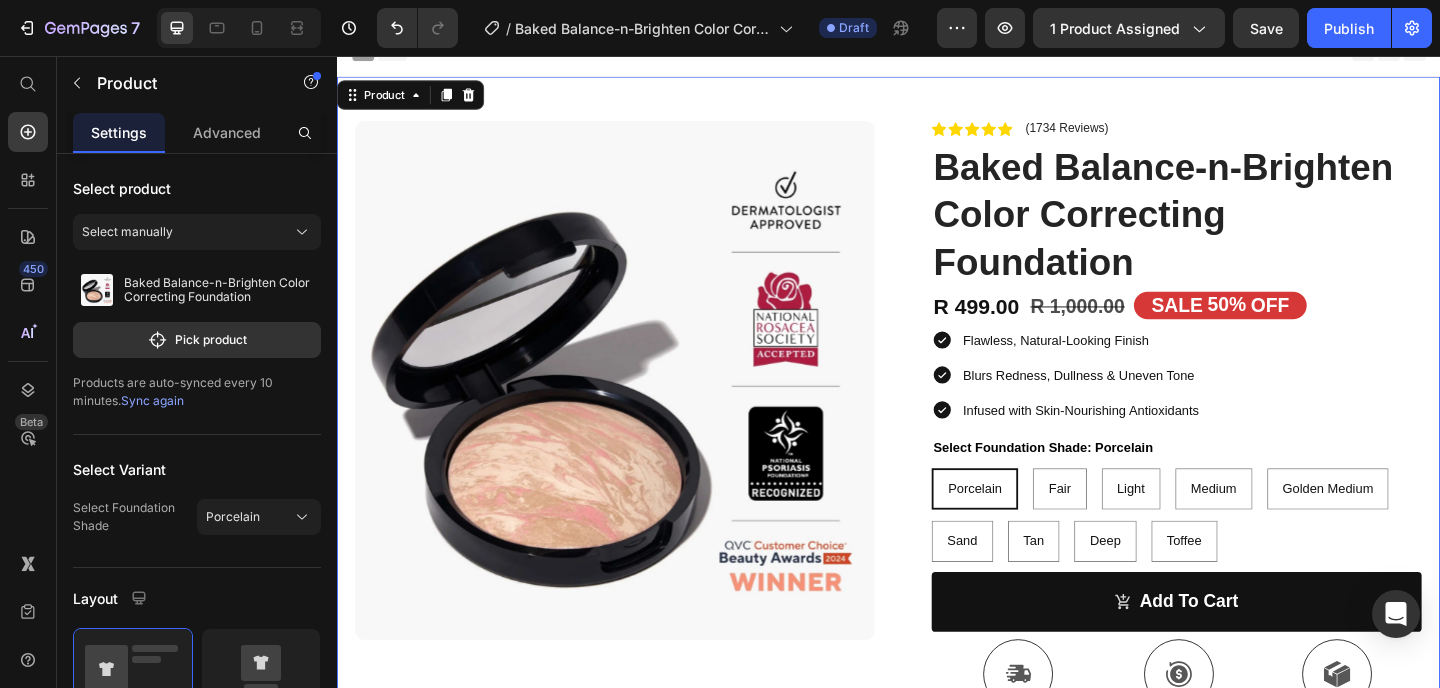 scroll, scrollTop: 21, scrollLeft: 0, axis: vertical 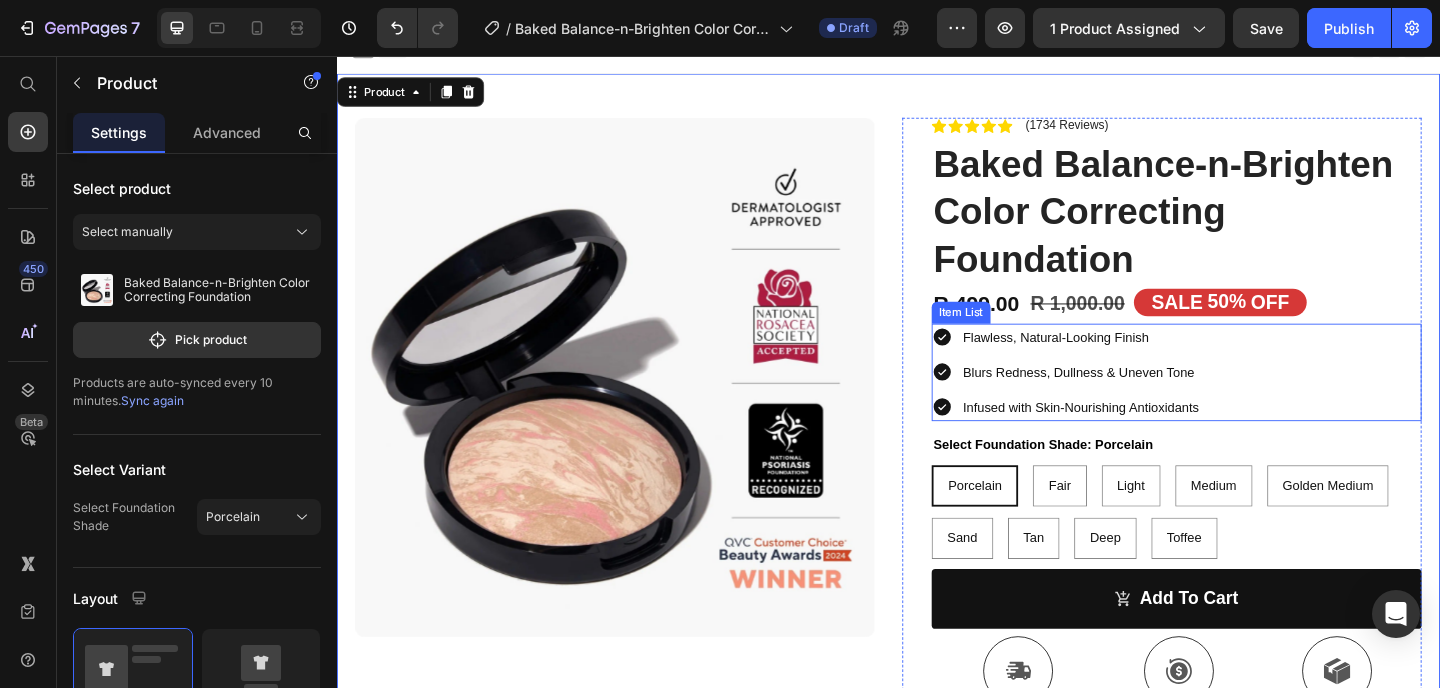 click on "Flawless, Natural-Looking Finish Blurs Redness, Dullness & Uneven Tone Infused with Skin-Nourishing Antioxidants" at bounding box center [1250, 401] 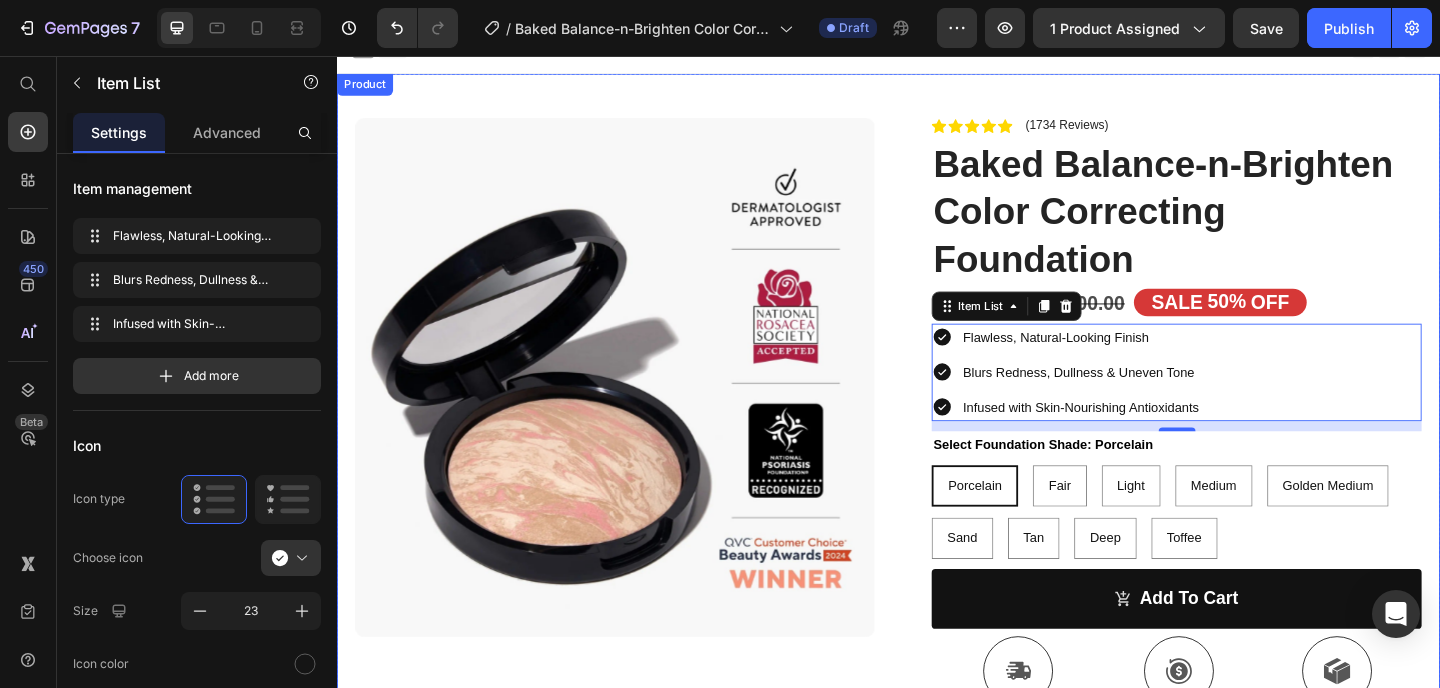 click on "Product Images Row Icon Icon Icon Icon Icon Icon List (1734 Reviews) Text Block Row Baked Balance-n-Brighten Color Correcting Foundation Product Title R 499.00 Product Price R 1,000.00 Product Price SALE 50% OFF Discount Tag Row Flawless, Natural-Looking Finish Blurs Redness, Dullness & Uneven Tone Infused with Skin-Nourishing Antioxidants Item List   11 Select Foundation Shade: Porcelain Porcelain Porcelain Porcelain Fair Fair Fair Light Light Light Medium Medium Medium Golden Medium Golden Medium Golden Medium Sand Sand Sand Tan Tan Tan Deep Deep Deep Toffee Toffee Toffee Product Variants & Swatches
add to cart Add to Cart
Icon Free Shipping Text Block
Icon Money-Back Text Block
Icon Easy Returns Text Block Row Image Icon Icon Icon Icon Icon Icon List The Baked products are my new go-to! I am 57 years old, and this palette gives my skin a dewy, youthful look. Text Block
Icon Emily S. Text Block Row Row
Image" at bounding box center [937, 714] 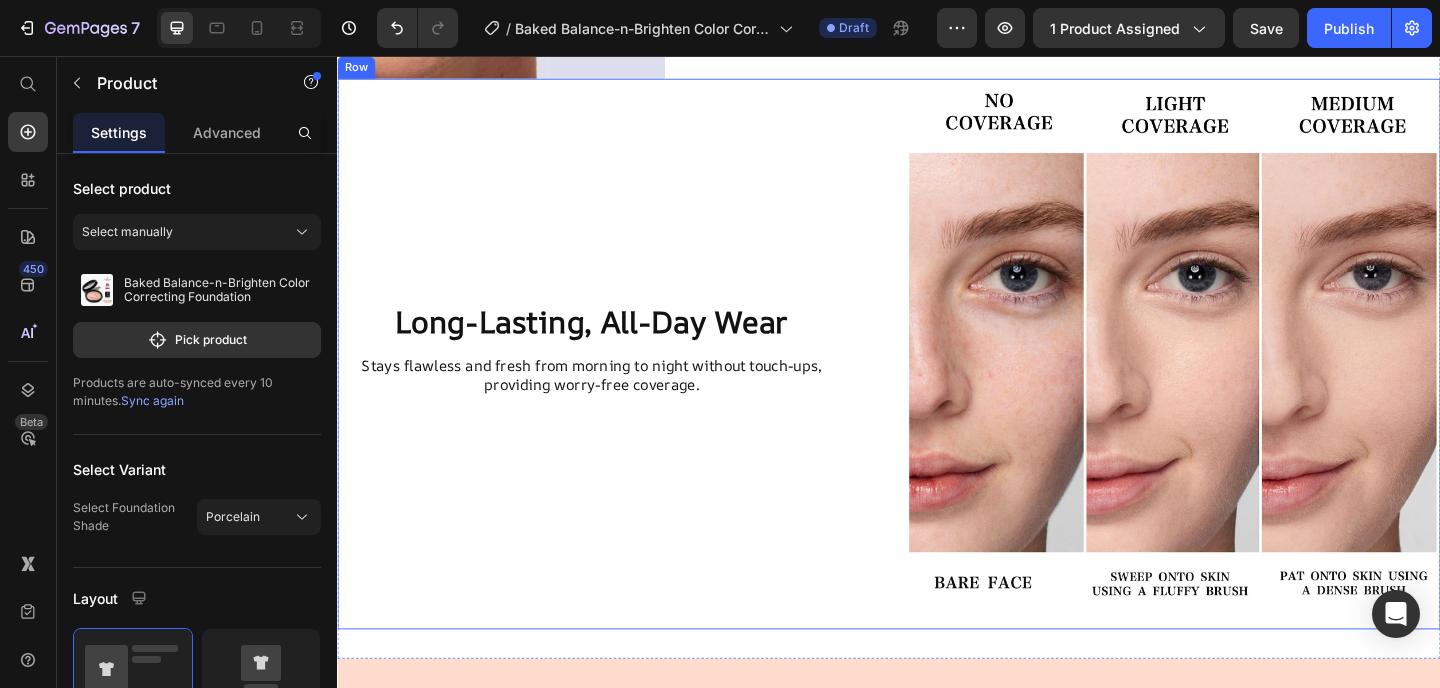scroll, scrollTop: 2875, scrollLeft: 0, axis: vertical 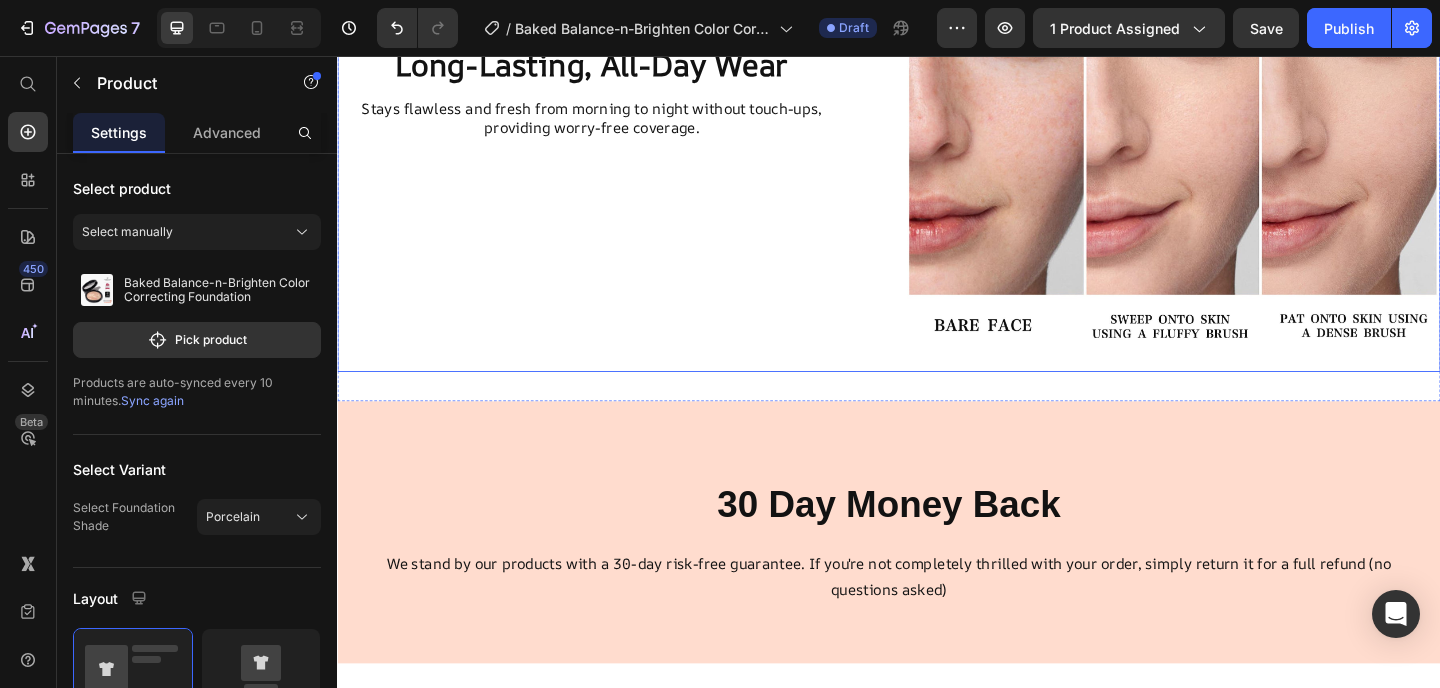 click on "Long-Lasting, All-Day Wear Stays flawless and fresh from morning to night without touch-ups, providing worry-free coverage. Text Block Row" at bounding box center (629, 100) 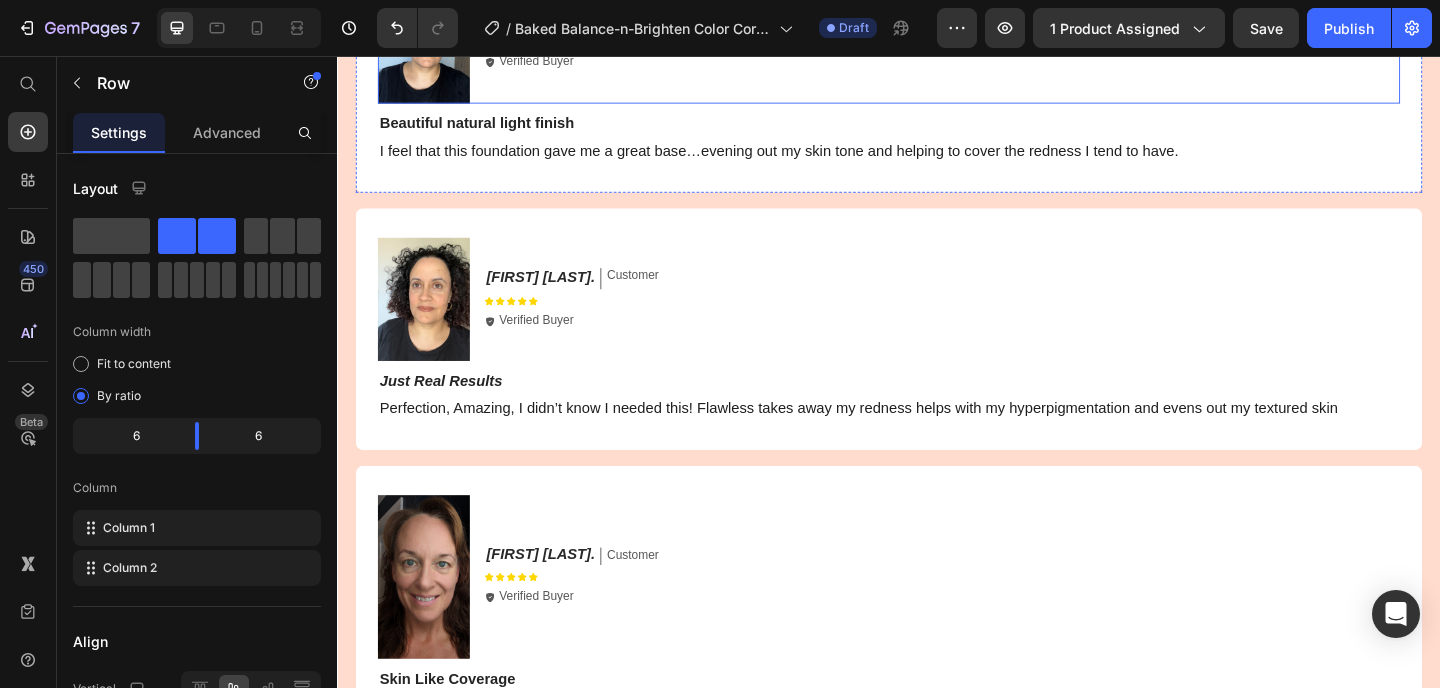 scroll, scrollTop: 4695, scrollLeft: 0, axis: vertical 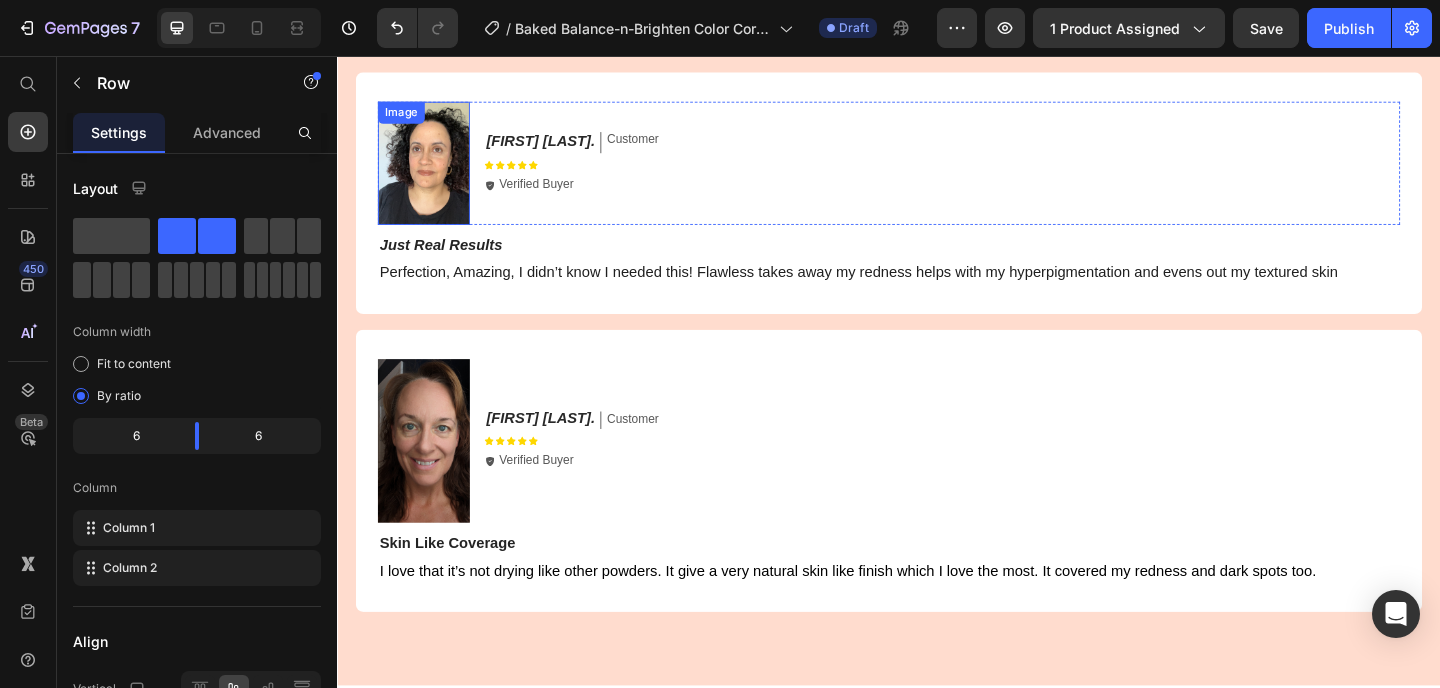click at bounding box center [431, 172] 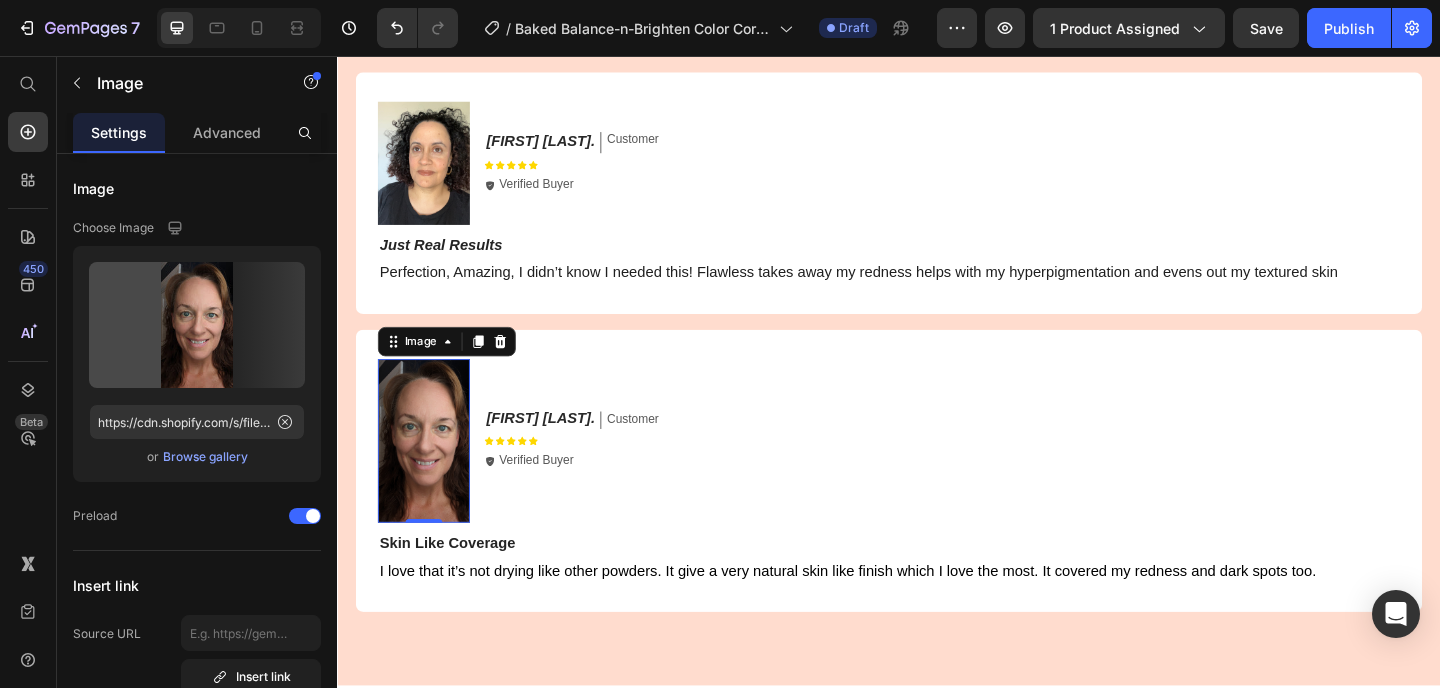 click at bounding box center [431, 475] 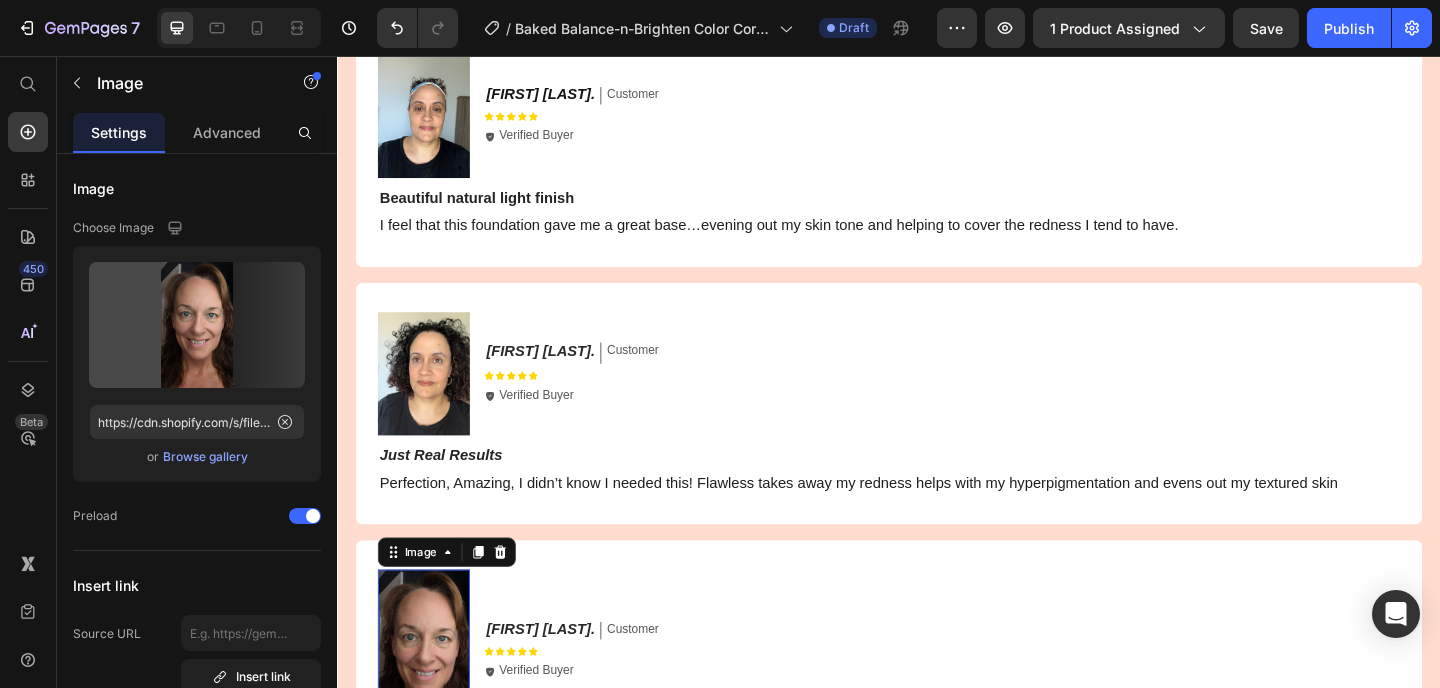 scroll, scrollTop: 4057, scrollLeft: 0, axis: vertical 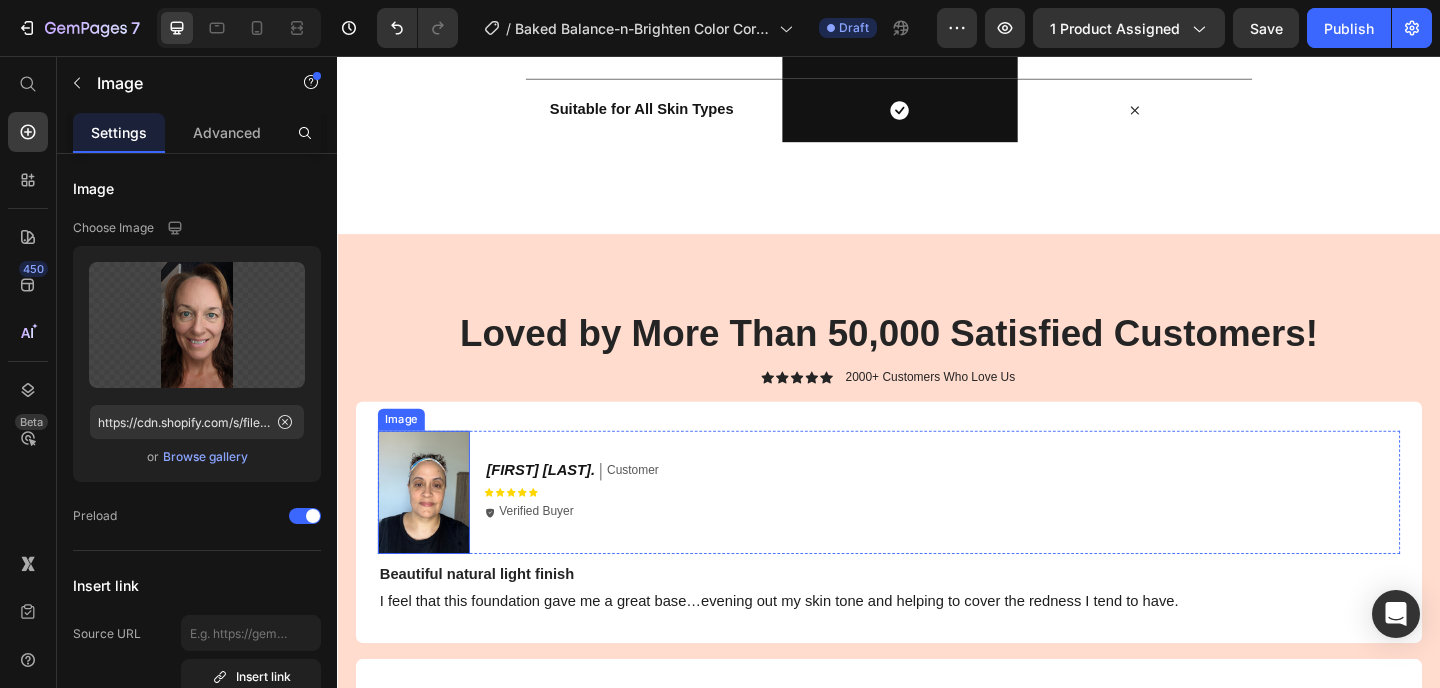 click at bounding box center (431, 530) 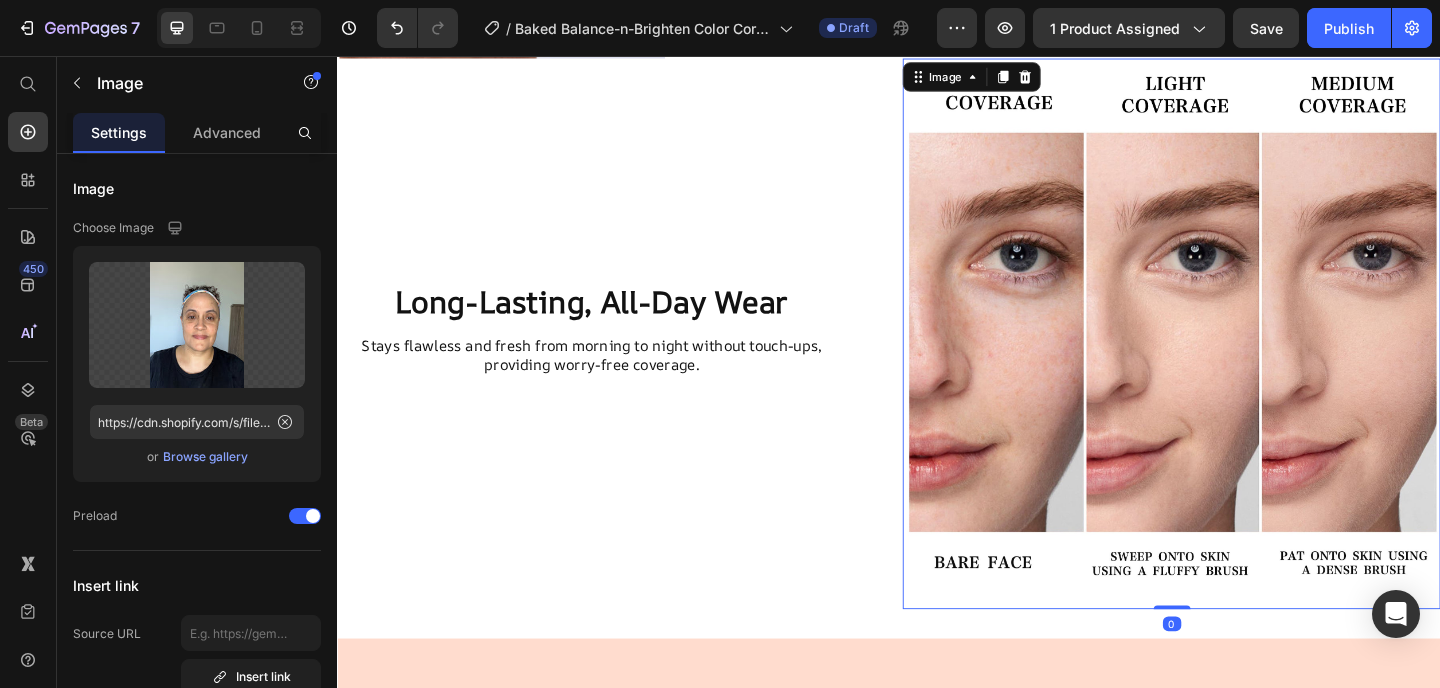 click at bounding box center (1244, 358) 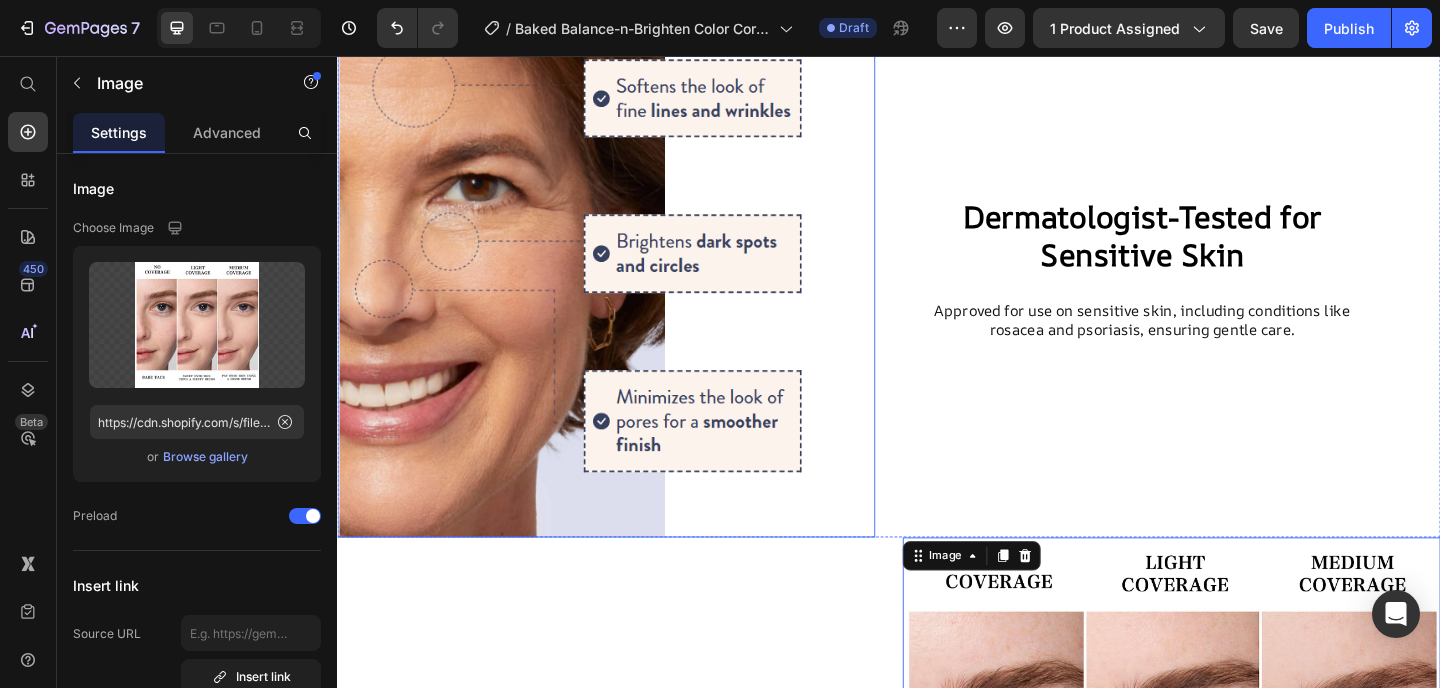 click at bounding box center [629, 287] 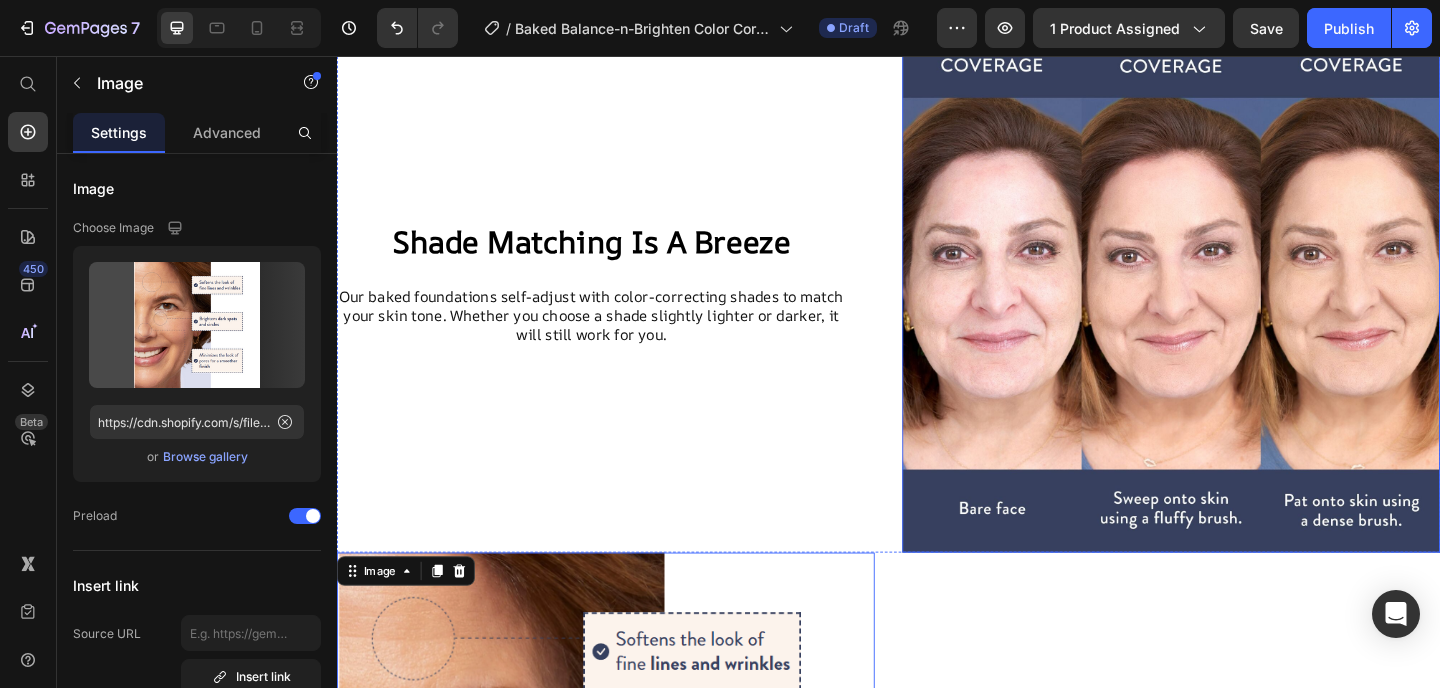 scroll, scrollTop: 1494, scrollLeft: 0, axis: vertical 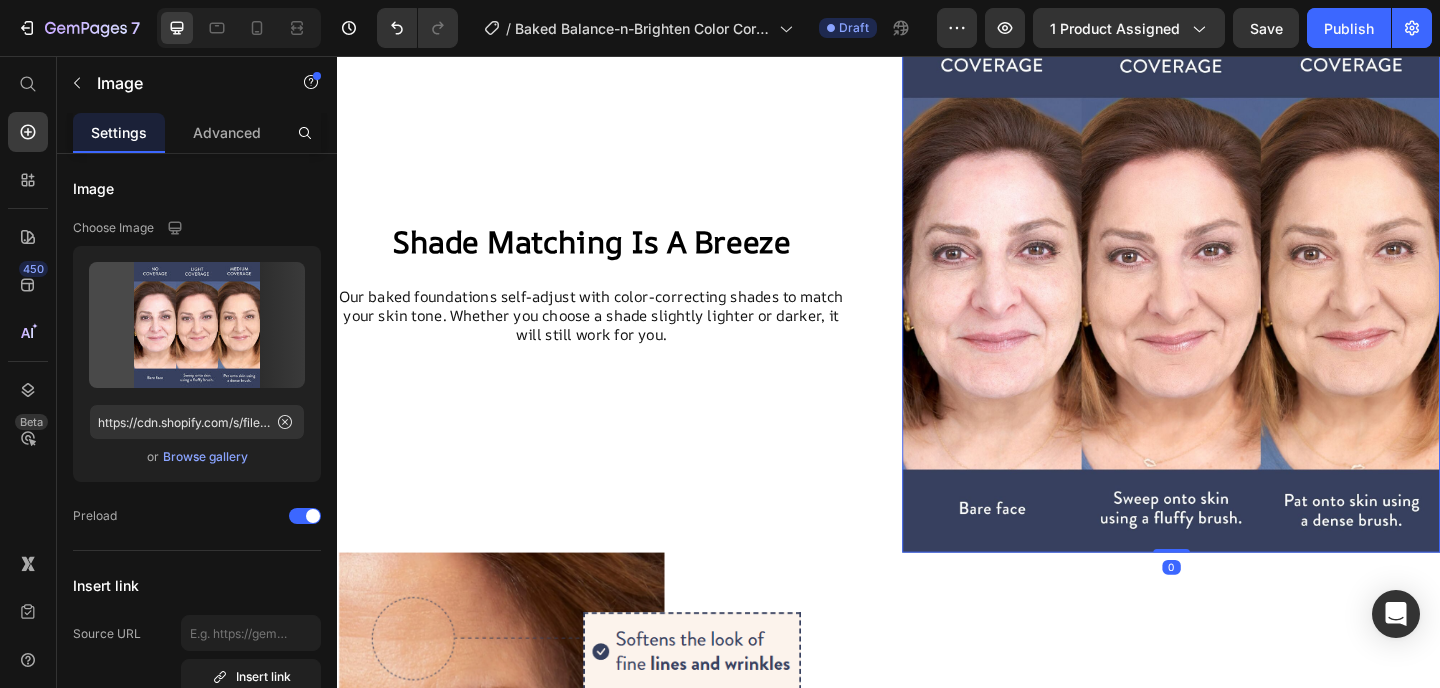 click at bounding box center (1244, 303) 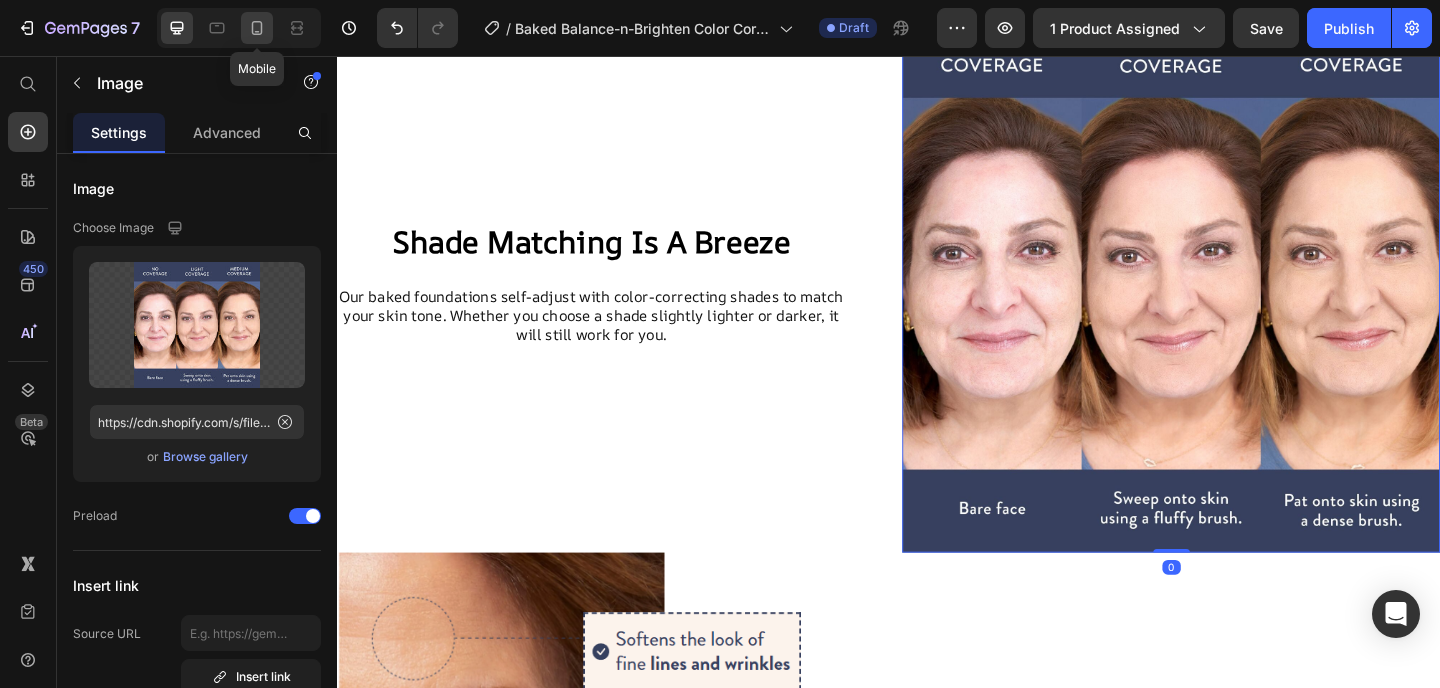 click 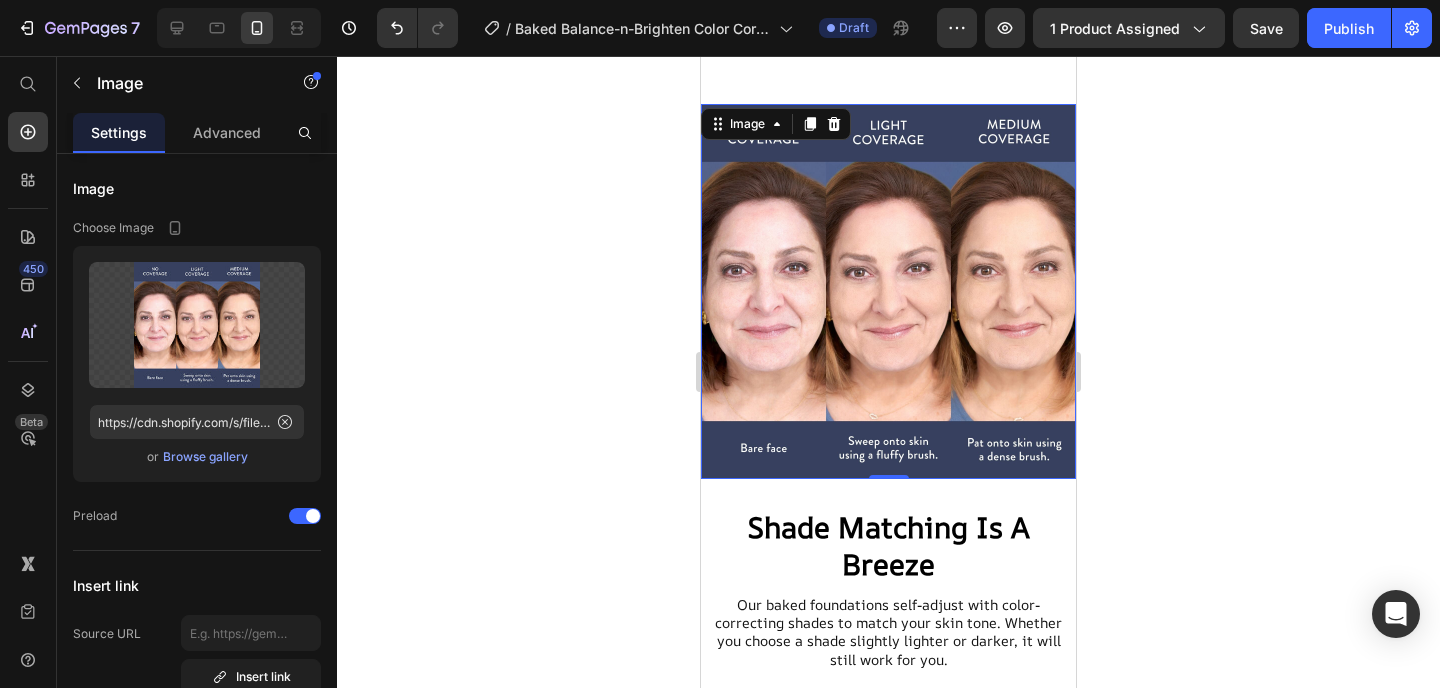 click at bounding box center [888, 291] 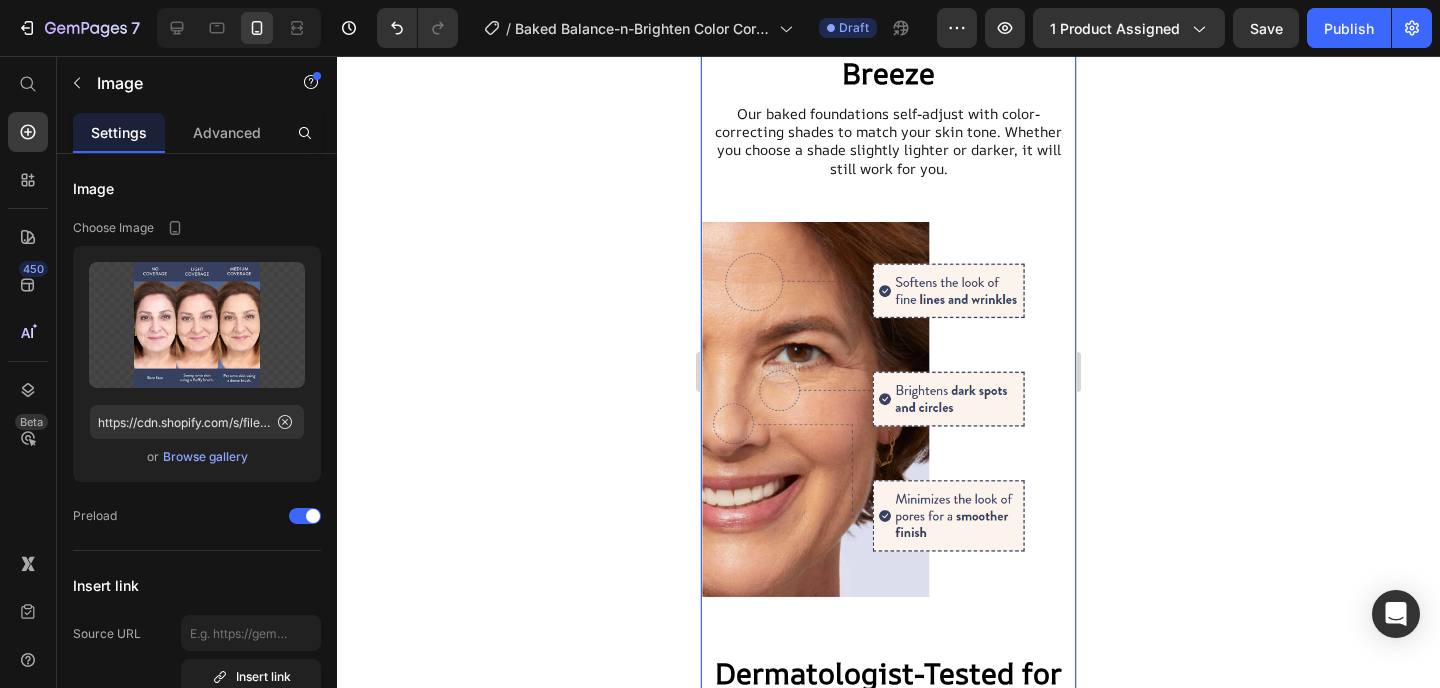 click at bounding box center (888, 409) 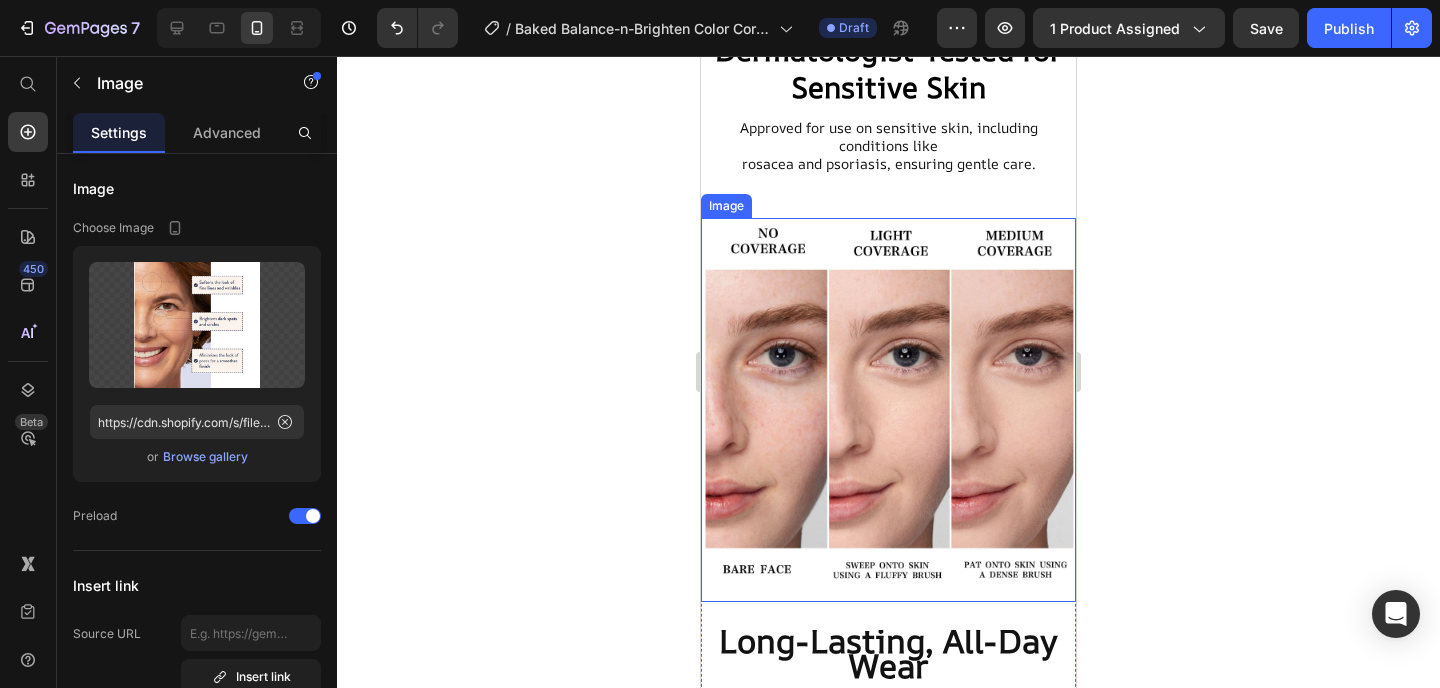 click at bounding box center [888, 410] 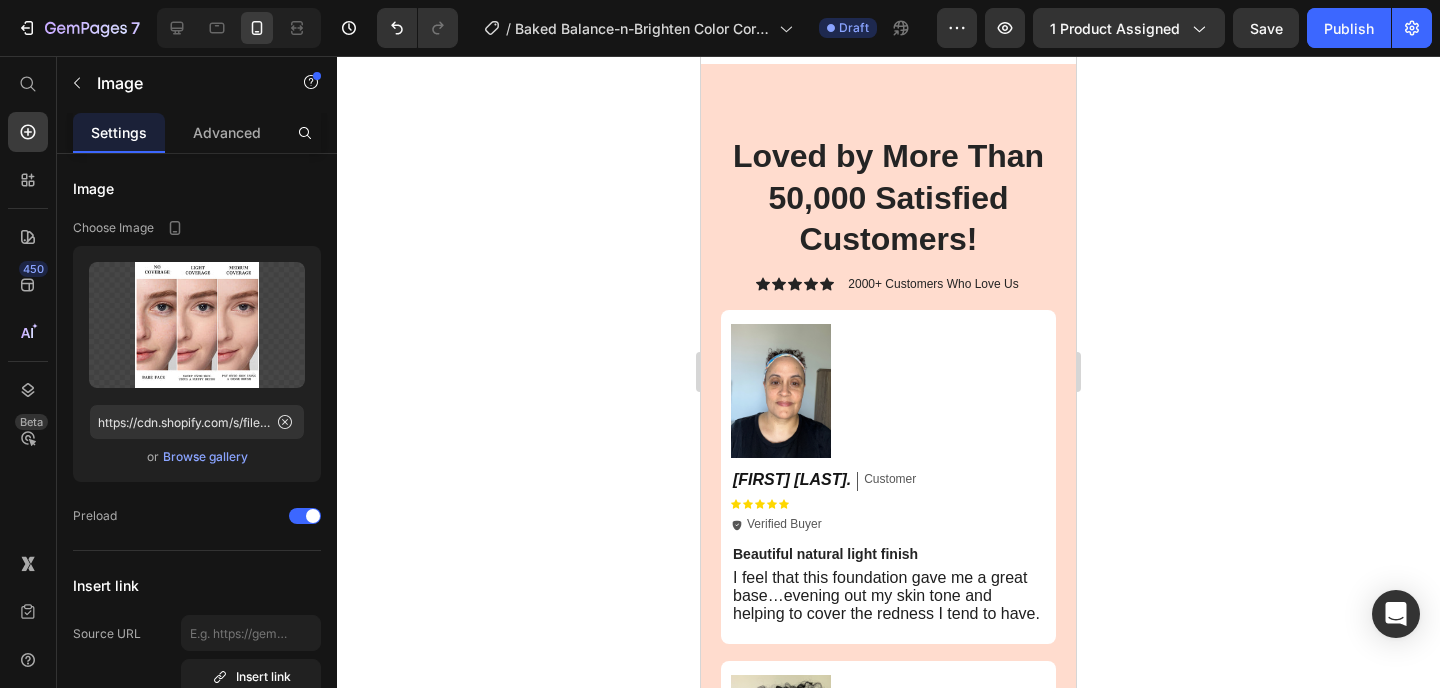 scroll, scrollTop: 3726, scrollLeft: 0, axis: vertical 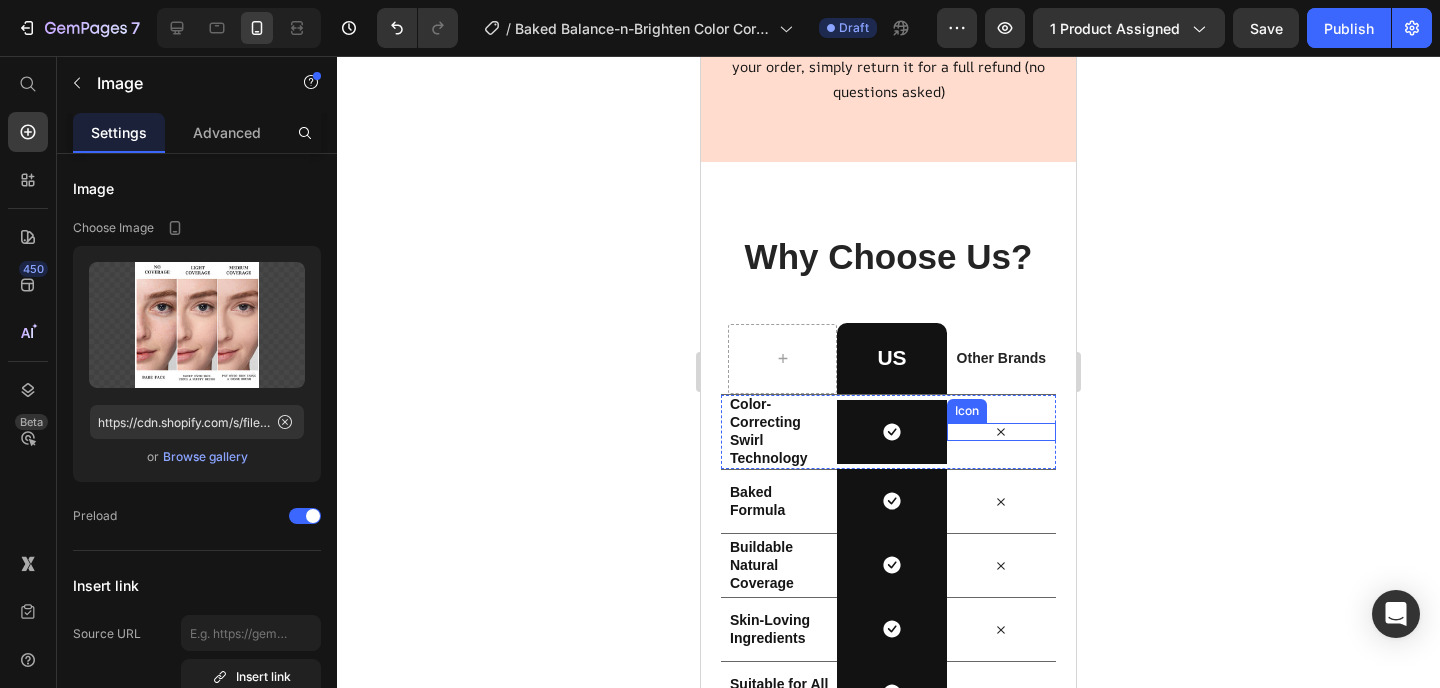 click 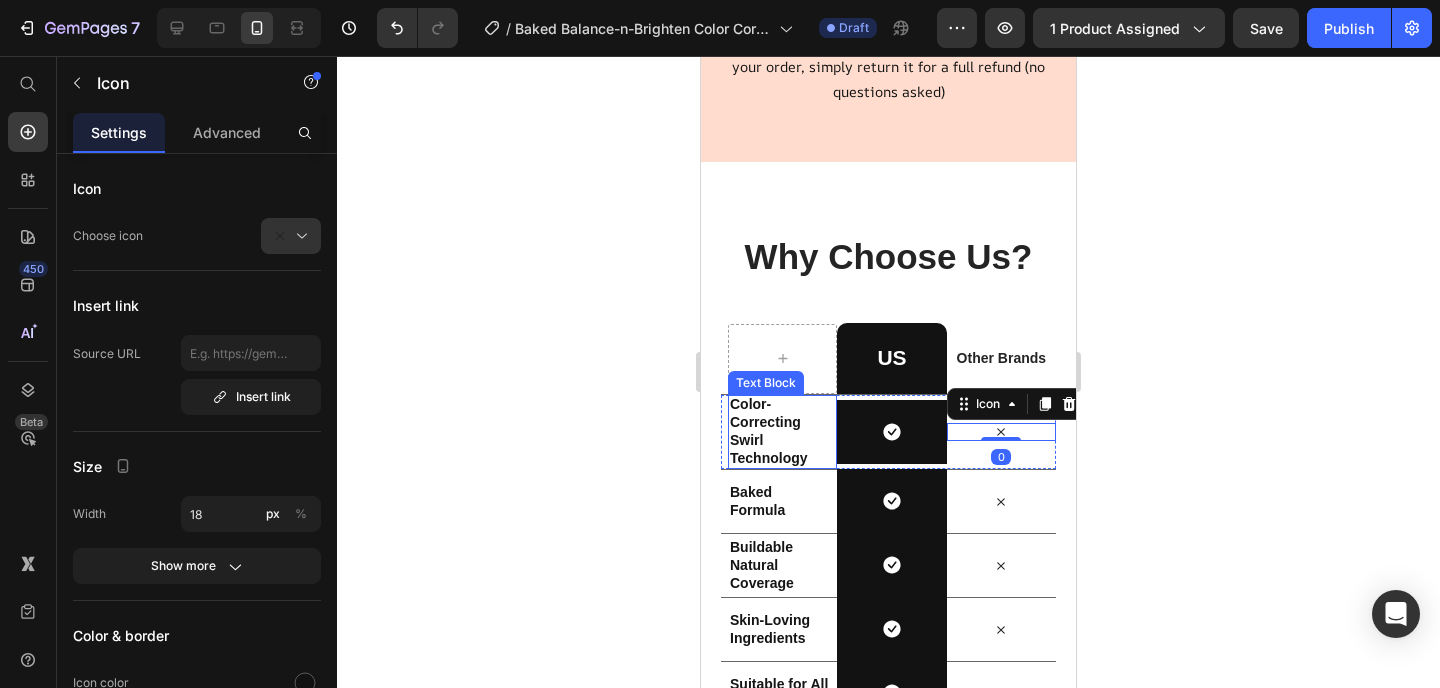 click on "Color-Correcting Swirl Technology" at bounding box center [779, 431] 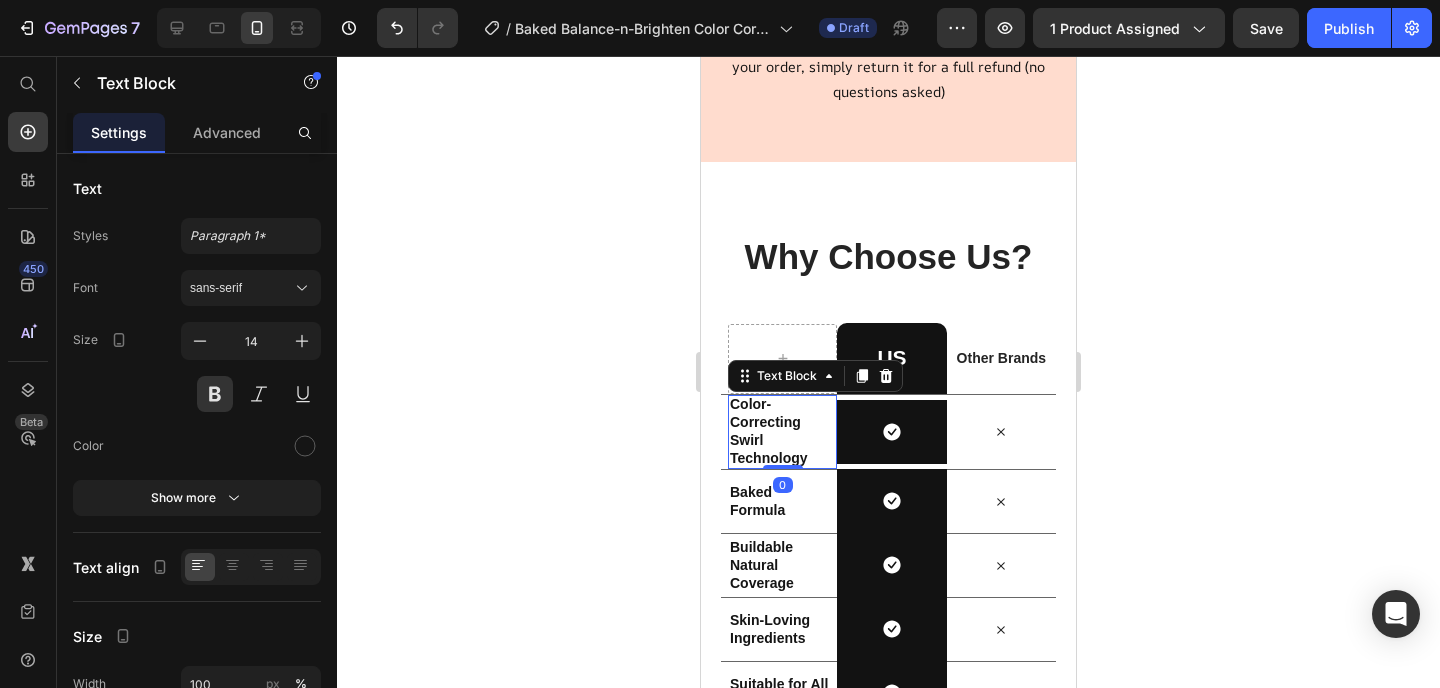 click on "Color-Correcting Swirl Technology" at bounding box center [769, 431] 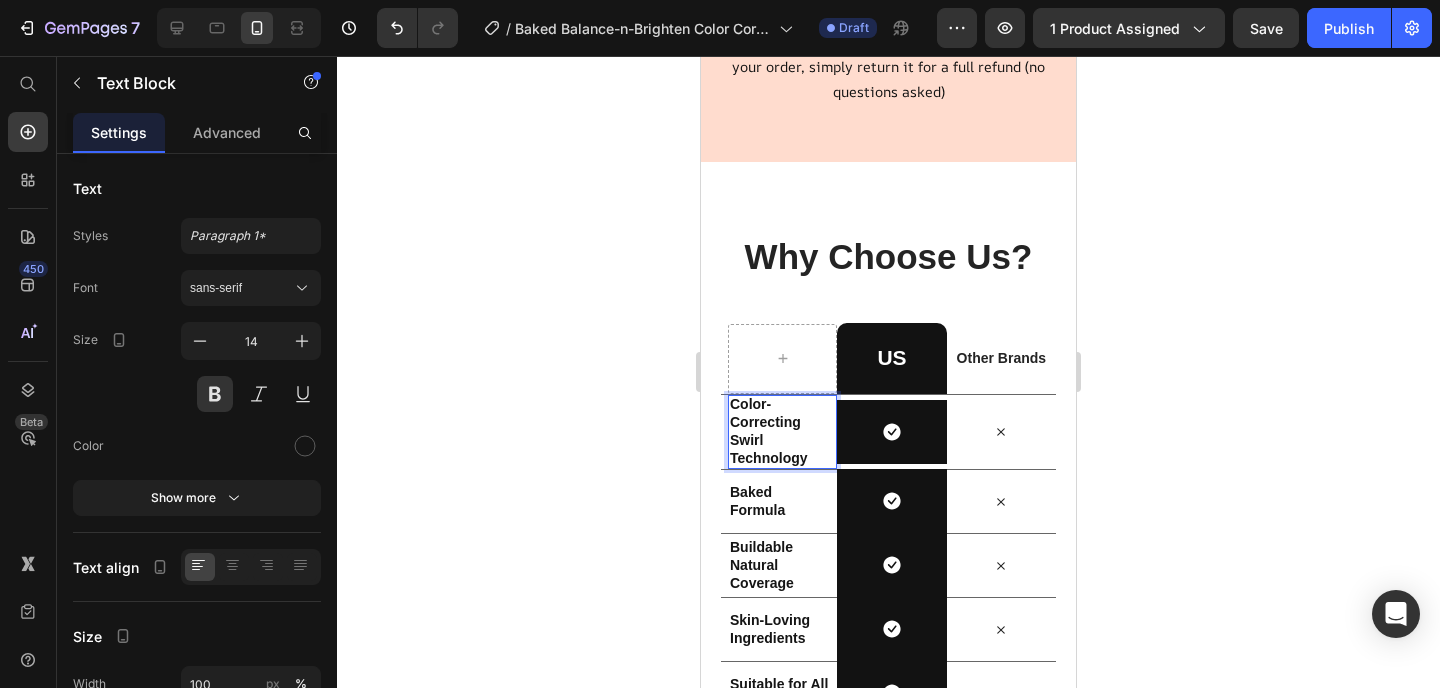 click on "Color-Correcting Swirl Technology" at bounding box center [769, 431] 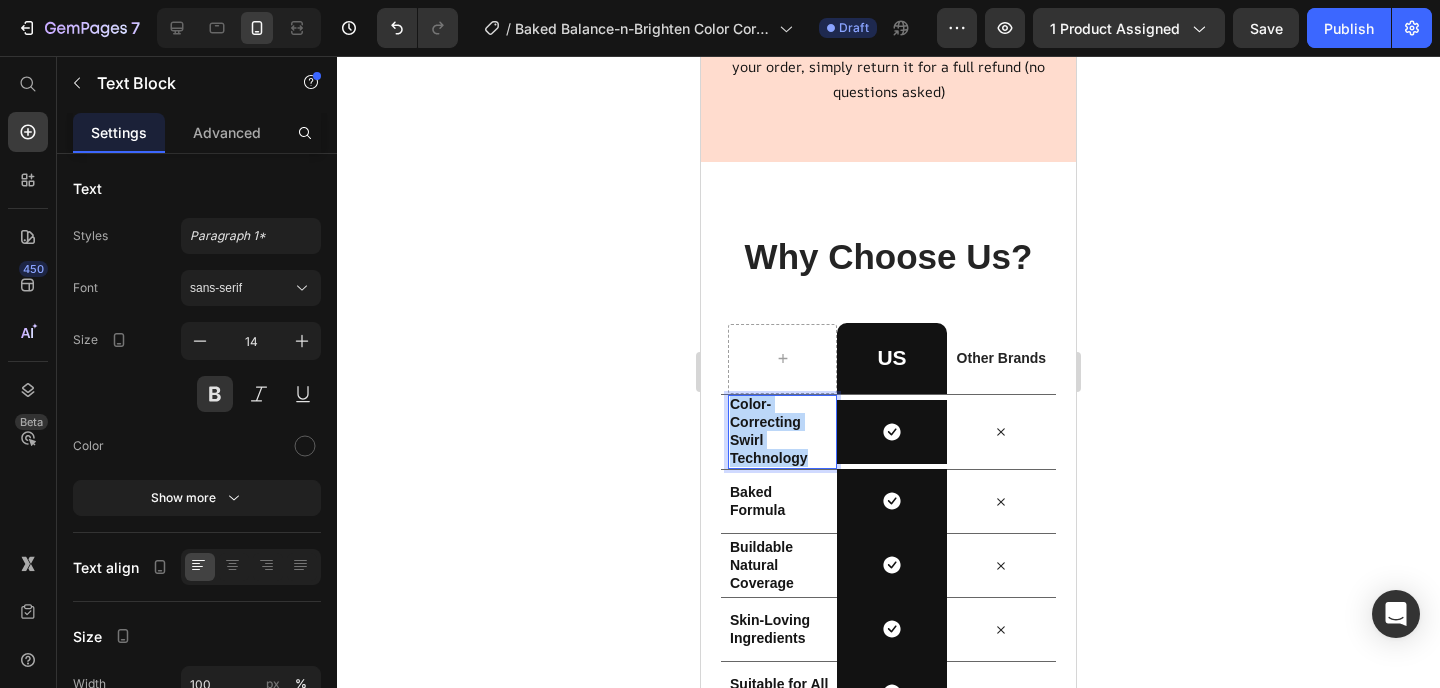 click on "Color-Correcting Swirl Technology" at bounding box center (769, 431) 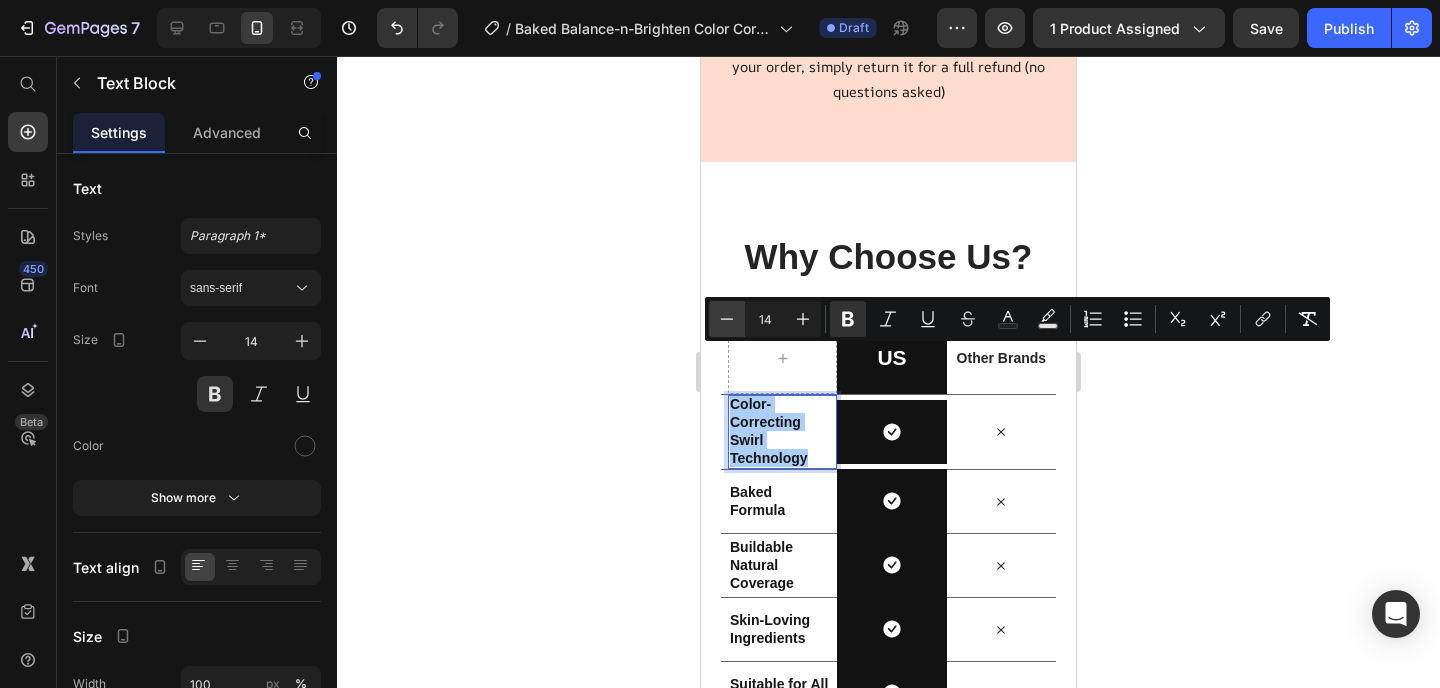 click 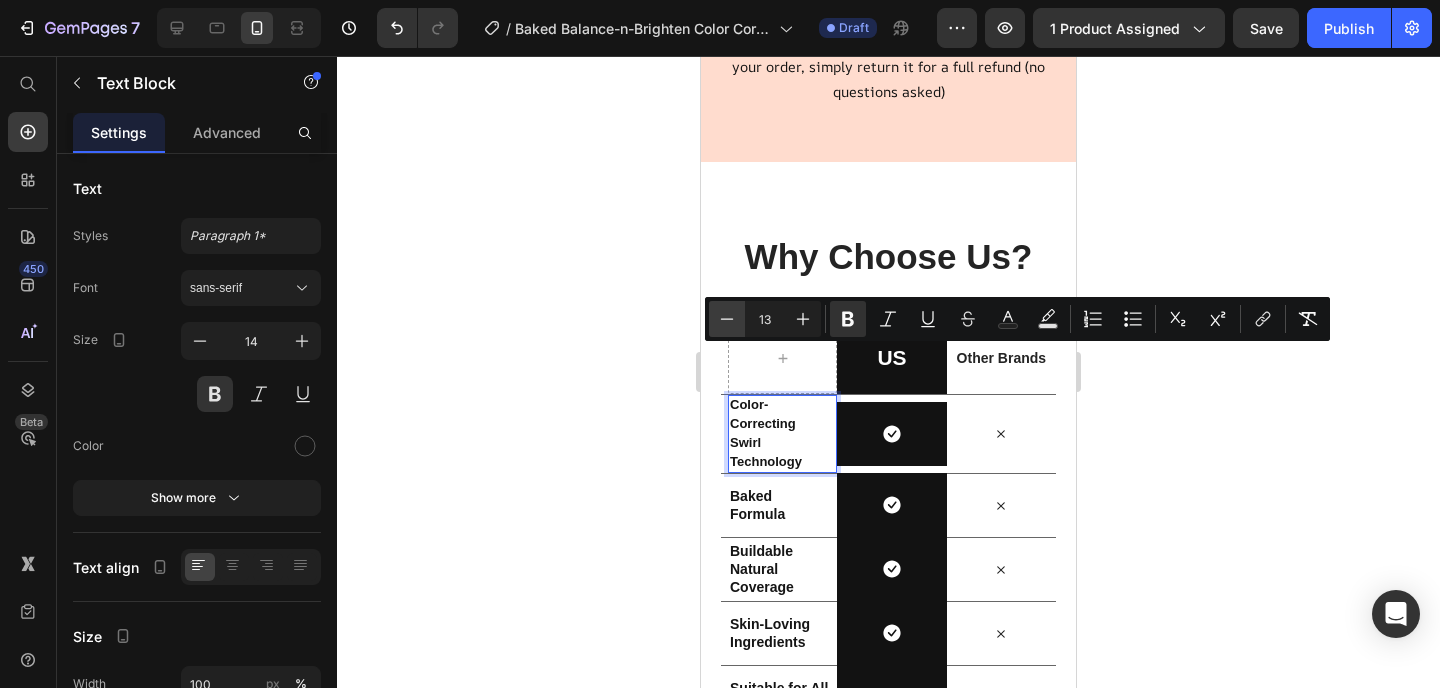 click 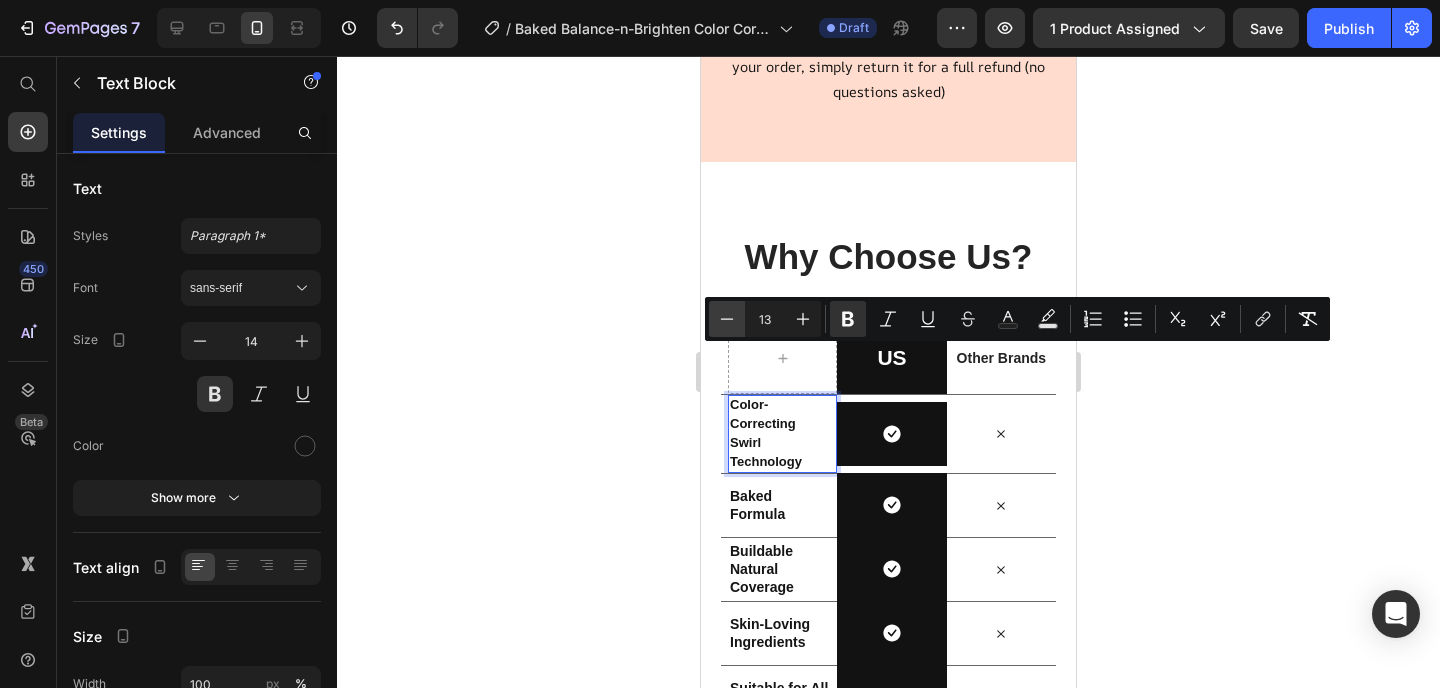 type on "12" 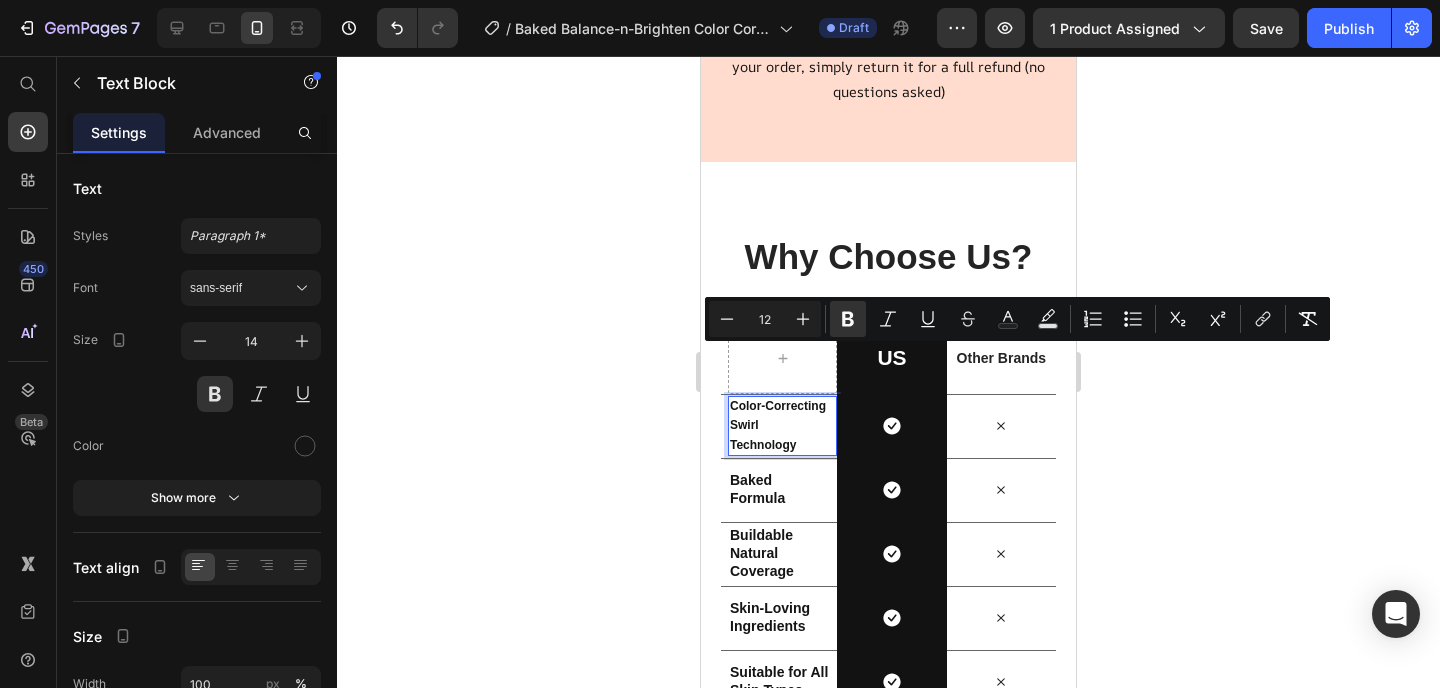 click 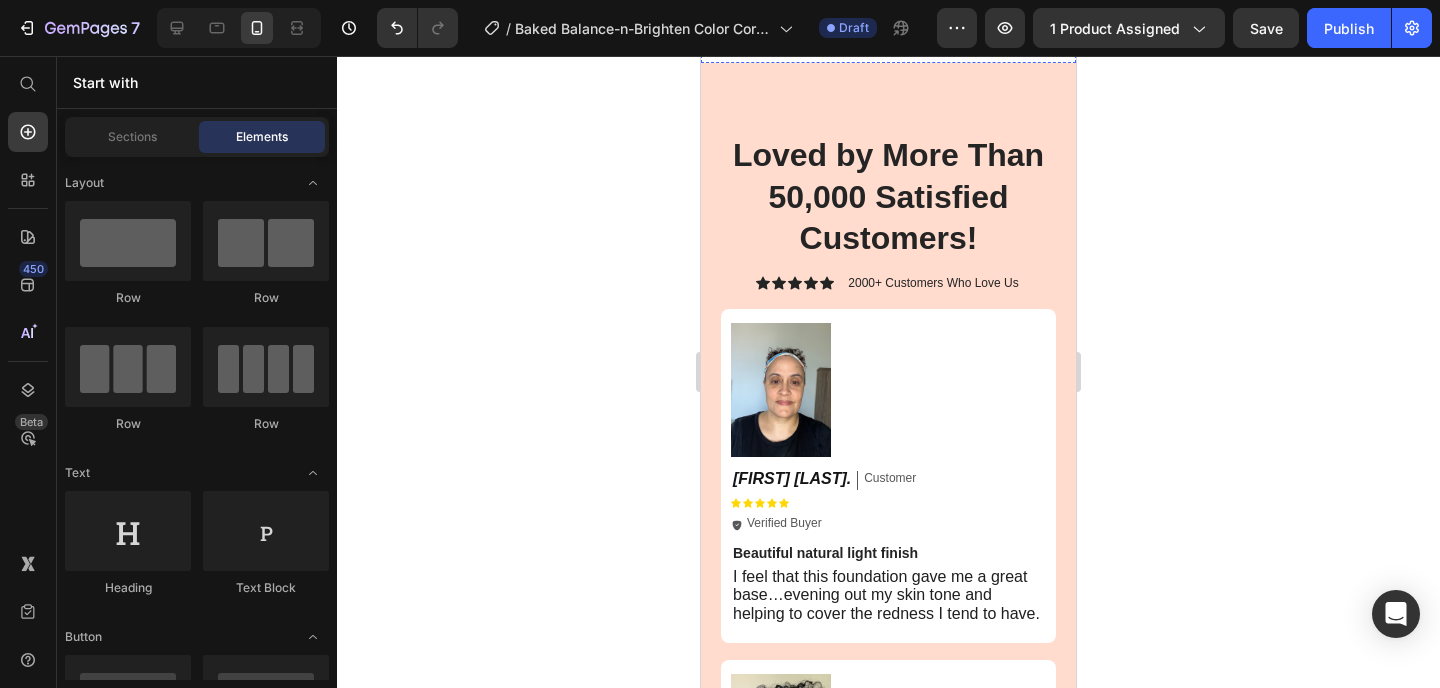click at bounding box center [824, 389] 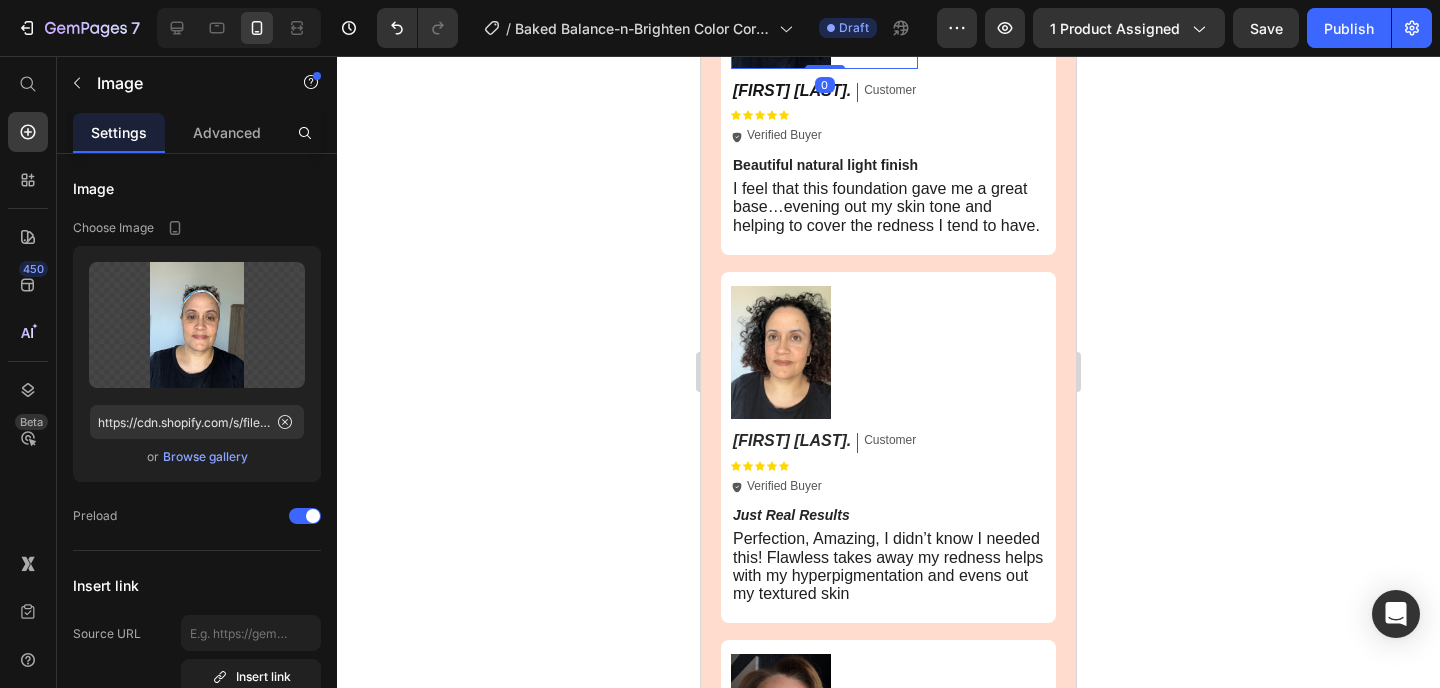 scroll, scrollTop: 4939, scrollLeft: 0, axis: vertical 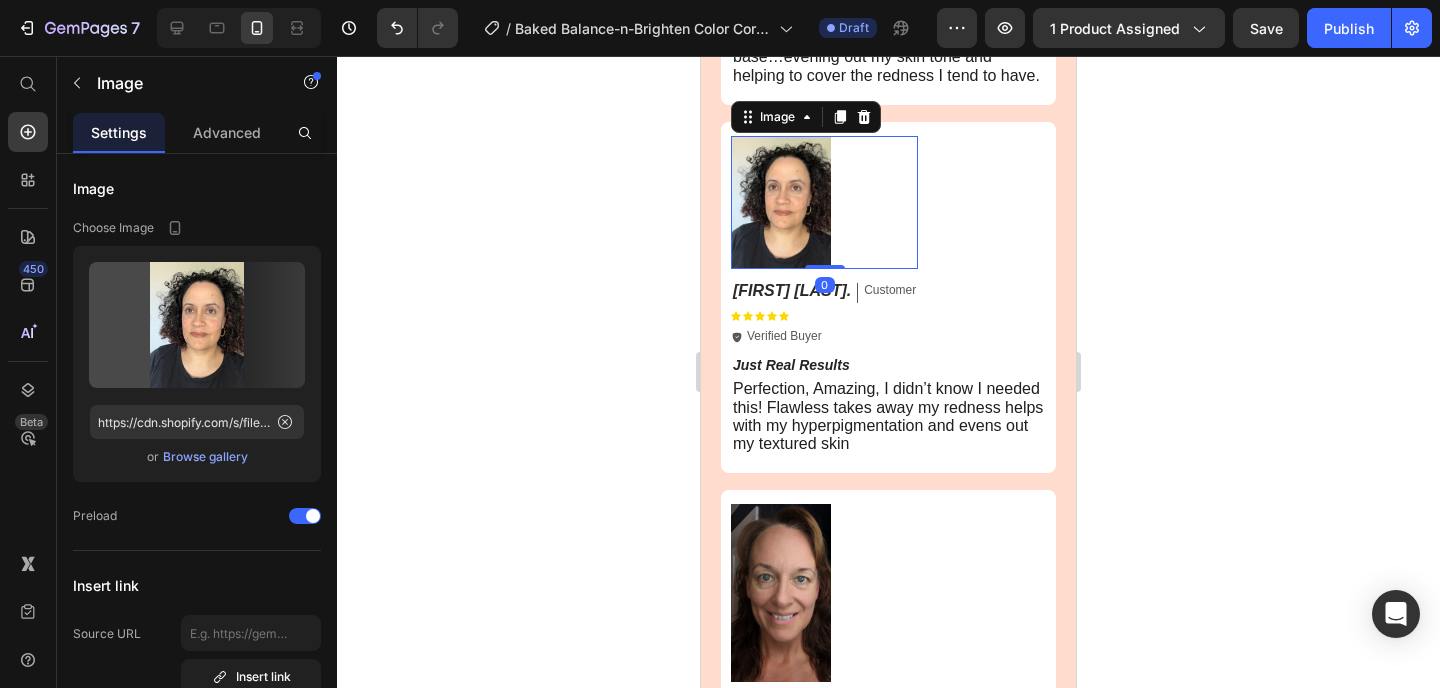 click at bounding box center (824, 202) 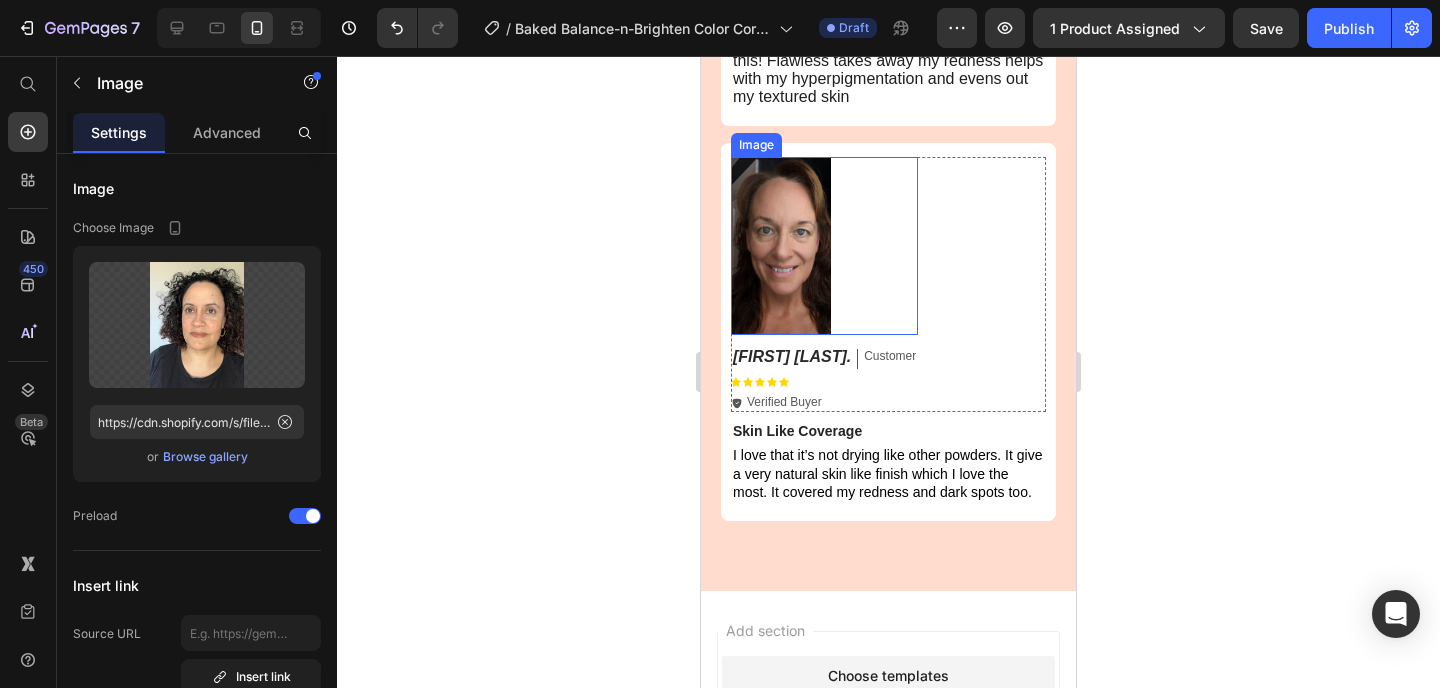 click at bounding box center (824, 246) 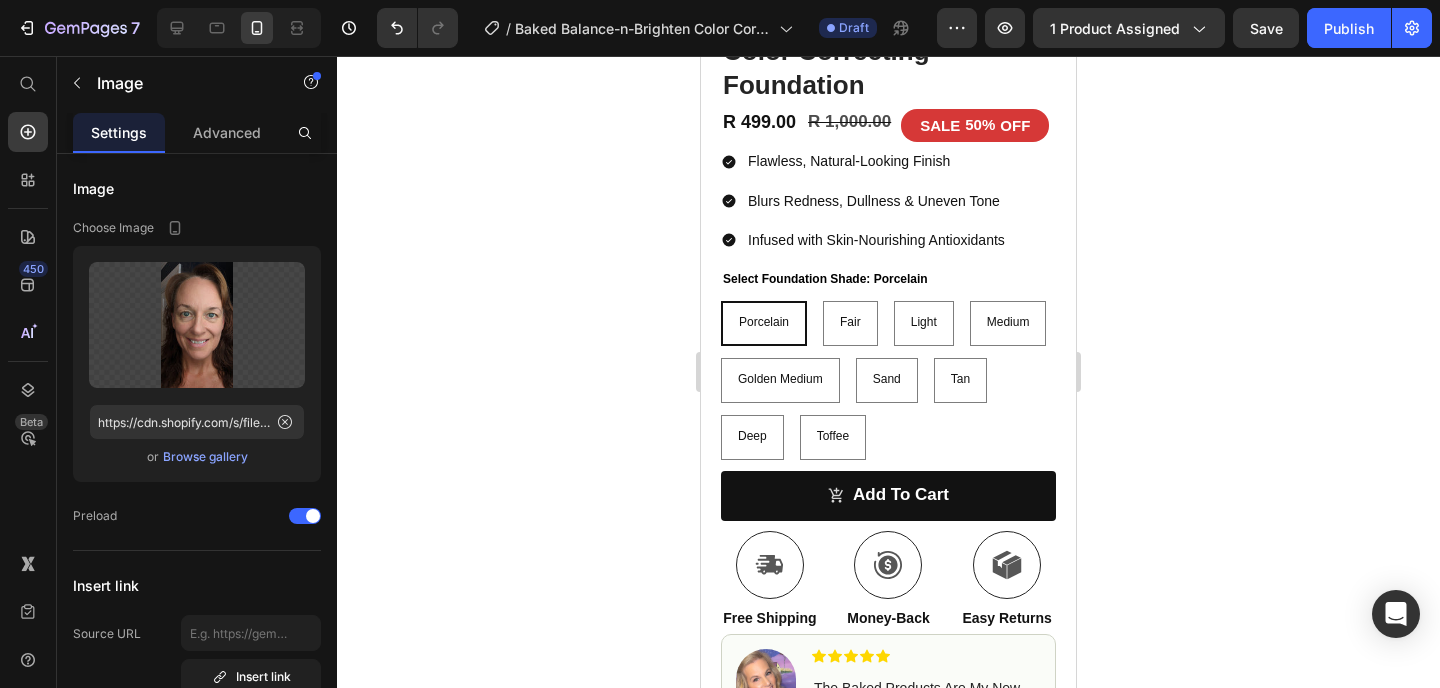 scroll, scrollTop: 608, scrollLeft: 0, axis: vertical 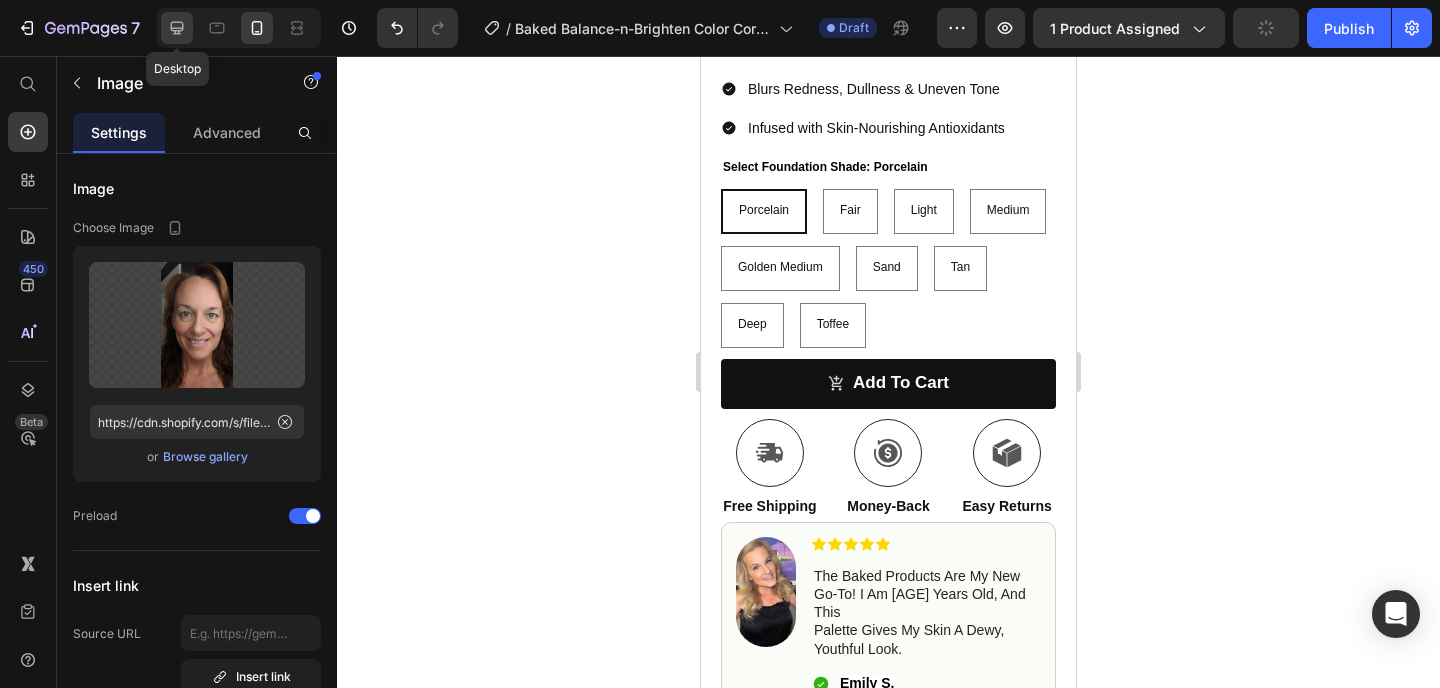 click 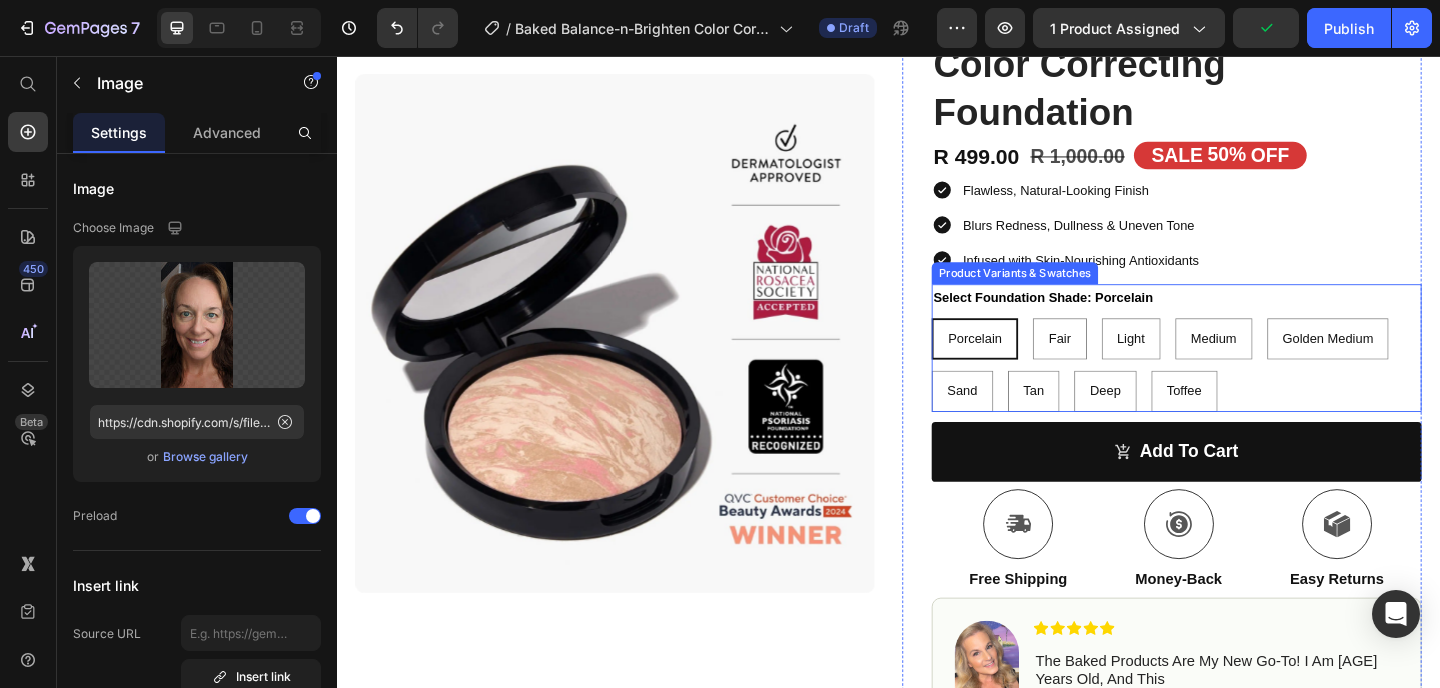 scroll, scrollTop: 161, scrollLeft: 0, axis: vertical 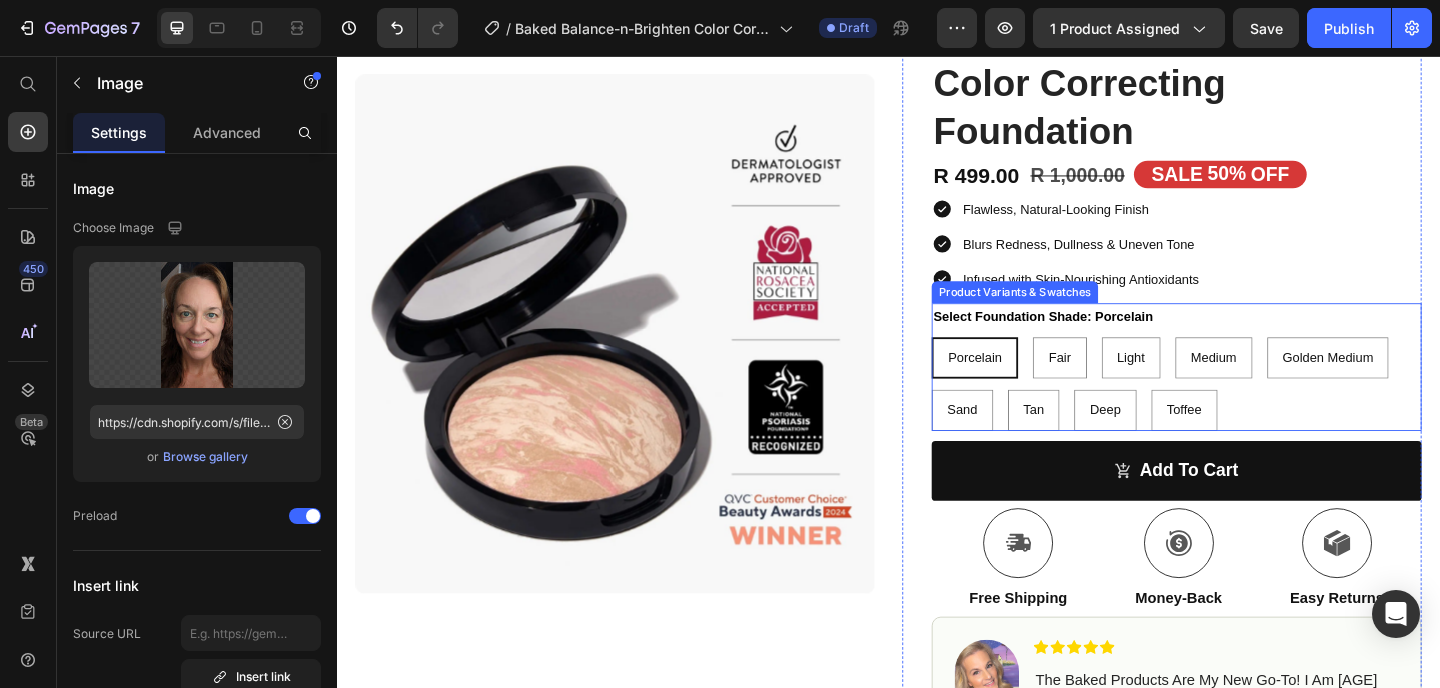 click on "Select Foundation Shade: Porcelain Porcelain Porcelain Porcelain Fair Fair Fair Light Light Light Medium Medium Medium Golden Medium Golden Medium Golden Medium Sand Sand Sand Tan Tan Tan Deep Deep Deep Toffee Toffee Toffee" at bounding box center (1250, 394) 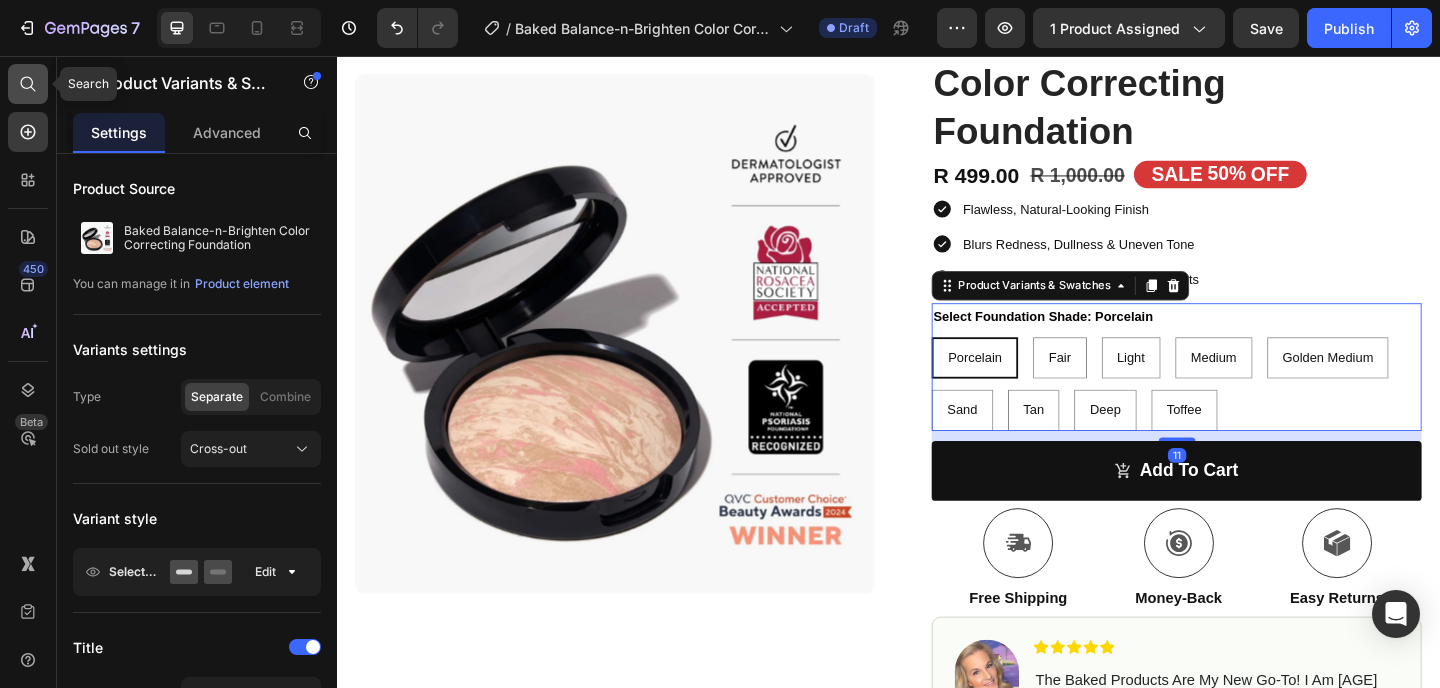 click 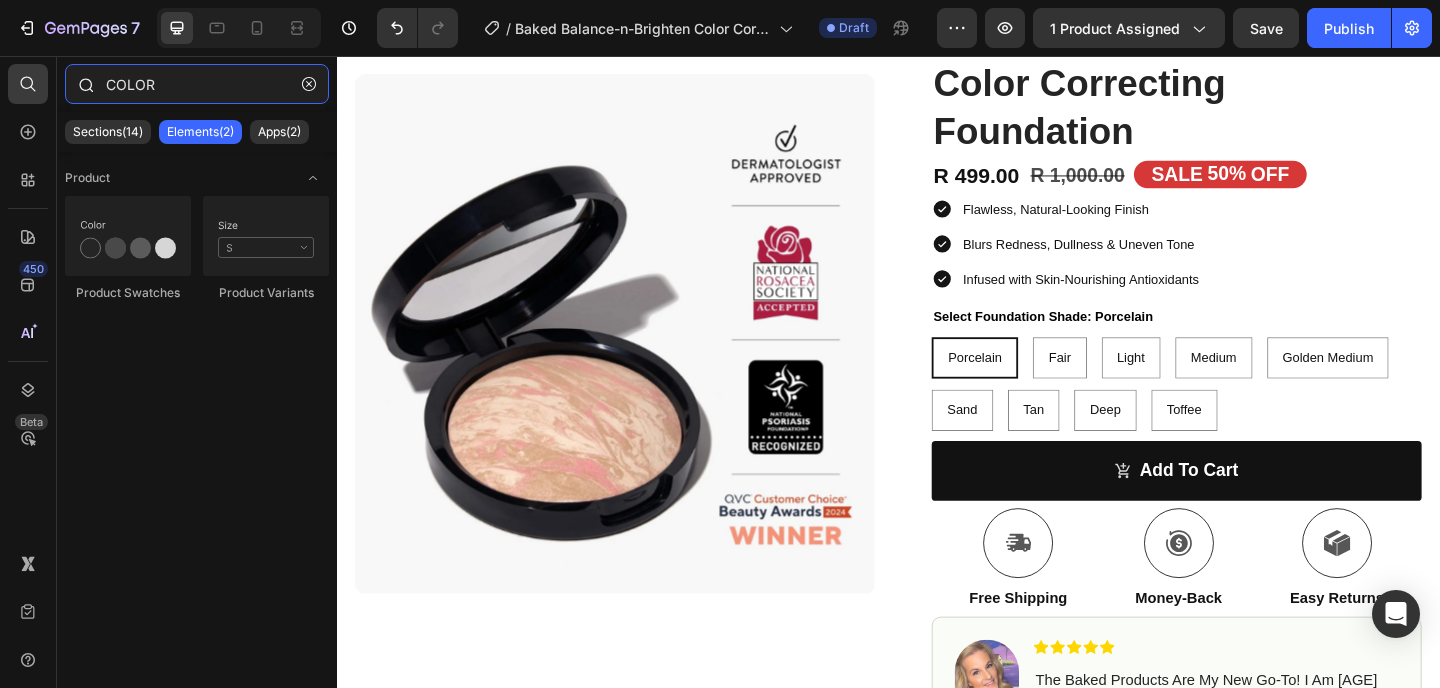 click on "COLOR" at bounding box center [197, 84] 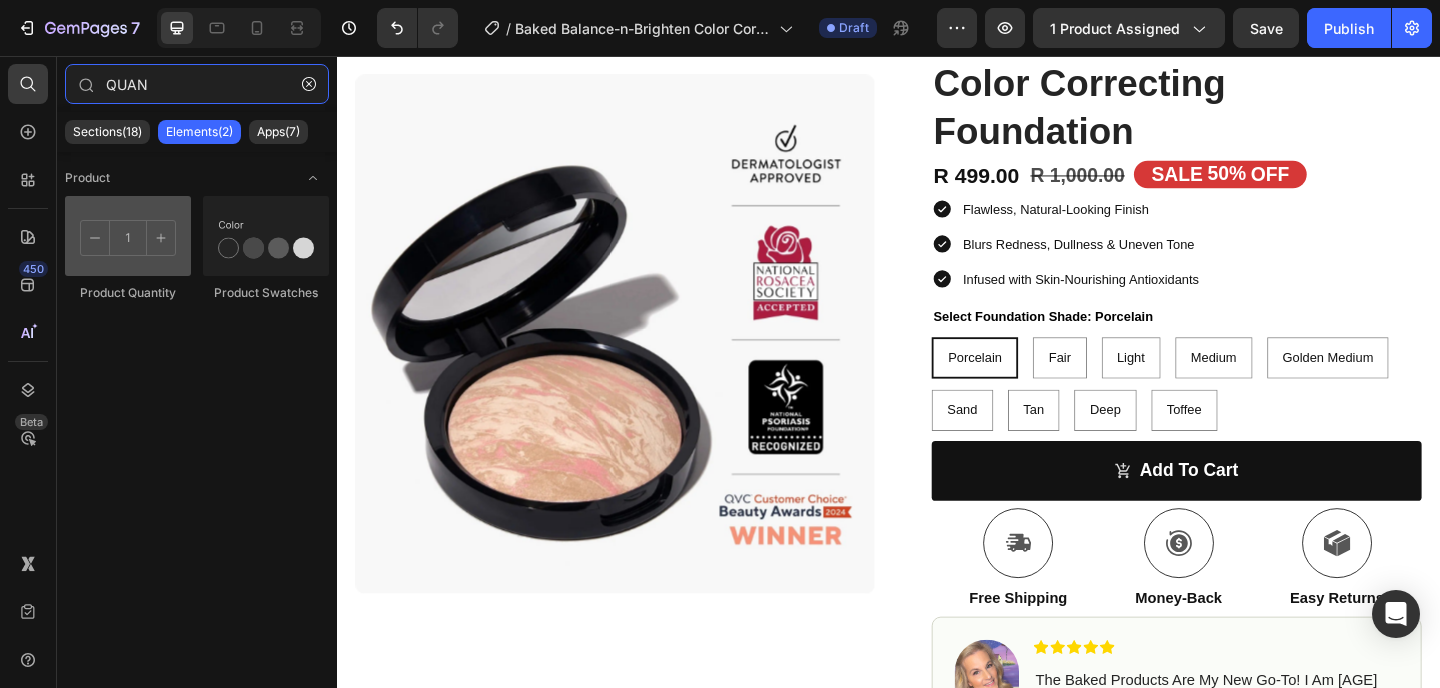 type on "QUAN" 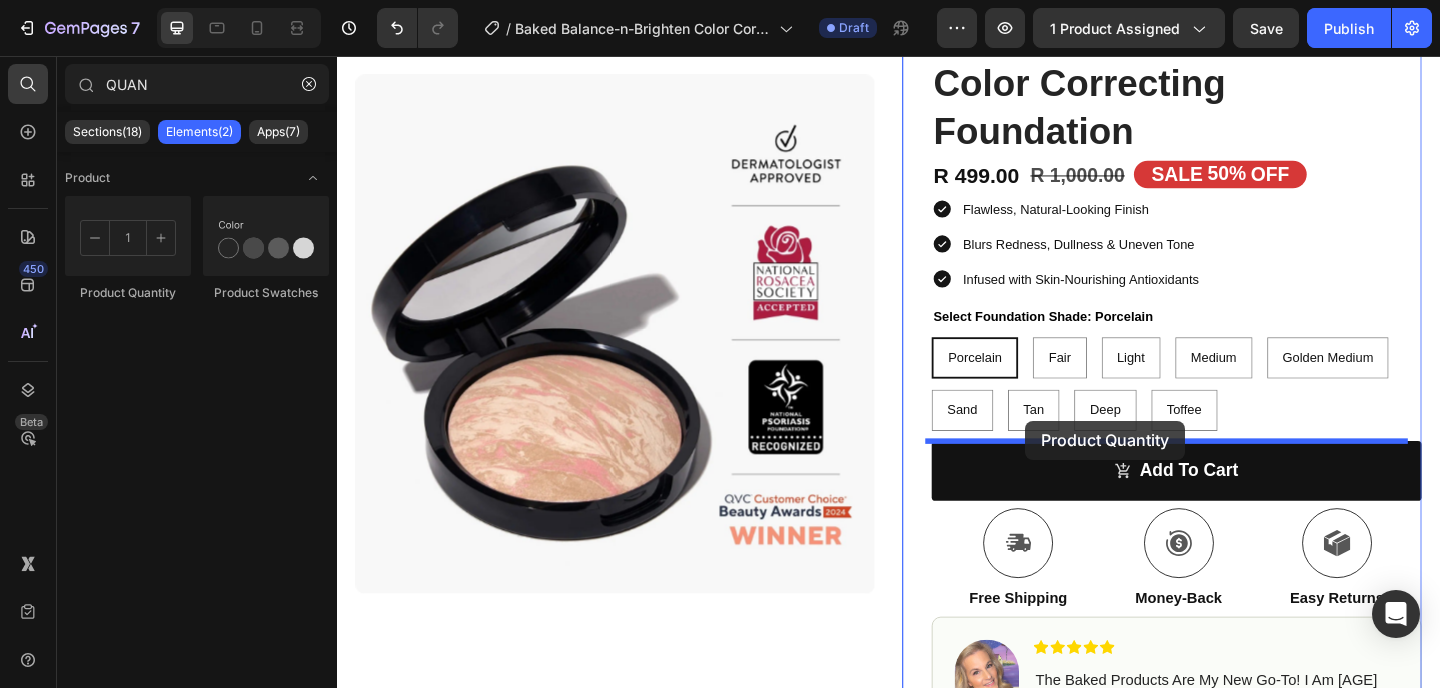 drag, startPoint x: 476, startPoint y: 274, endPoint x: 1086, endPoint y: 453, distance: 635.7208 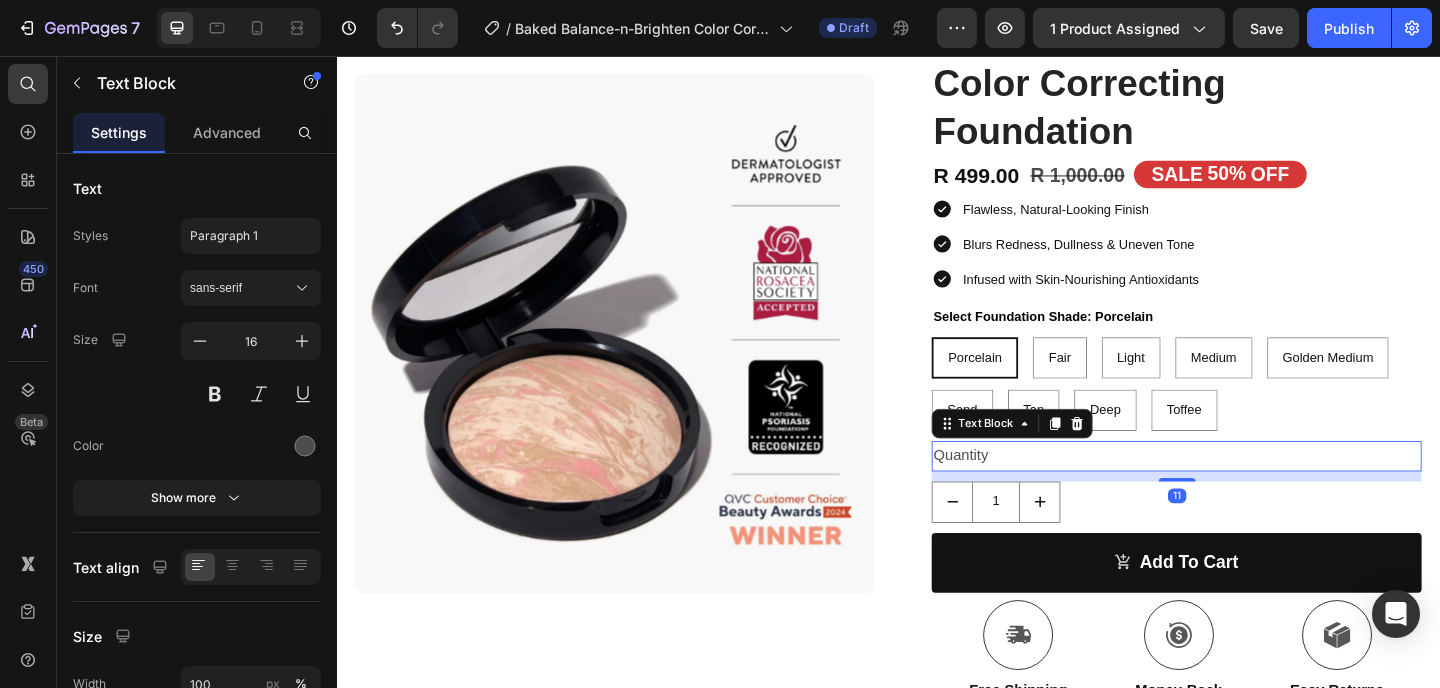 click on "Quantity" at bounding box center (1250, 491) 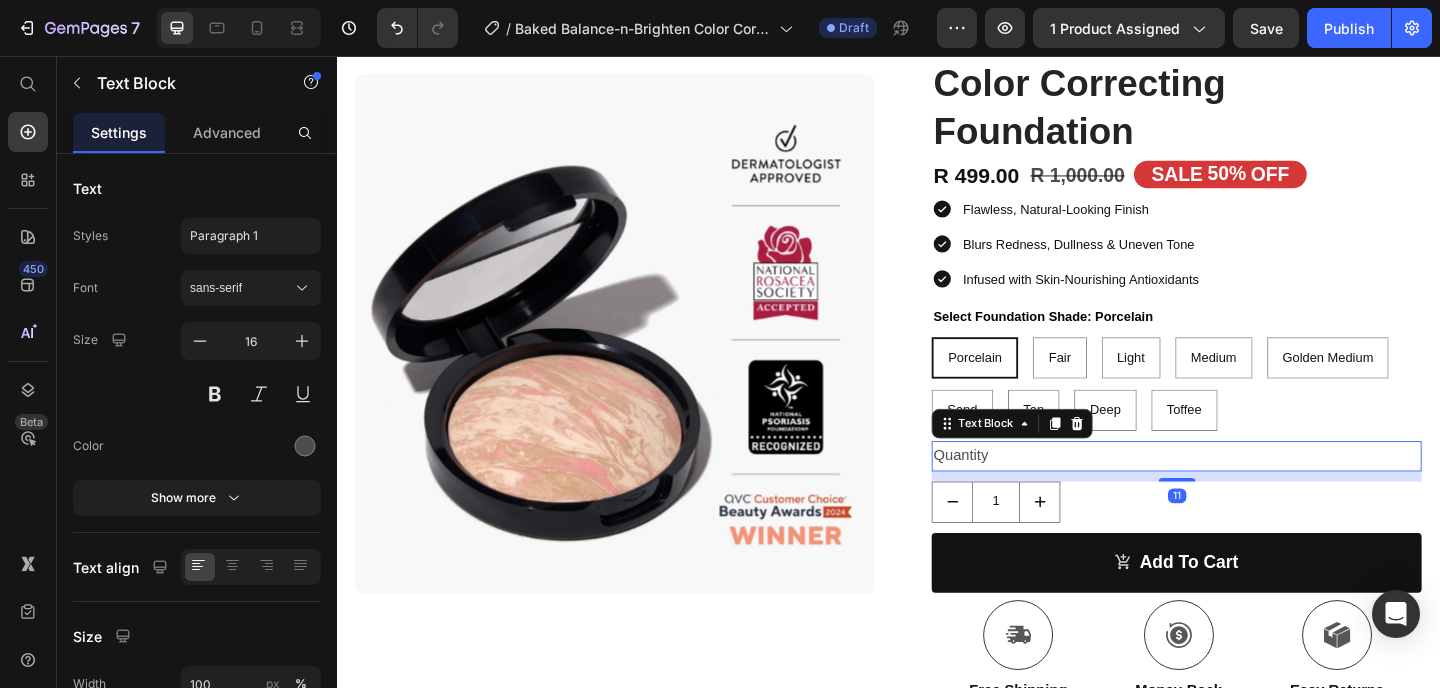 click on "Quantity" at bounding box center (1250, 491) 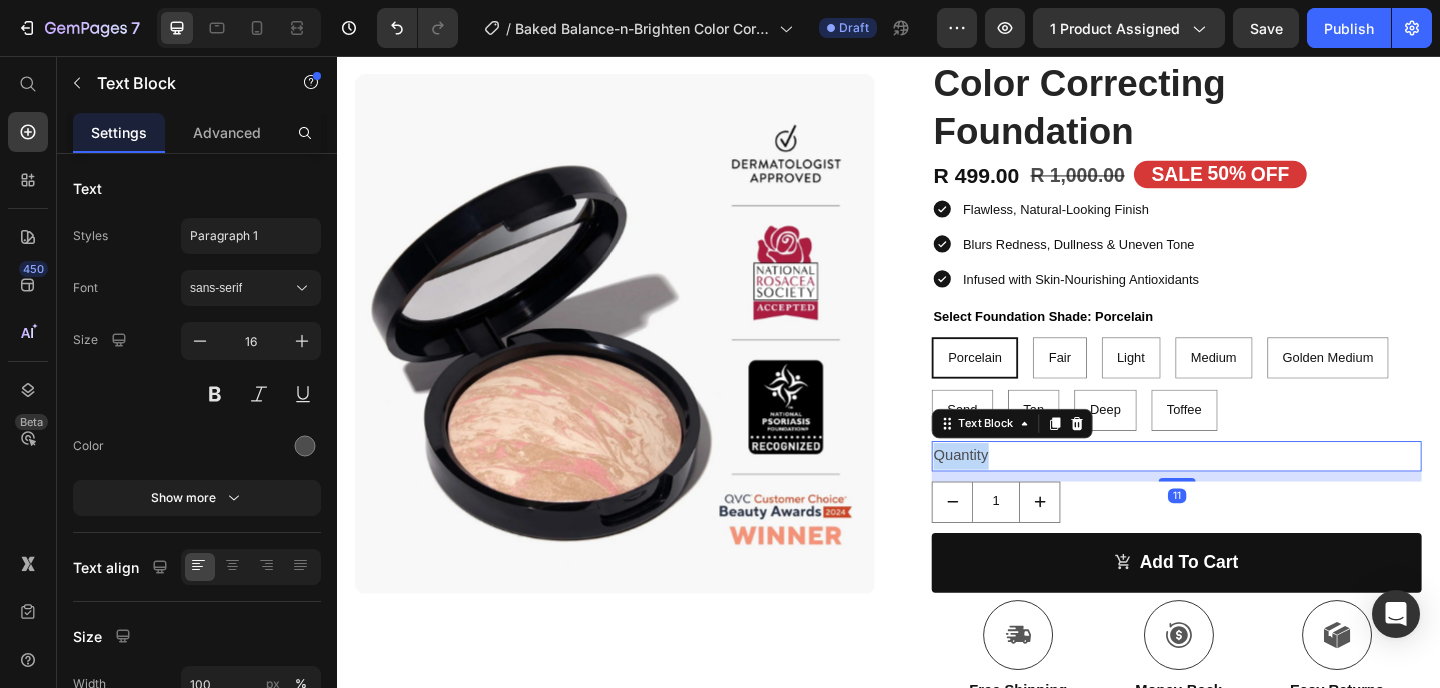 click on "Quantity" at bounding box center (1250, 491) 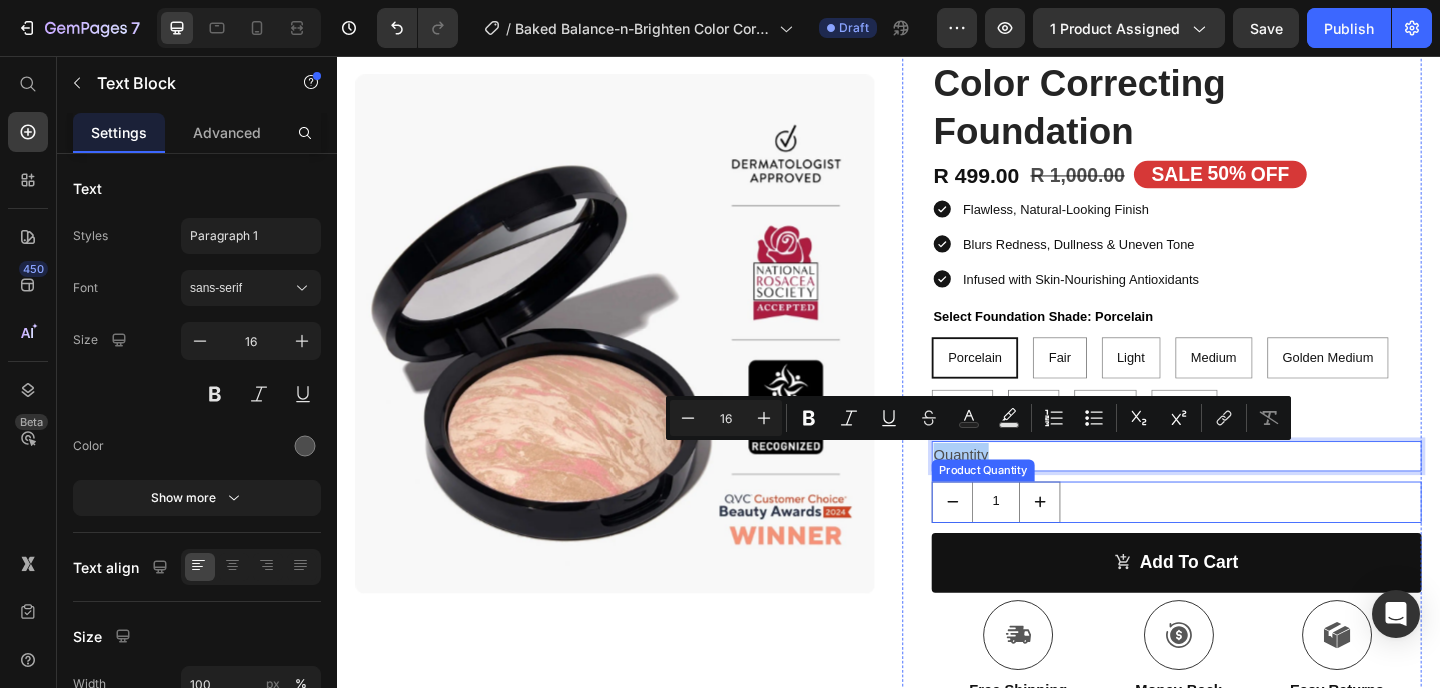 click on "1" at bounding box center (1250, 541) 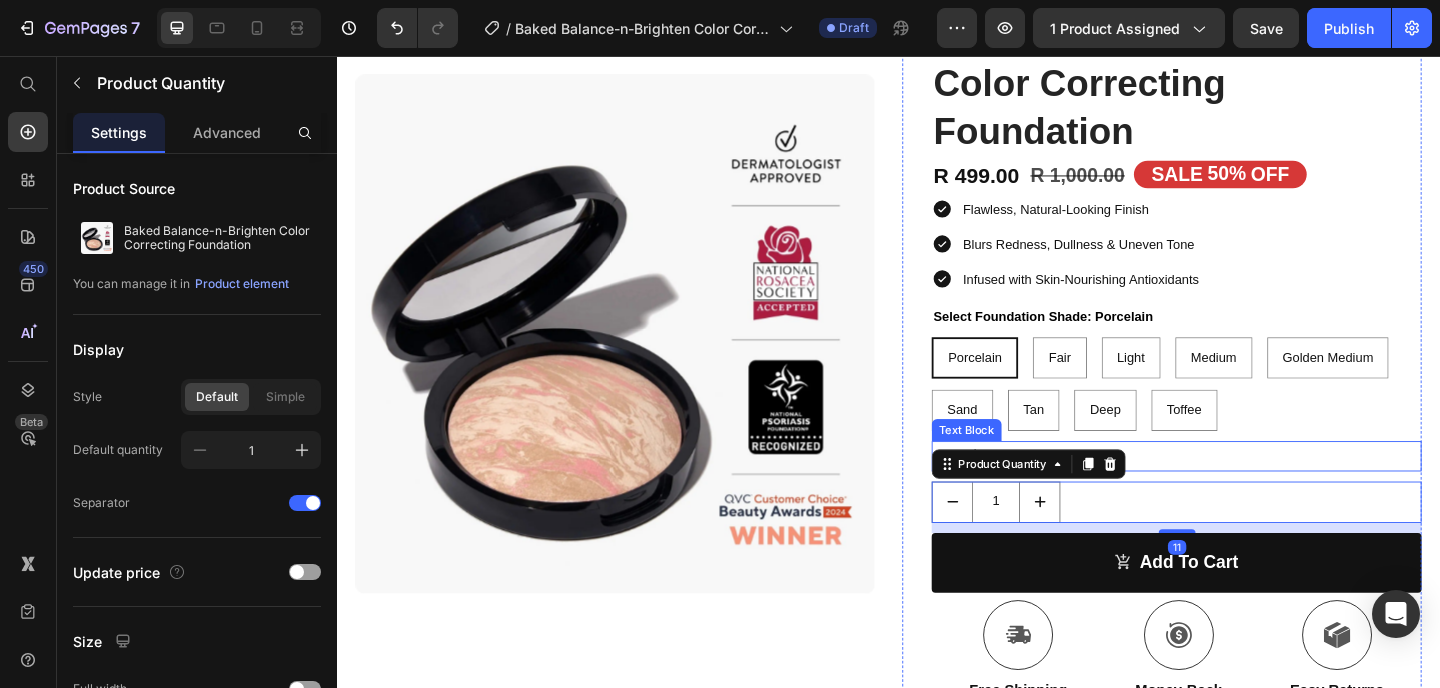 click on "Quantity" at bounding box center (1250, 491) 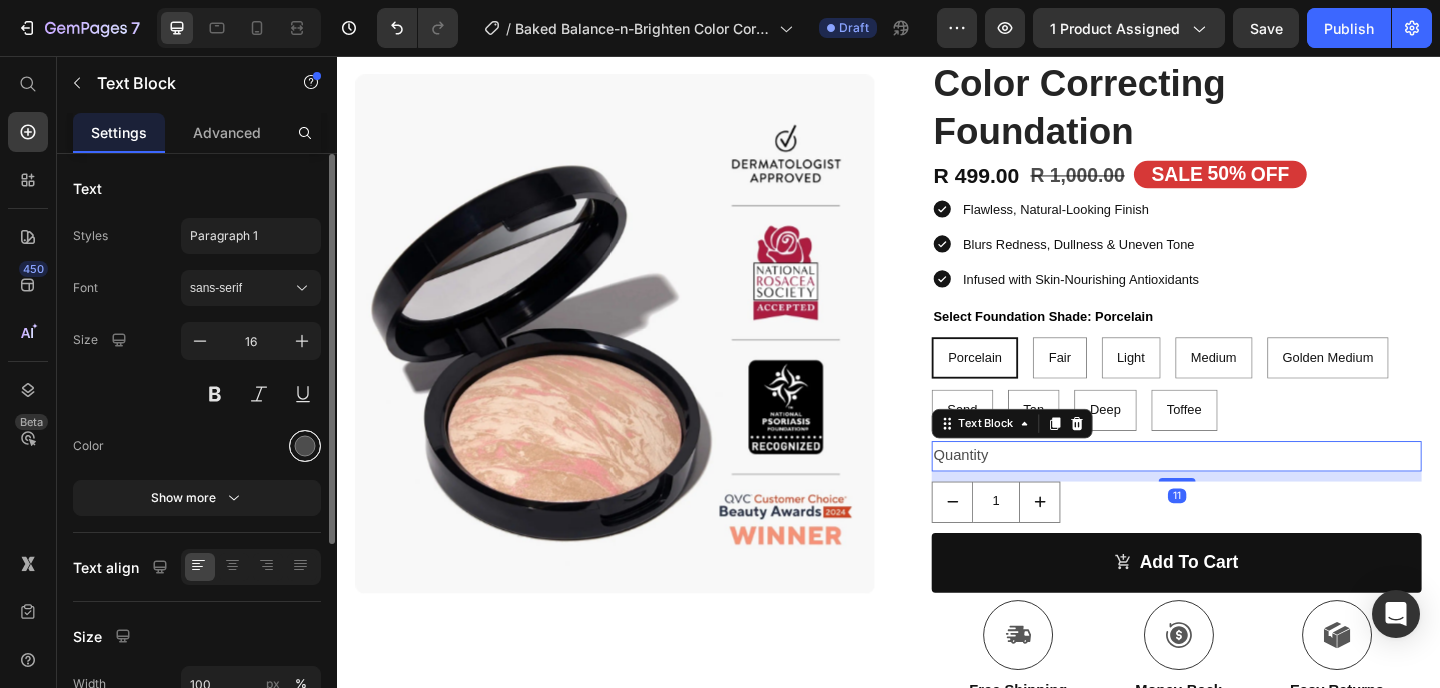click at bounding box center (305, 446) 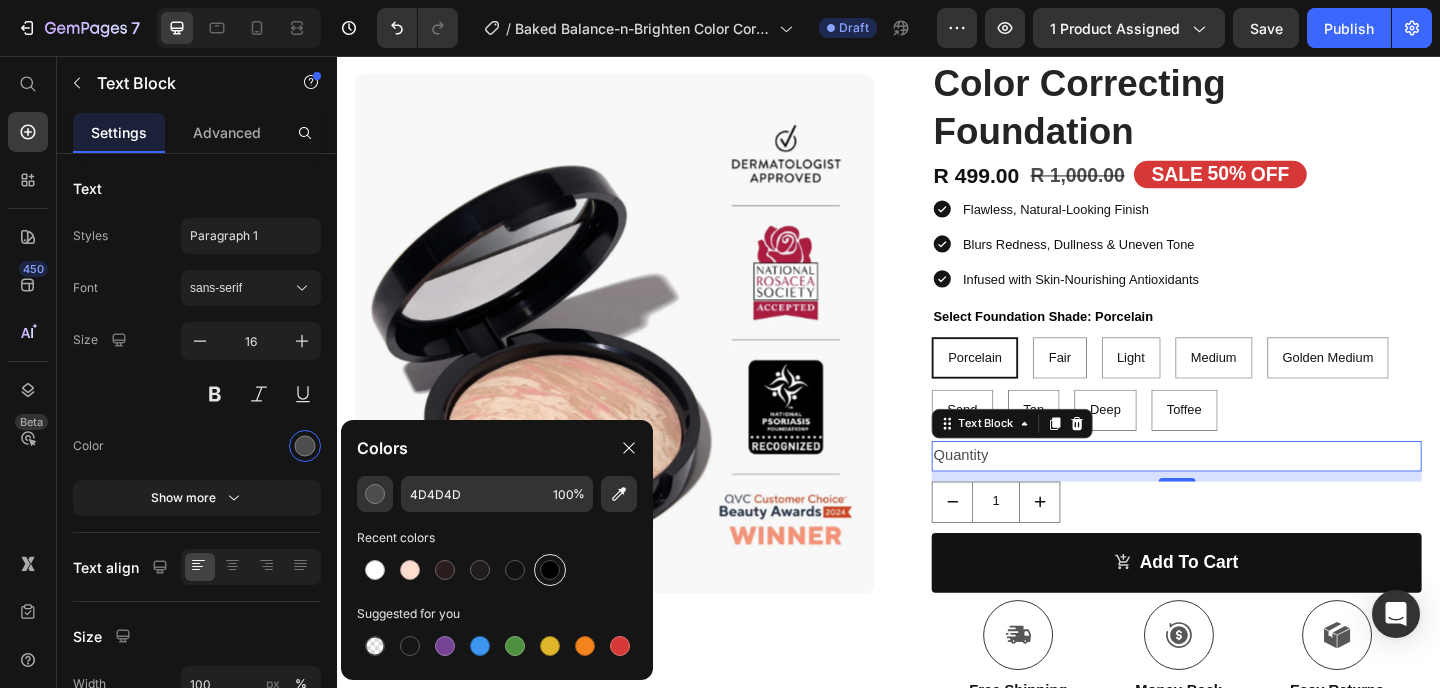 click at bounding box center [550, 570] 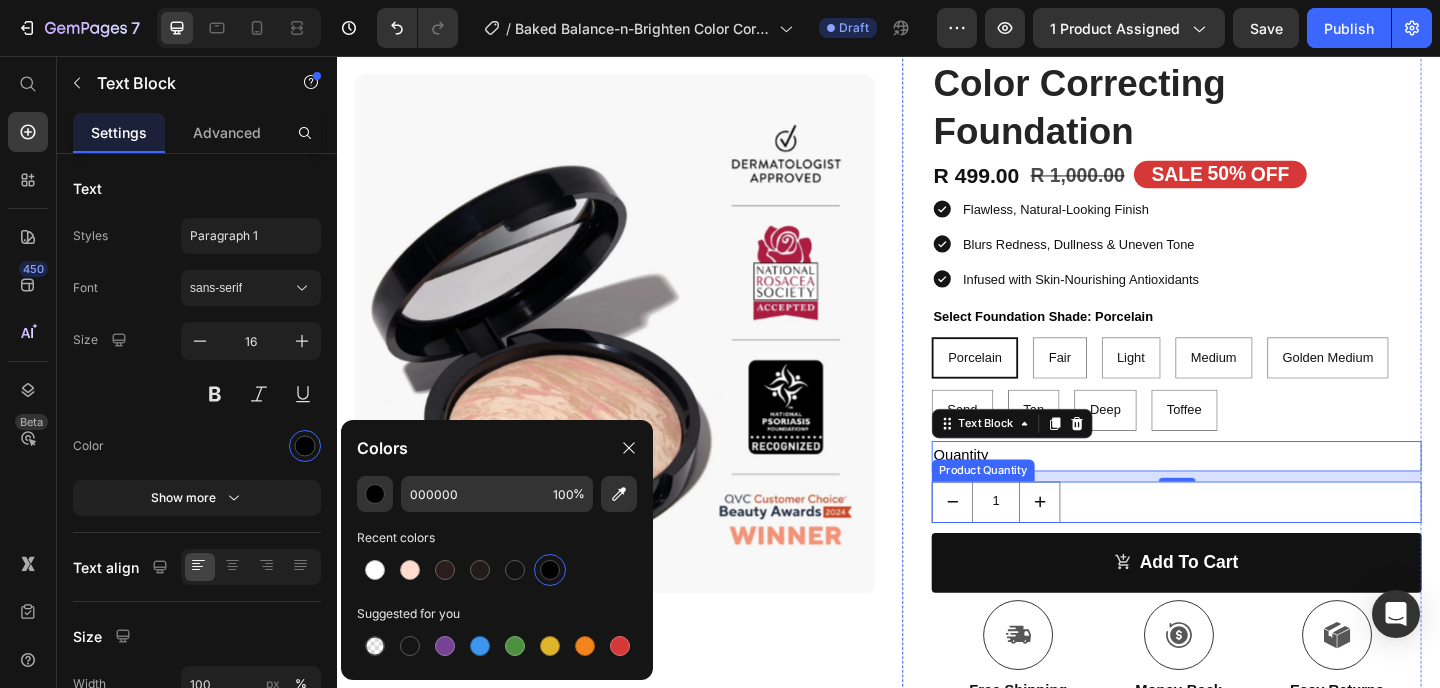 click on "1" at bounding box center (1250, 541) 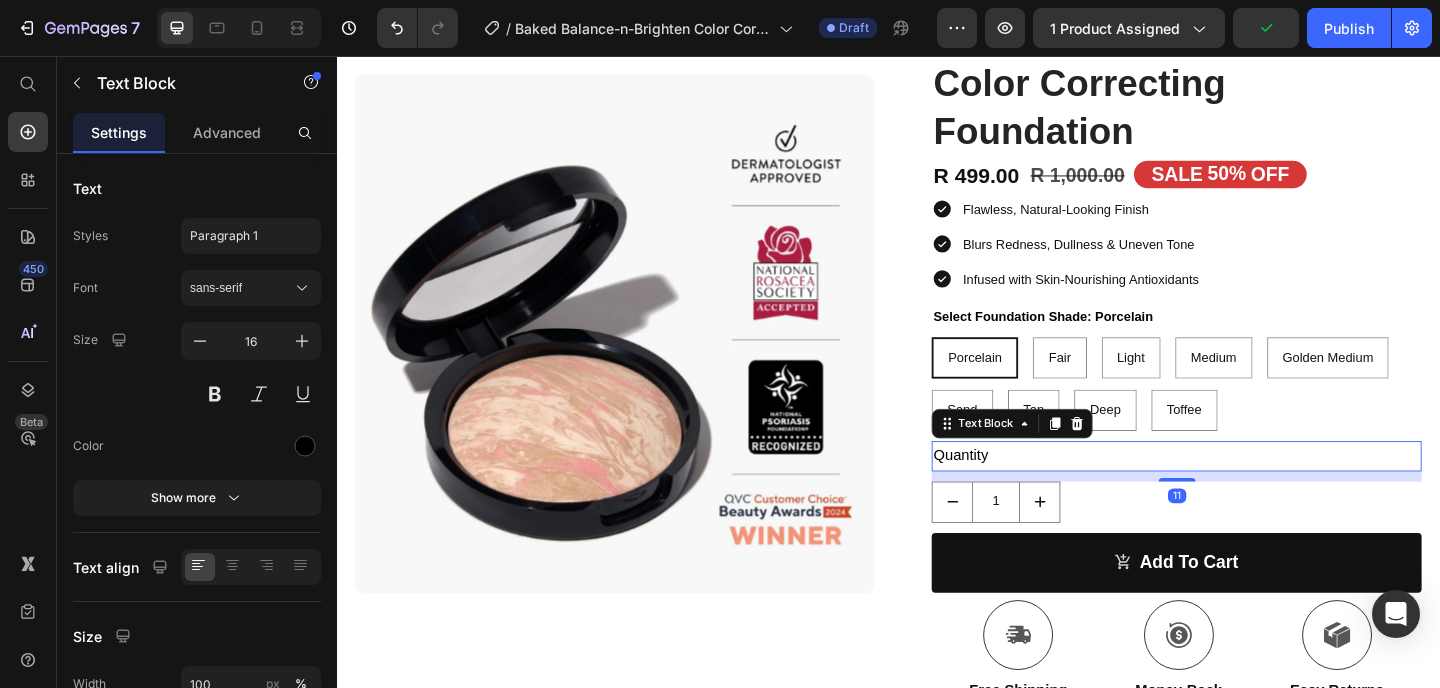 click on "Quantity" at bounding box center (1250, 491) 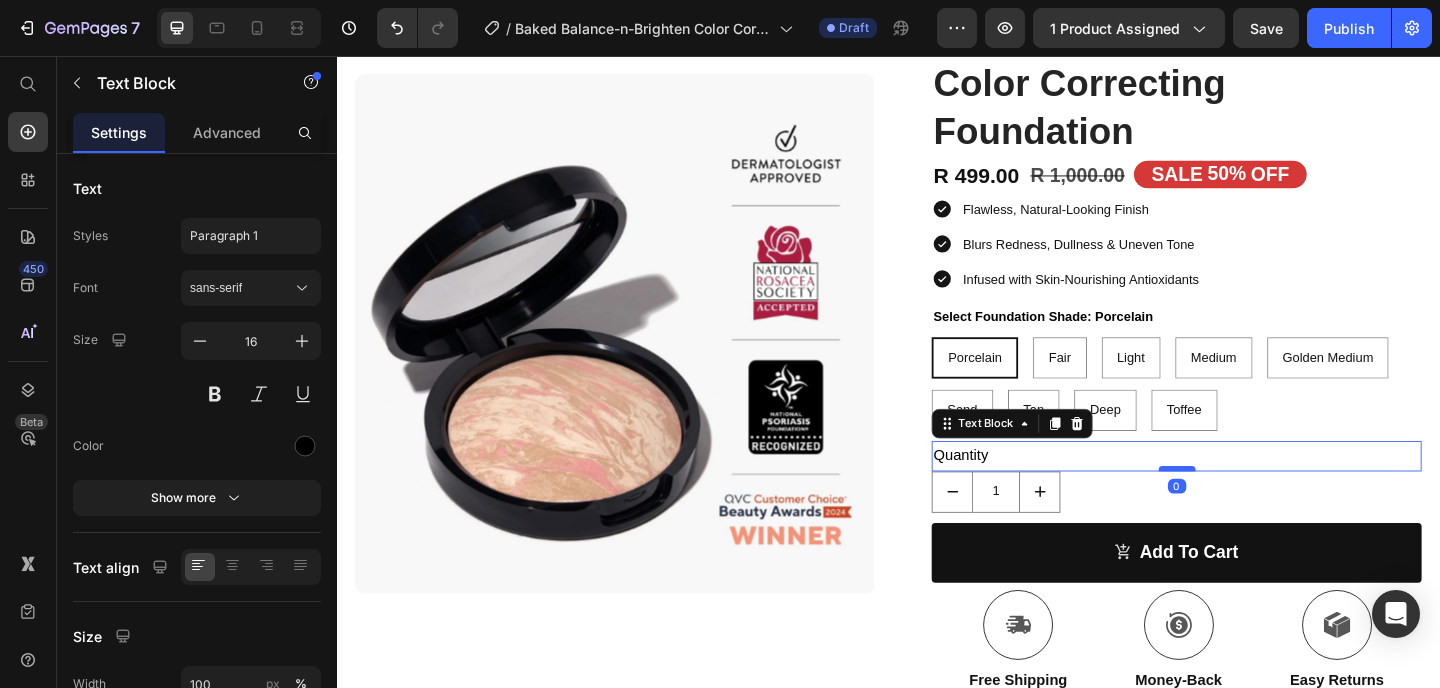 drag, startPoint x: 1242, startPoint y: 517, endPoint x: 1244, endPoint y: 505, distance: 12.165525 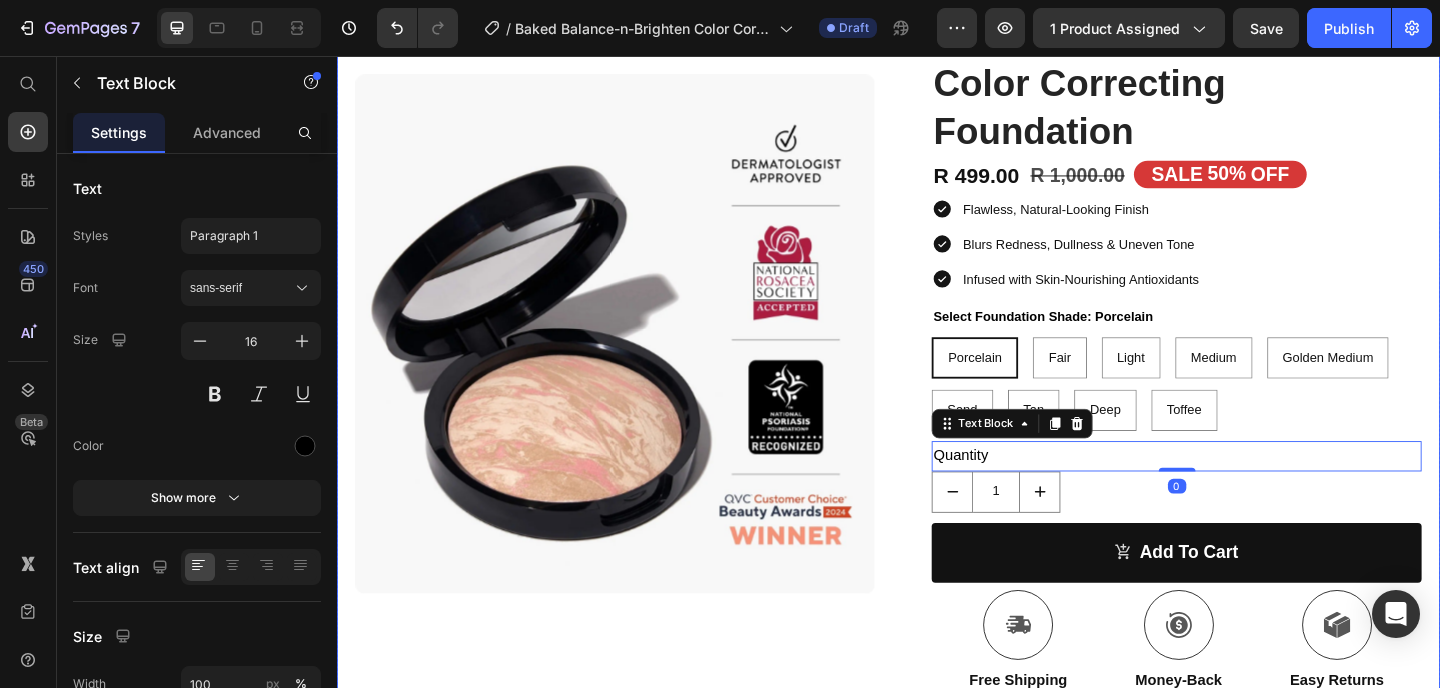 click on "Product Images Row Icon Icon Icon Icon Icon Icon List (1734 Reviews) Text Block Row Baked Balance-n-Brighten Color Correcting Foundation Product Title R 499.00 Product Price R 1,000.00 Product Price SALE 50% OFF Discount Tag Row Flawless, Natural-Looking Finish Blurs Redness, Dullness & Uneven Tone Infused with Skin-Nourishing Antioxidants Item List Select Foundation Shade: Porcelain Porcelain Porcelain Porcelain Fair Fair Fair Light Light Light Medium Medium Medium Golden Medium Golden Medium Golden Medium Sand Sand Sand Tan Tan Tan Deep Deep Deep Toffee Toffee Toffee Product Variants & Swatches Quantity Text Block   0 1 Product Quantity
add to cart Add to Cart
Icon Free Shipping Text Block
Icon Money-Back Text Block
Icon Easy Returns Text Block Row Image Icon Icon Icon Icon Icon Icon List The Baked products are my new go-to! I am 57 years old, and this palette gives my skin a dewy, youthful look. Text Block
Icon Emily S. Text Block Row" at bounding box center (937, 618) 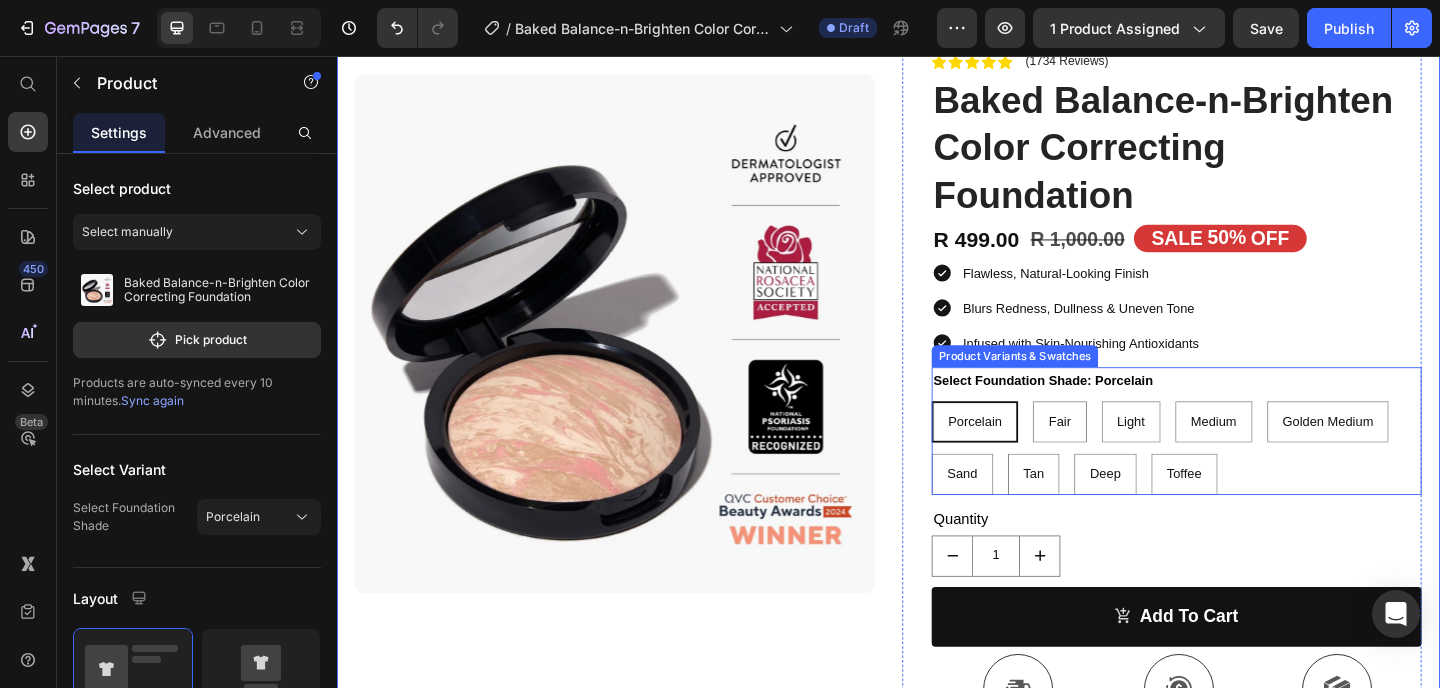 scroll, scrollTop: 0, scrollLeft: 0, axis: both 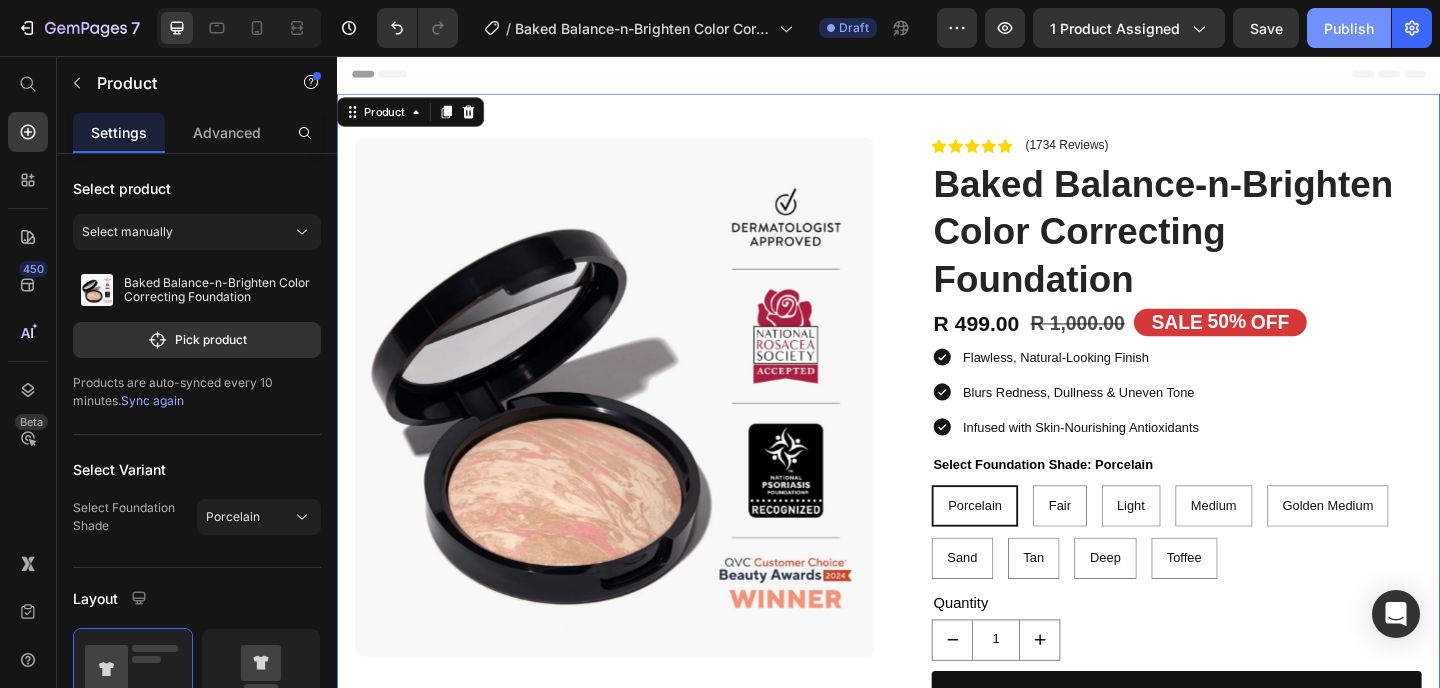 click on "Publish" at bounding box center [1349, 28] 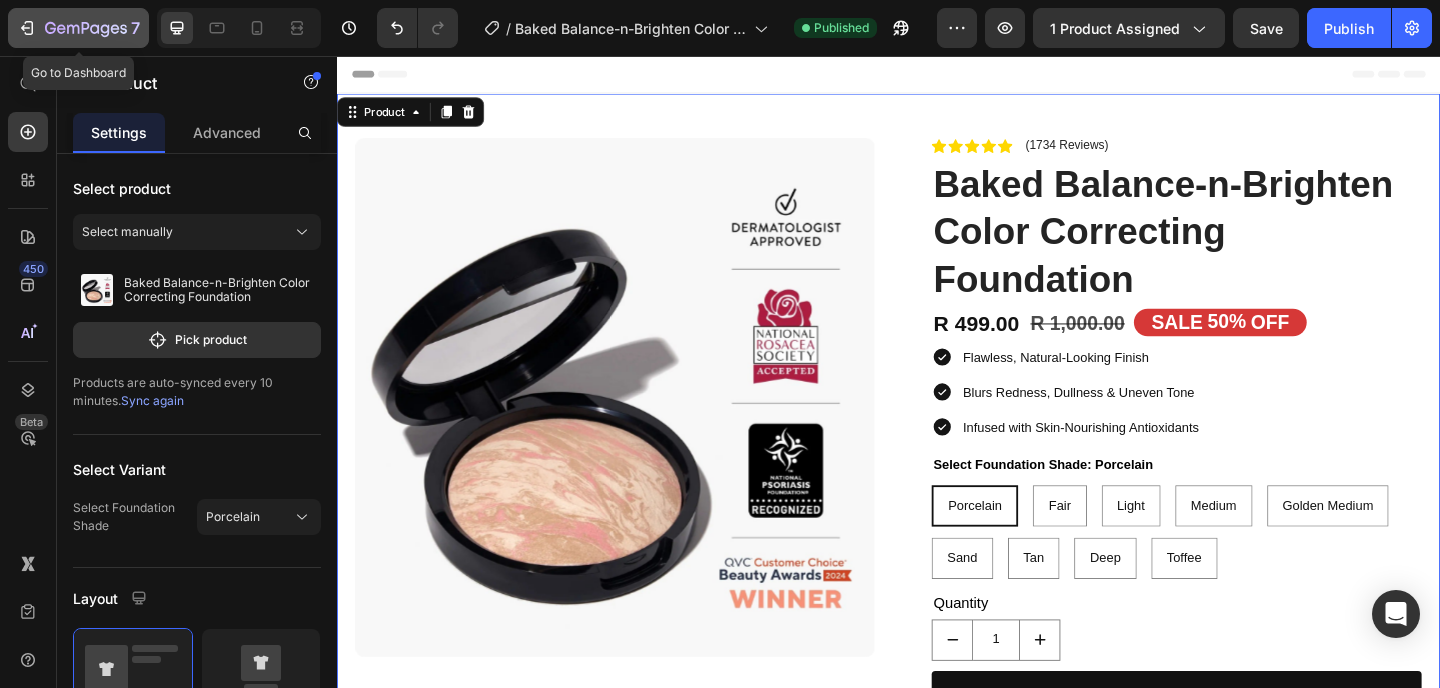 click on "7" 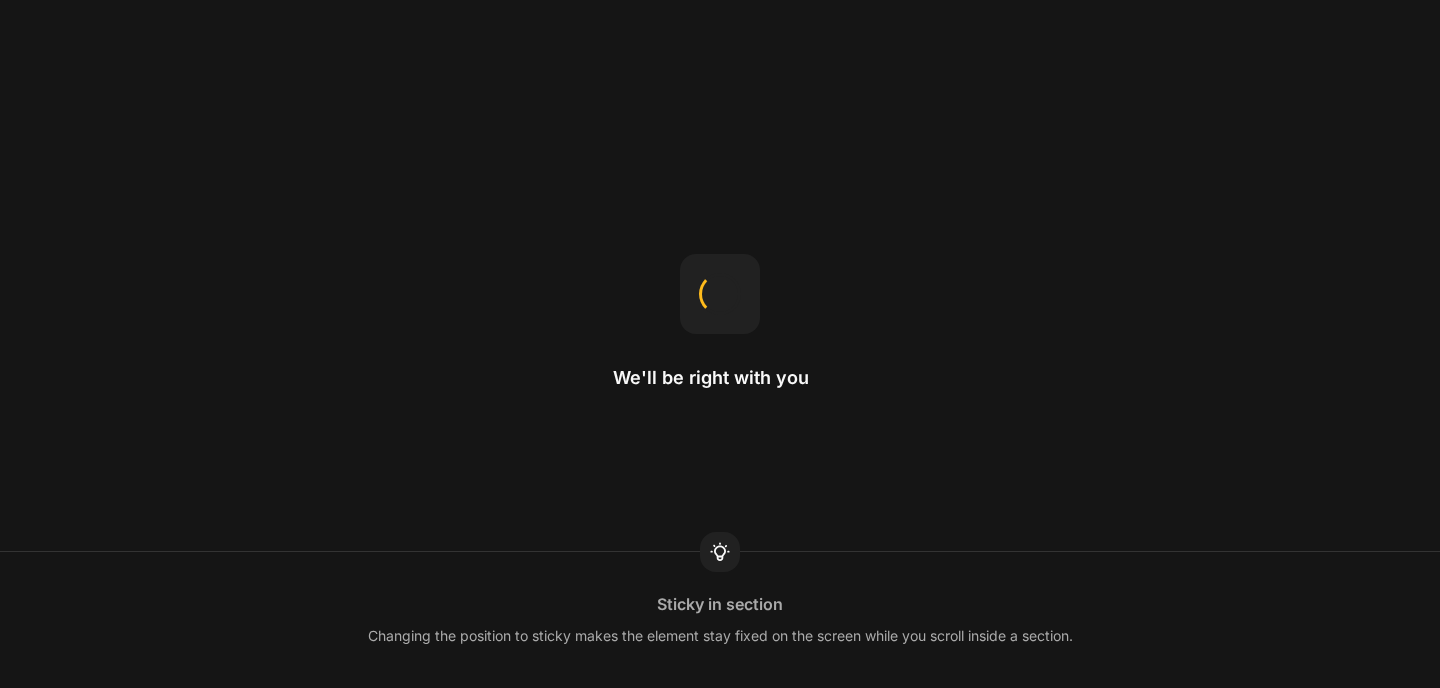 scroll, scrollTop: 0, scrollLeft: 0, axis: both 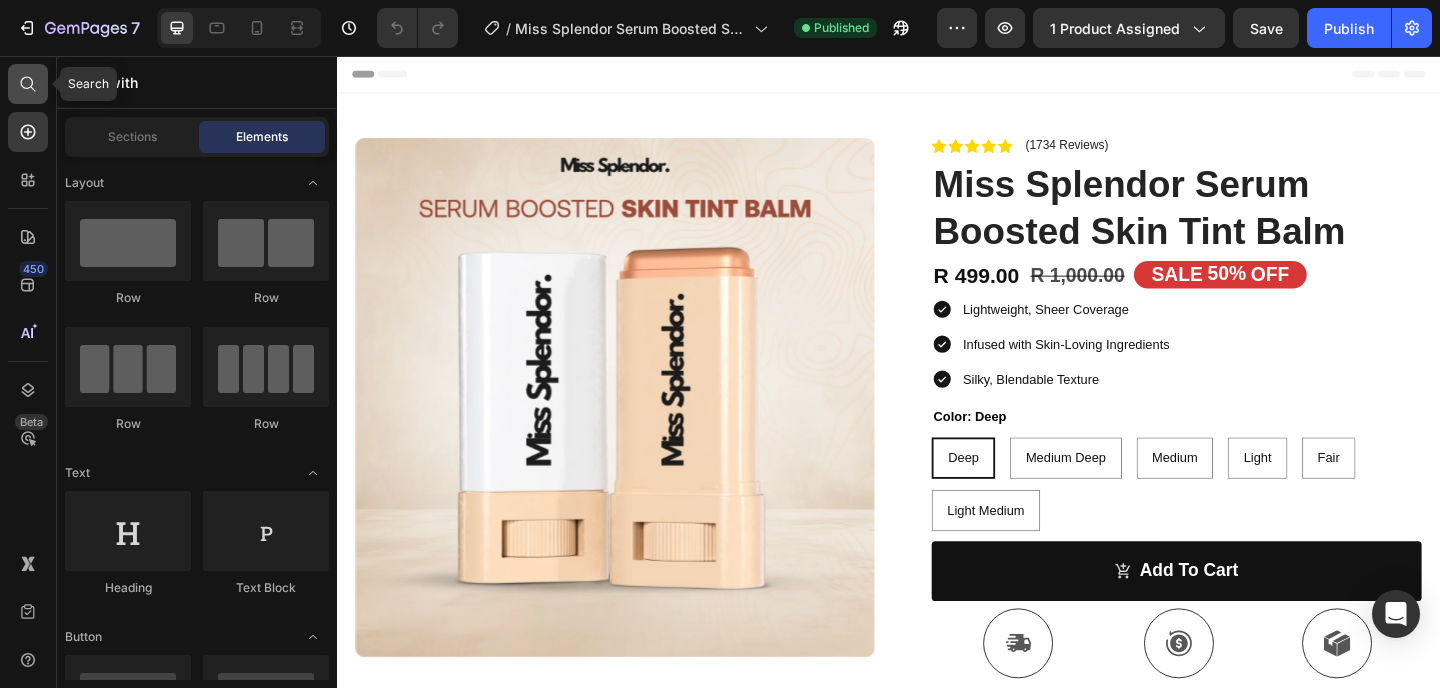 click 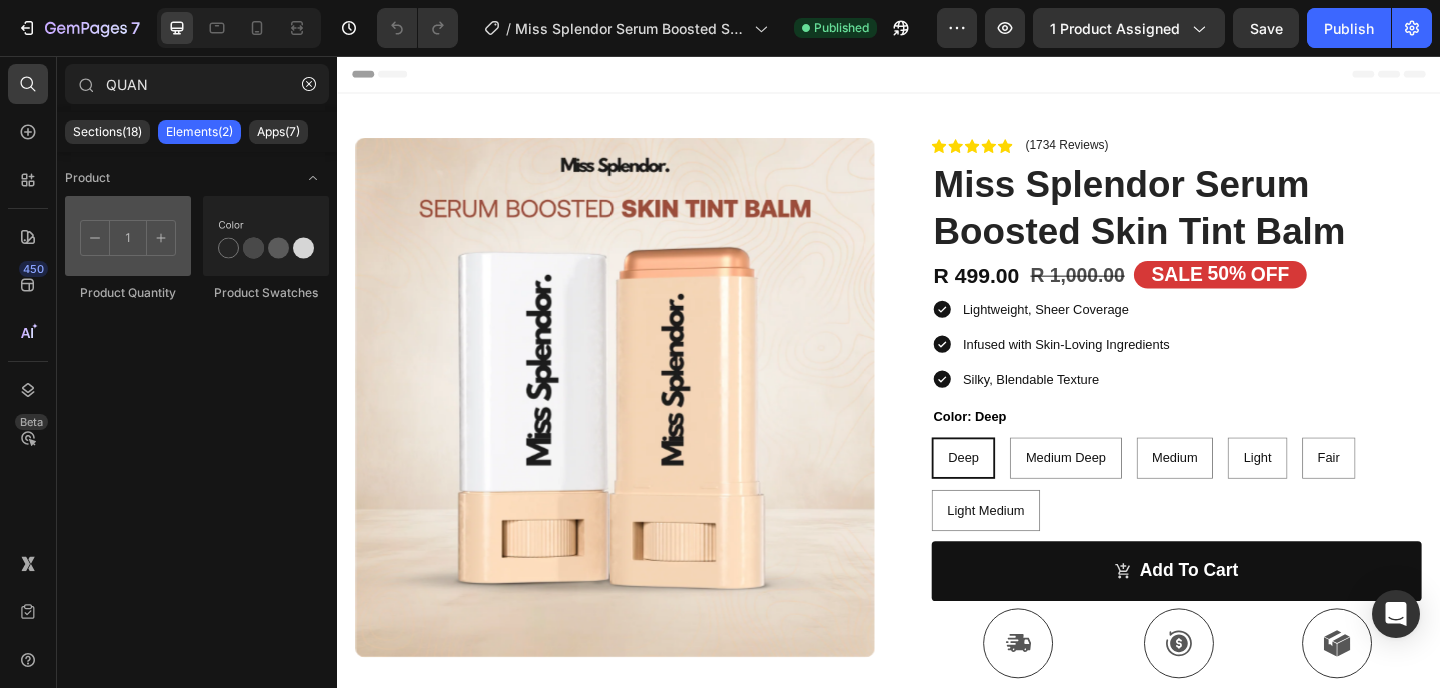 type on "QUAN" 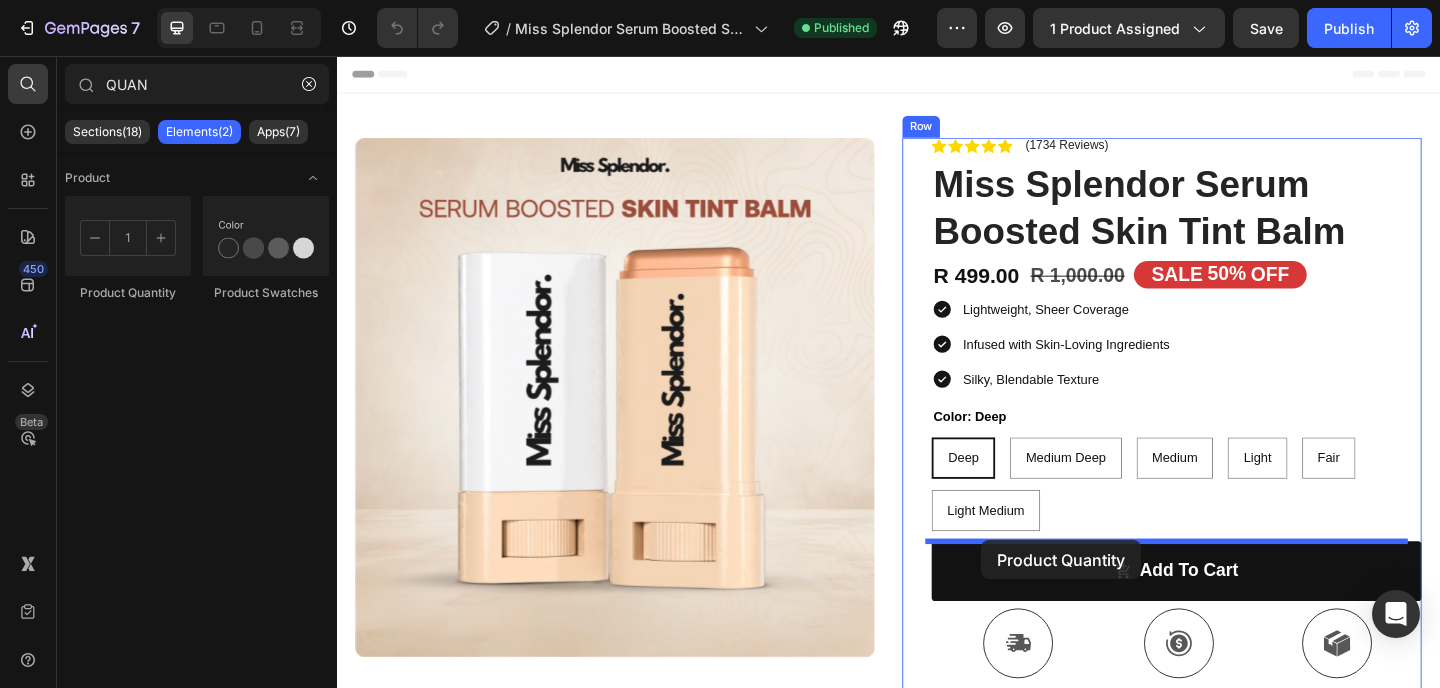 drag, startPoint x: 421, startPoint y: 273, endPoint x: 1038, endPoint y: 583, distance: 690.4991 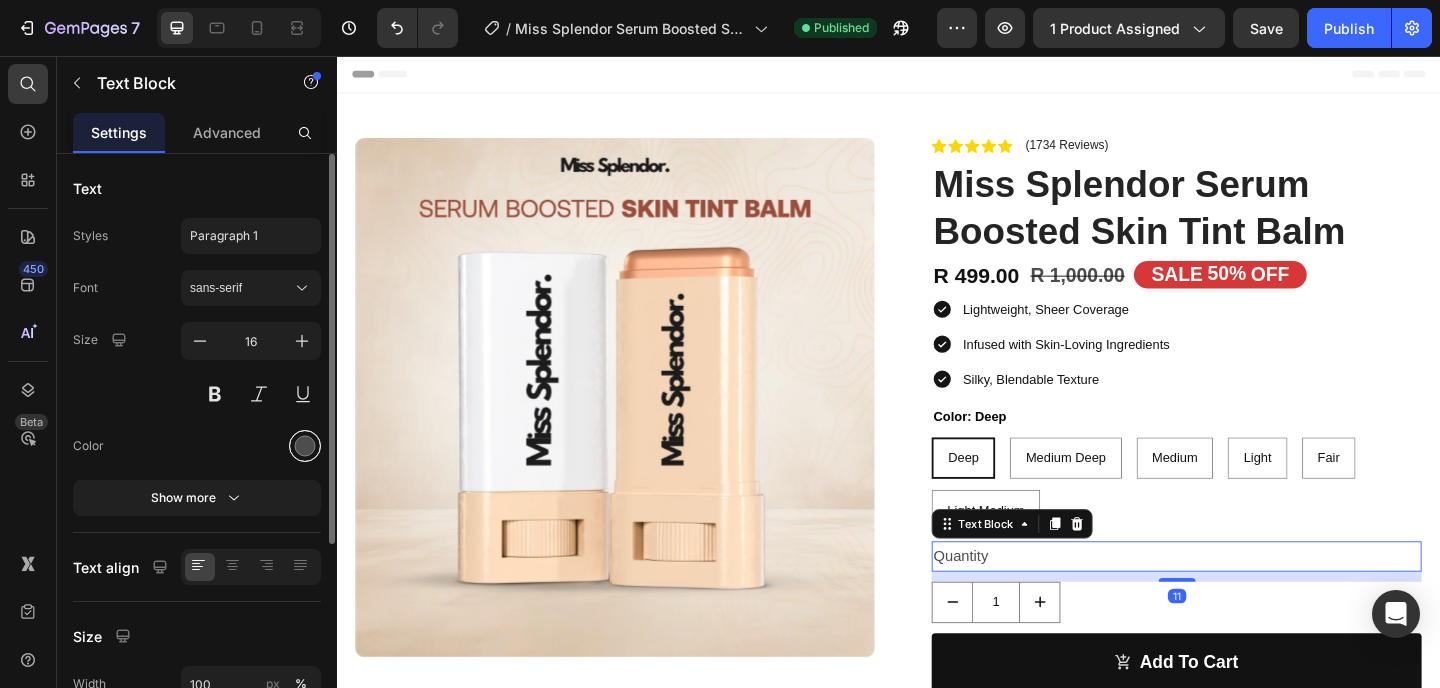 click at bounding box center [305, 446] 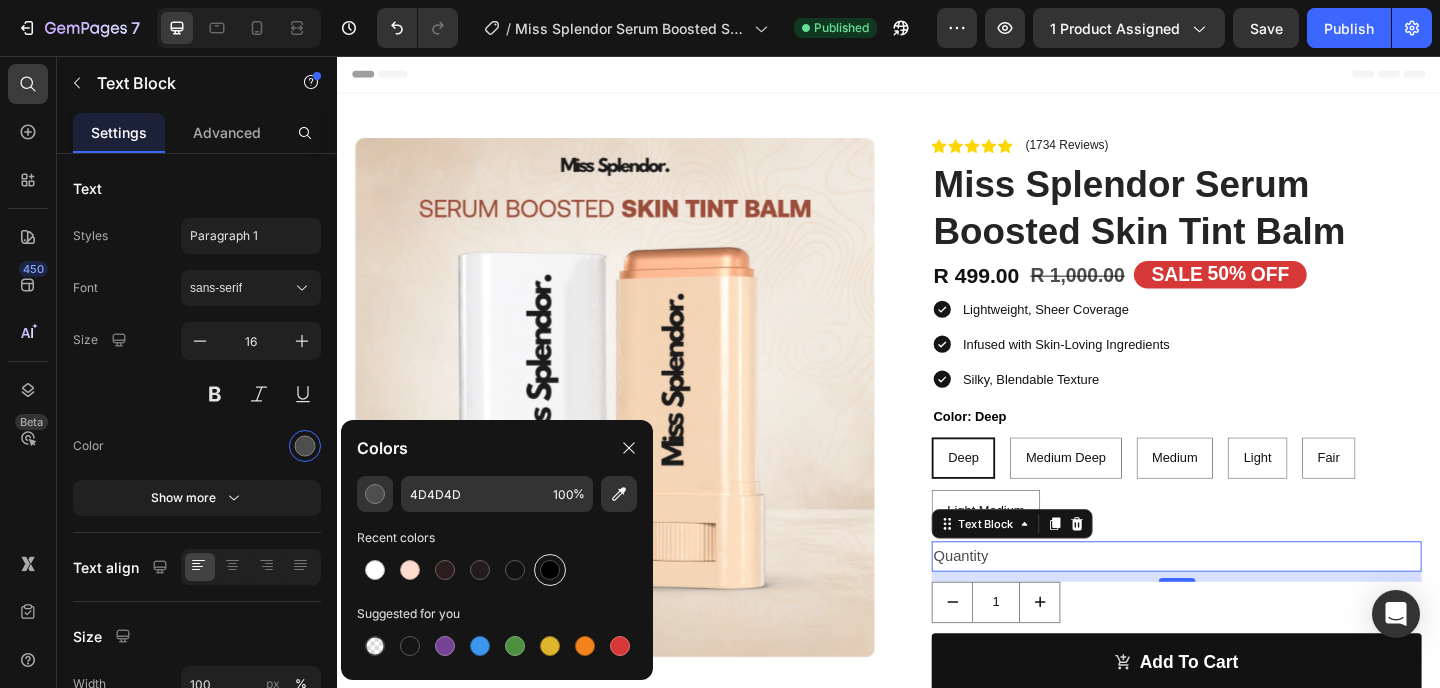drag, startPoint x: 544, startPoint y: 574, endPoint x: 966, endPoint y: 428, distance: 446.54227 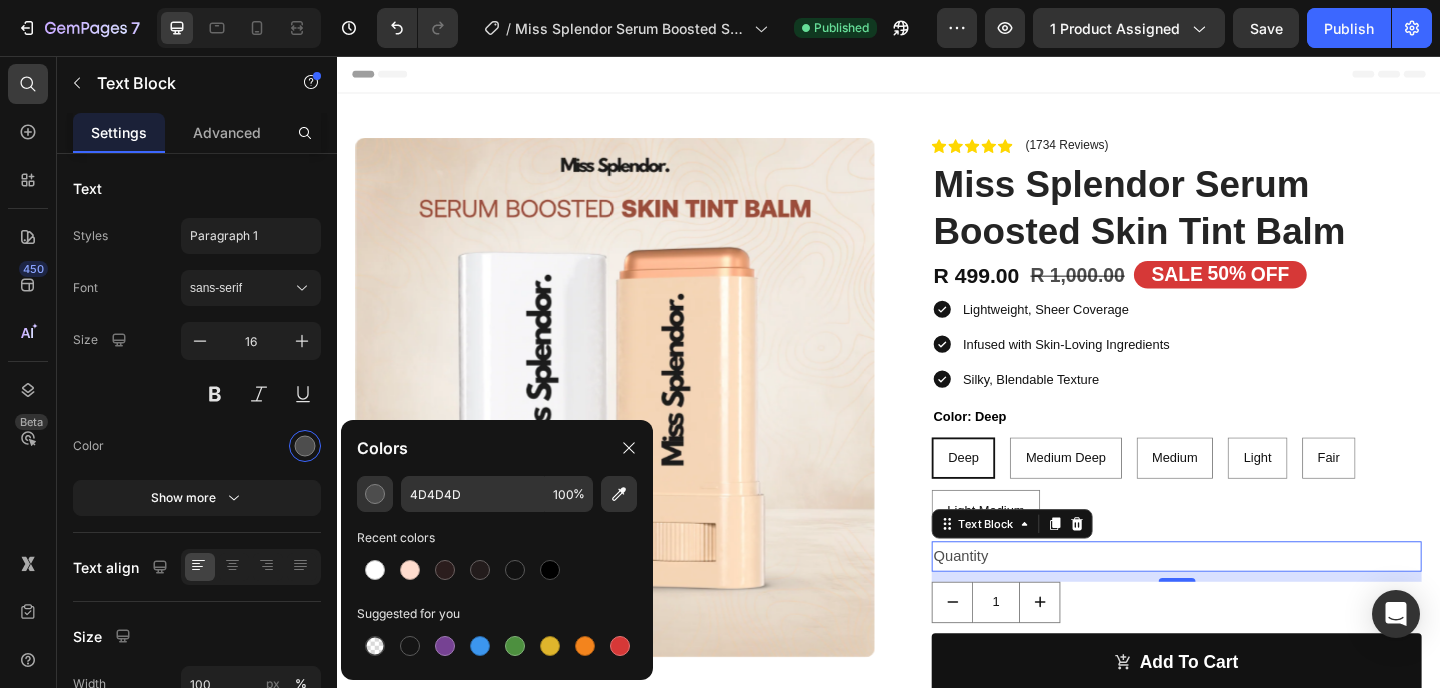 type on "000000" 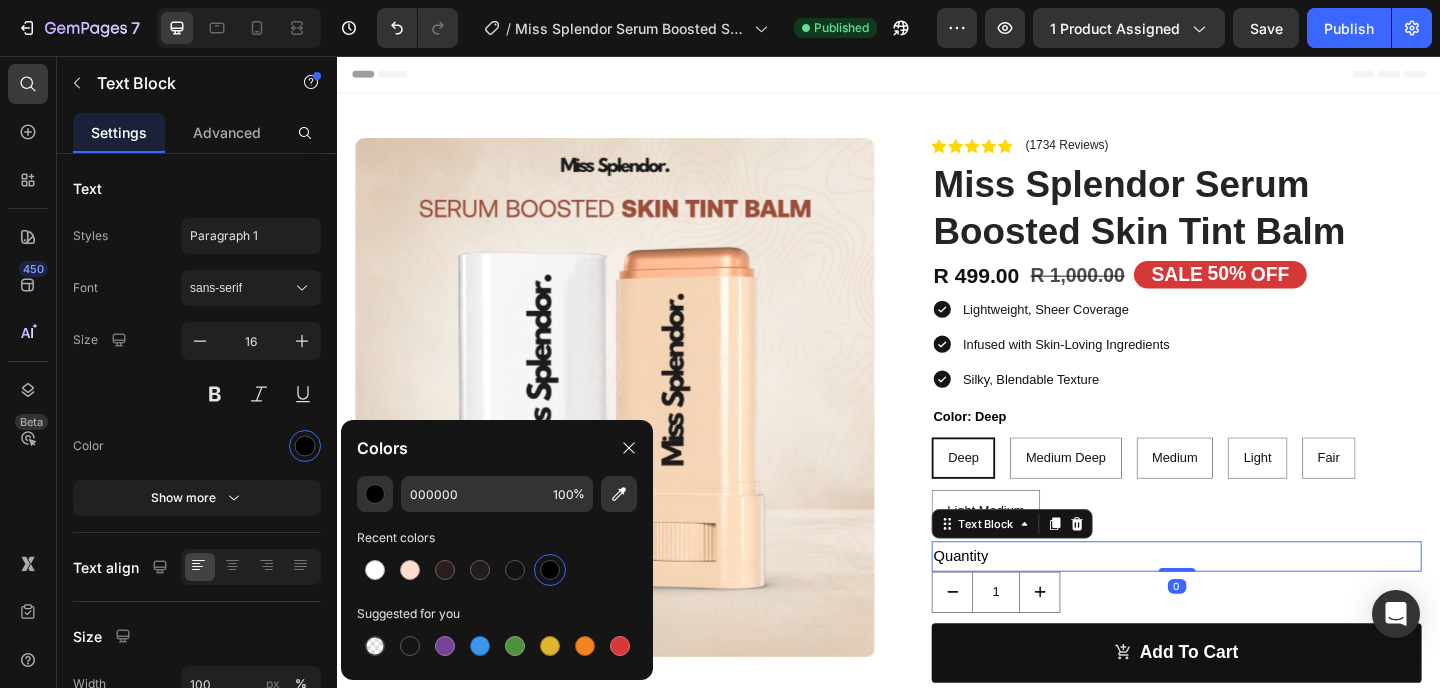 drag, startPoint x: 1242, startPoint y: 626, endPoint x: 1279, endPoint y: 552, distance: 82.73451 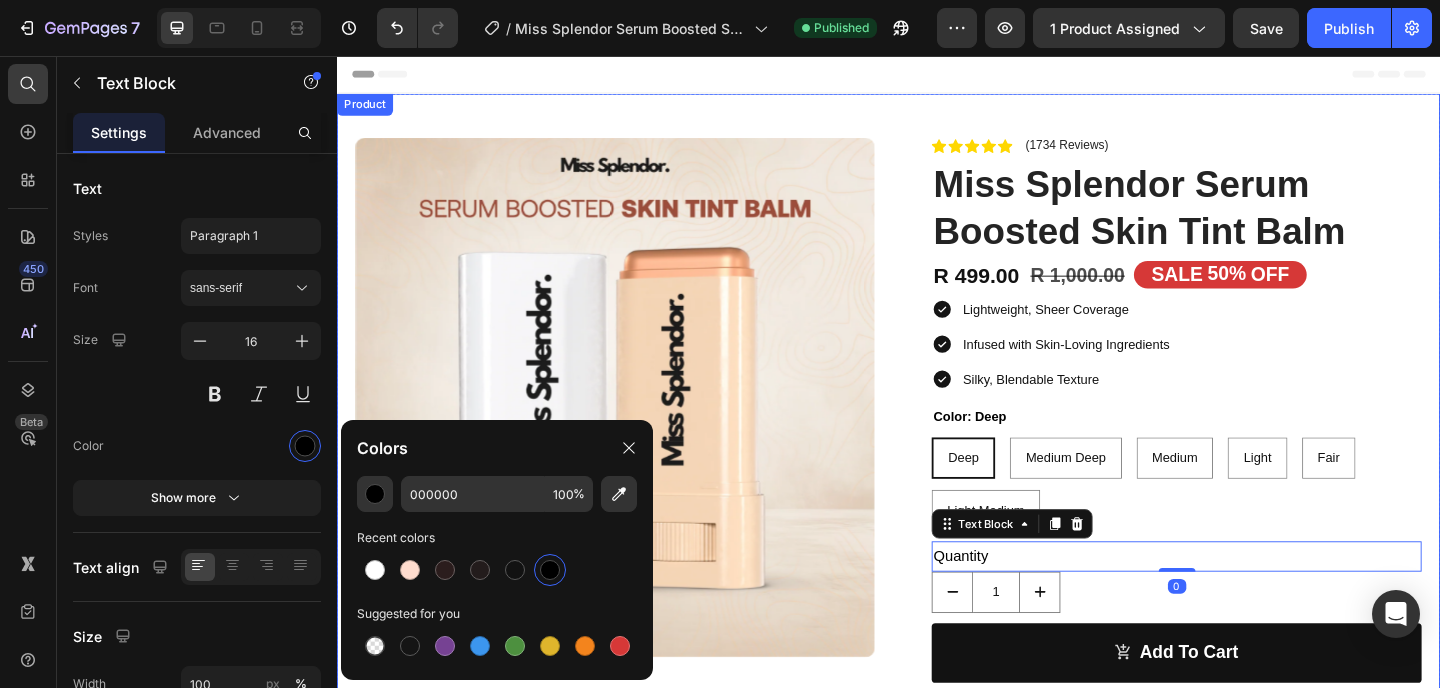 click on "Product Images Row Icon Icon Icon Icon Icon Icon List (1734 Reviews) Text Block Row Miss Splendor Serum Boosted Skin Tint Balm Product Title R 499.00 Product Price R 1,000.00 Product Price SALE 50% OFF Discount Tag Row Lightweight, Sheer Coverage Infused with Skin-Loving Ingredients Silky, Blendable Texture Item List Color: Deep Deep Deep Deep Medium Deep Medium Deep Medium Deep Medium Medium Medium Light Light Light Fair Fair Fair Light Medium Light Medium Light Medium Product Variants & Swatches Quantity Text Block   0 1 Product Quantity
add to cart Add to Cart
Icon Free Shipping Text Block
Icon Money-Back Text Block
Icon Easy Returns Text Block Row Image Icon Icon Icon Icon Icon Icon List ‘’I’m truly impressed. The tint blends seamlessly into my skin, providing just the right amount of coverage without feeling heavy.’’ Text Block
Icon Emily S. Text Block Row Row
How To Use Me Image" at bounding box center (937, 689) 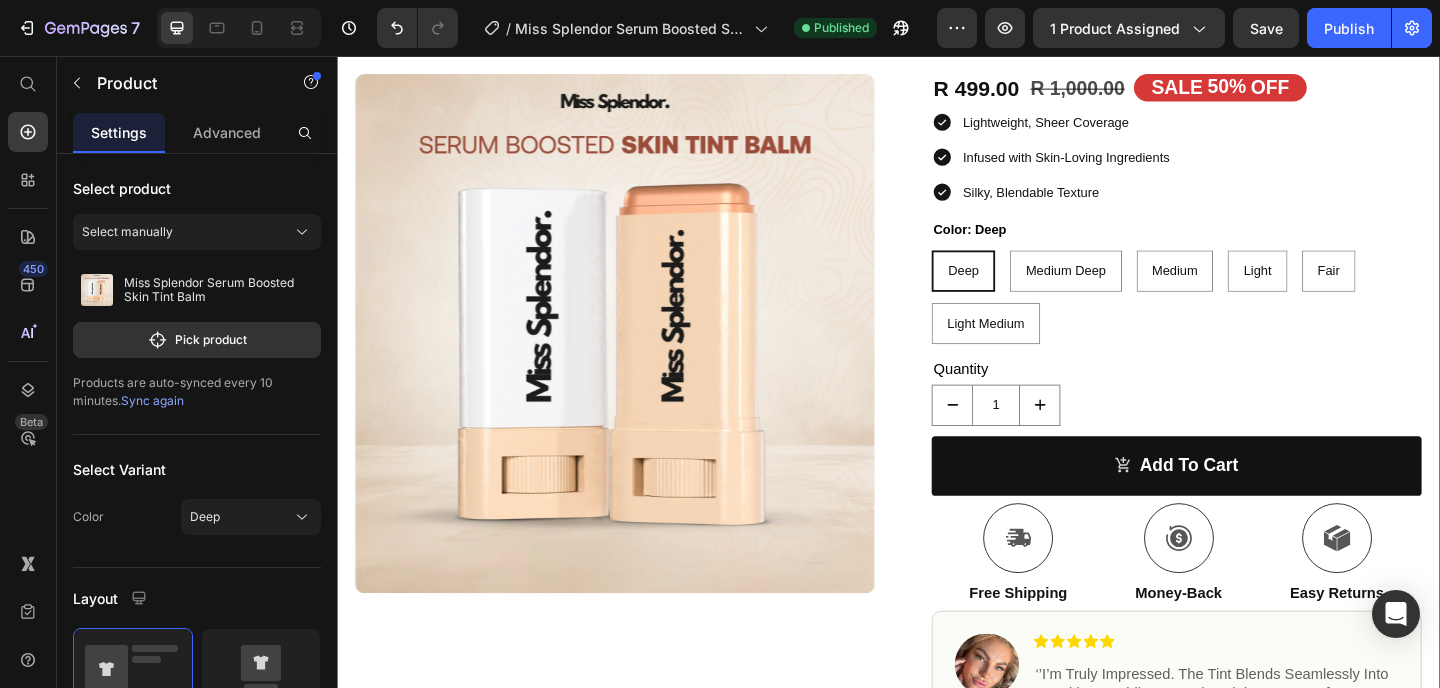 scroll, scrollTop: 204, scrollLeft: 0, axis: vertical 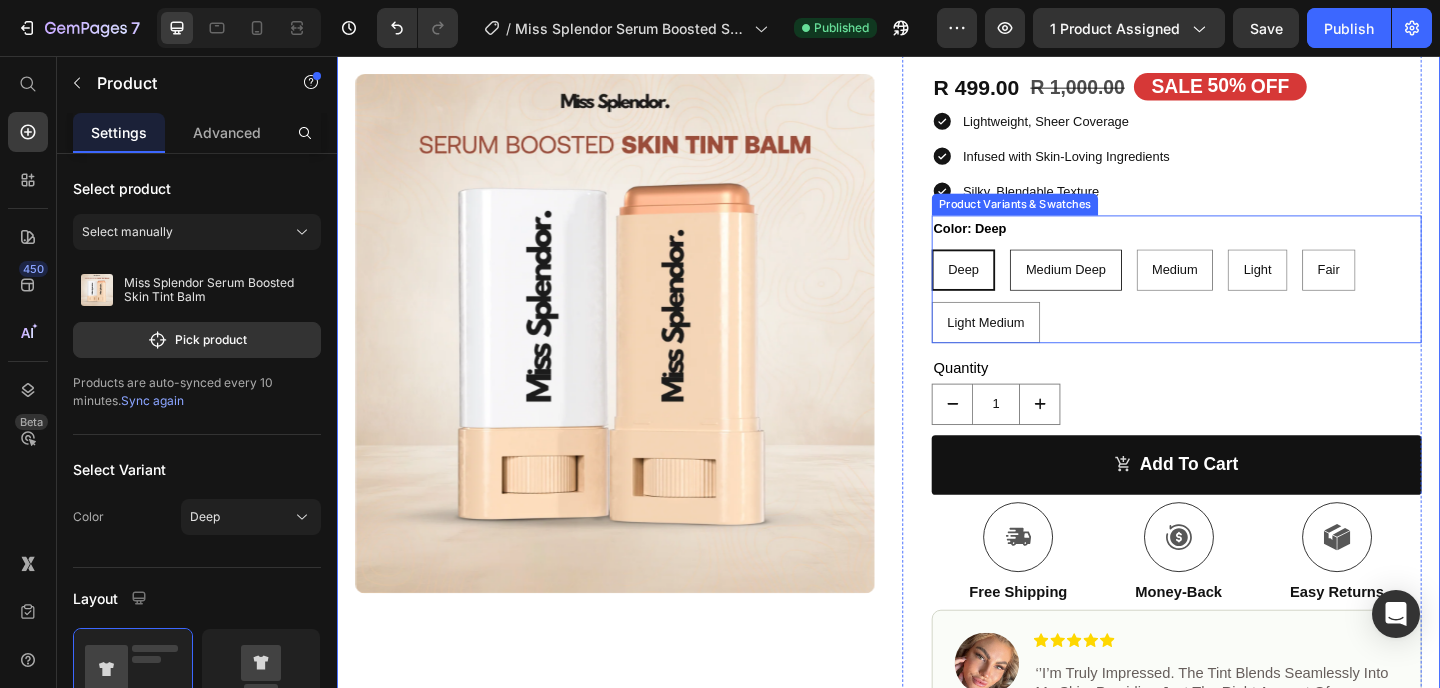 click on "Medium Deep" at bounding box center (1129, 289) 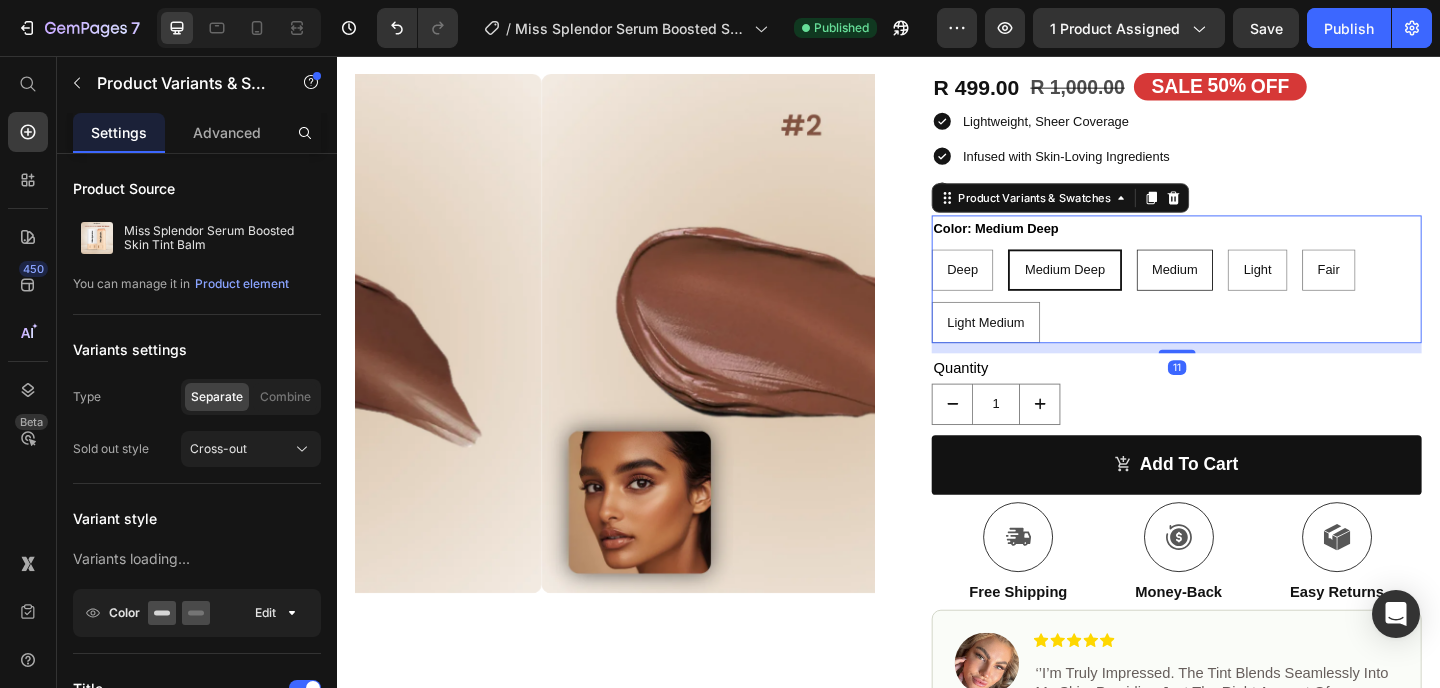 click on "Medium" at bounding box center (1249, 289) 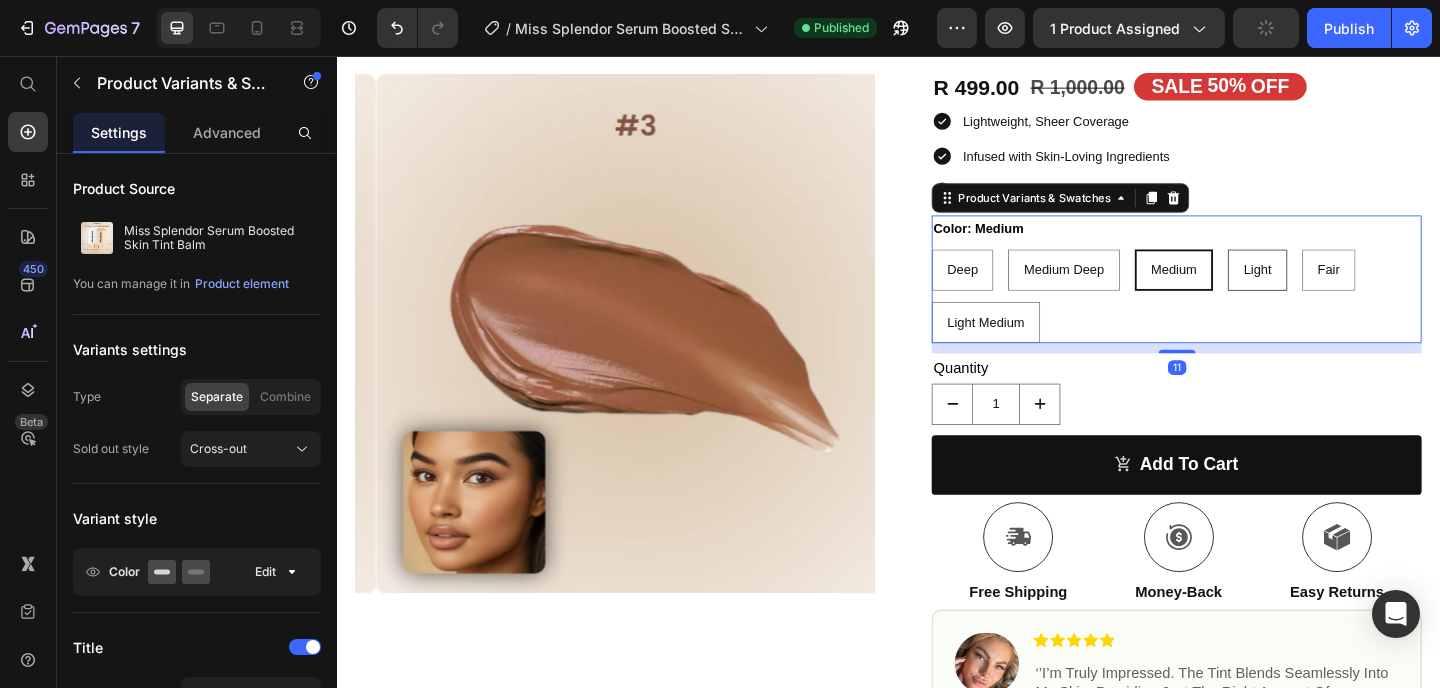 click on "Light" at bounding box center [1338, 289] 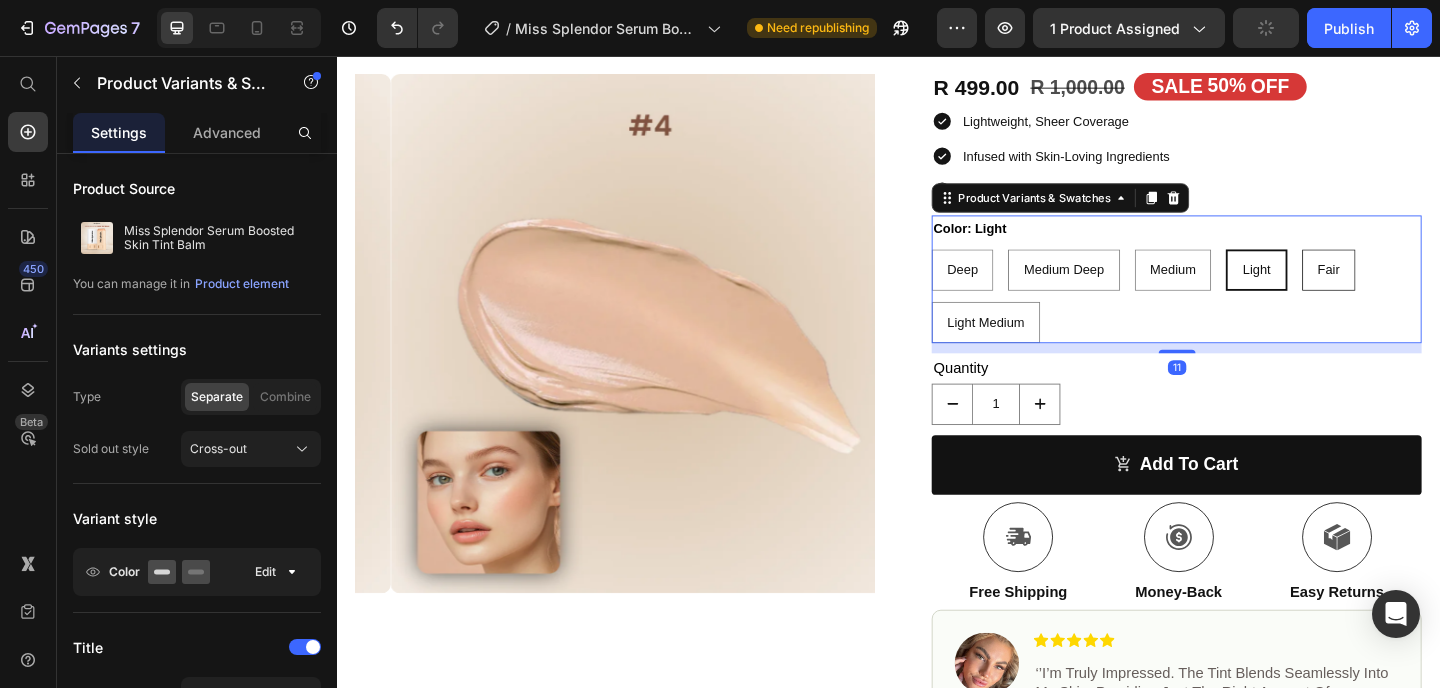 click on "Fair" at bounding box center (1416, 289) 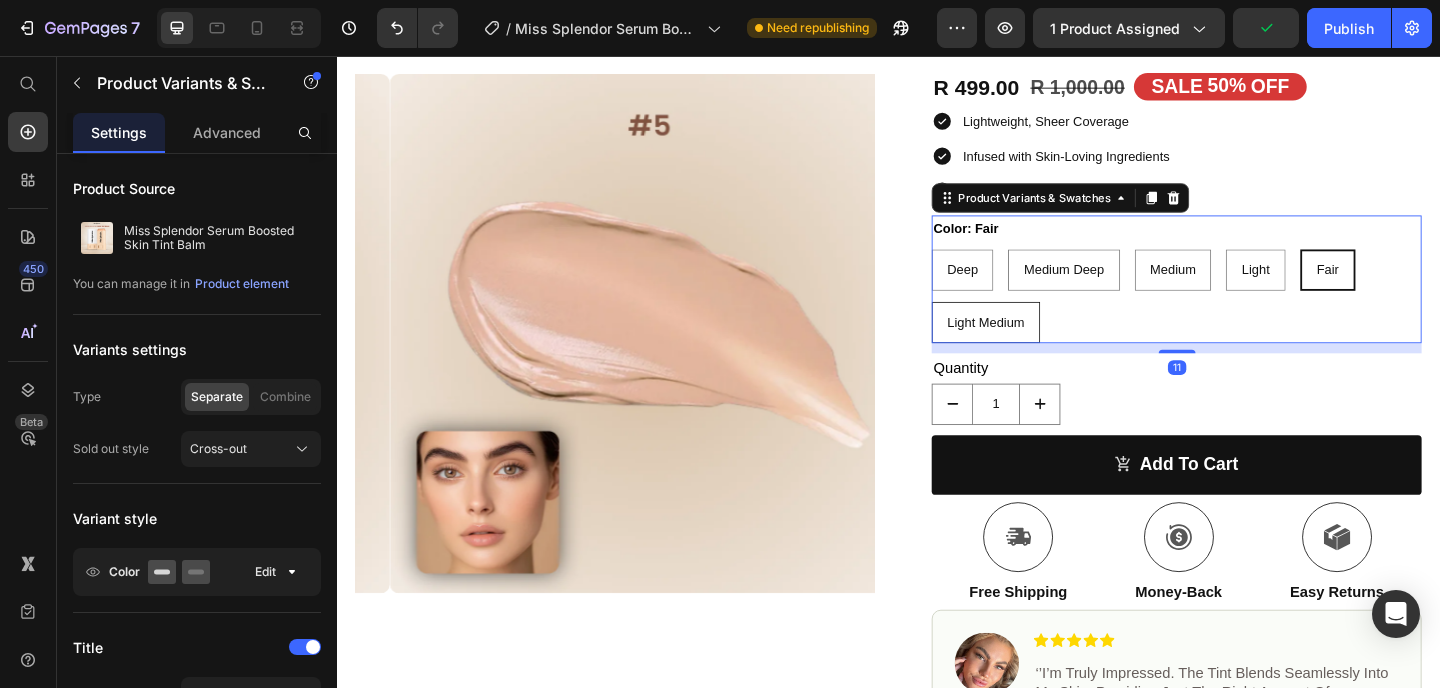 click on "Light Medium" at bounding box center [1043, 346] 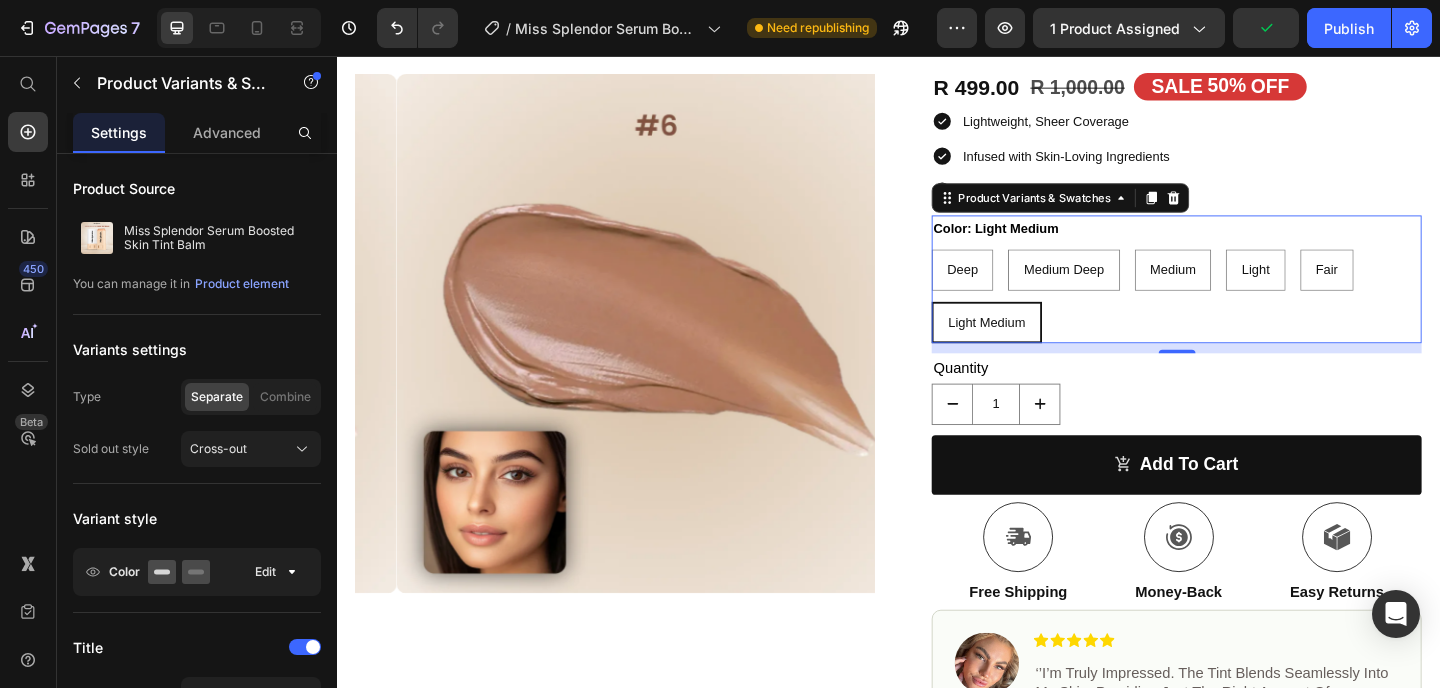 click on "Light Medium" at bounding box center (1044, 301) 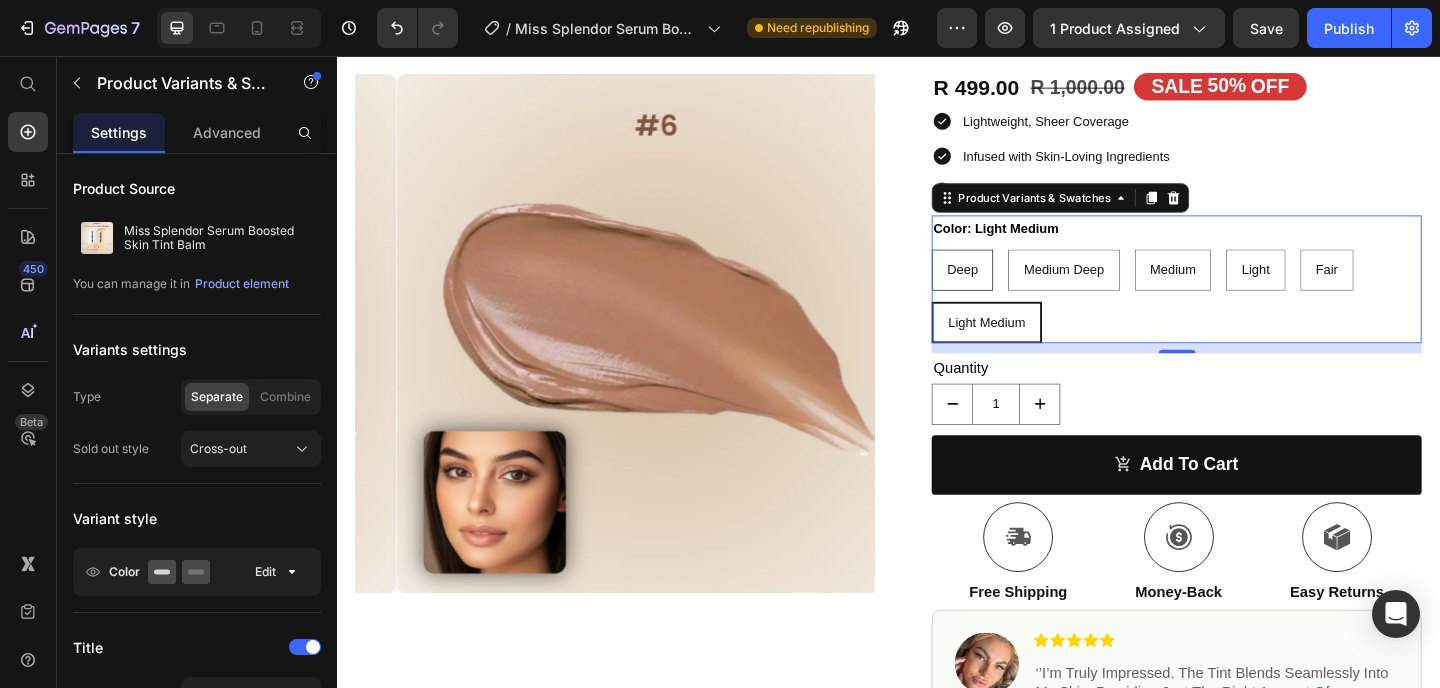 click on "Deep" at bounding box center [1017, 289] 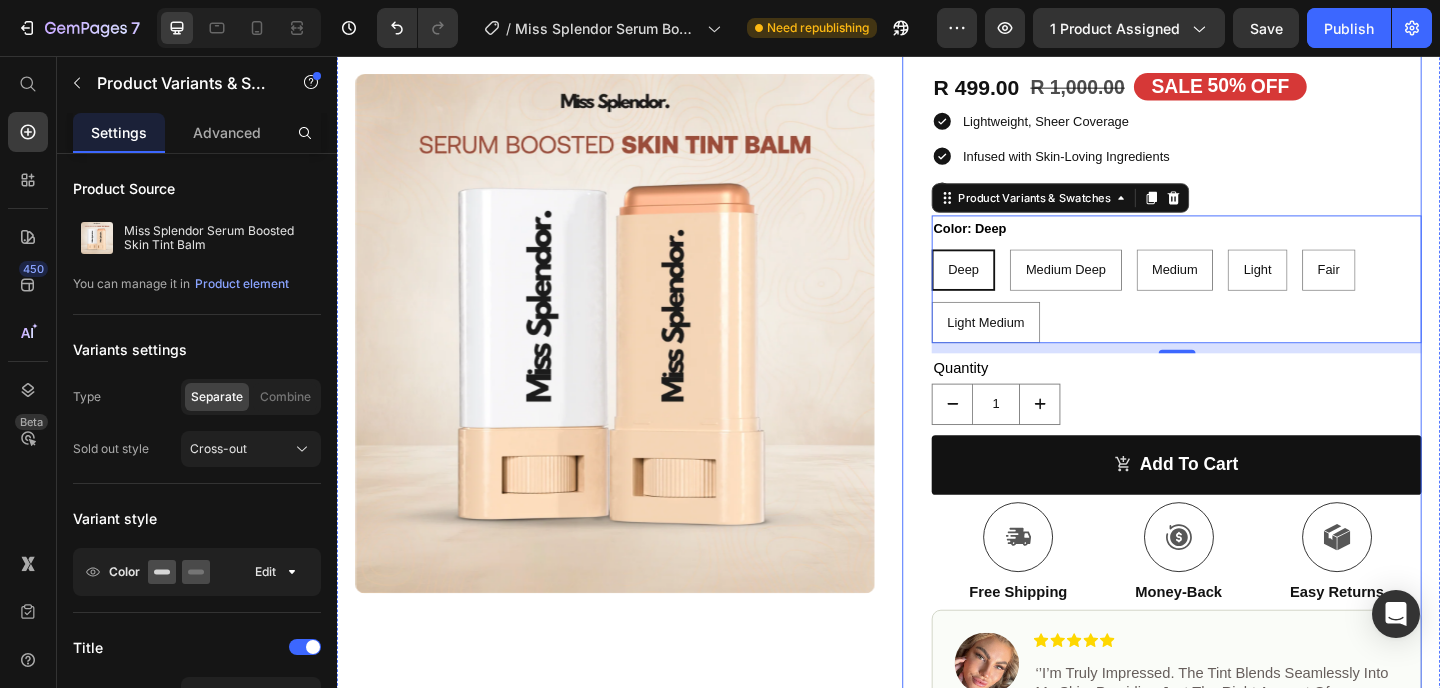 click on "Icon Icon Icon Icon Icon Icon List (1734 Reviews) Text Block Row Miss Splendor Serum Boosted Skin Tint Balm Product Title R 499.00 Product Price R 1,000.00 Product Price SALE 50% OFF Discount Tag Row Lightweight, Sheer Coverage Infused with Skin-Loving Ingredients Silky, Blendable Texture Item List Color: Deep Deep Deep Deep Medium Deep Medium Deep Medium Deep Medium Medium Medium Light Light Light Fair Fair Fair Light Medium Light Medium Light Medium Product Variants & Swatches   11 Quantity Text Block 1 Product Quantity
add to cart Add to Cart
Icon Free Shipping Text Block
Icon Money-Back Text Block
Icon Easy Returns Text Block Row Image Icon Icon Icon Icon Icon Icon List ‘’I’m truly impressed. The tint blends seamlessly into my skin, providing just the right amount of coverage without feeling heavy.’’ Text Block
Icon Emily S. Text Block Row Row
How To Use Me
Accordion" at bounding box center (1234, 509) 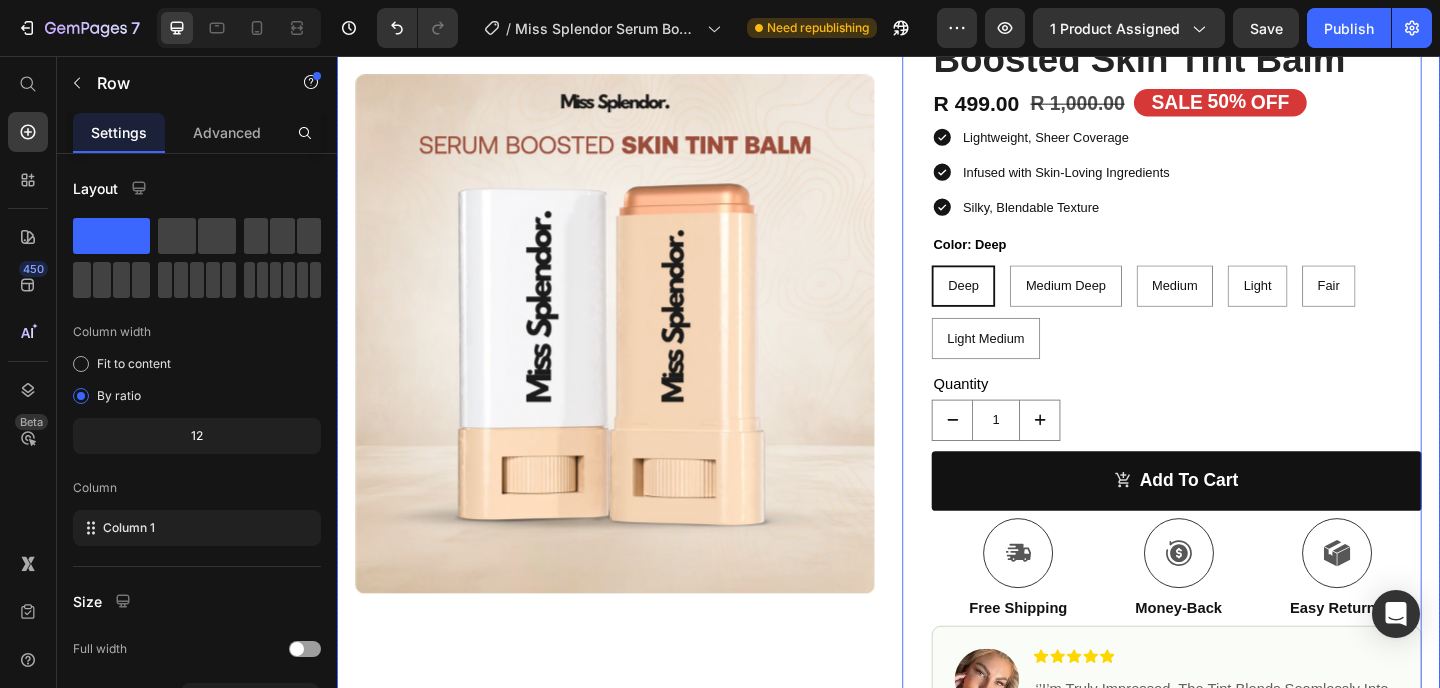 scroll, scrollTop: 0, scrollLeft: 0, axis: both 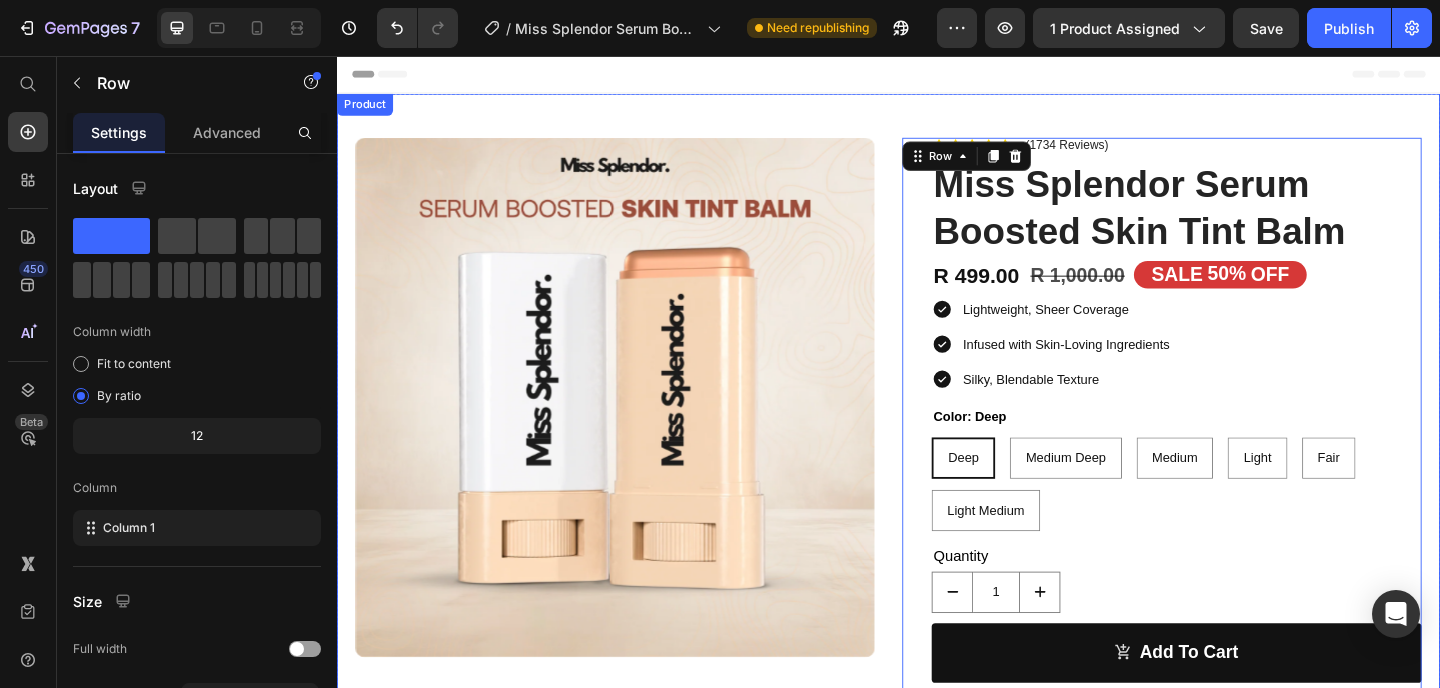 click on "Product Images Row Icon Icon Icon Icon Icon Icon List (1734 Reviews) Text Block Row Miss Splendor Serum Boosted Skin Tint Balm Product Title R 499.00 Product Price R 1,000.00 Product Price SALE 50% OFF Discount Tag Row Lightweight, Sheer Coverage Infused with Skin-Loving Ingredients Silky, Blendable Texture Item List Color: Deep Deep Deep Deep Medium Deep Medium Deep Medium Deep Medium Medium Medium Light Light Light Fair Fair Fair Light Medium Light Medium Light Medium Product Variants & Swatches Quantity Text Block 1 Product Quantity
add to cart Add to Cart
Icon Free Shipping Text Block
Icon Money-Back Text Block
Icon Easy Returns Text Block Row Image Icon Icon Icon Icon Icon Icon List ‘’I’m truly impressed. The tint blends seamlessly into my skin, providing just the right amount of coverage without feeling heavy.’’ Text Block
Icon Emily S. Text Block Row Row
How To Use Me Accordion" at bounding box center [937, 689] 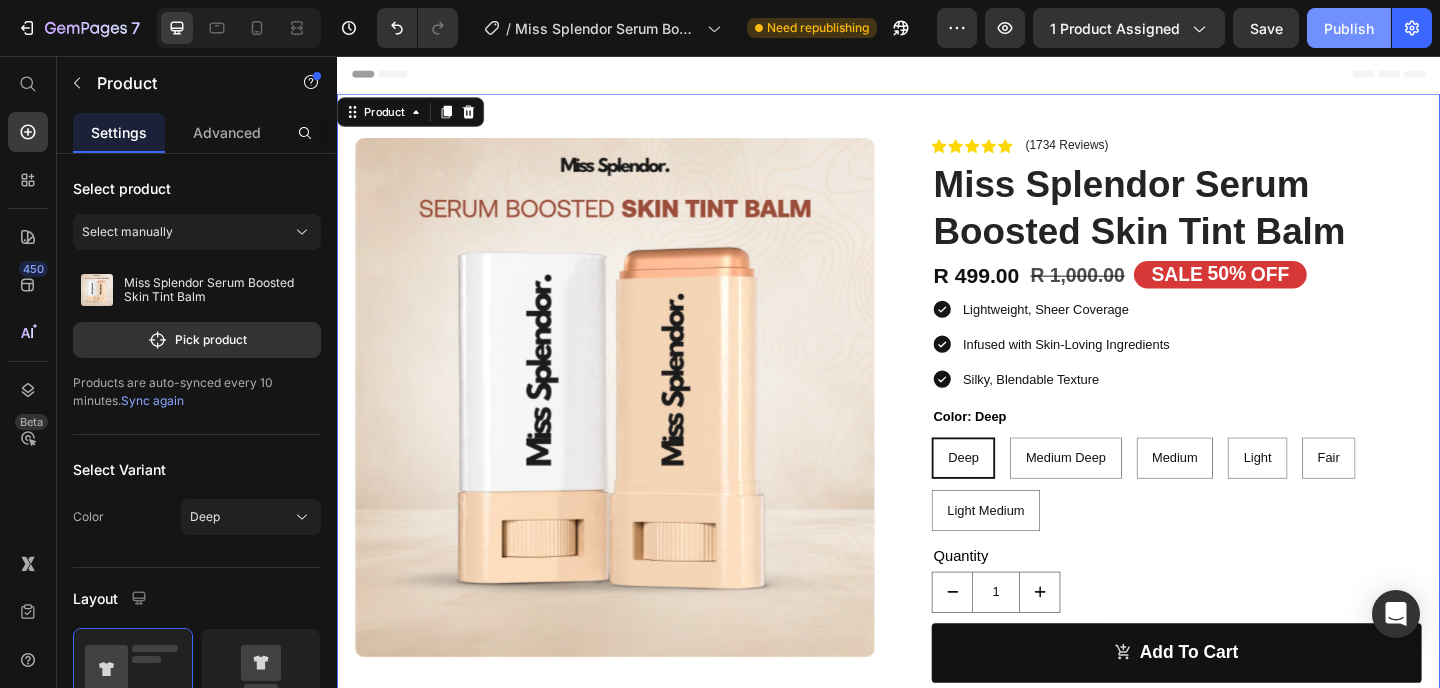 click on "Publish" at bounding box center [1349, 28] 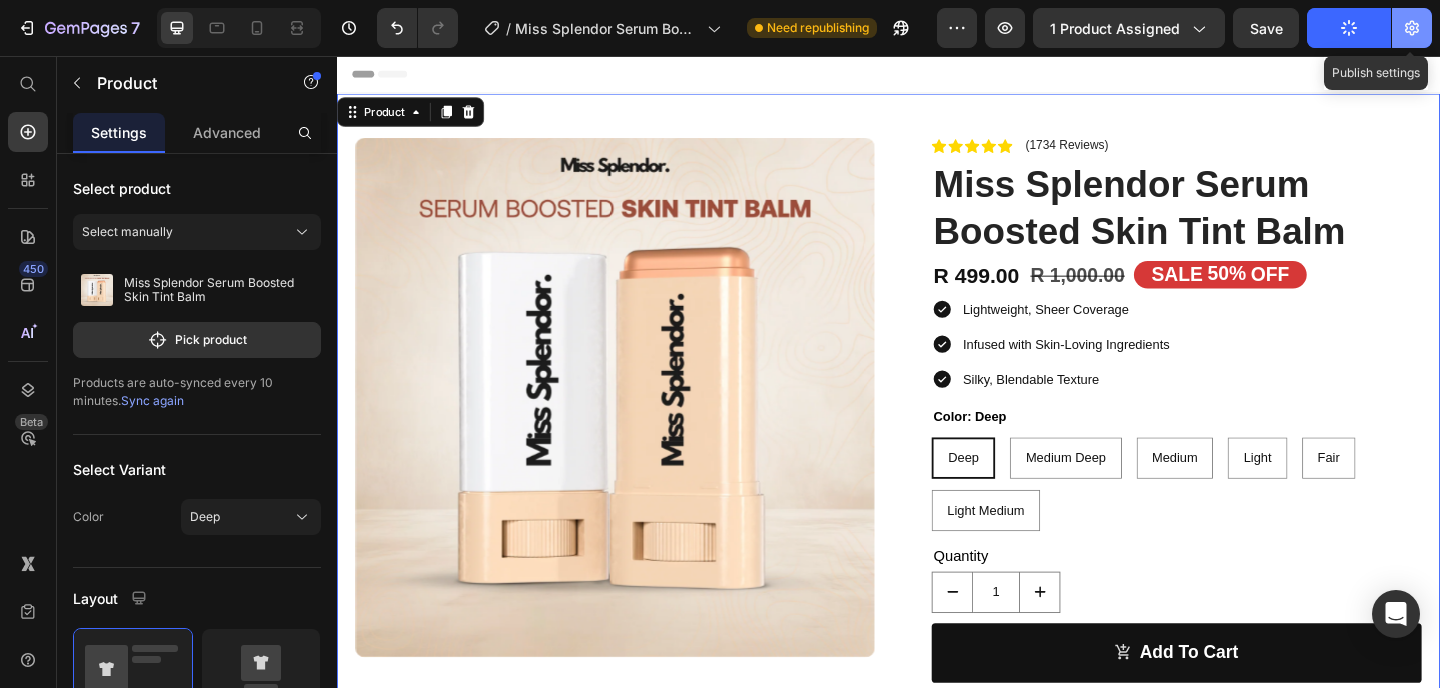 click 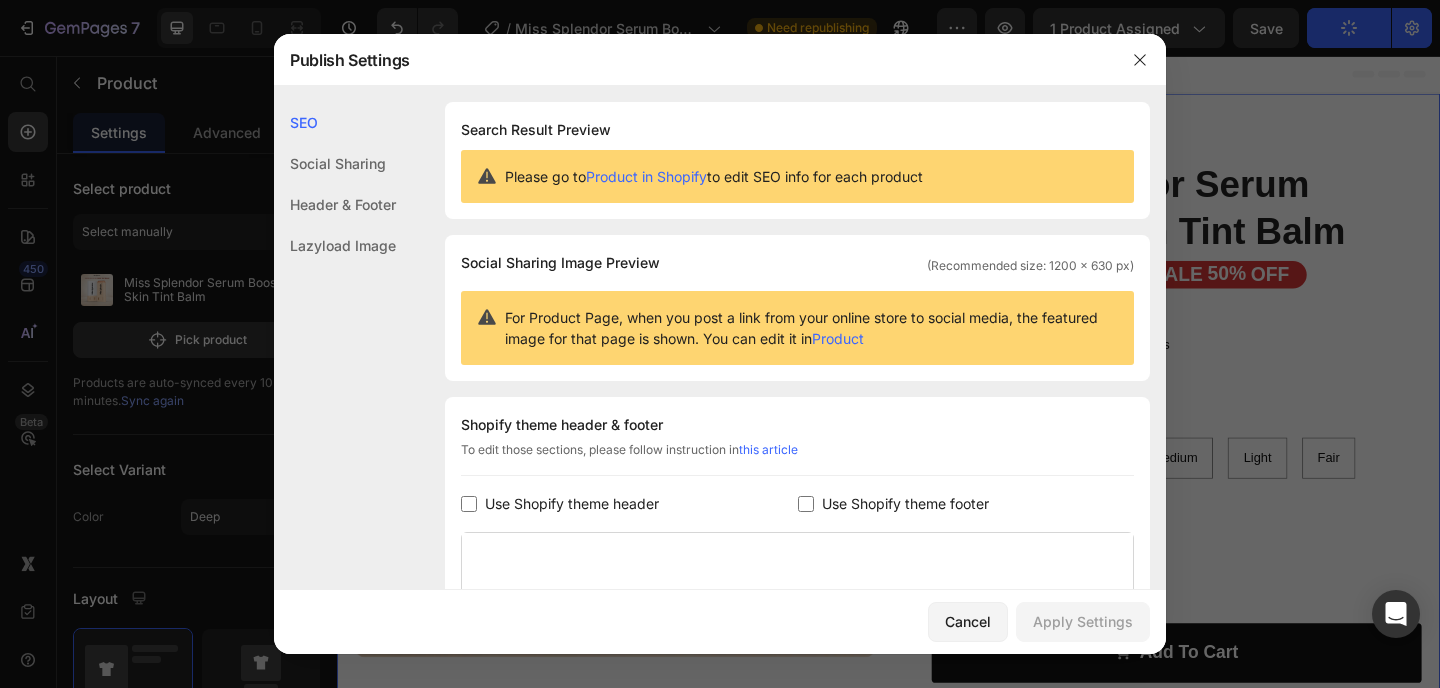 click on "Shopify theme header & footer  To edit those sections, please follow instruction in  this article Use Shopify theme header Use Shopify theme footer GemPages Design" 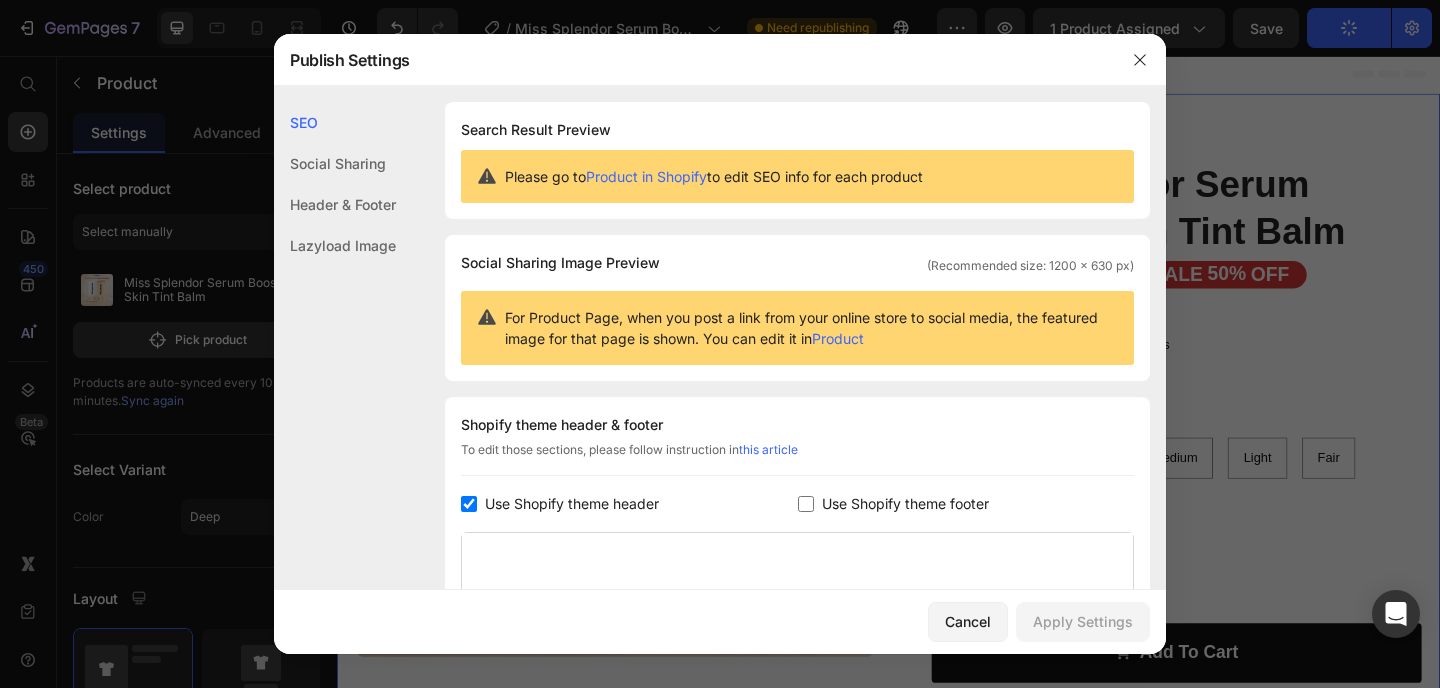checkbox on "true" 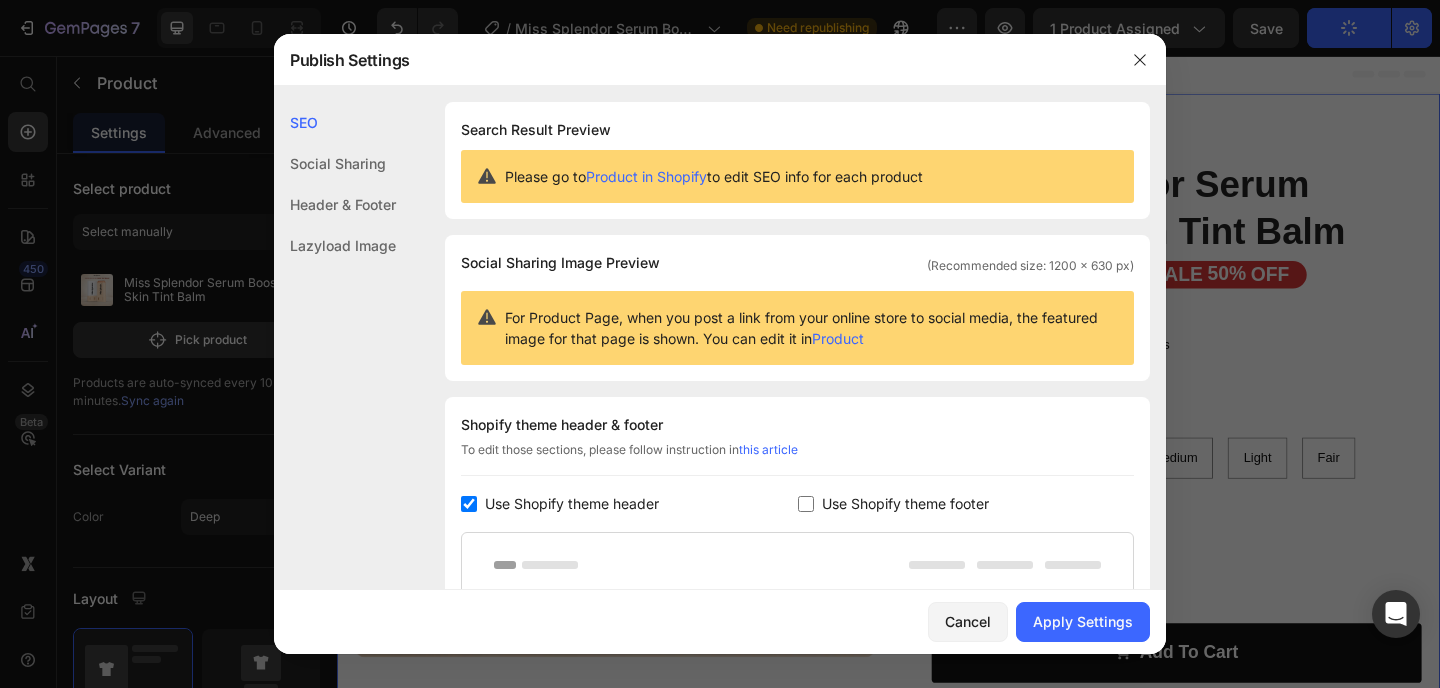click on "Use Shopify theme footer" at bounding box center [905, 504] 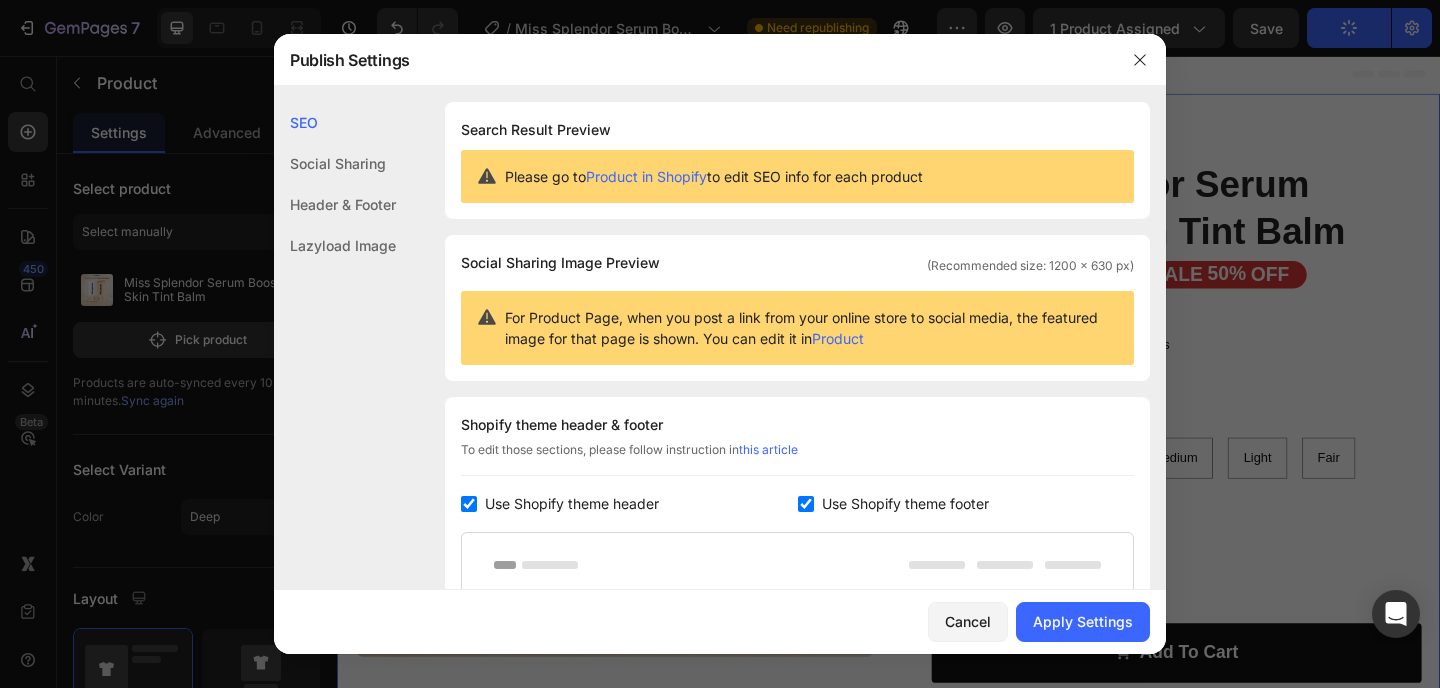 checkbox on "true" 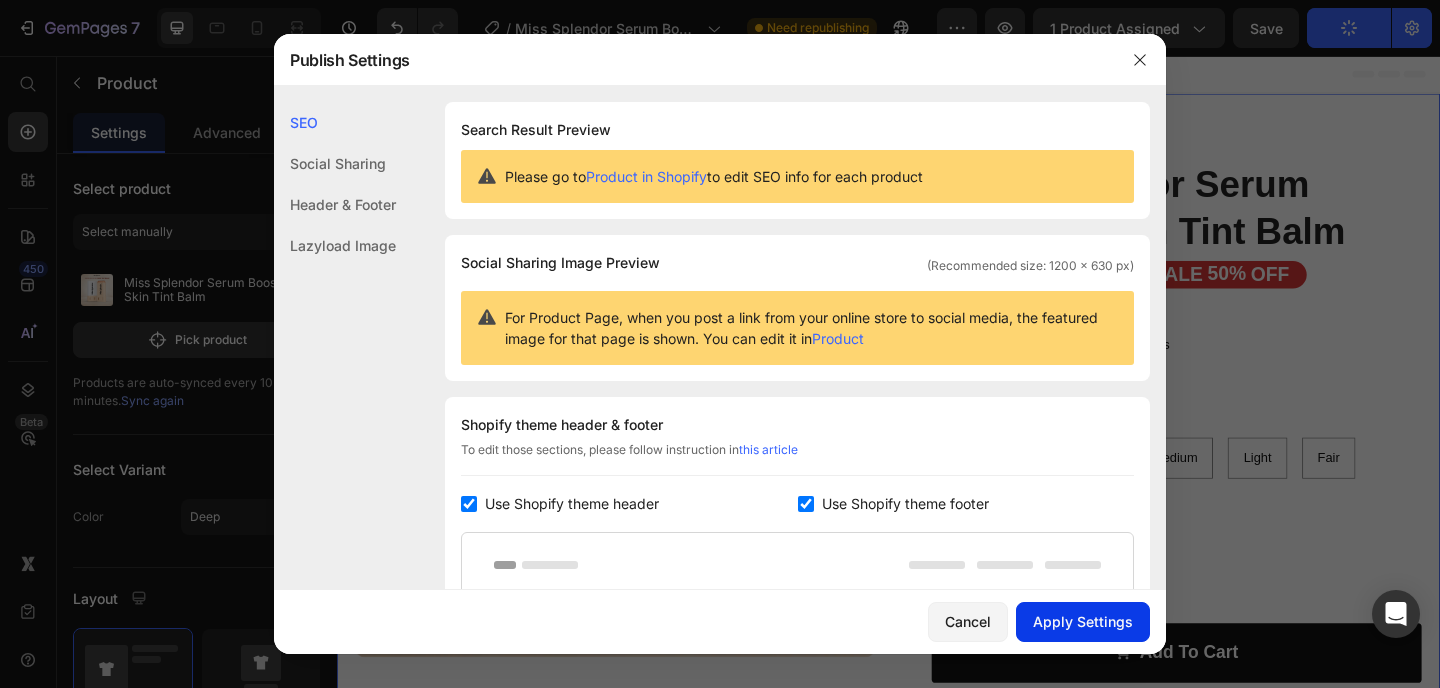 click on "Apply Settings" 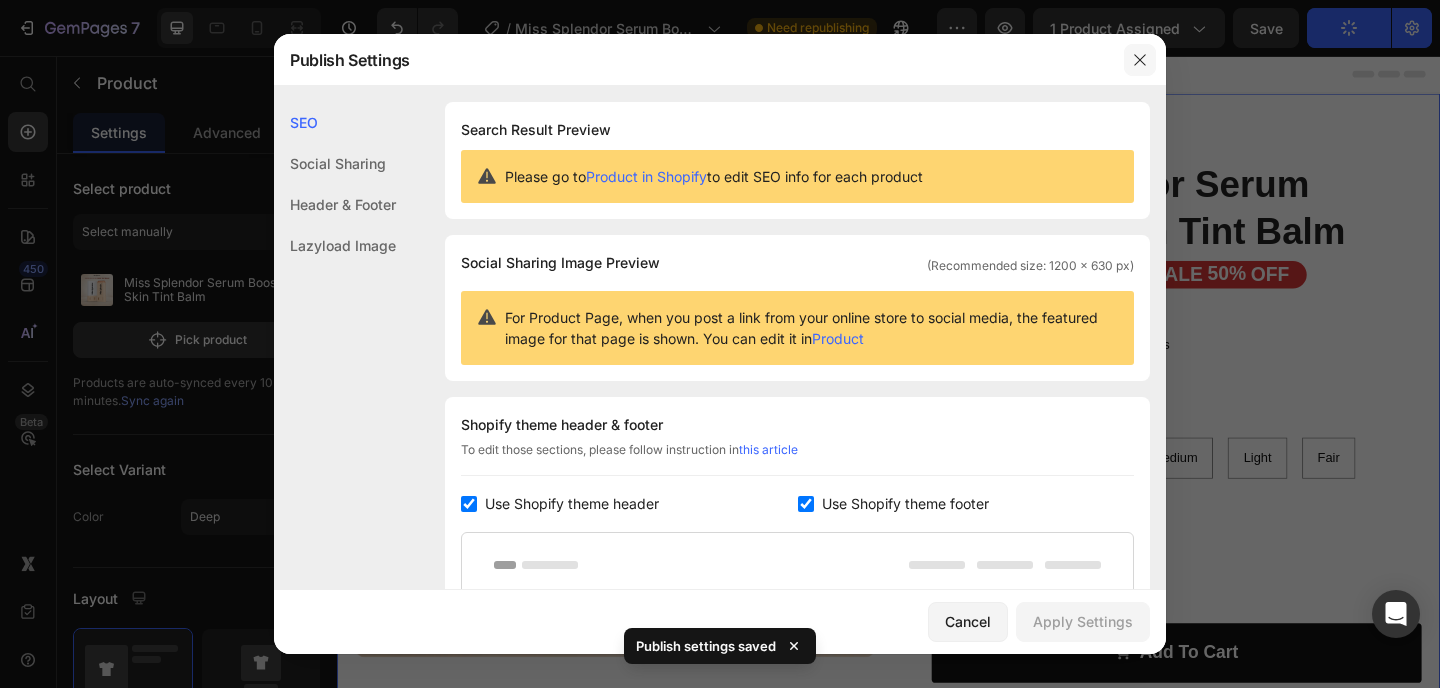 click at bounding box center (1140, 60) 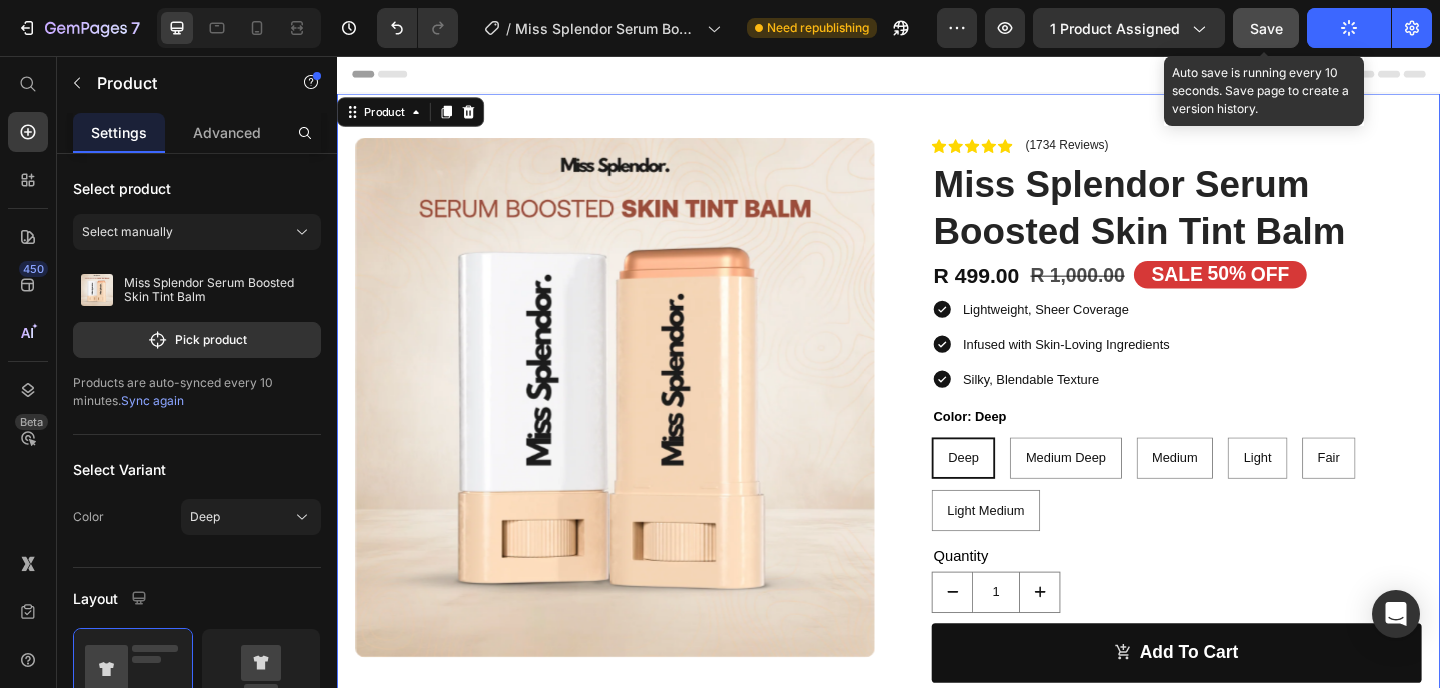 click on "Save" at bounding box center (1266, 28) 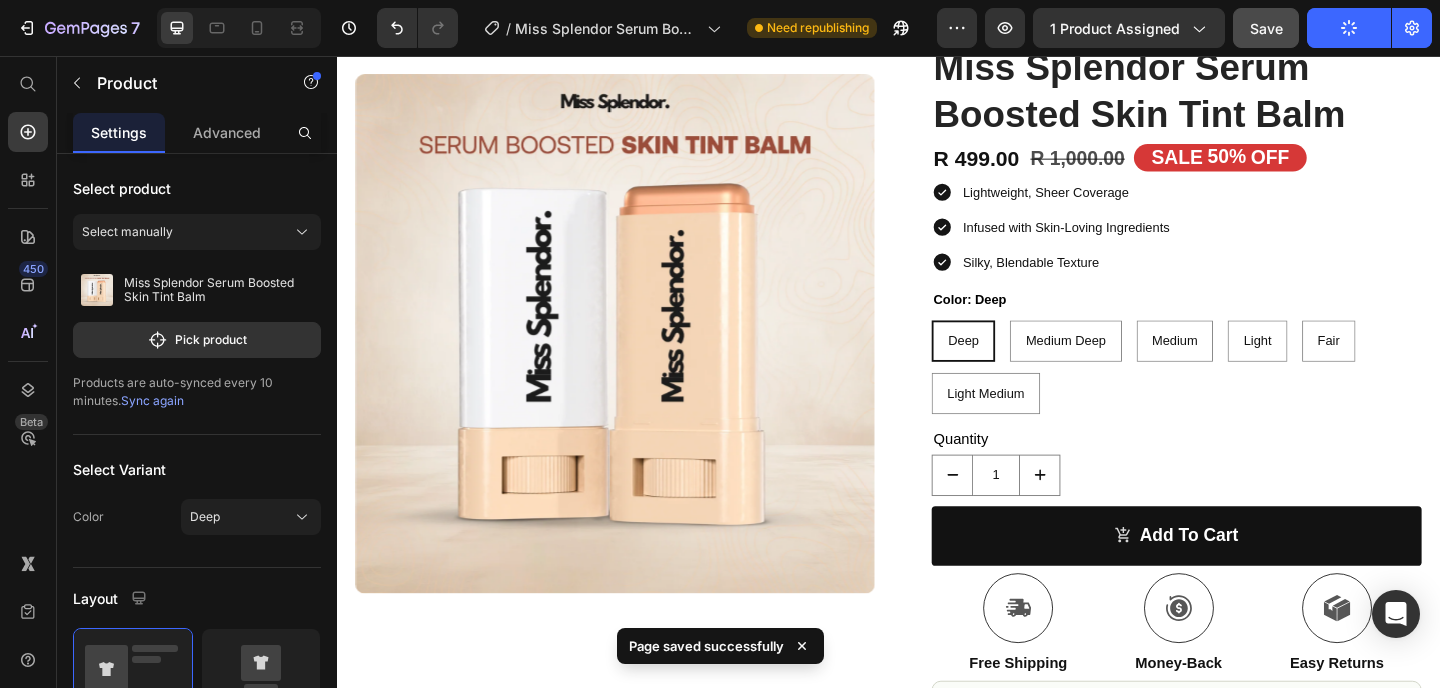 scroll, scrollTop: 0, scrollLeft: 0, axis: both 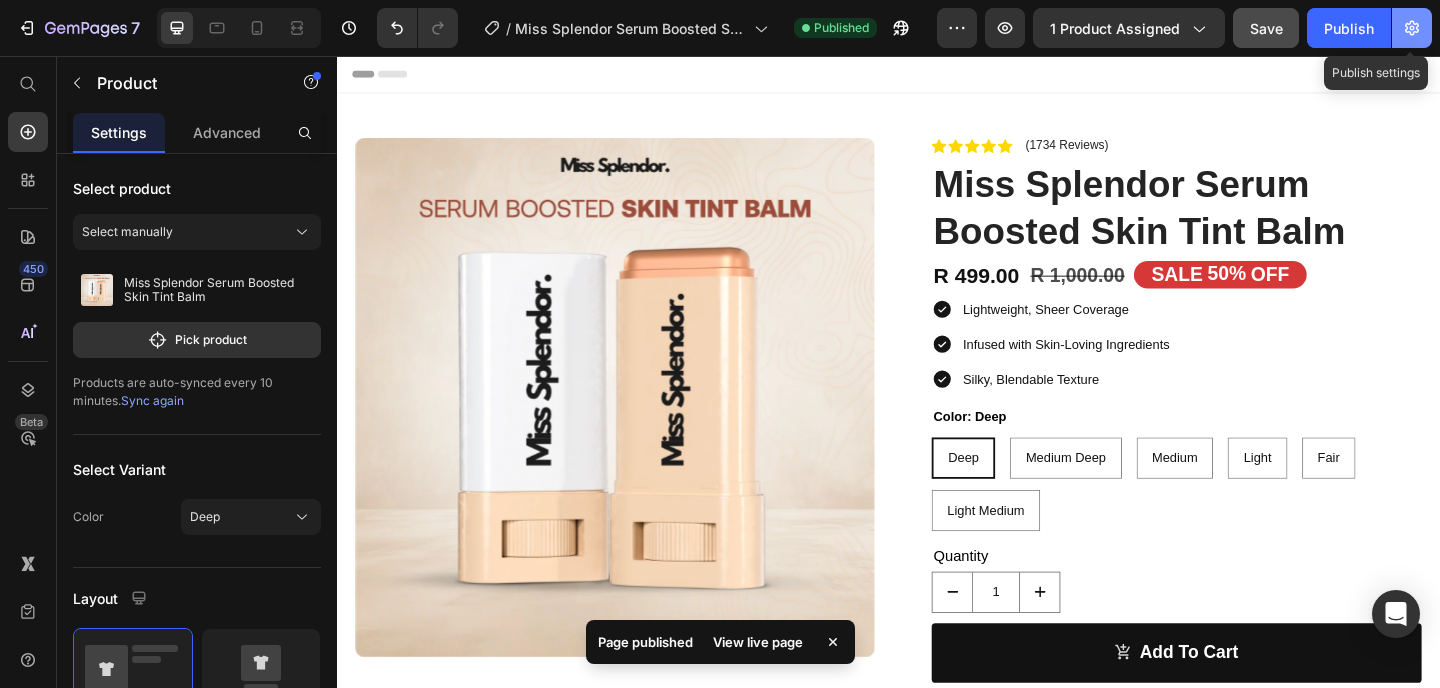click 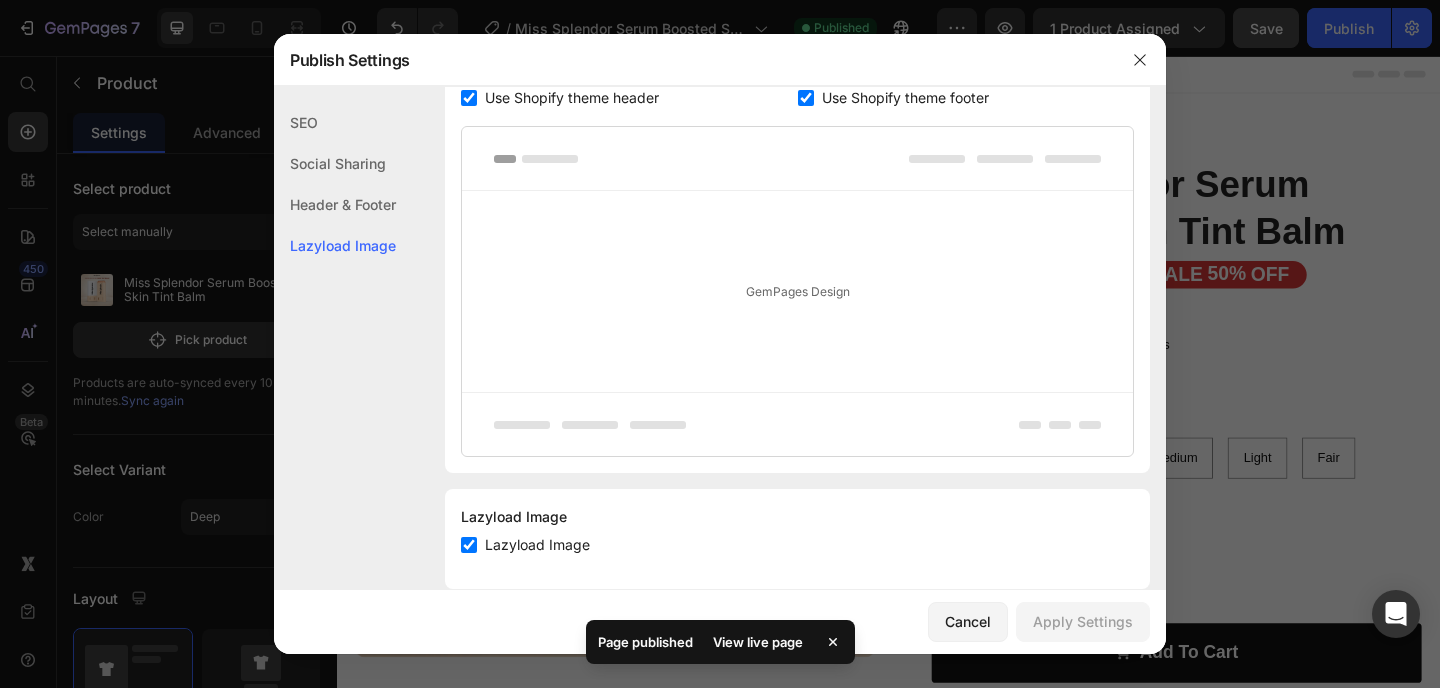 scroll, scrollTop: 438, scrollLeft: 0, axis: vertical 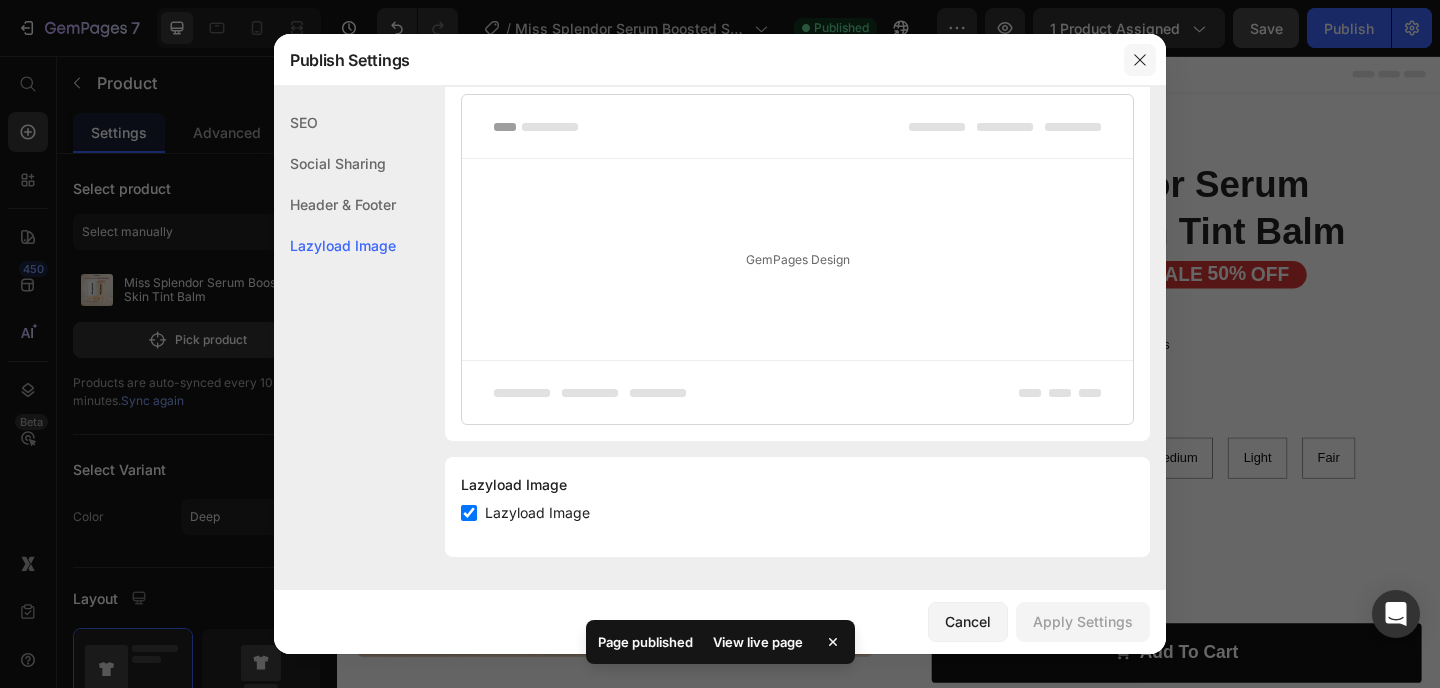click at bounding box center (1140, 60) 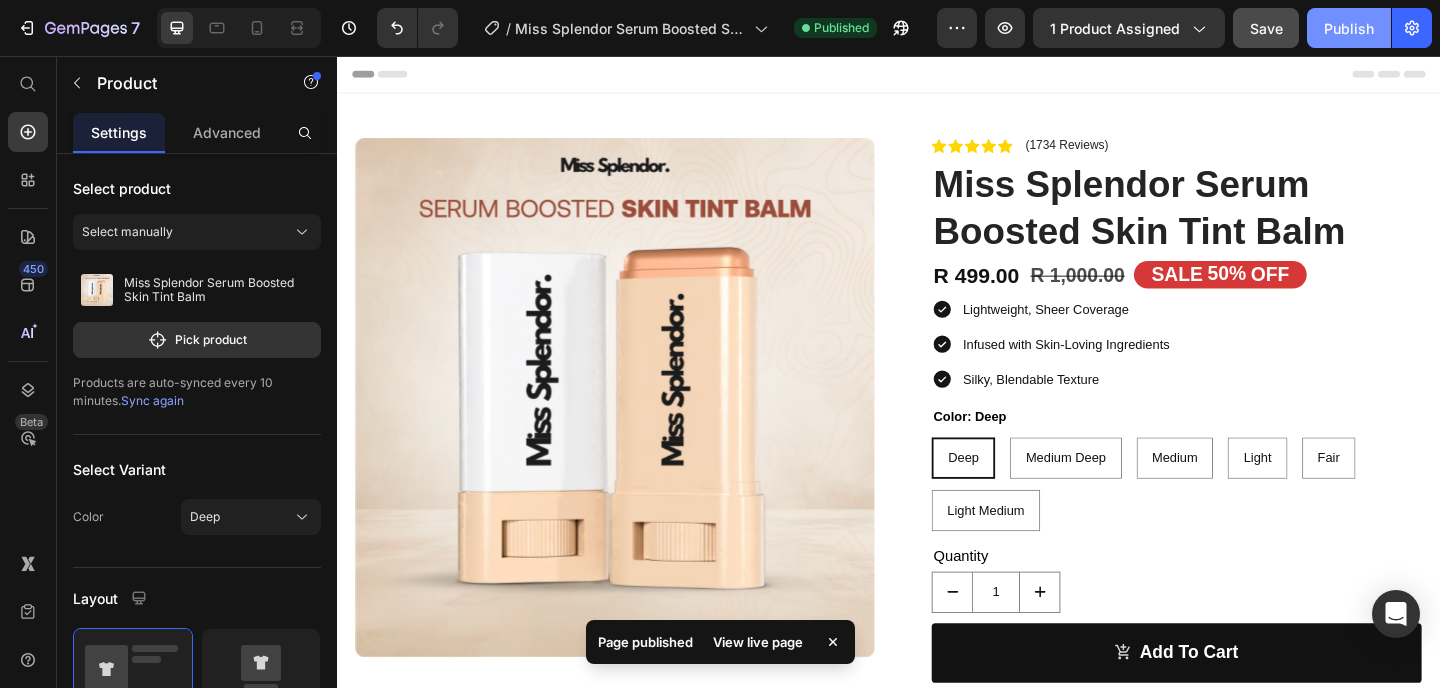 click on "Publish" 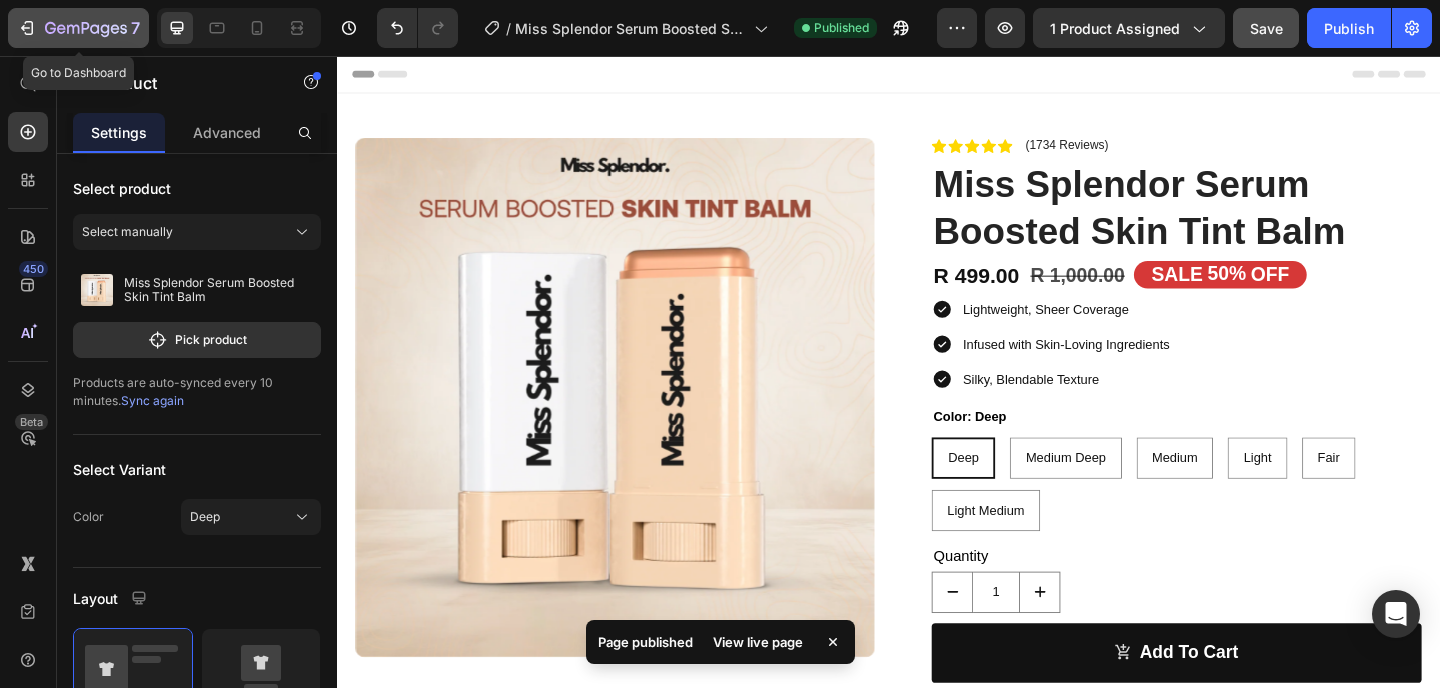 click on "7" 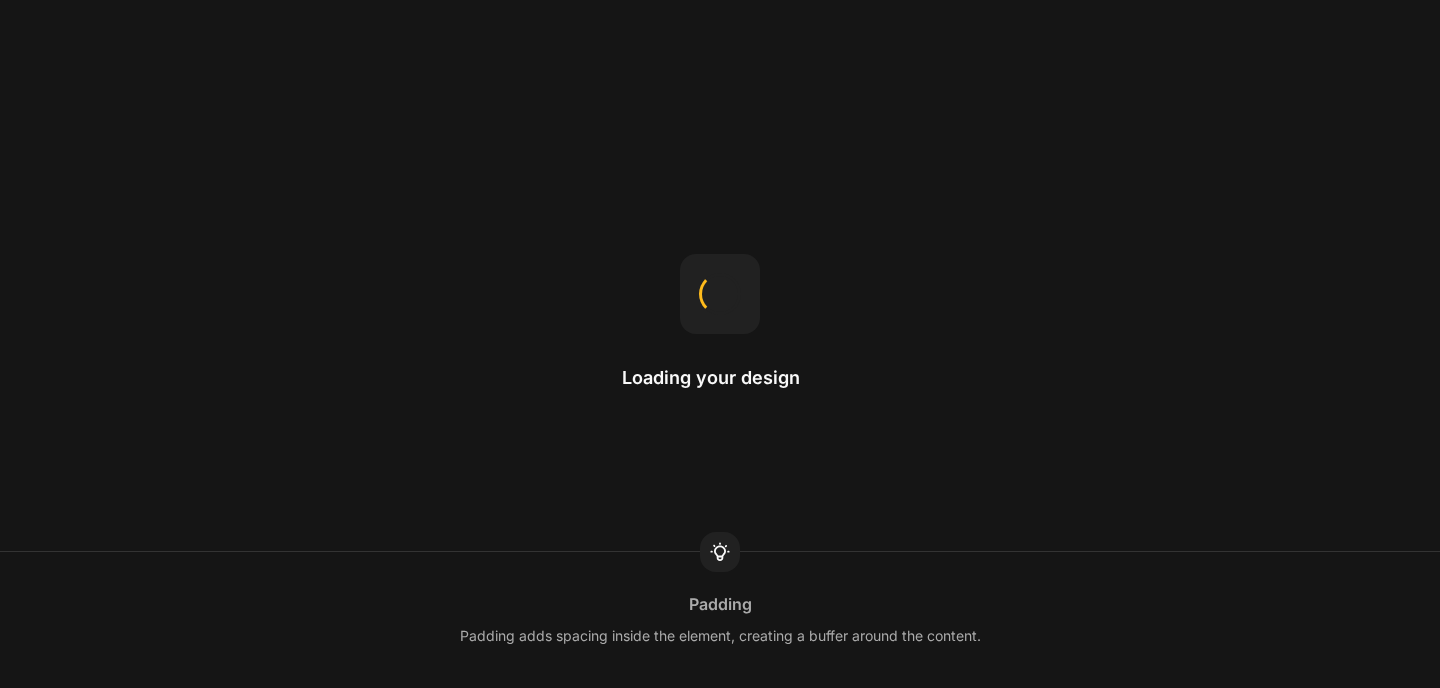 scroll, scrollTop: 0, scrollLeft: 0, axis: both 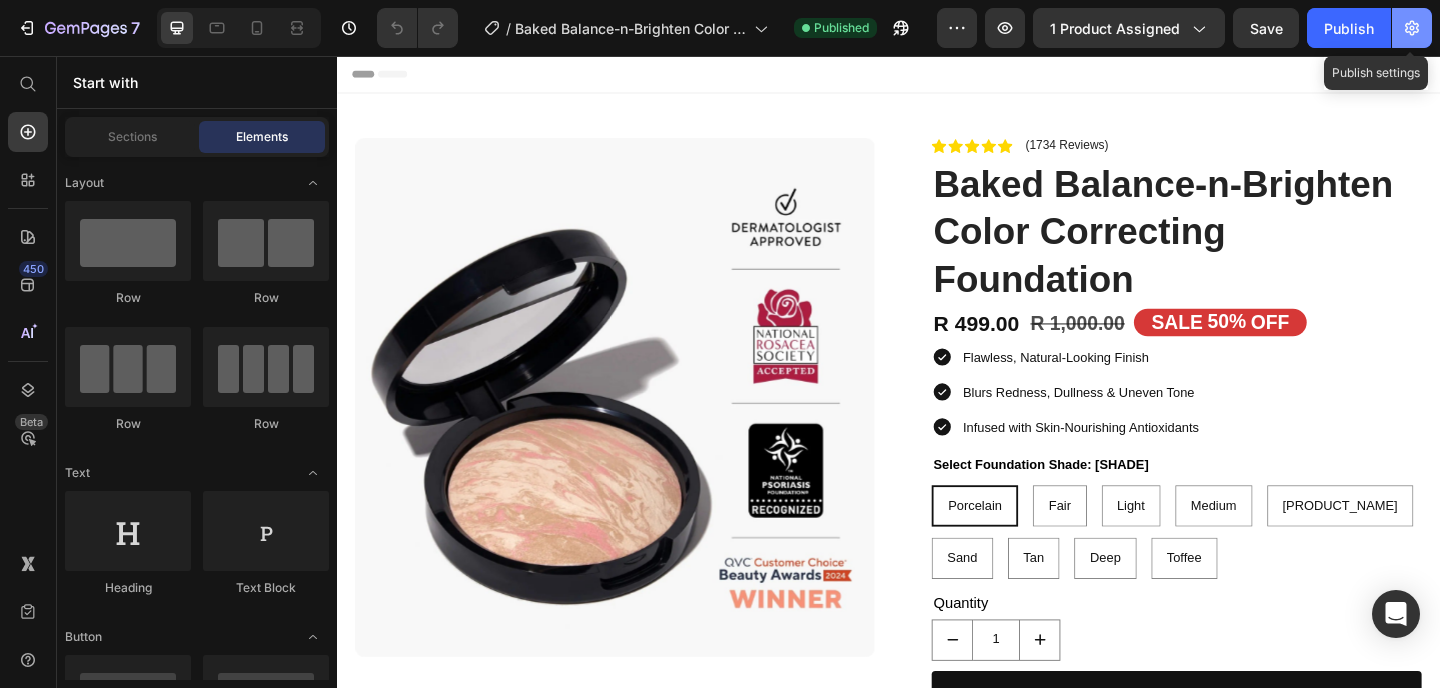click 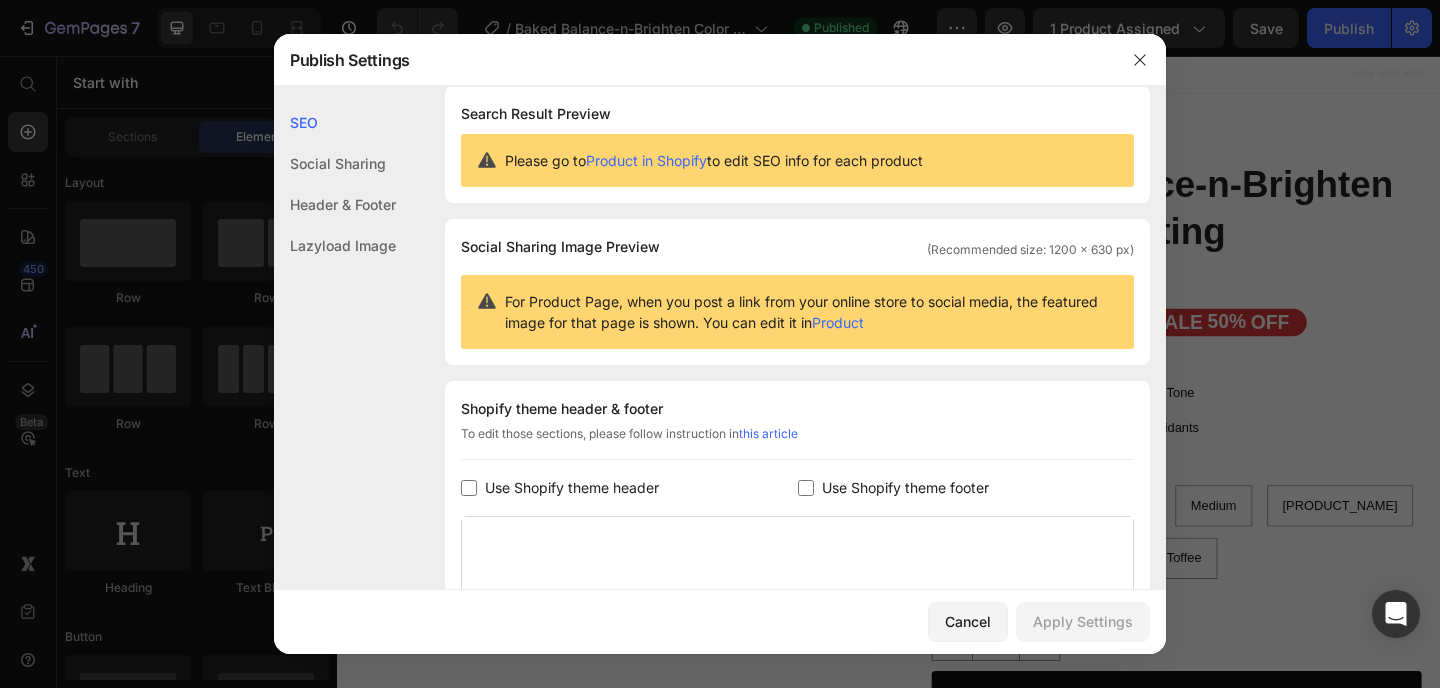 scroll, scrollTop: 31, scrollLeft: 0, axis: vertical 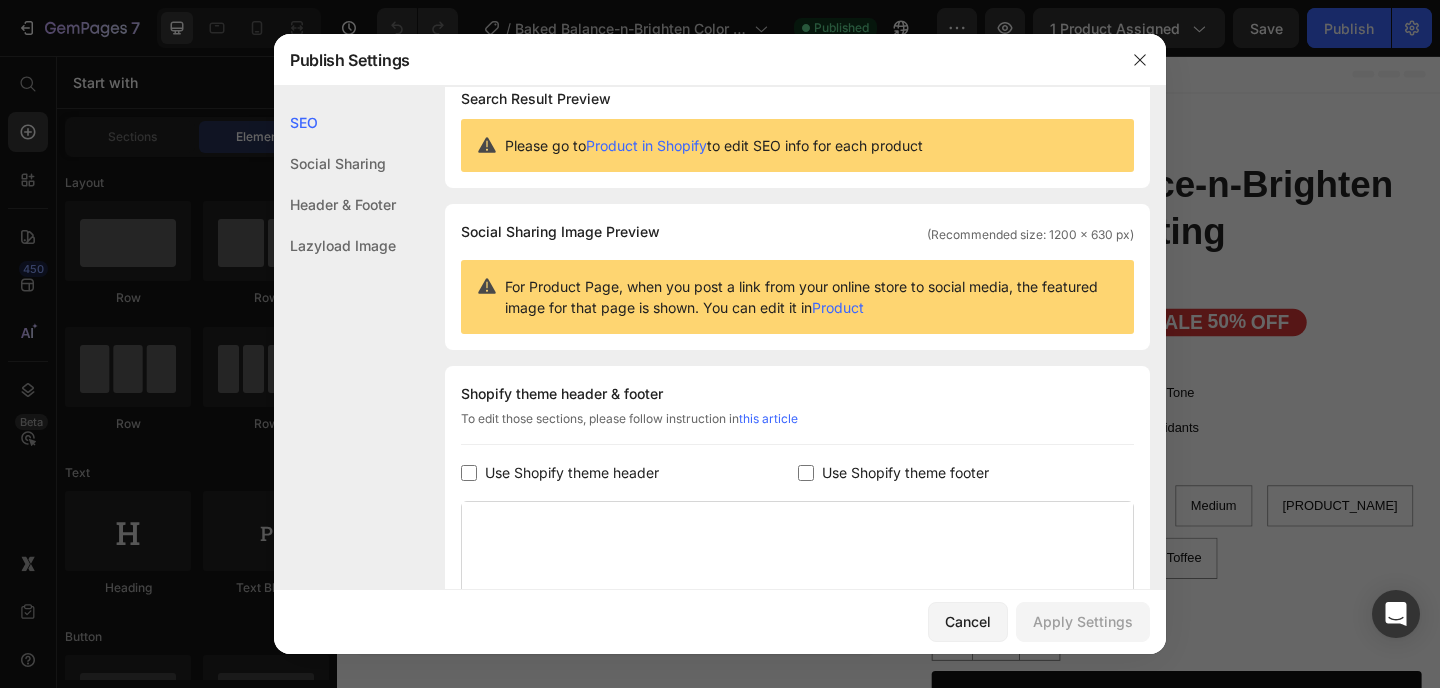 click on "Use Shopify theme header" at bounding box center (572, 473) 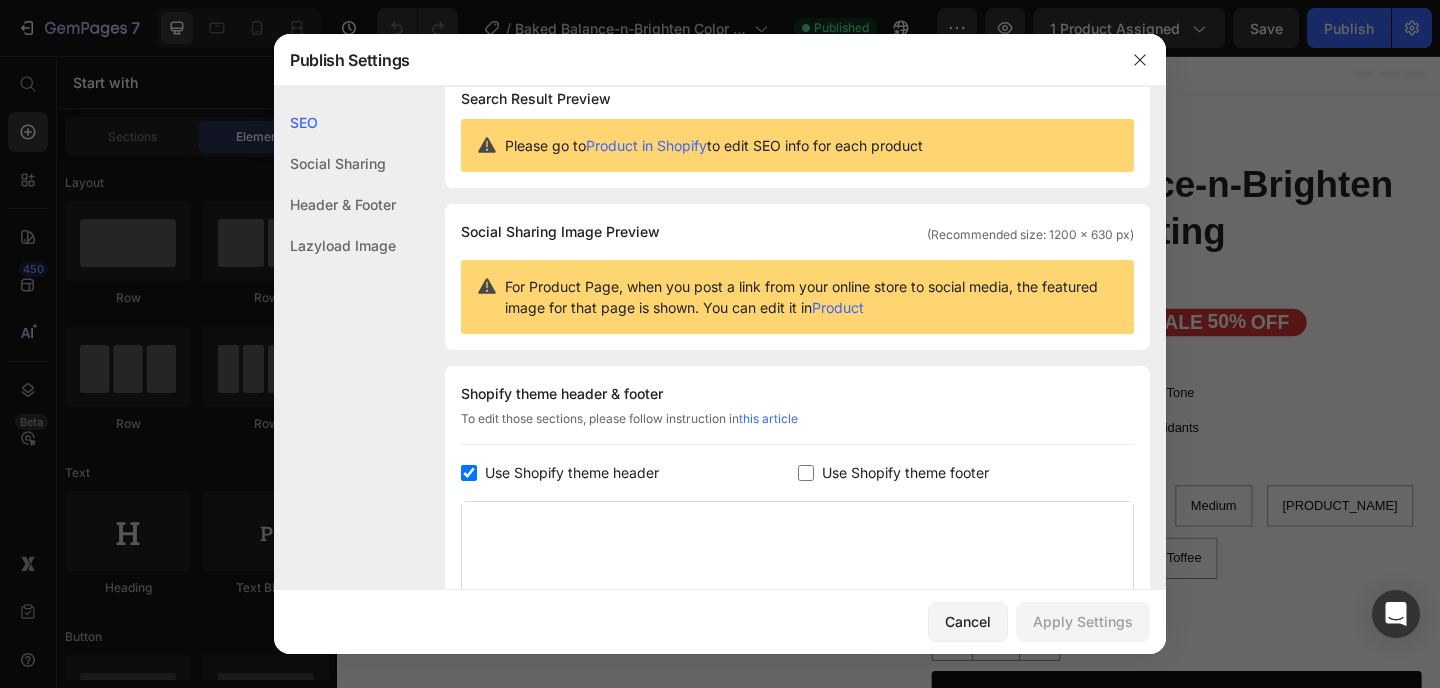 checkbox on "true" 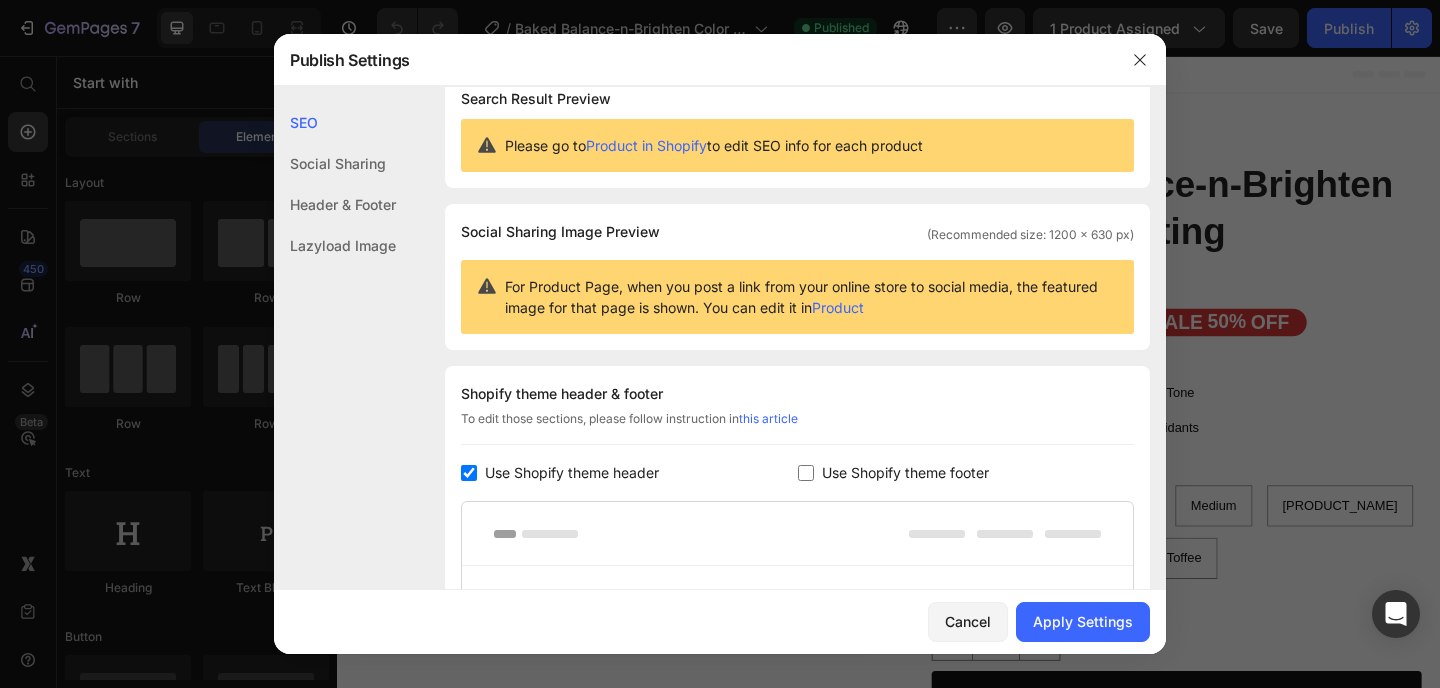 click on "Use Shopify theme footer" at bounding box center [905, 473] 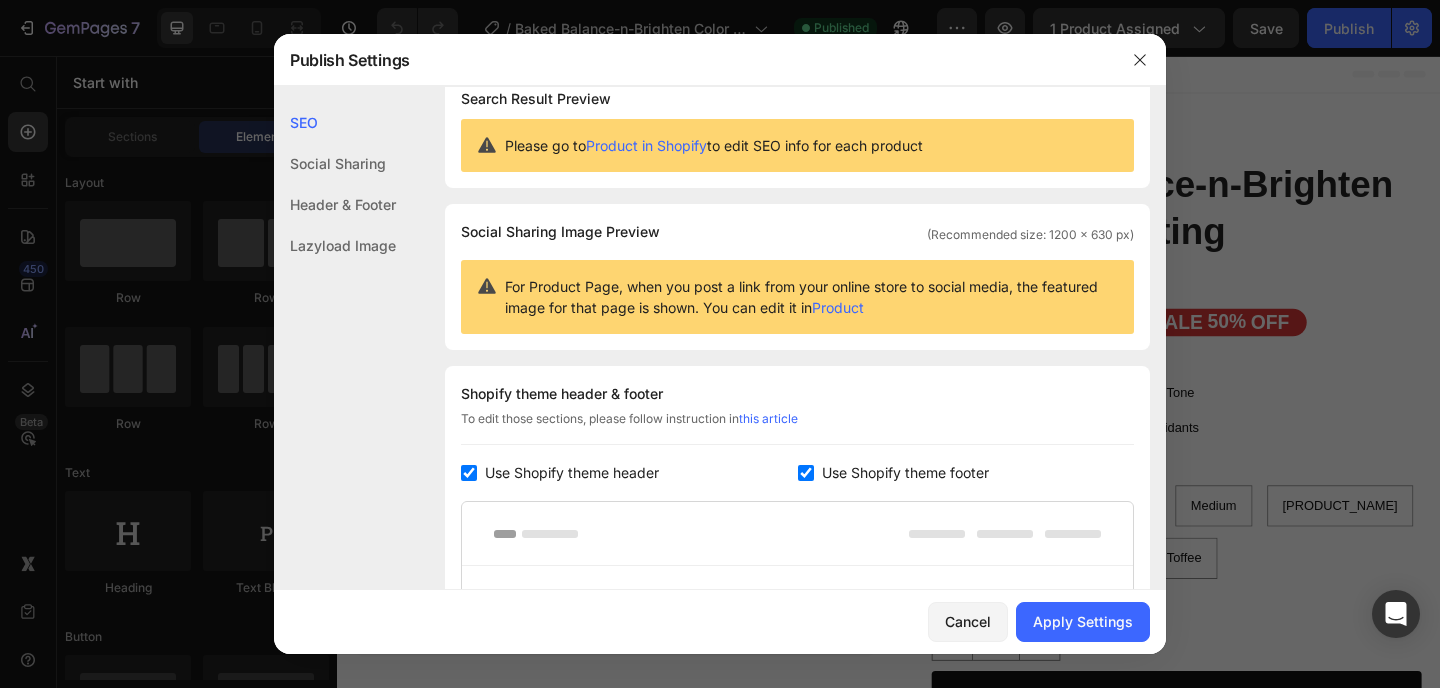 checkbox on "true" 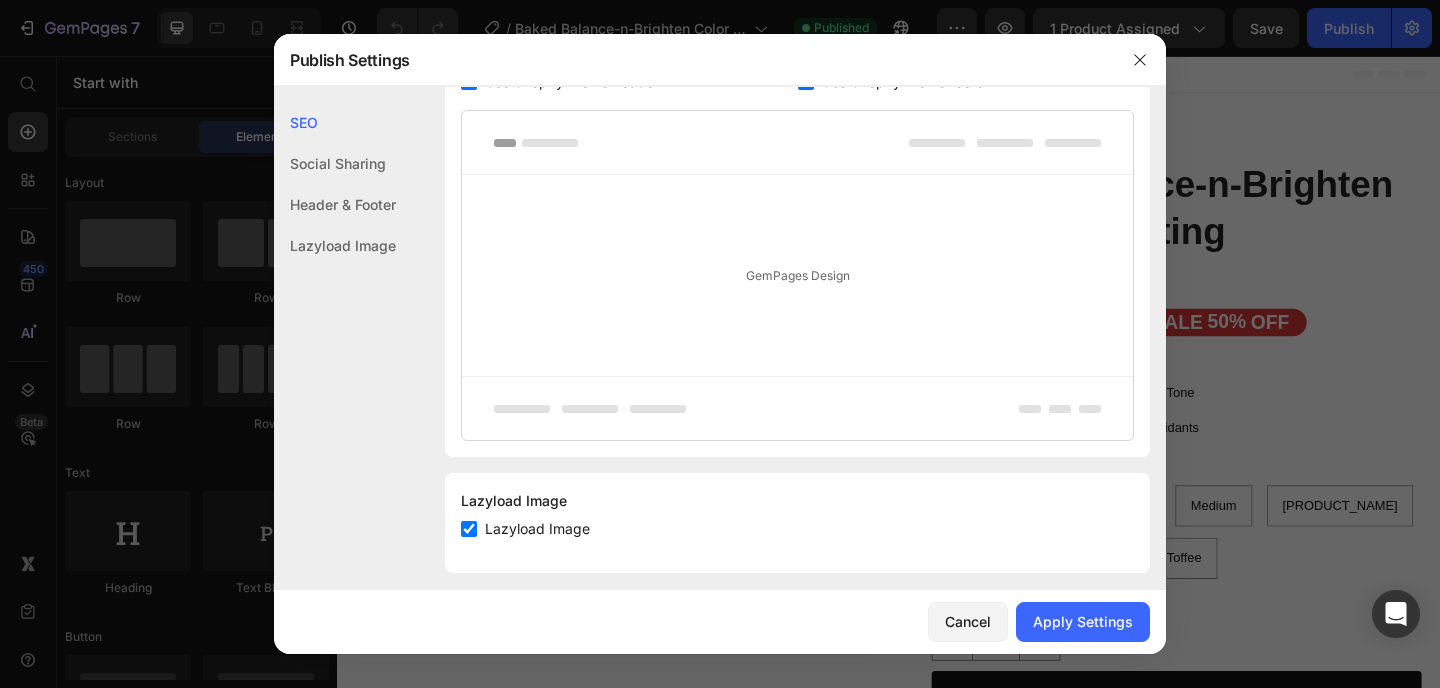 scroll, scrollTop: 438, scrollLeft: 0, axis: vertical 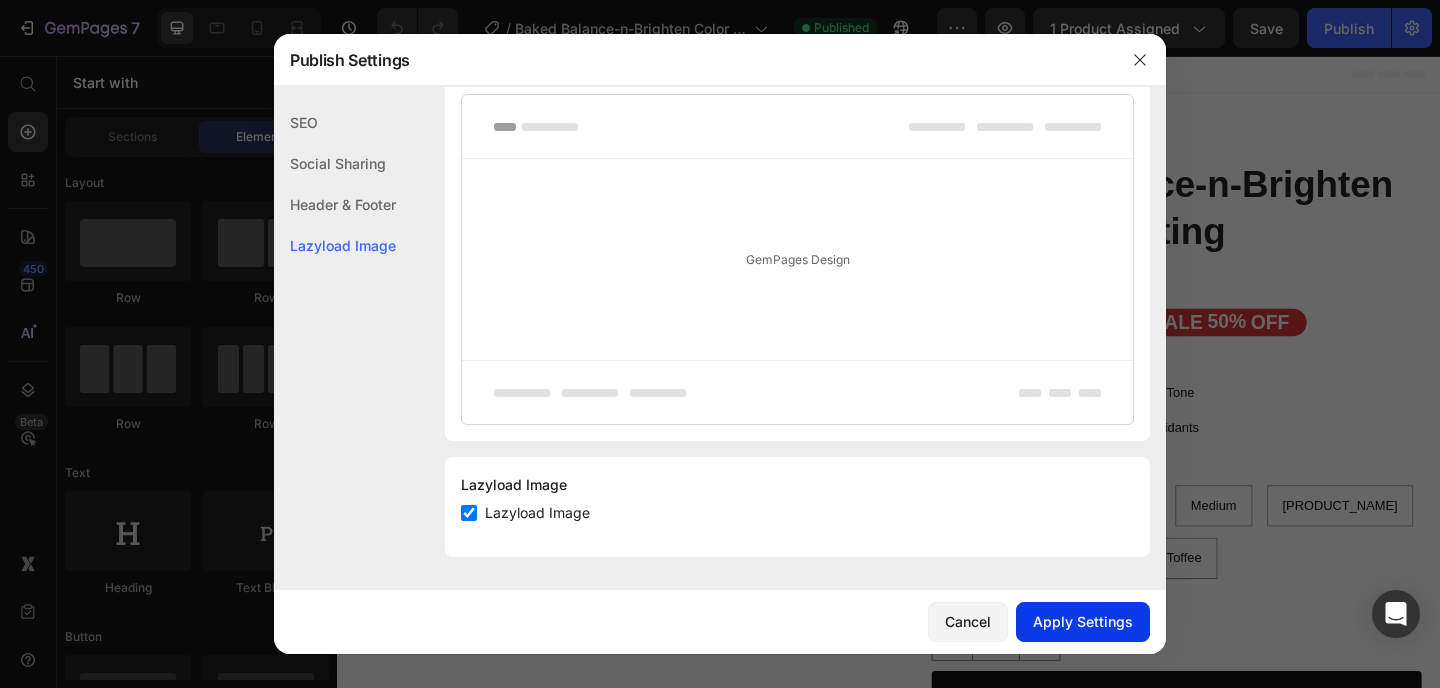 click on "Apply Settings" at bounding box center [1083, 621] 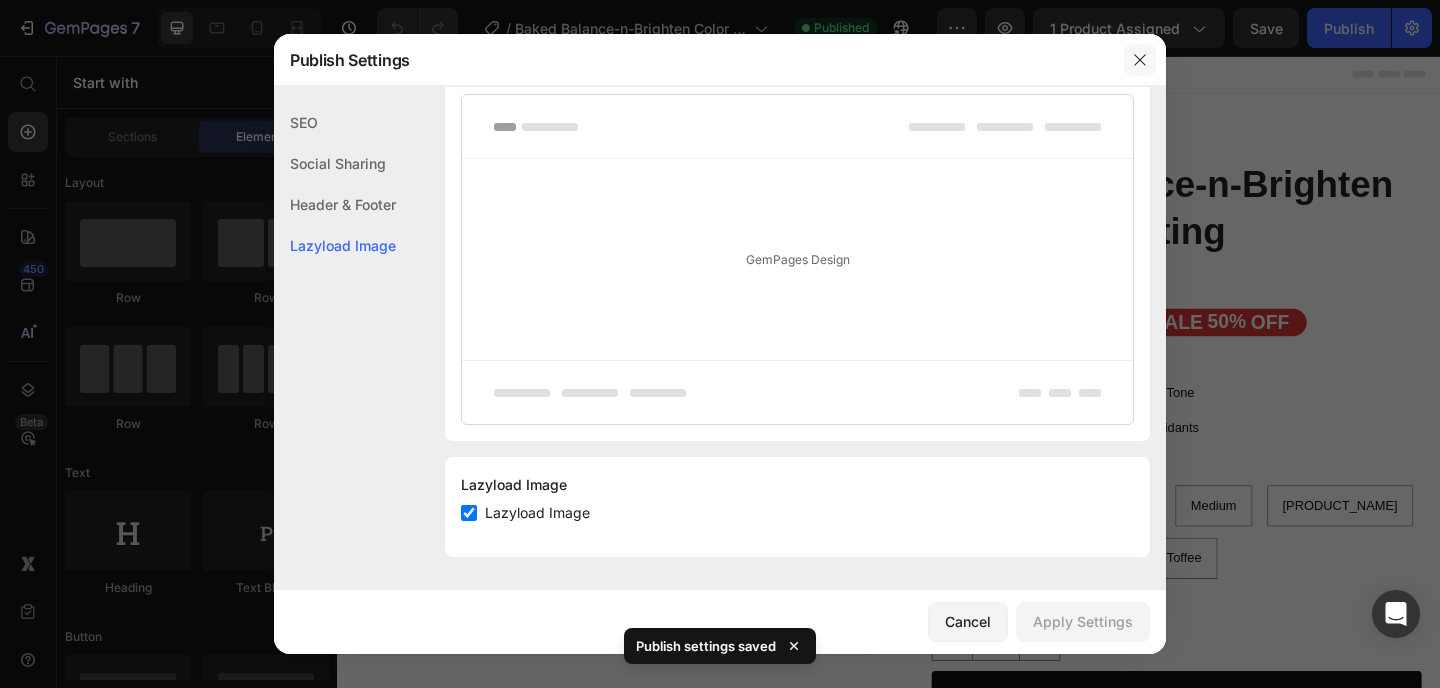 click at bounding box center (1140, 60) 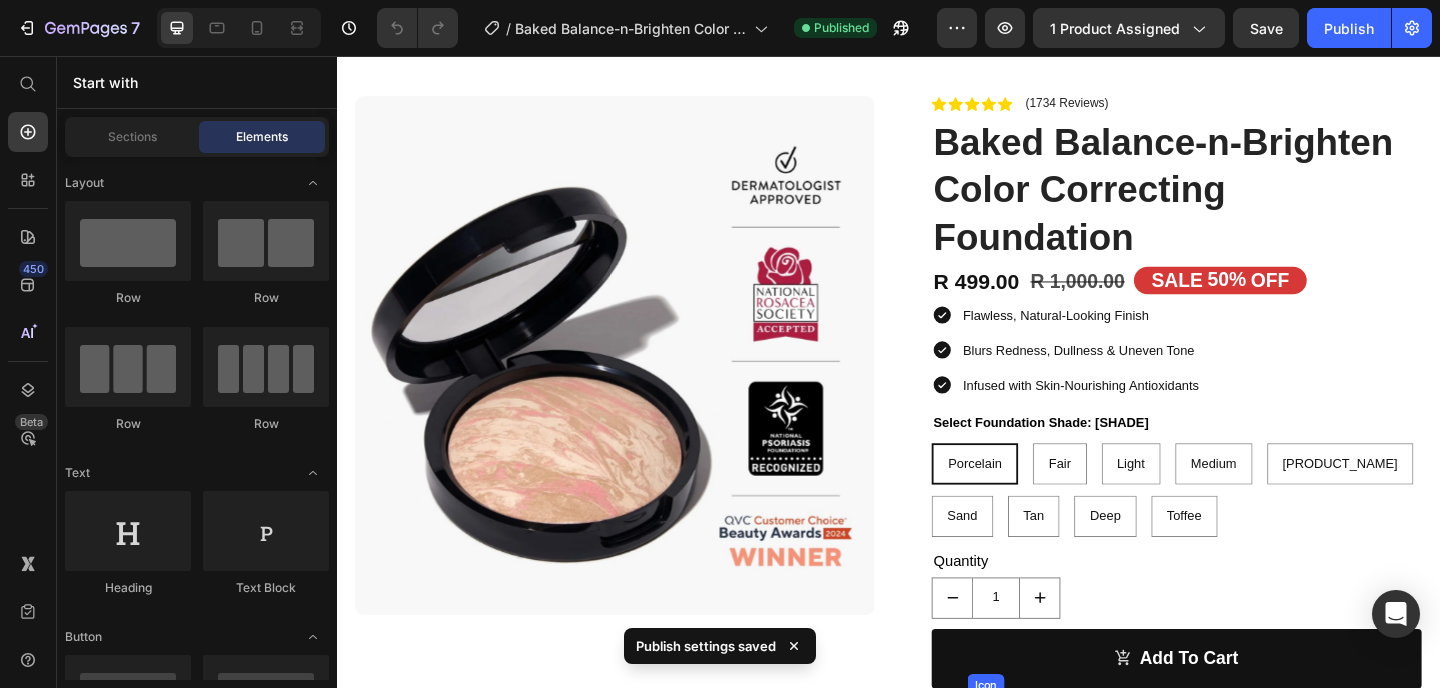 scroll, scrollTop: 0, scrollLeft: 0, axis: both 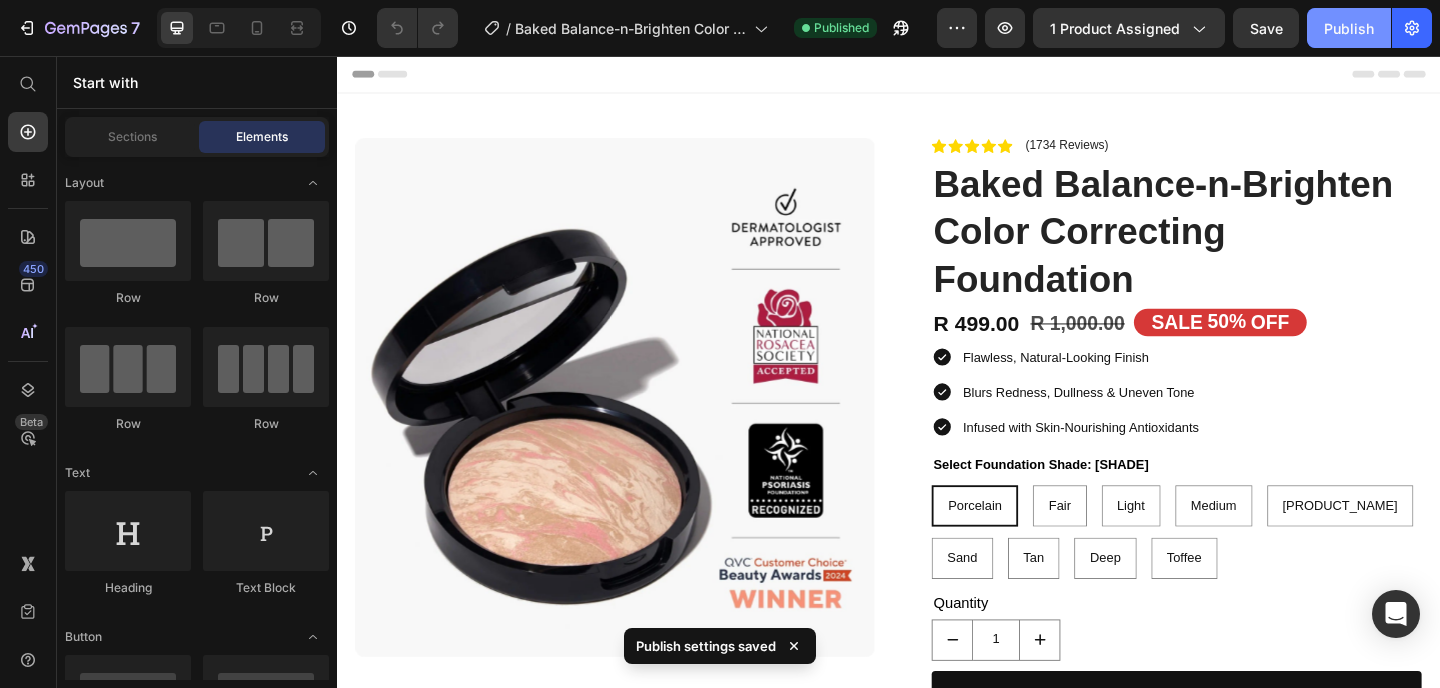 click on "Publish" at bounding box center (1349, 28) 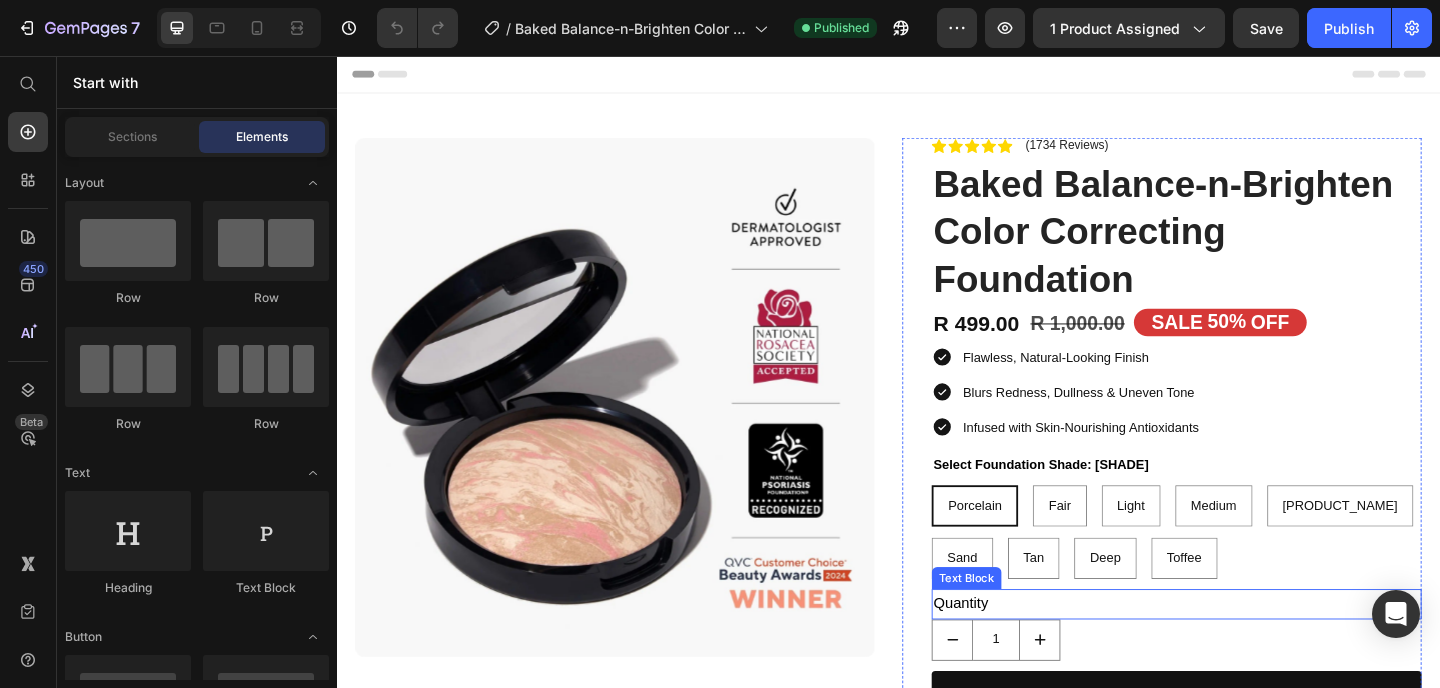 click on "Quantity" at bounding box center (1250, 652) 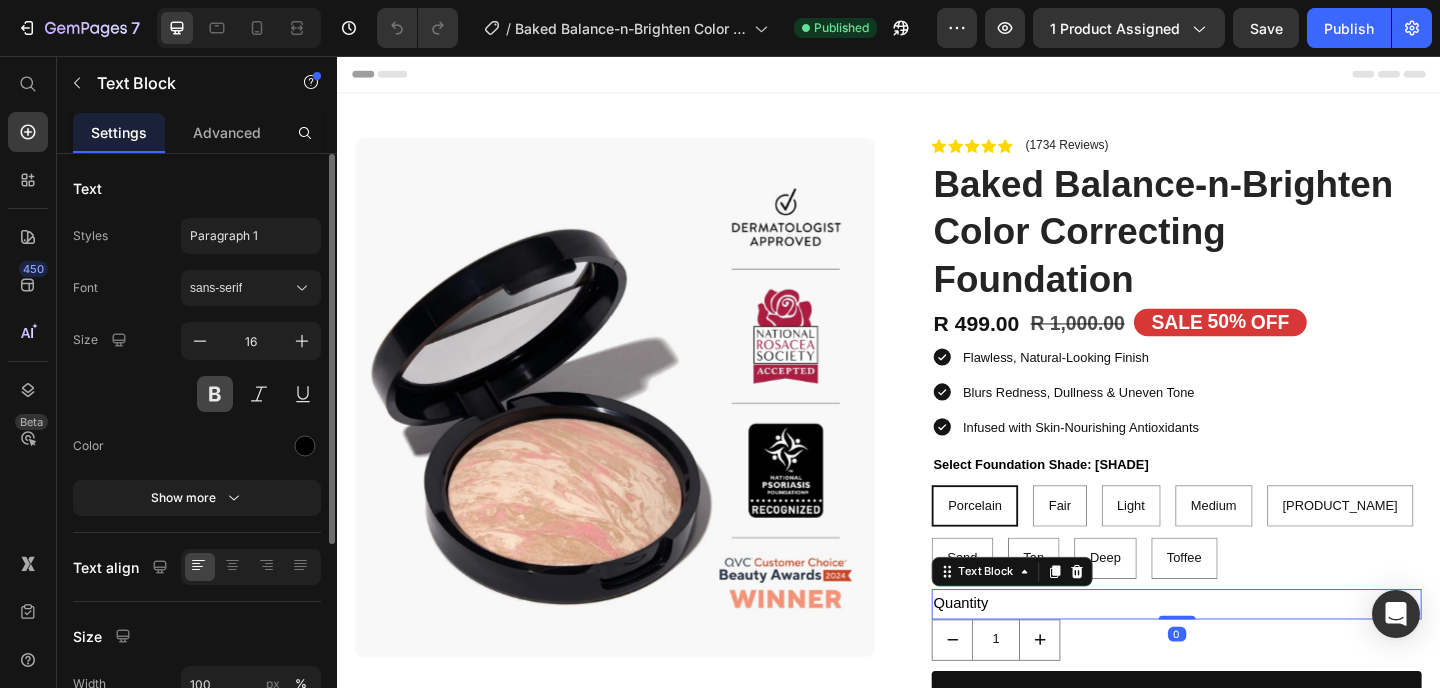 click at bounding box center (215, 394) 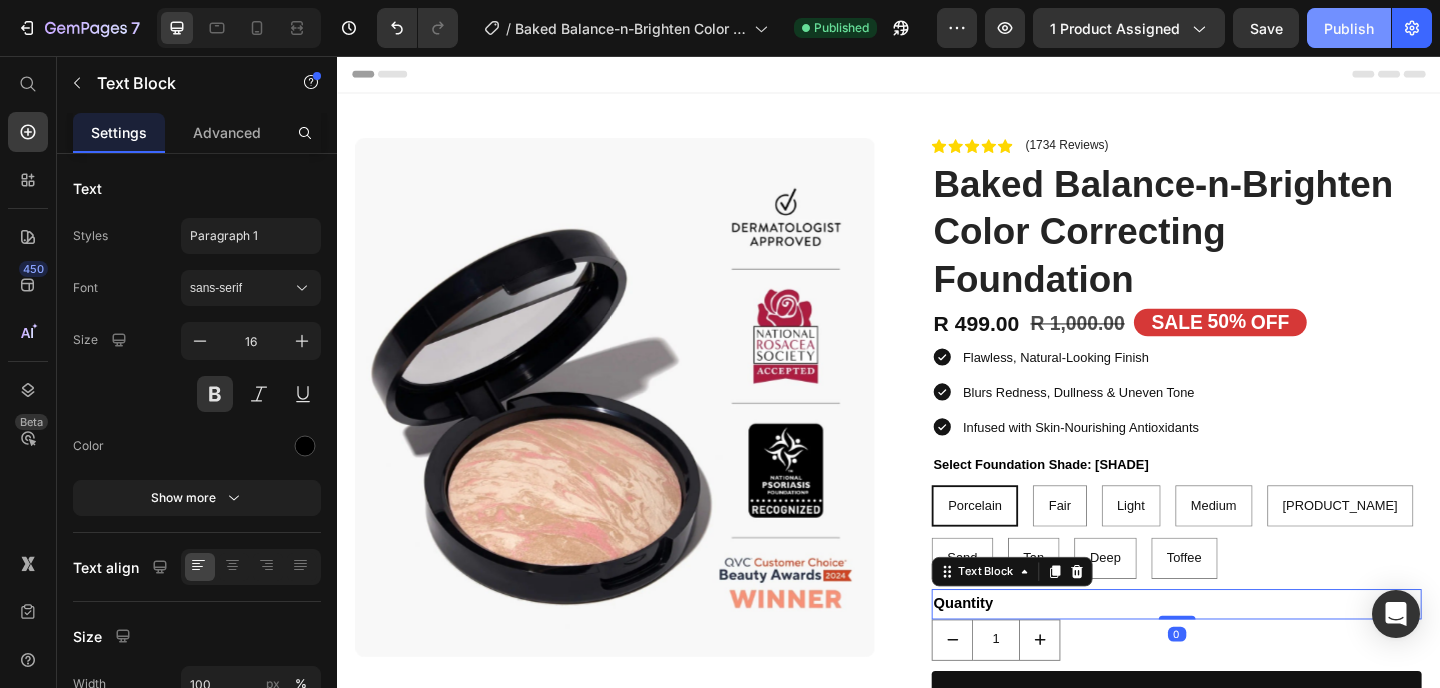 click on "Publish" at bounding box center [1349, 28] 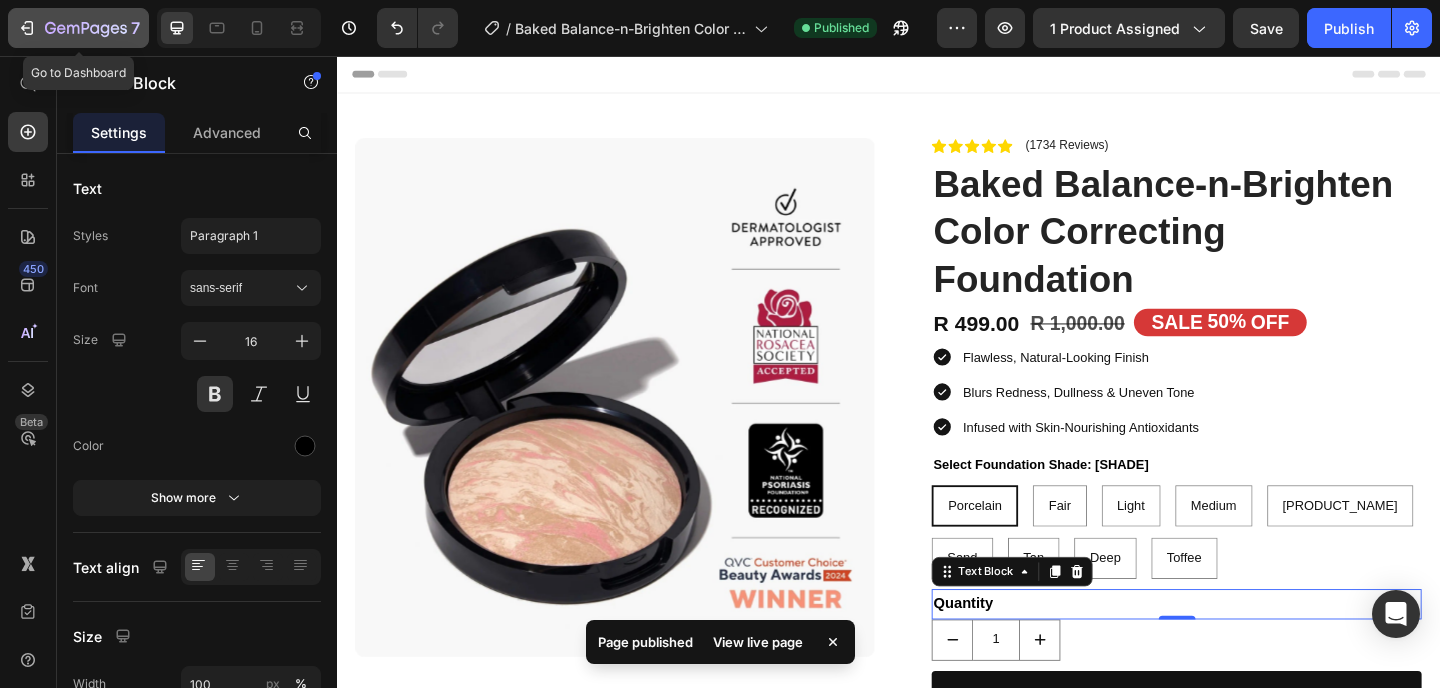 click 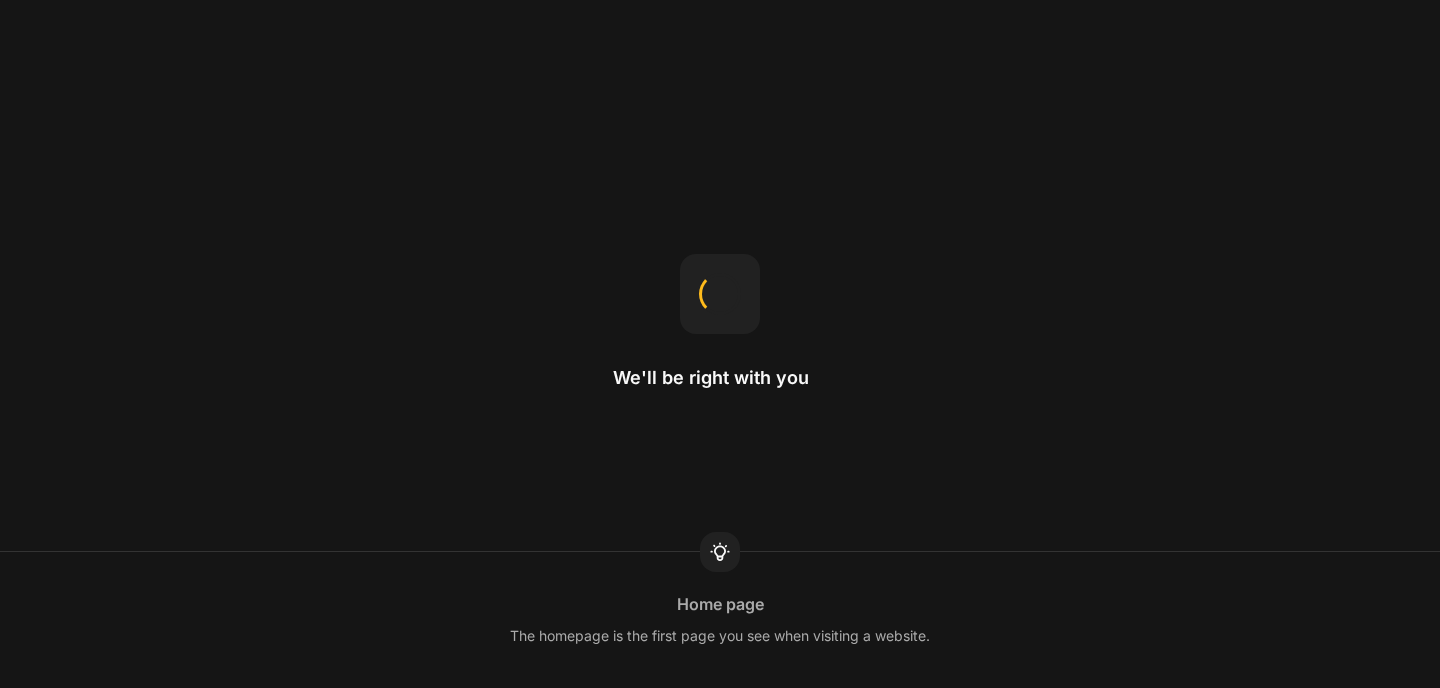 scroll, scrollTop: 0, scrollLeft: 0, axis: both 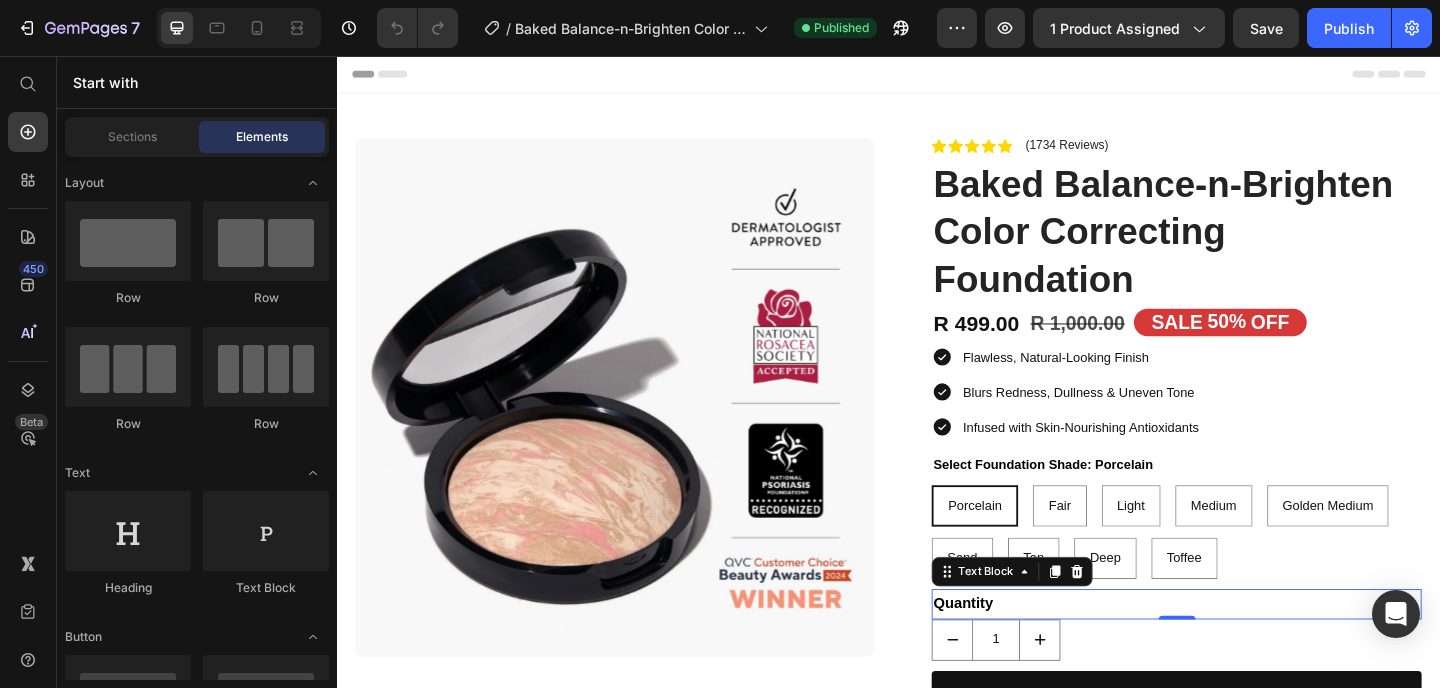click on "Quantity" at bounding box center [1250, 652] 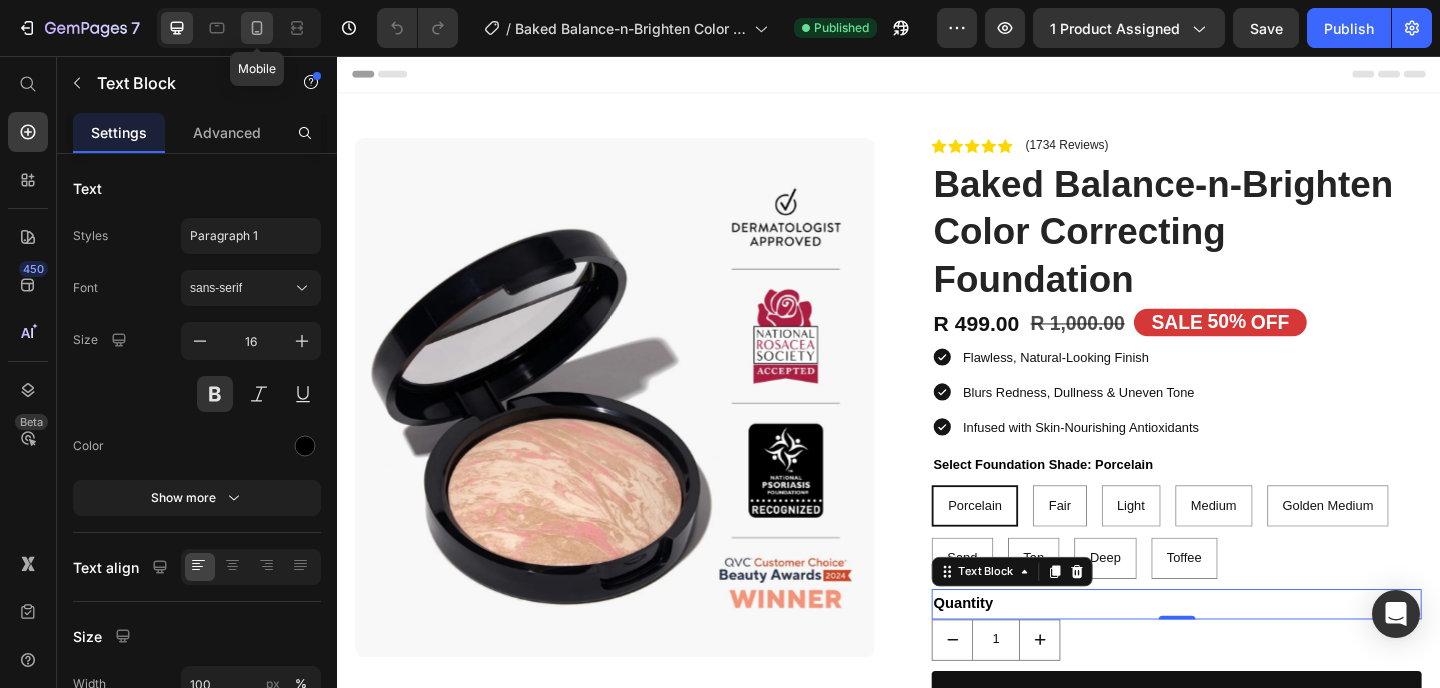 click 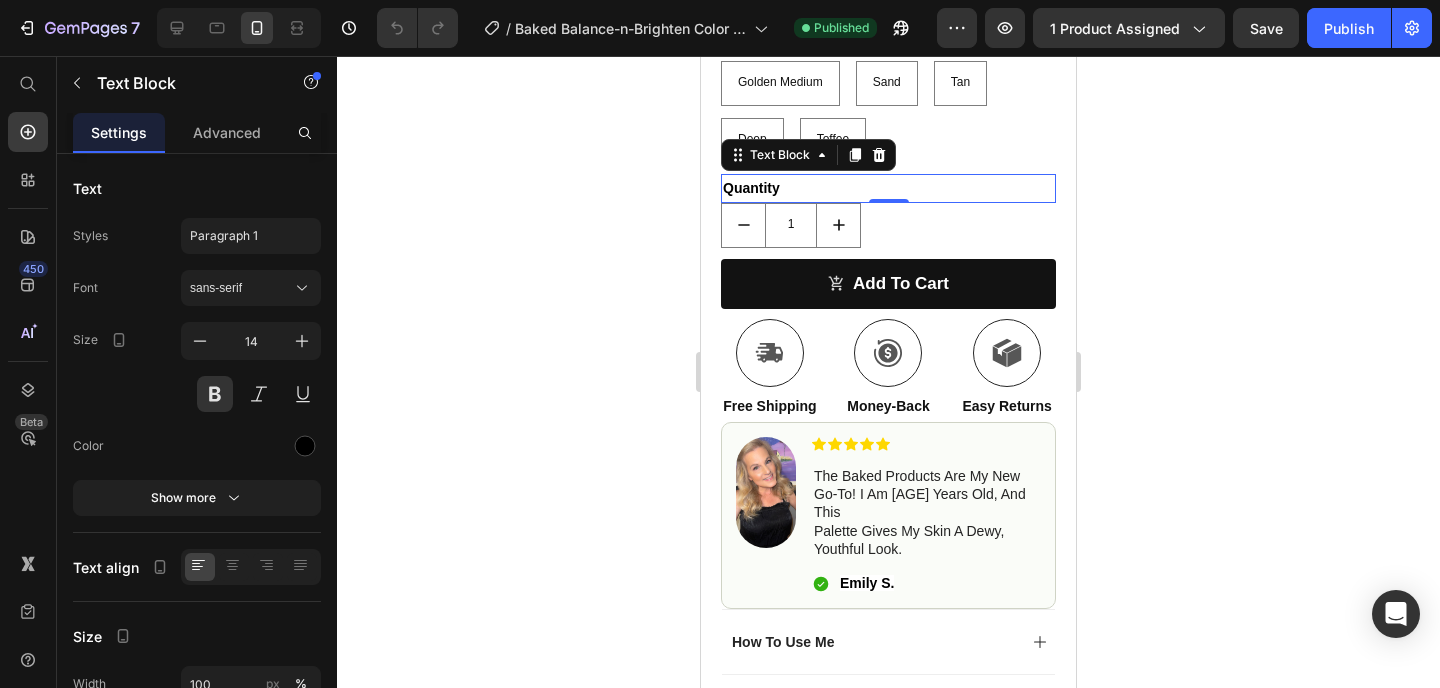scroll, scrollTop: 845, scrollLeft: 0, axis: vertical 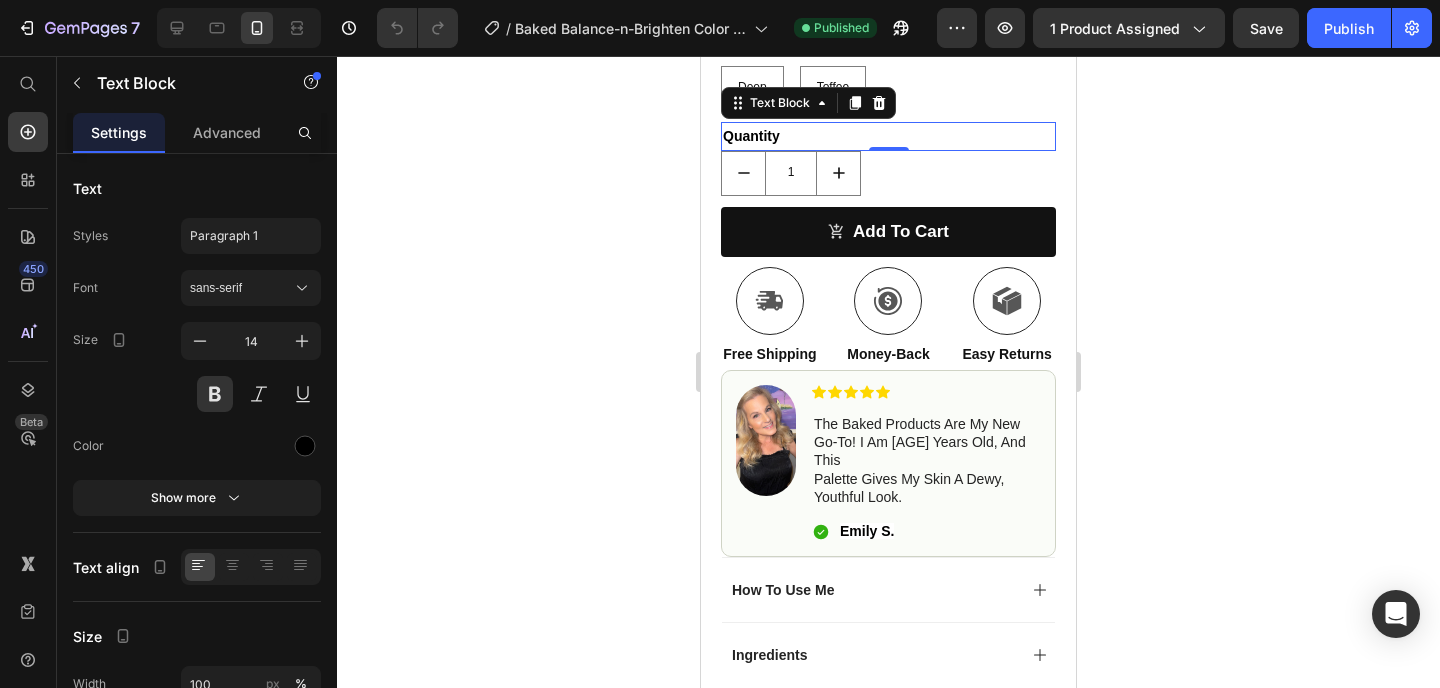 click 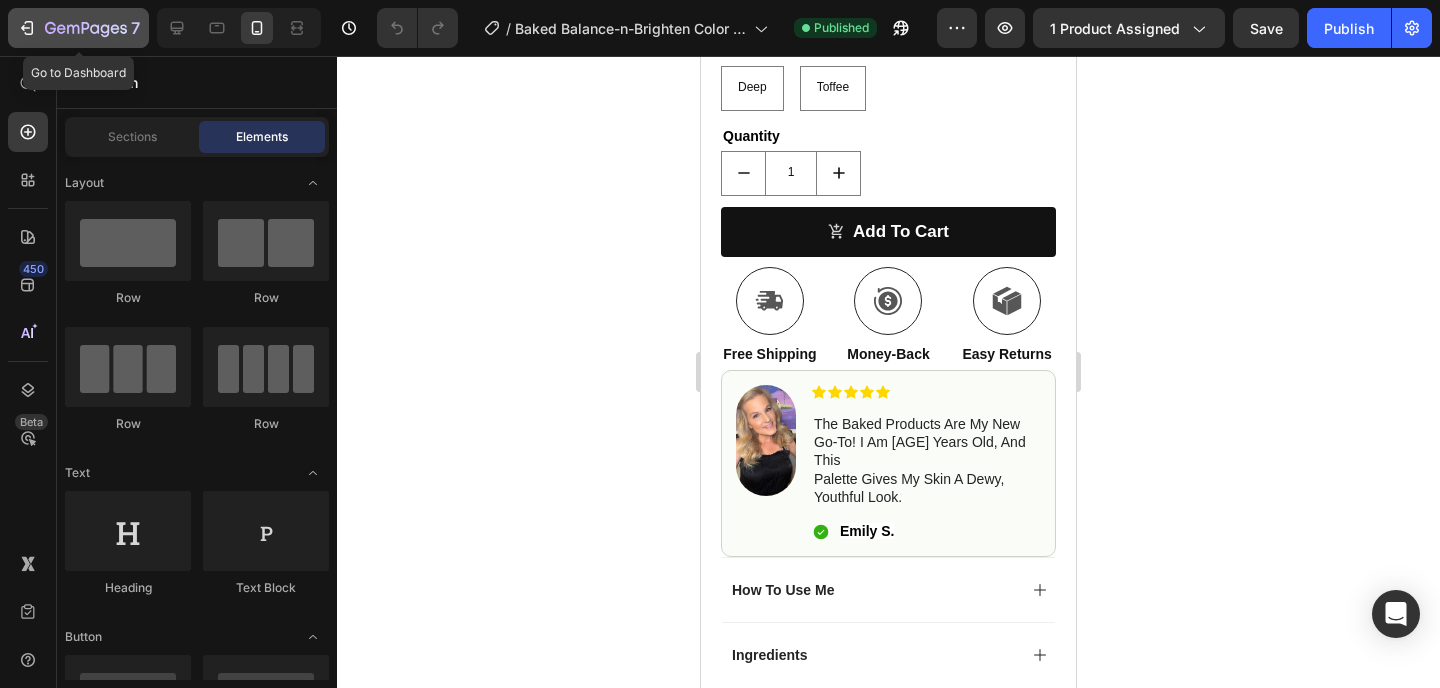 click on "7" 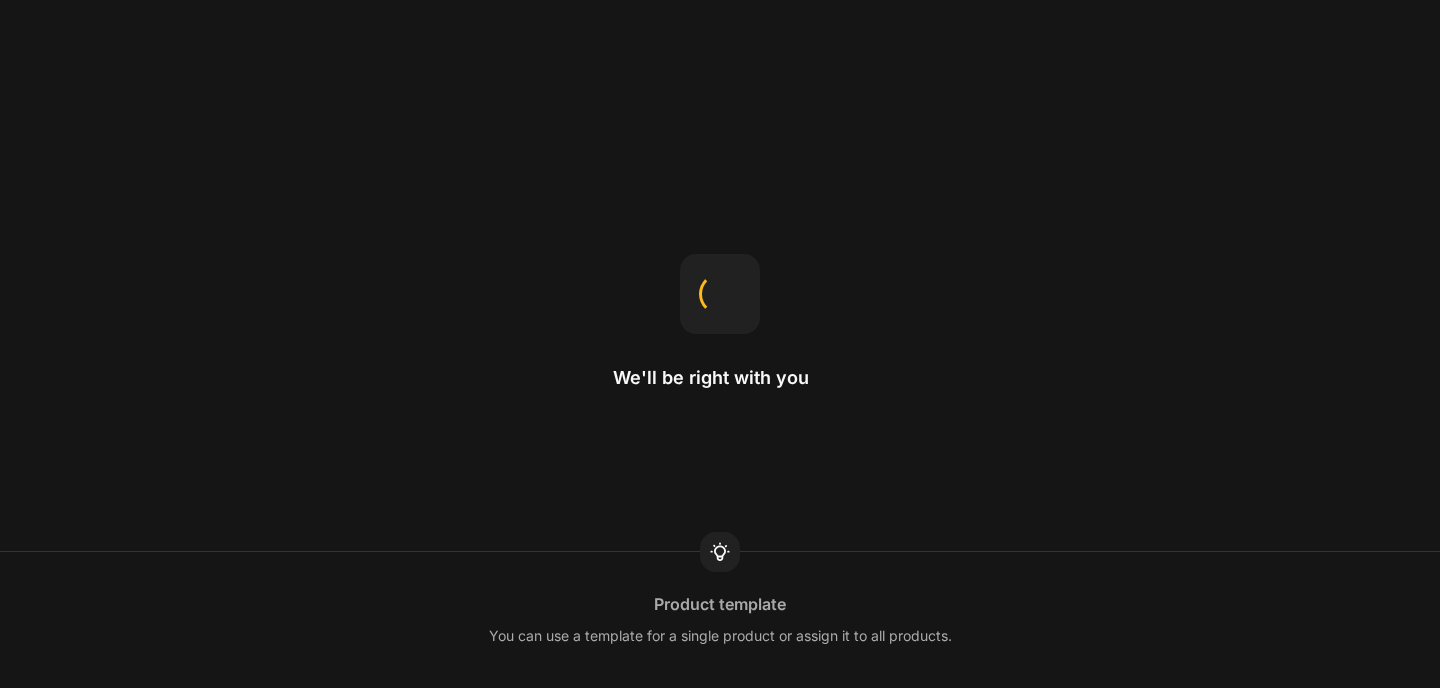 scroll, scrollTop: 0, scrollLeft: 0, axis: both 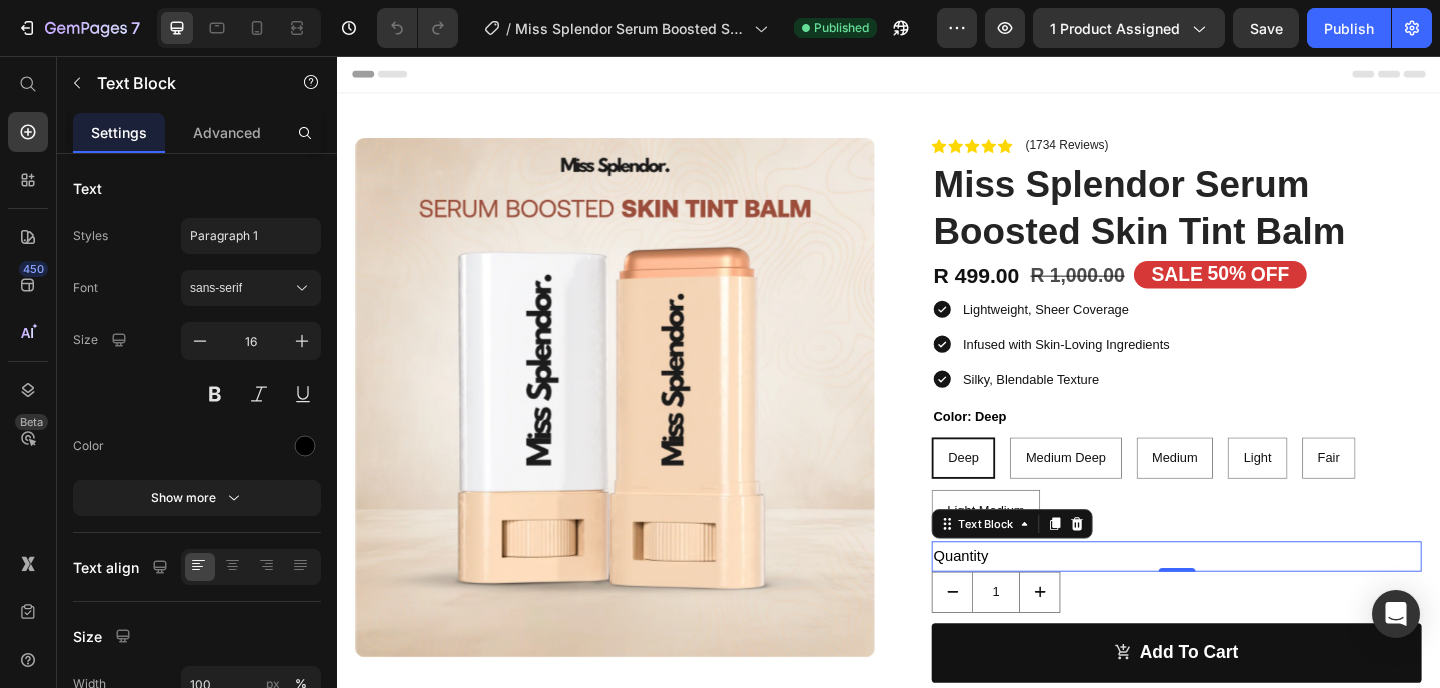 click on "Quantity" at bounding box center [1250, 600] 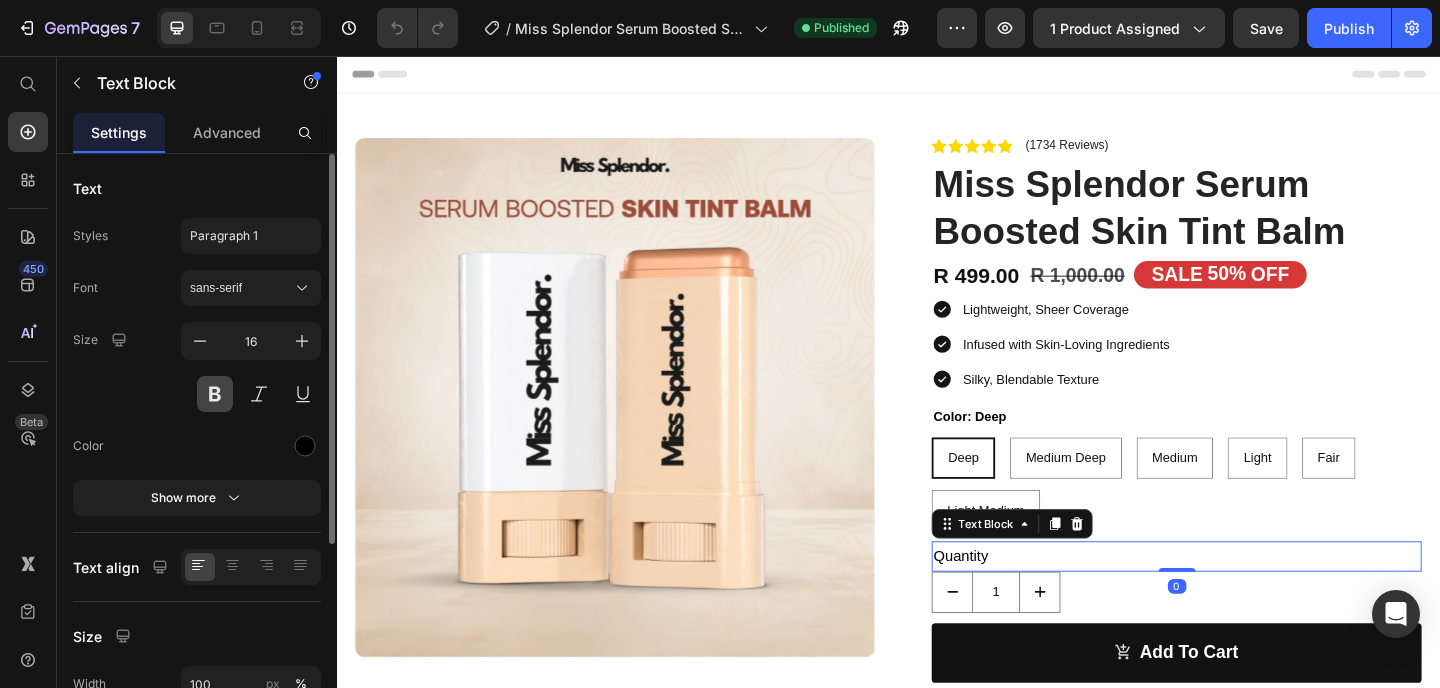 click at bounding box center [215, 394] 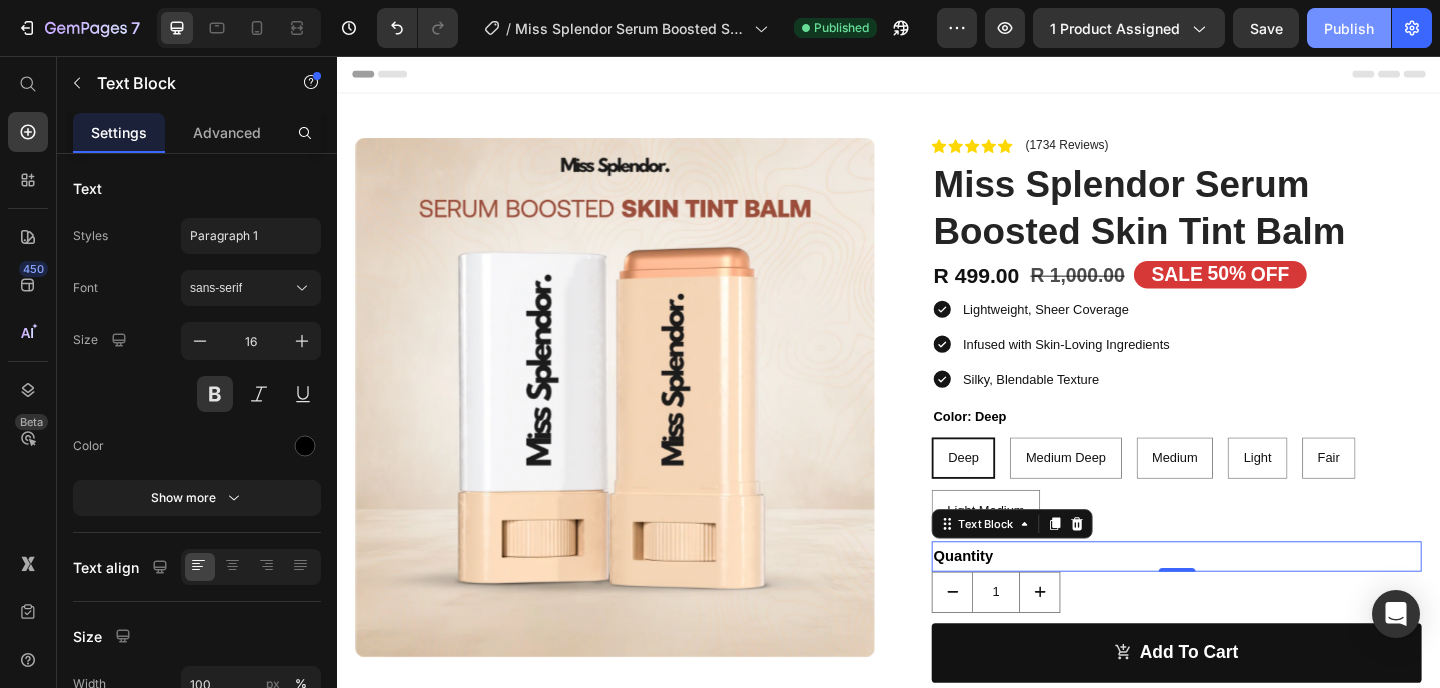 click on "Publish" at bounding box center [1349, 28] 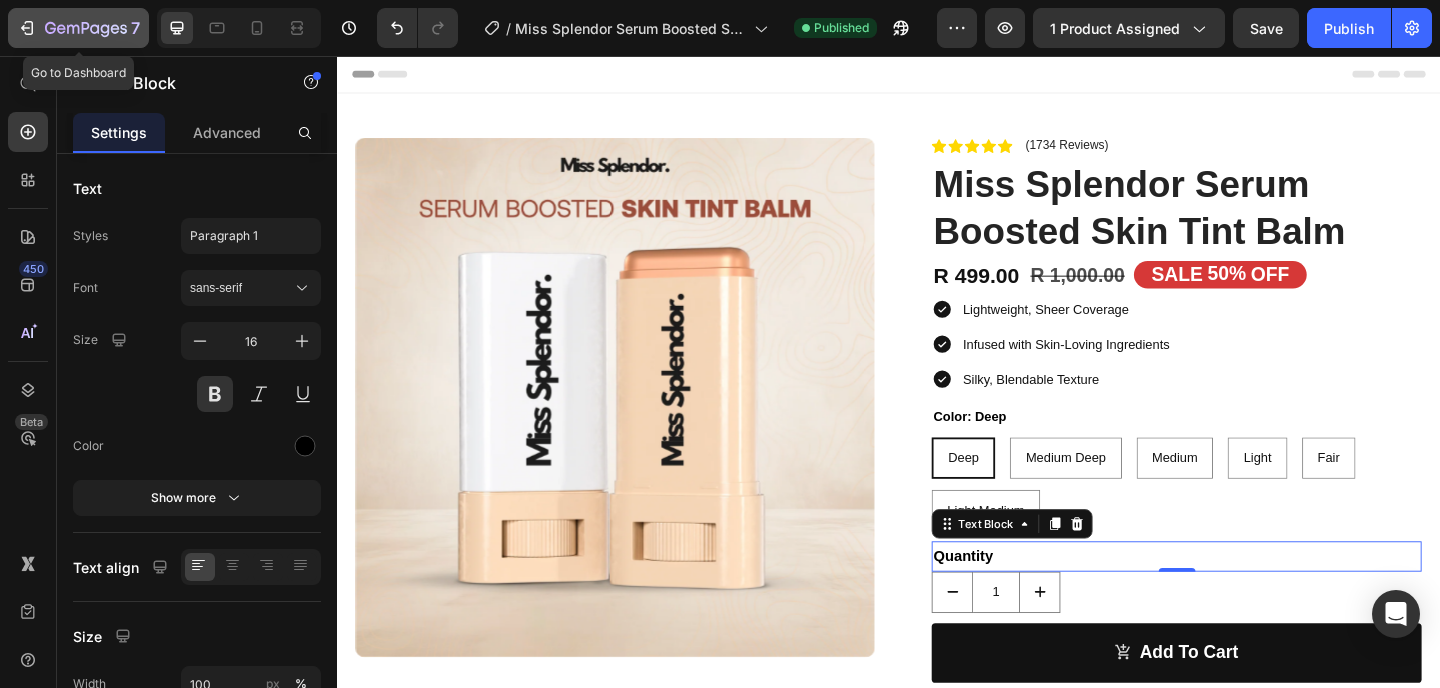 click 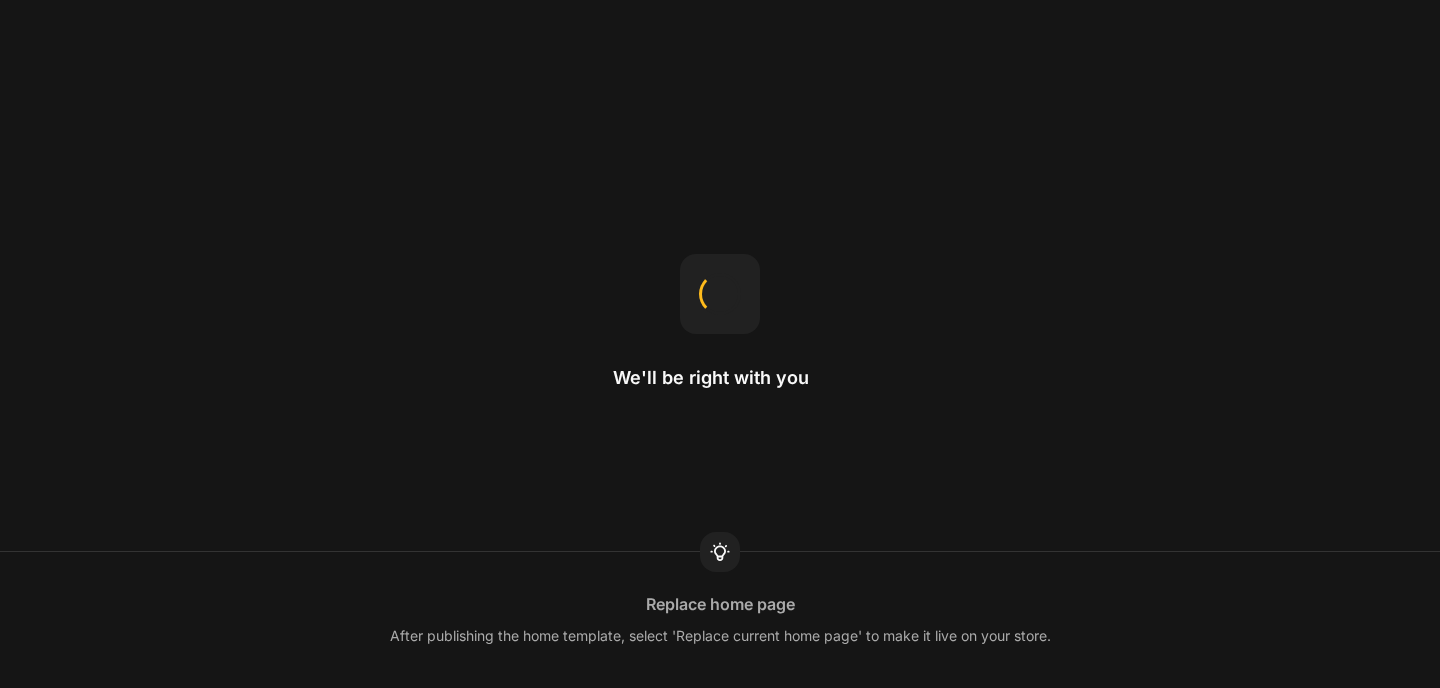 scroll, scrollTop: 0, scrollLeft: 0, axis: both 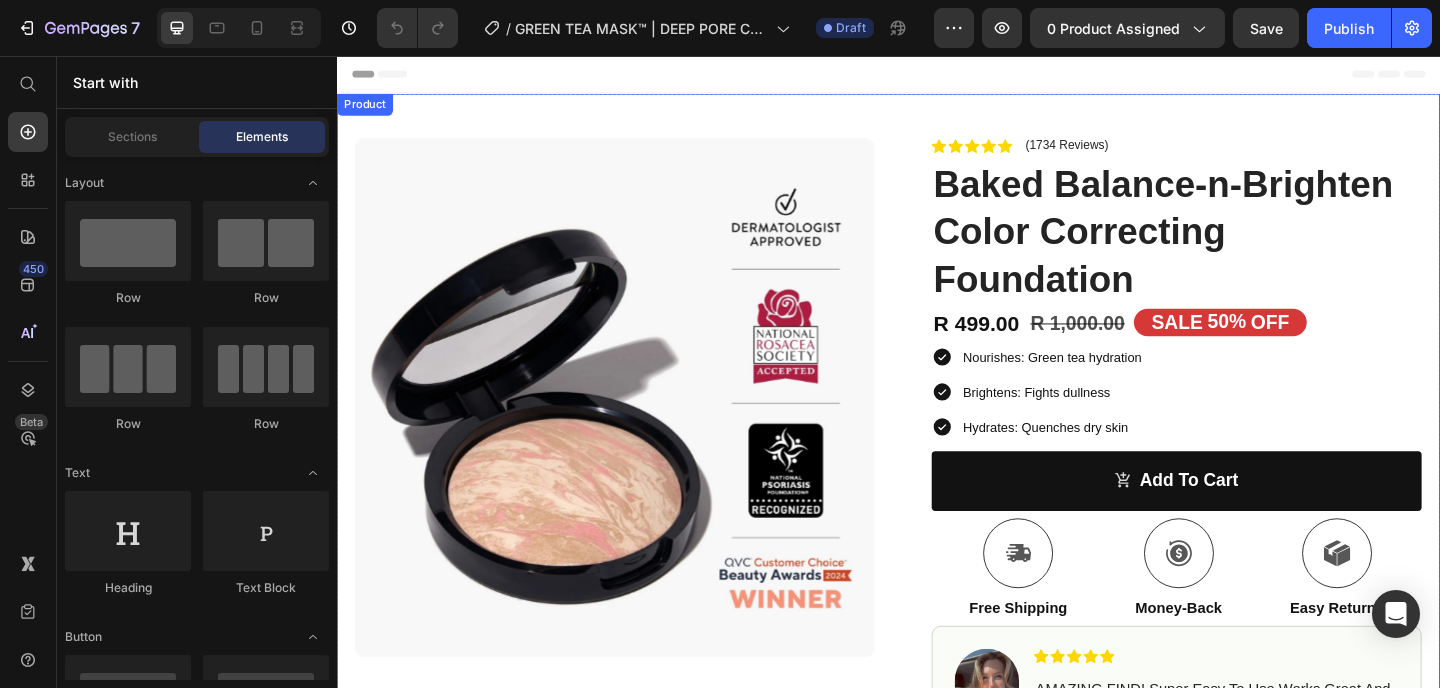 click on "Product Images Row Icon Icon Icon Icon Icon Icon List (1734 Reviews) Text Block Row Baked Balance-n-Brighten Color Correcting Foundation Product Title R 499.00 Product Price R 1,000.00 Product Price SALE 50% OFF Discount Tag Row Nourishes: Green tea hydration Brightens: Fights dullness Hydrates: Quenches dry skin Item List
add to cart Add to Cart
Icon Free Shipping Text Block
Icon Money-Back Text Block
Icon Easy Returns Text Block Row Image Icon Icon Icon Icon Icon Icon List AMAZING FIND! Super easy to use works great and my skin felt so smooth after using it. Just wipe on and wipe off after 10 easy minutes. Text Block
Icon [FIRST] [LAST] Text Block Row Row
How To Use Me
Ingredients
30-Day Money Back Guarantee
Return and Shipping Details Accordion Image Image Image Image" at bounding box center (937, 632) 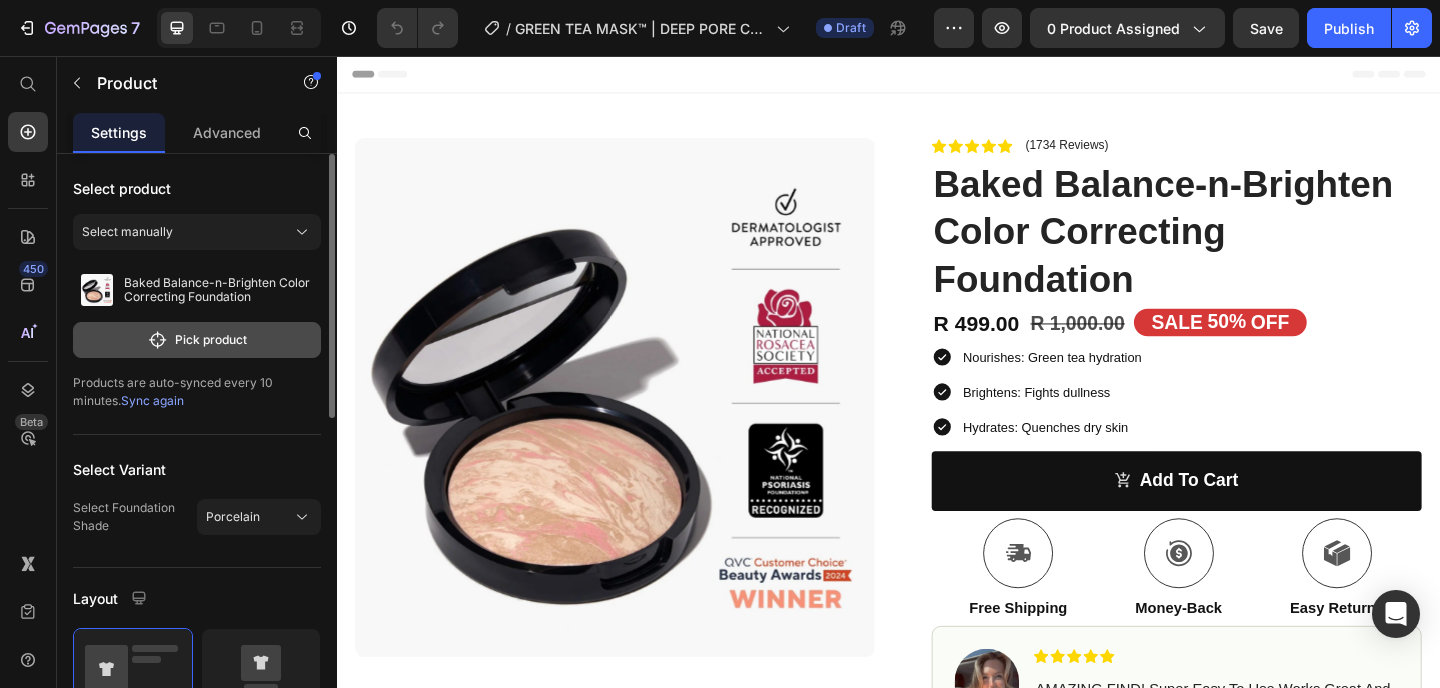 click on "Pick product" at bounding box center (197, 340) 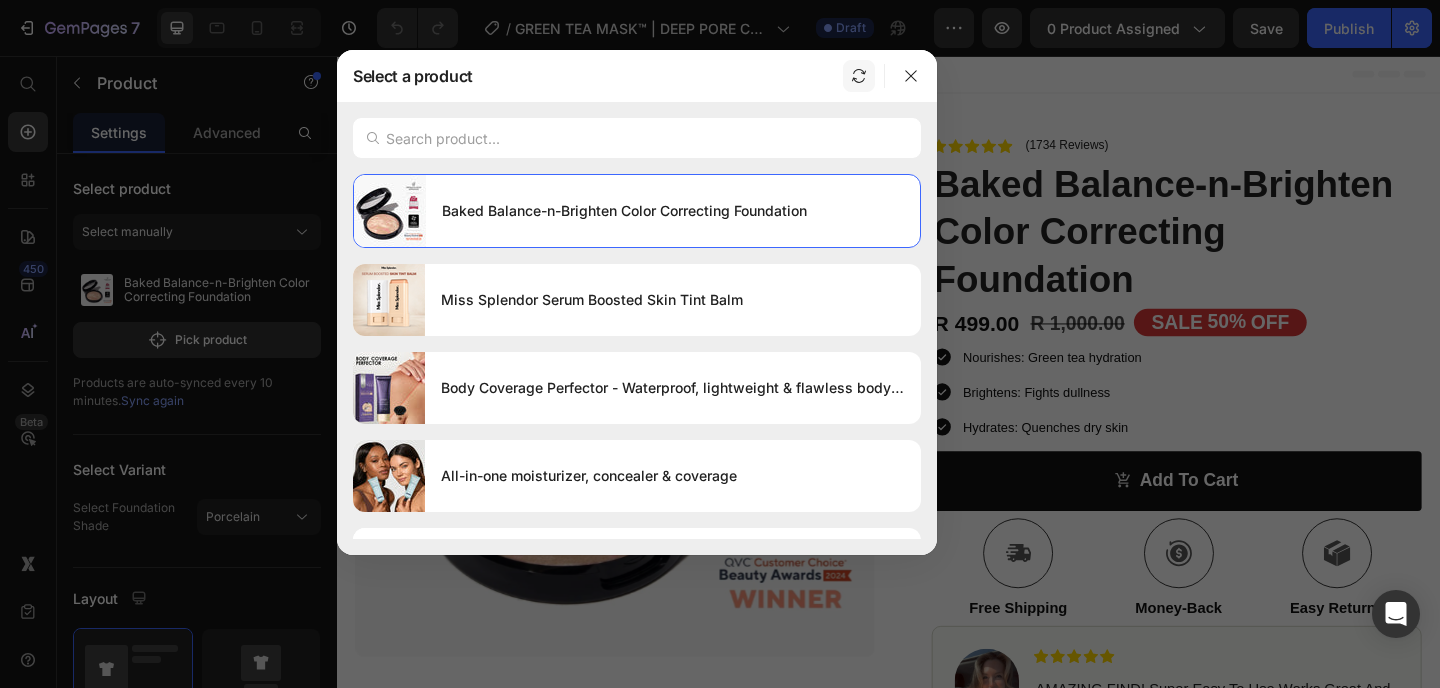 click 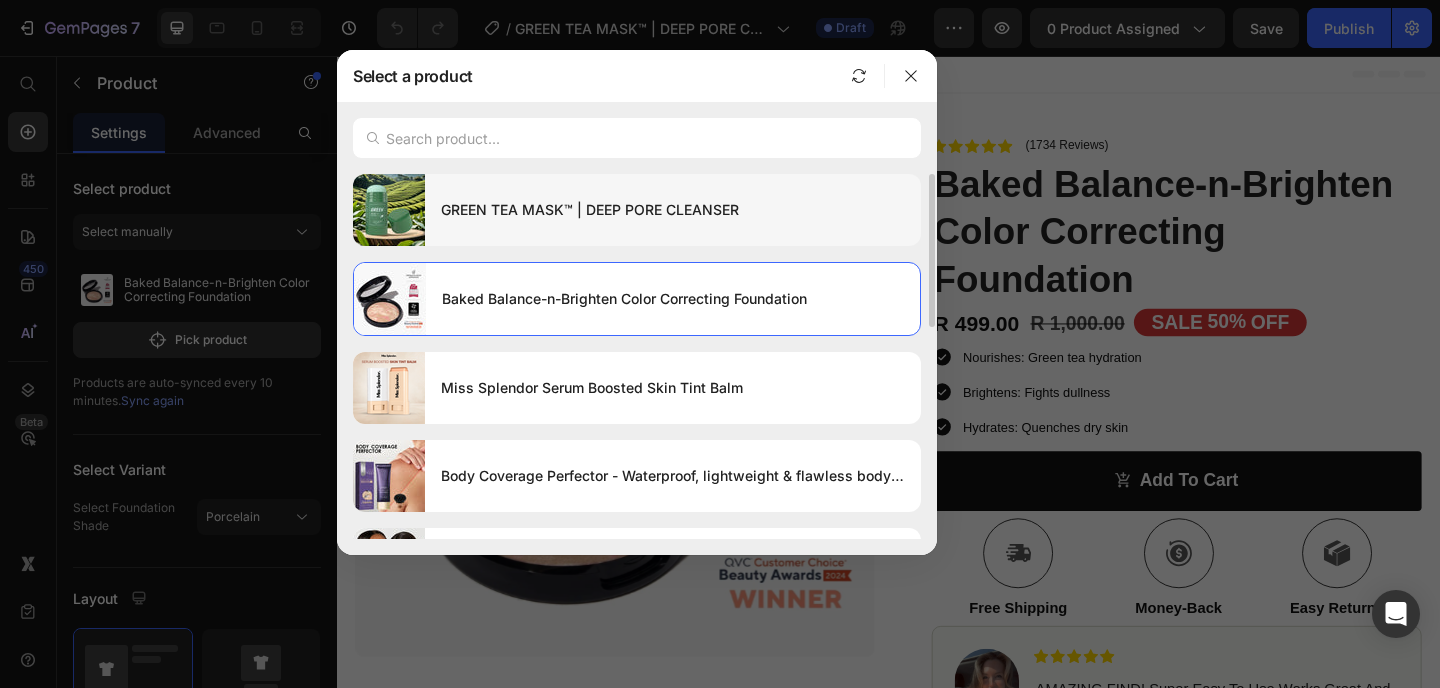 click on "GREEN TEA MASK™ | DEEP PORE CLEANSER" at bounding box center [673, 210] 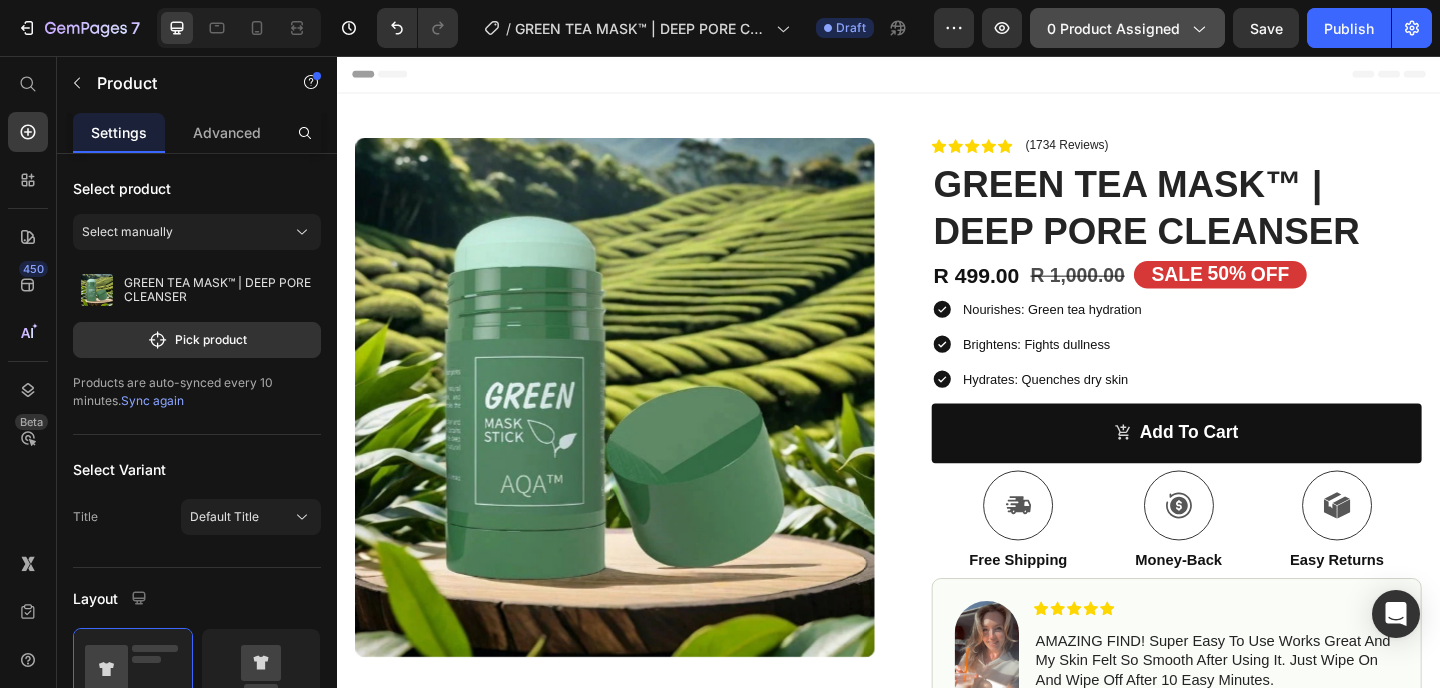 click on "0 product assigned" 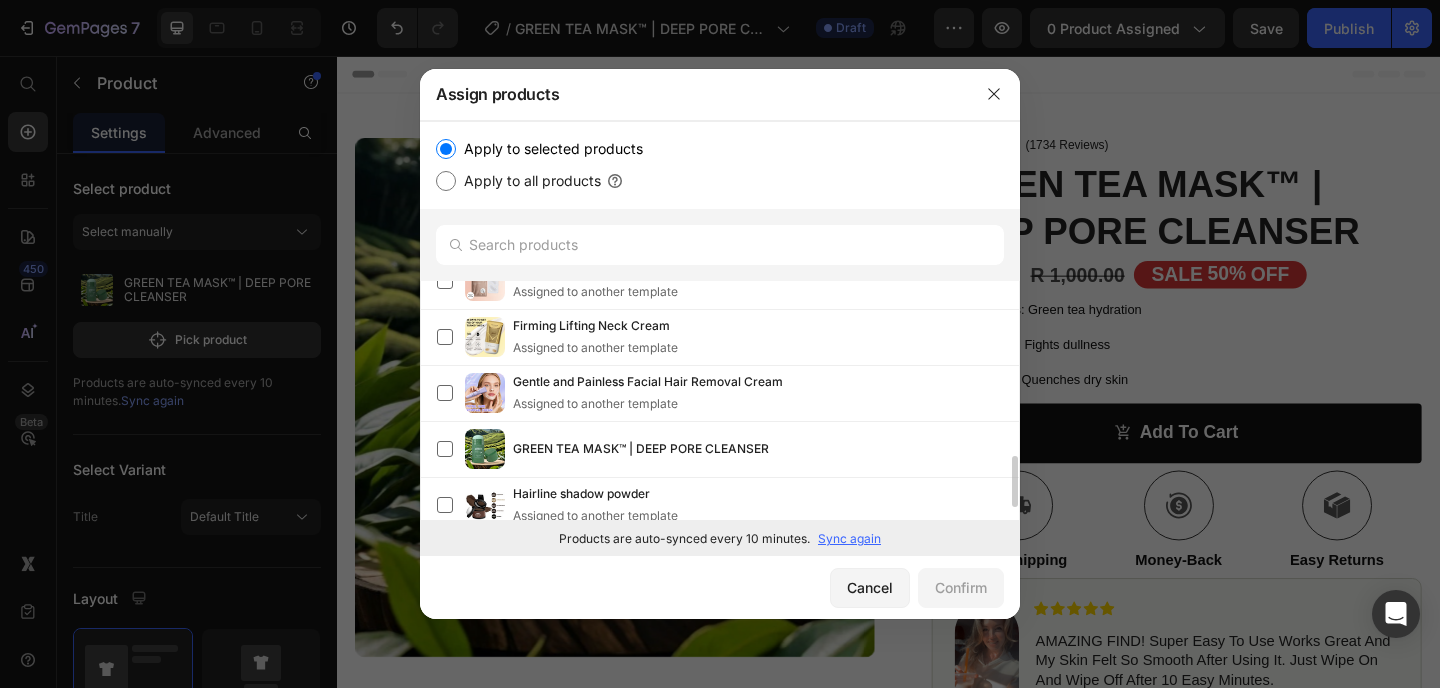 scroll, scrollTop: 741, scrollLeft: 0, axis: vertical 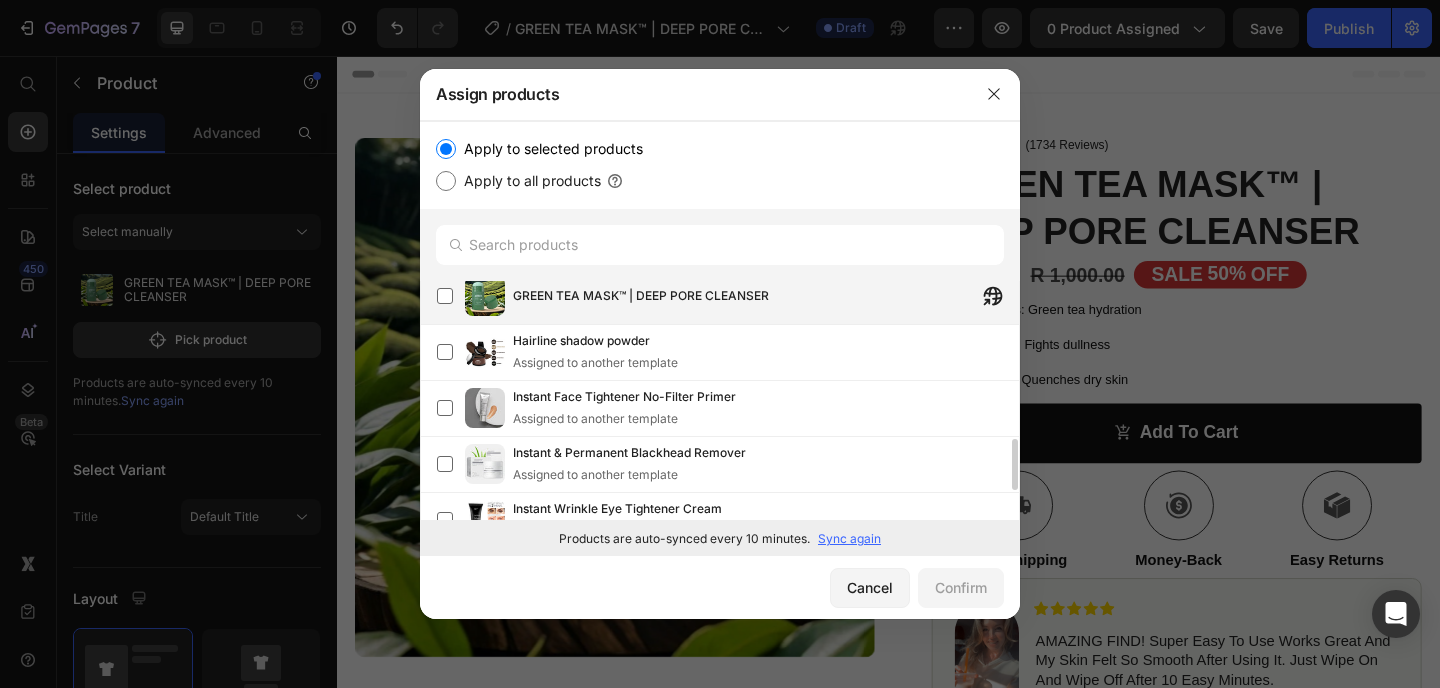 click on "GREEN TEA MASK™ | DEEP PORE CLEANSER" at bounding box center [728, 296] 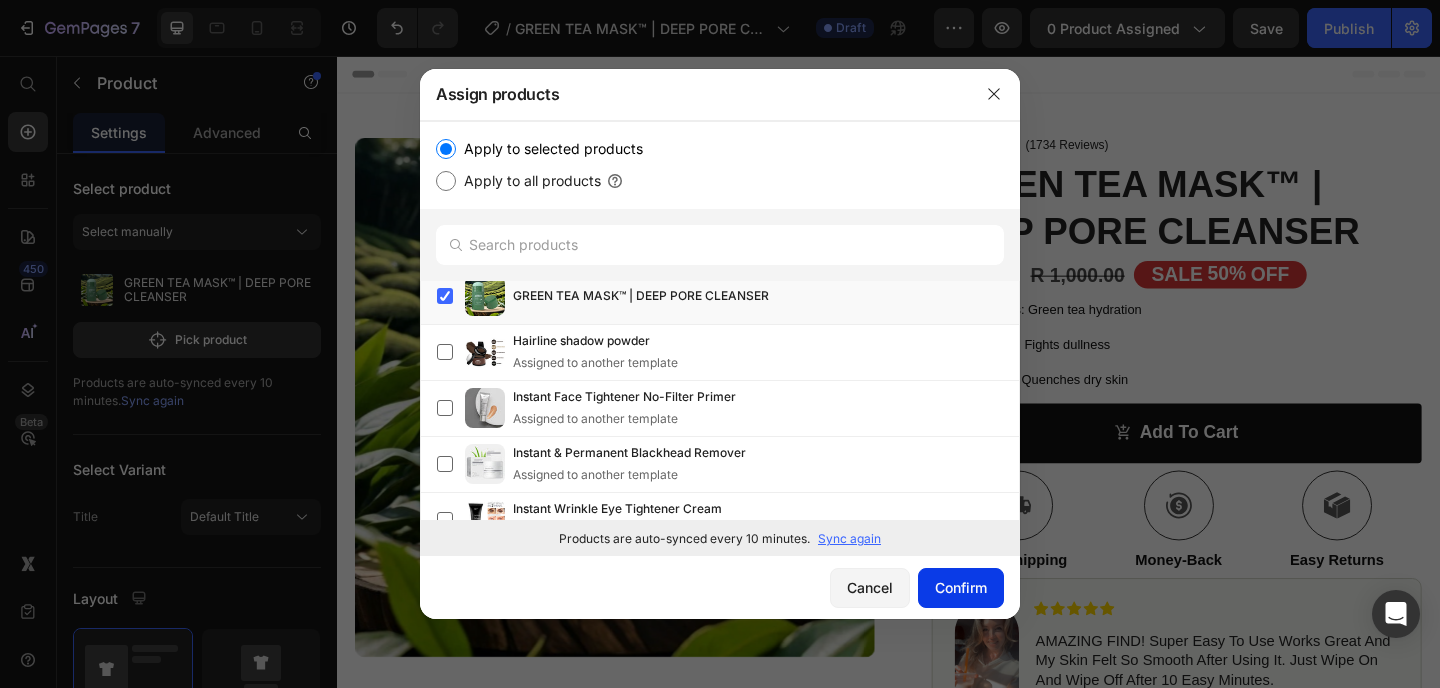 click on "Confirm" at bounding box center [961, 587] 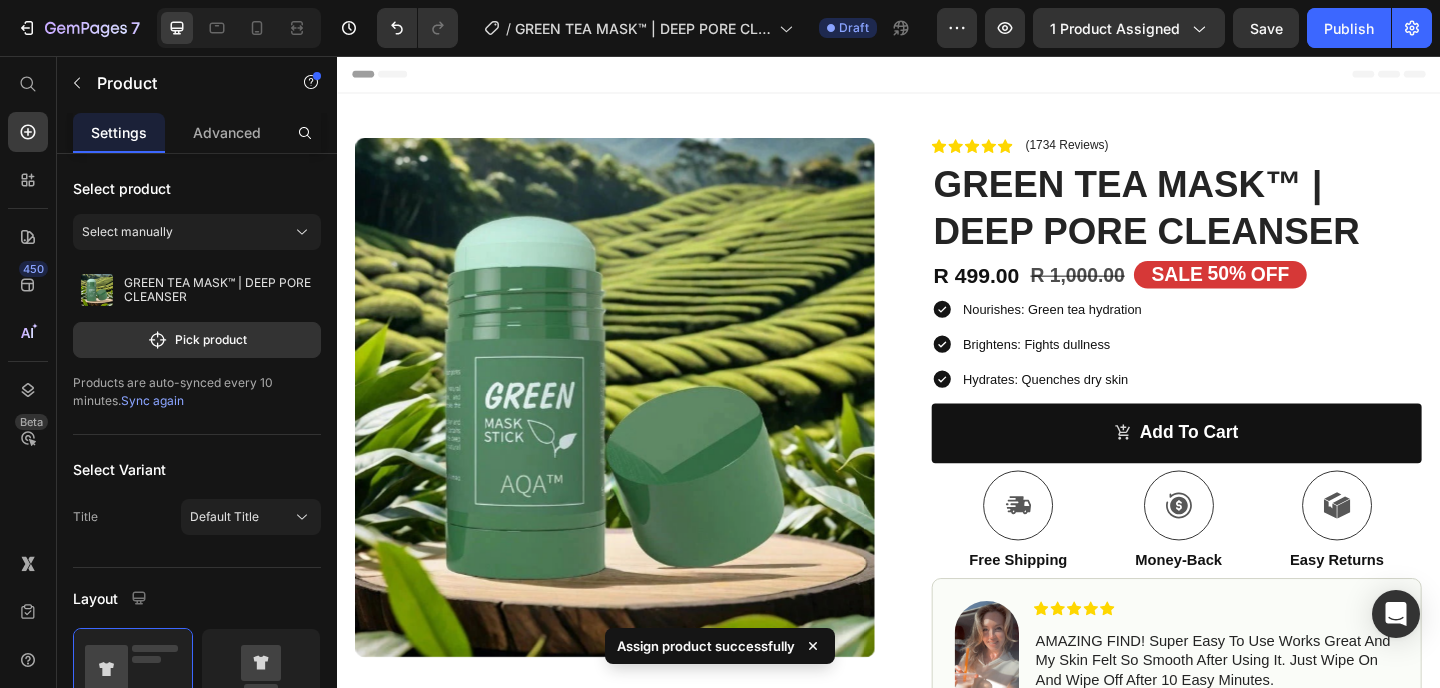 click on "Product Images Row Icon Icon Icon Icon Icon Icon List (1734 Reviews) Text Block Row GREEN TEA MASK™ | DEEP PORE CLEANSER Product Title R 499.00 Product Price R 1,000.00 Product Price SALE 50% OFF Discount Tag Row Nourishes: Green tea hydration Brightens: Fights dullness Hydrates: Quenches dry skin Item List
add to cart Add to Cart
Icon Free Shipping Text Block
Icon Money-Back Text Block
Icon Easy Returns Text Block Row Image Icon Icon Icon Icon Icon Icon List AMAZING FIND! Super easy to use works great and my skin felt so smooth after using it. Just wipe on and wipe off after 10 easy minutes. Text Block
Icon Emily S. Text Block Row Row
How To Use Me
Ingredients
30-Day Money Back Guarantee
Return and Shipping Details Accordion Image Image Image Image Image Carousel" at bounding box center (937, 606) 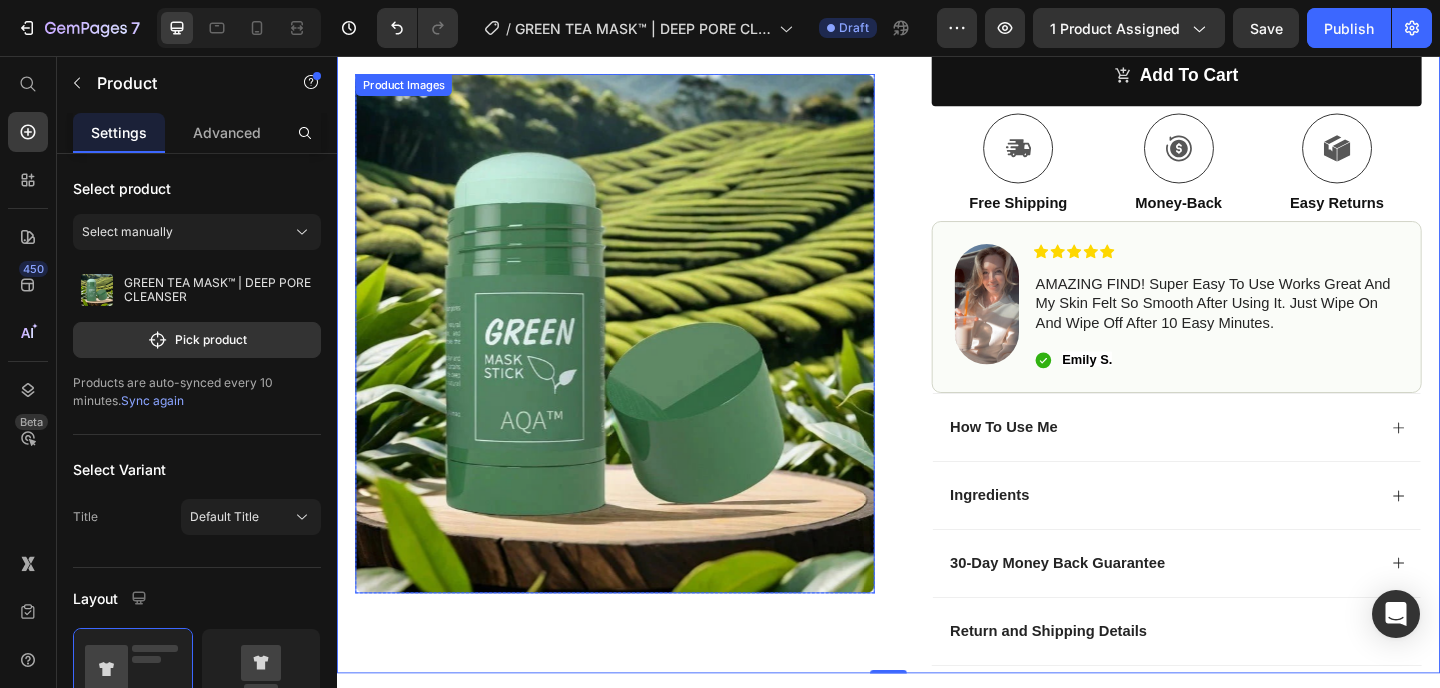 scroll, scrollTop: 514, scrollLeft: 0, axis: vertical 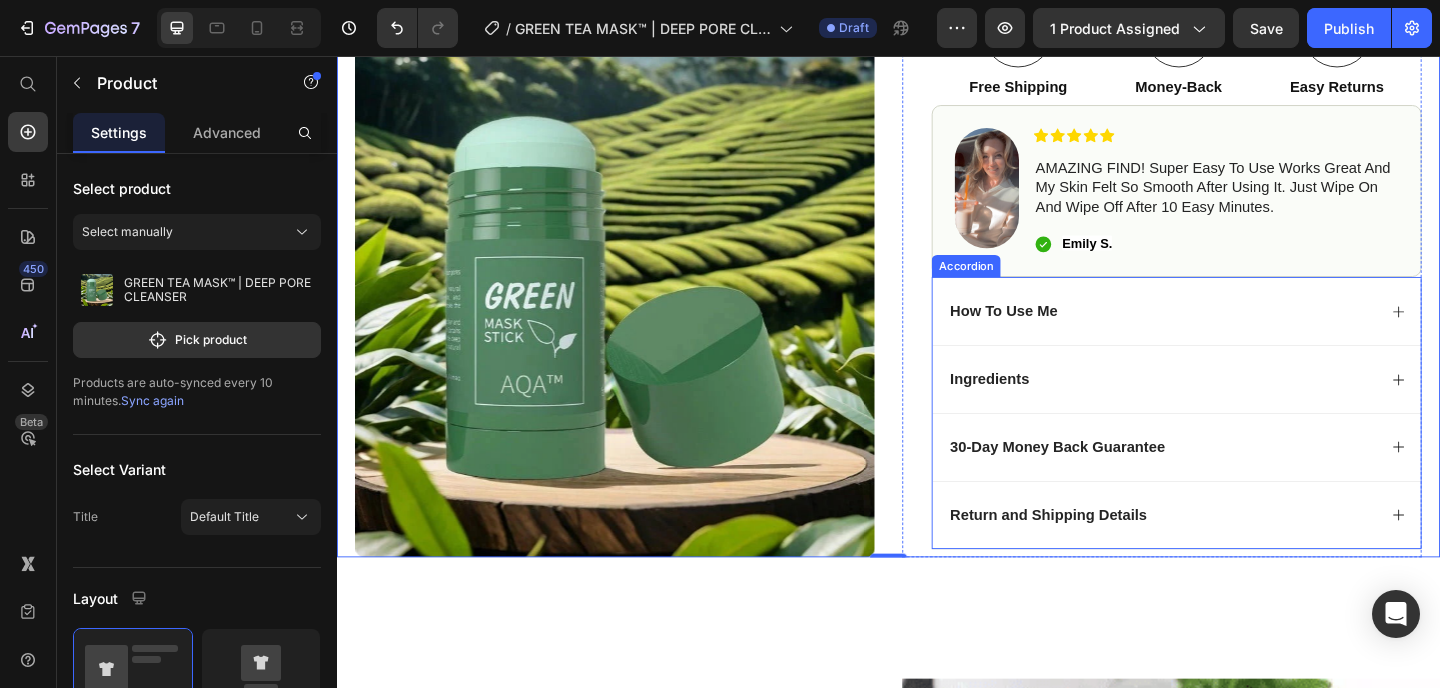 click on "How To Use Me" at bounding box center [1234, 334] 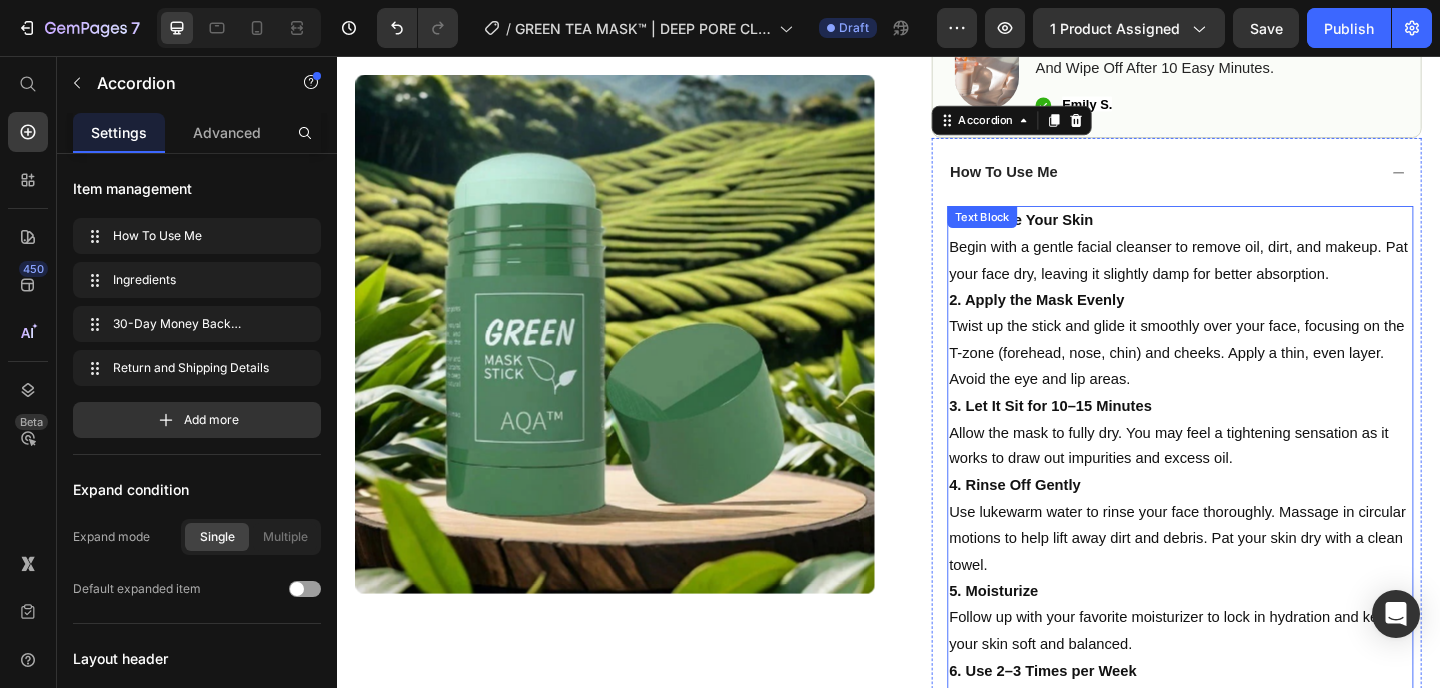 scroll, scrollTop: 660, scrollLeft: 0, axis: vertical 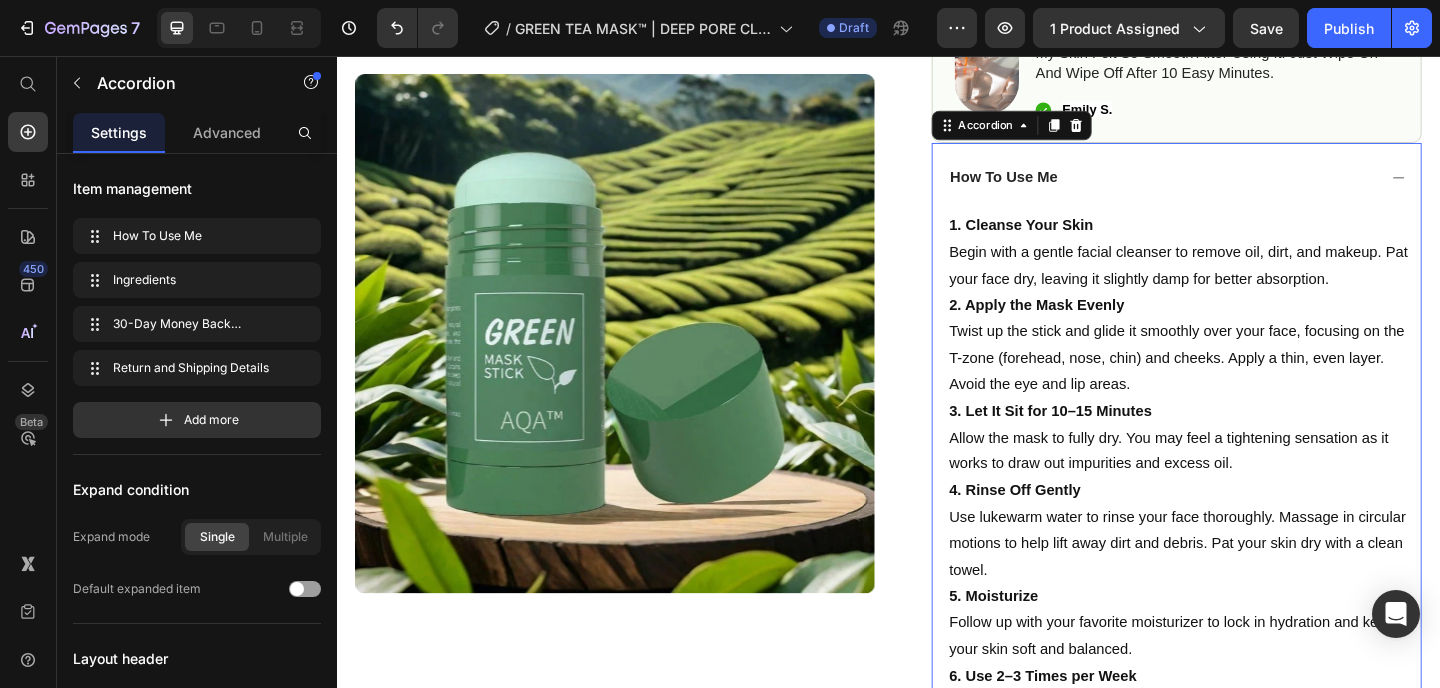 click on "How To Use Me" at bounding box center [1250, 188] 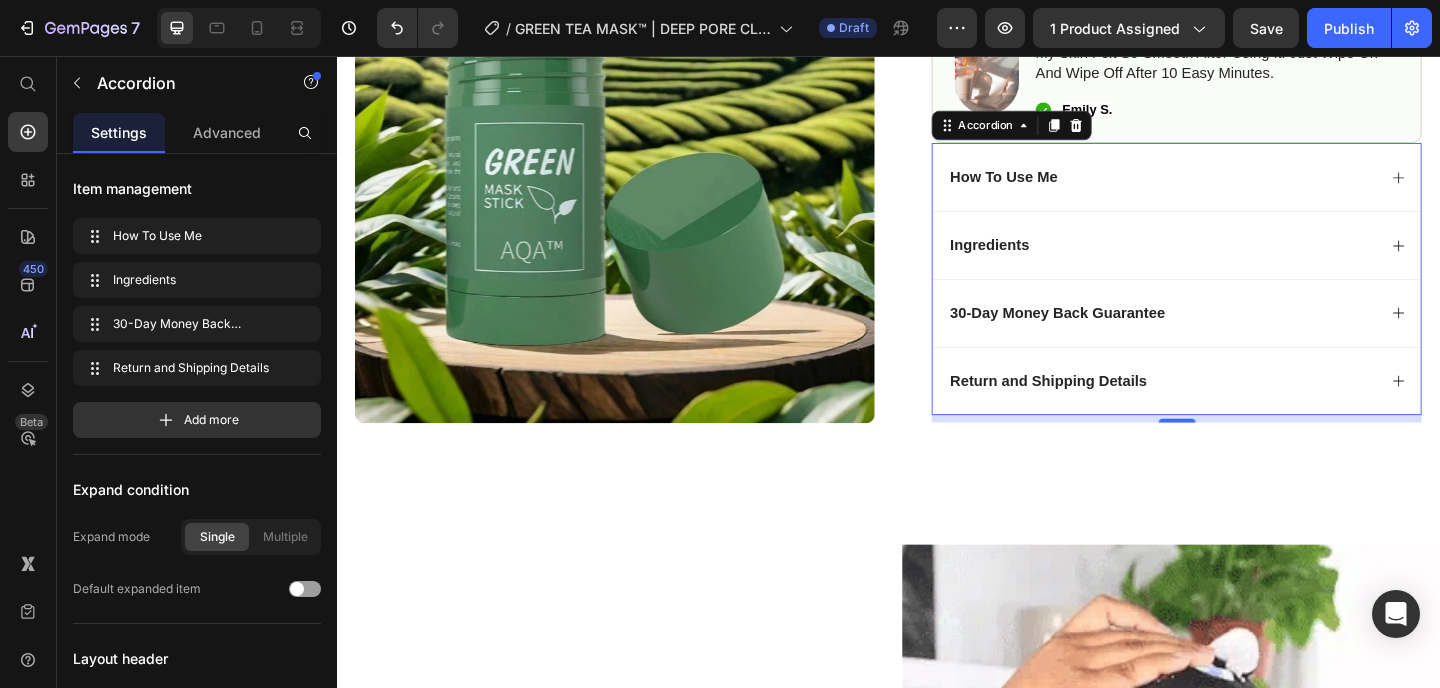 click on "Ingredients" at bounding box center (1234, 262) 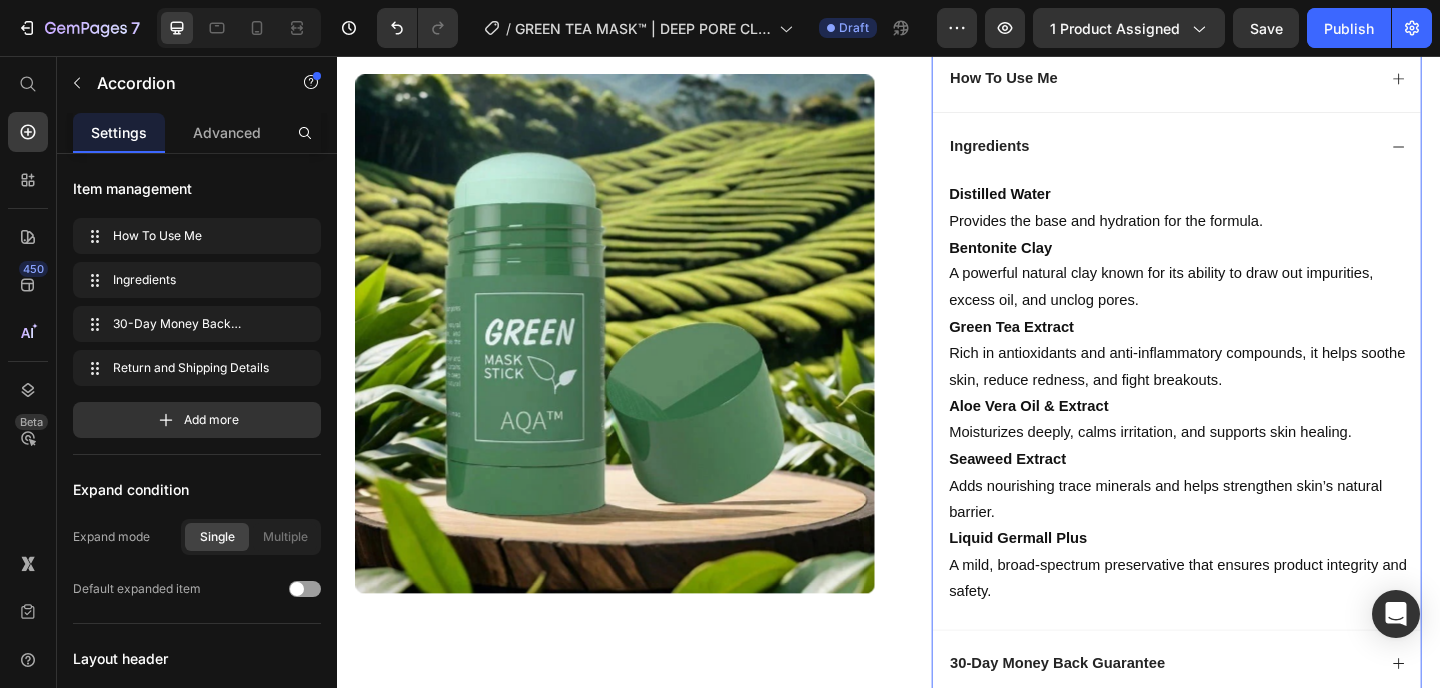 scroll, scrollTop: 777, scrollLeft: 0, axis: vertical 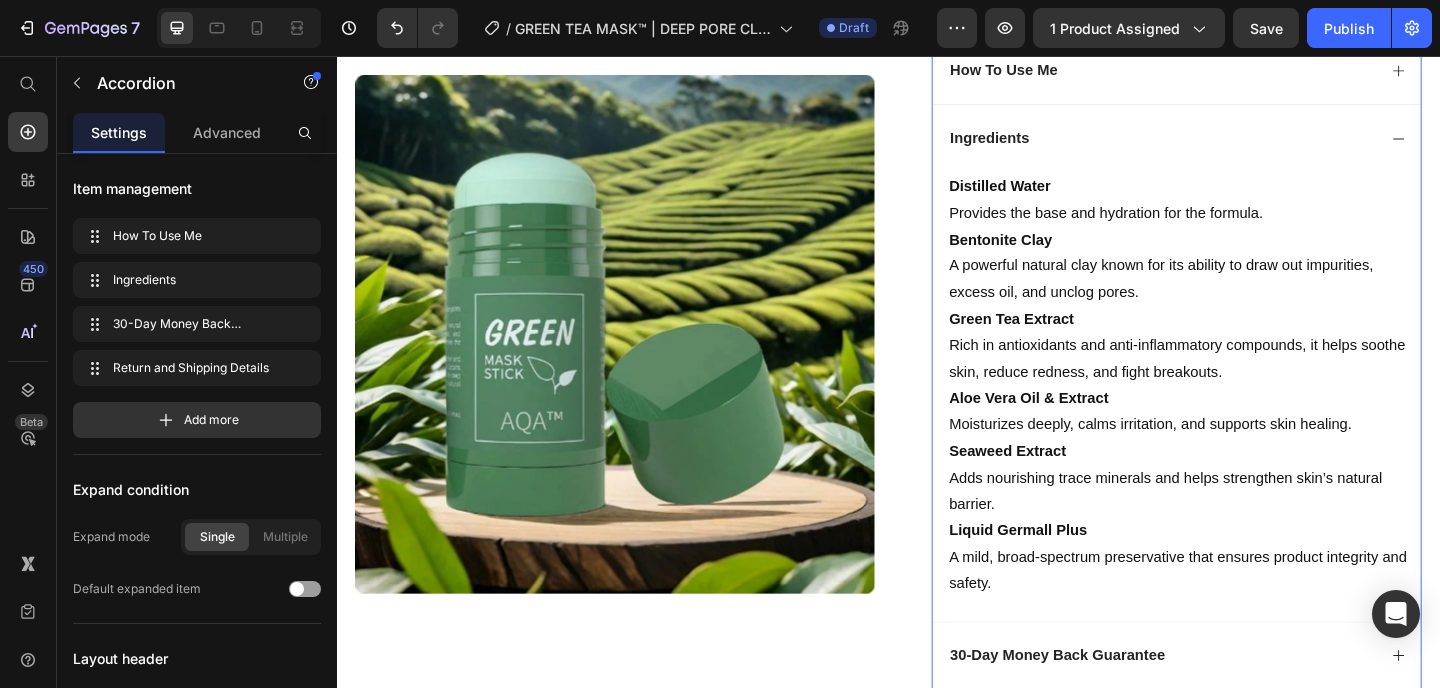 click on "Ingredients" at bounding box center [1250, 145] 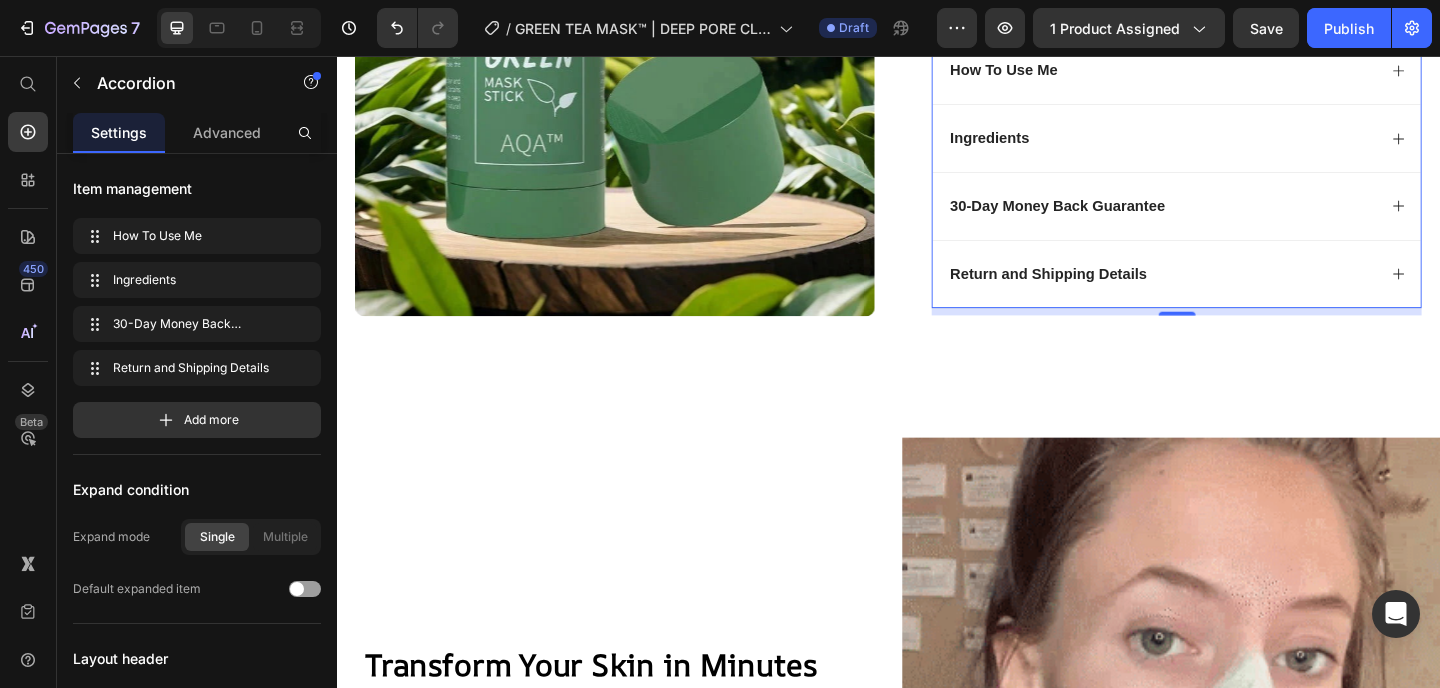 click on "30-Day Money Back Guarantee" at bounding box center (1234, 219) 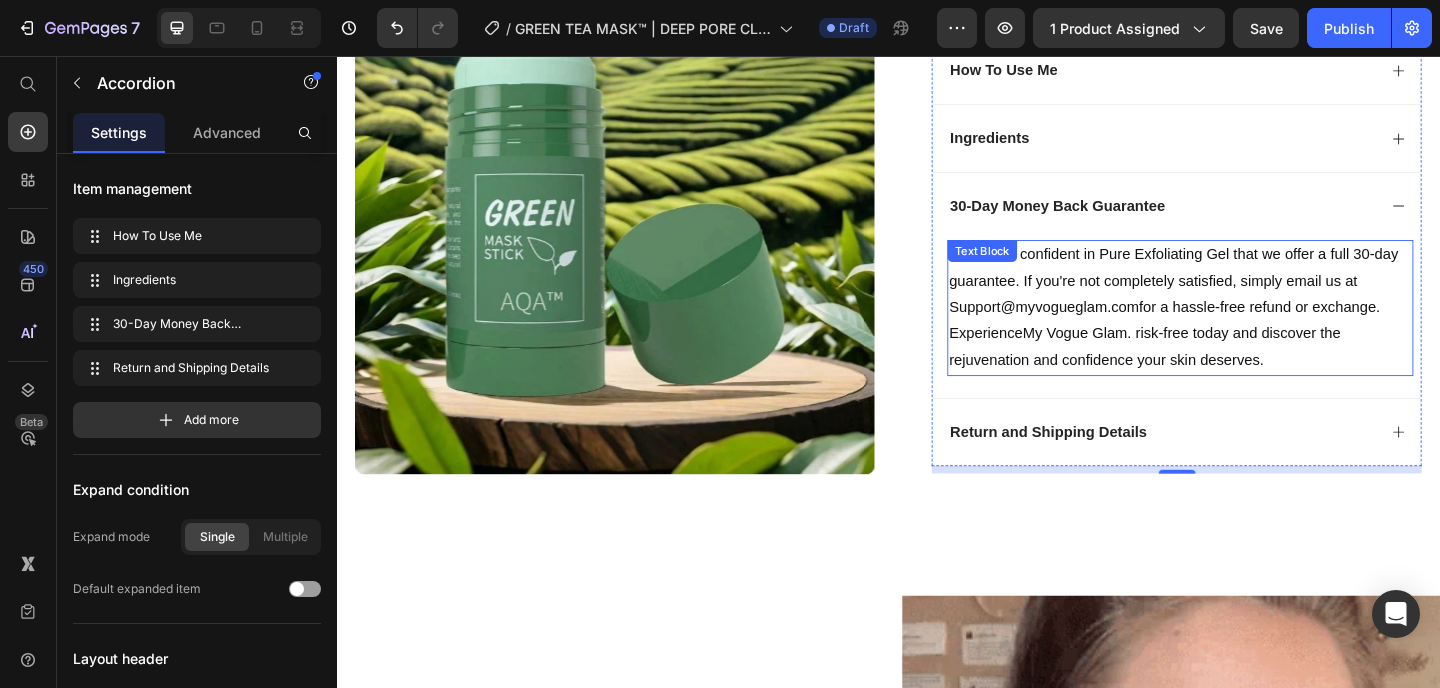 click on "We are so confident in Pure Exfoliating Gel that we offer a full 30-day guarantee. If you're not completely satisfied, simply email us at Support@ myvogueglam.com  for a hassle-free refund or exchange. Experience  My Vogue Glam . risk-free today and discover the rejuvenation and confidence your skin deserves." at bounding box center (1254, 330) 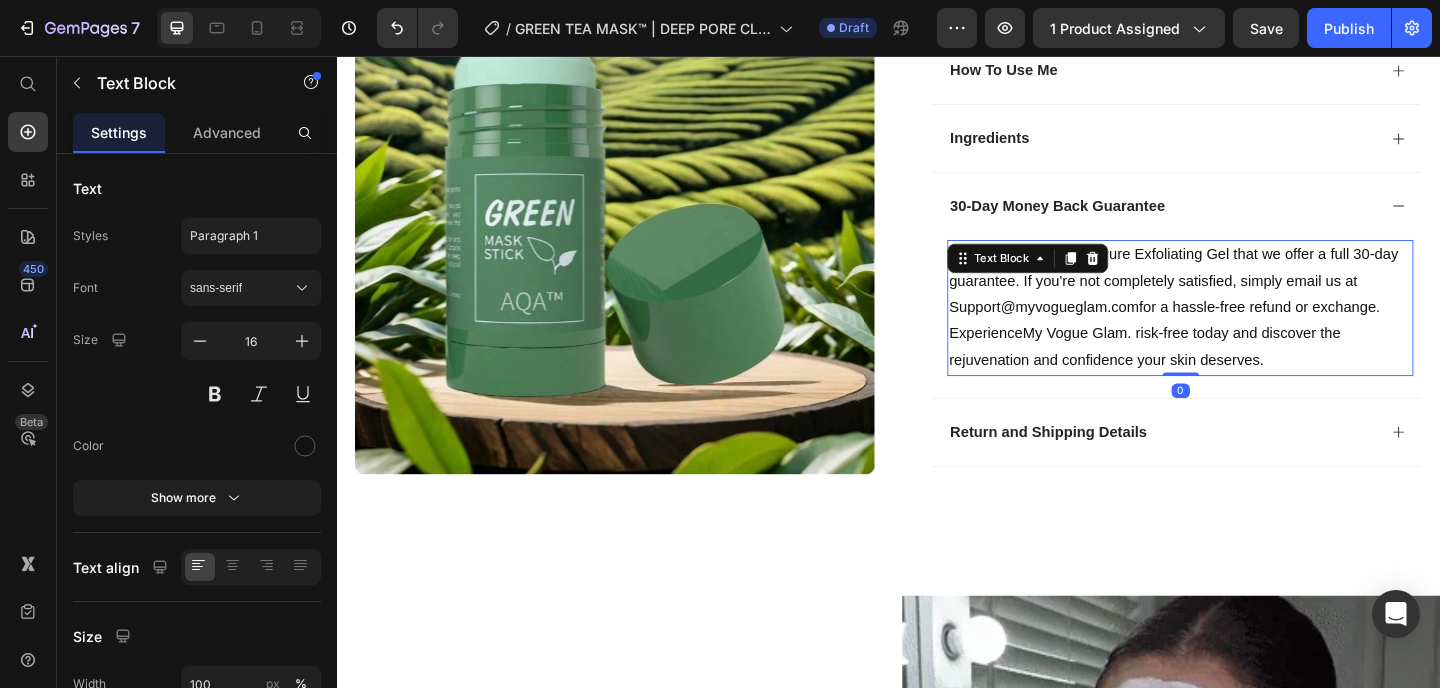click on "We are so confident in Pure Exfoliating Gel that we offer a full 30-day guarantee. If you're not completely satisfied, simply email us at Support@ myvogueglam.com  for a hassle-free refund or exchange. Experience  My Vogue Glam . risk-free today and discover the rejuvenation and confidence your skin deserves." at bounding box center [1254, 330] 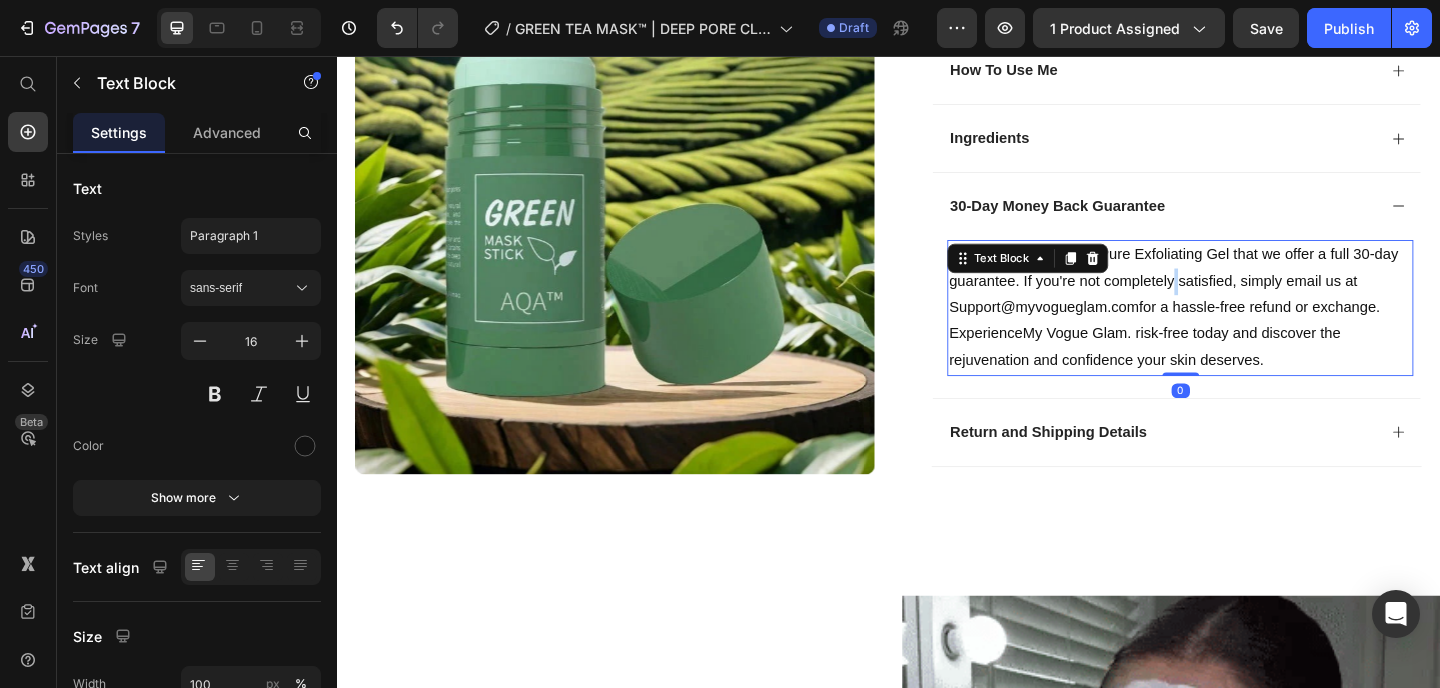 click on "We are so confident in Pure Exfoliating Gel that we offer a full 30-day guarantee. If you're not completely satisfied, simply email us at Support@ myvogueglam.com  for a hassle-free refund or exchange. Experience  My Vogue Glam . risk-free today and discover the rejuvenation and confidence your skin deserves." at bounding box center (1254, 330) 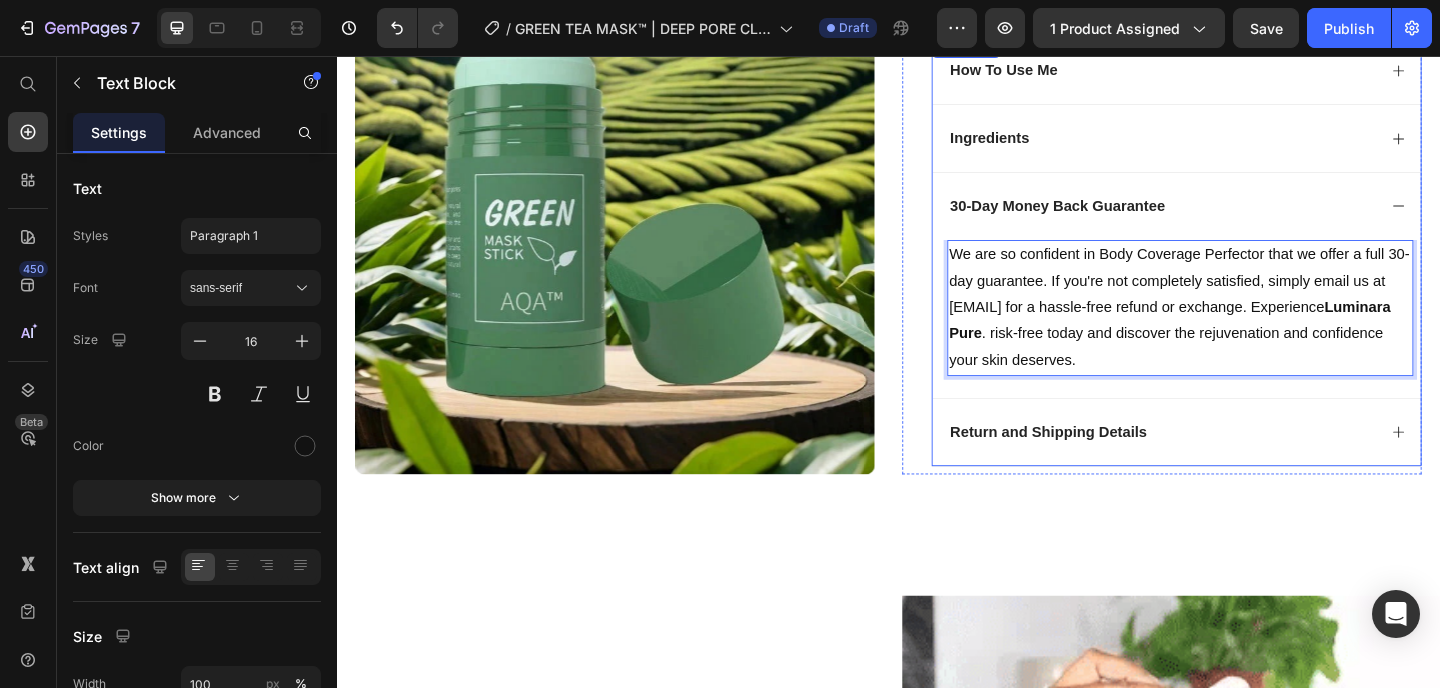 click on "Return and Shipping Details" at bounding box center (1234, 465) 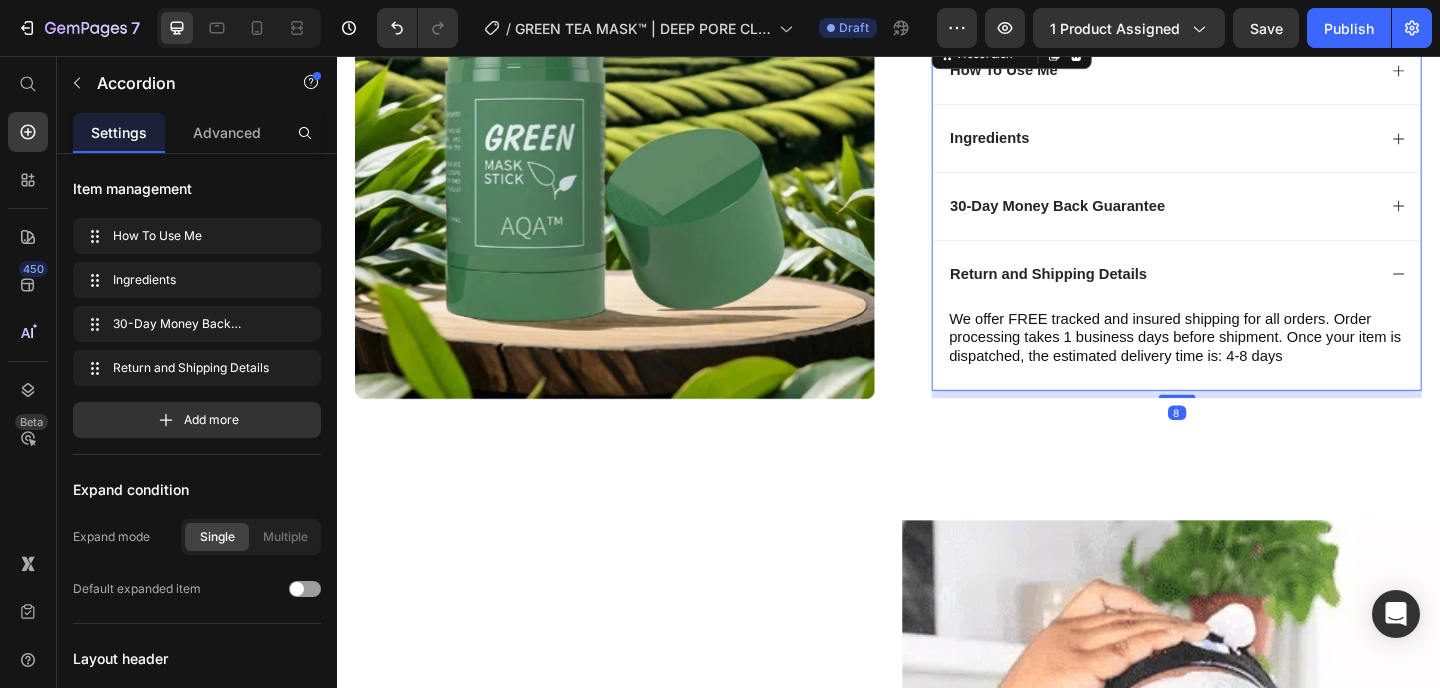 click on "We offer FREE tracked and insured shipping for all orders. Order processing takes 1 business days before shipment. Once your item is dispatched, the estimated delivery time is: 4-8 days" at bounding box center [1254, 363] 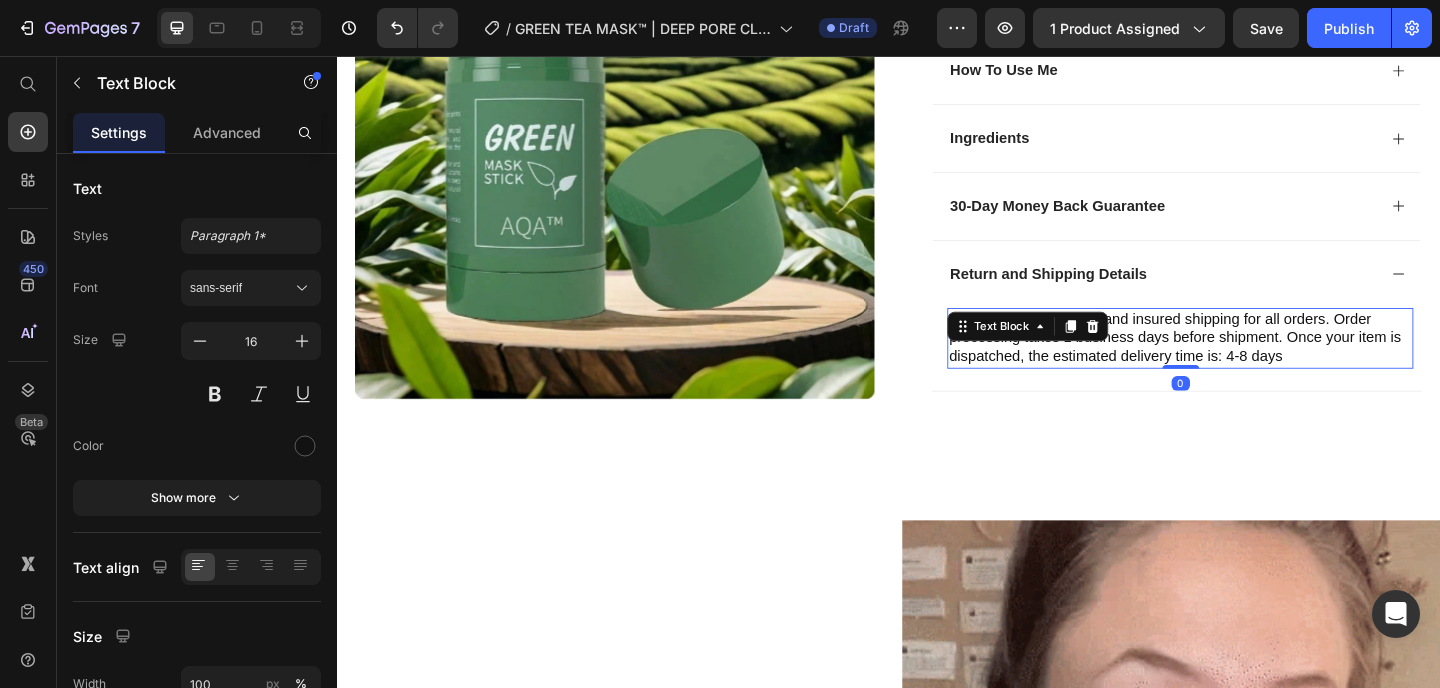 click on "We offer FREE tracked and insured shipping for all orders. Order processing takes 1 business days before shipment. Once your item is dispatched, the estimated delivery time is: 4-8 days" at bounding box center [1254, 363] 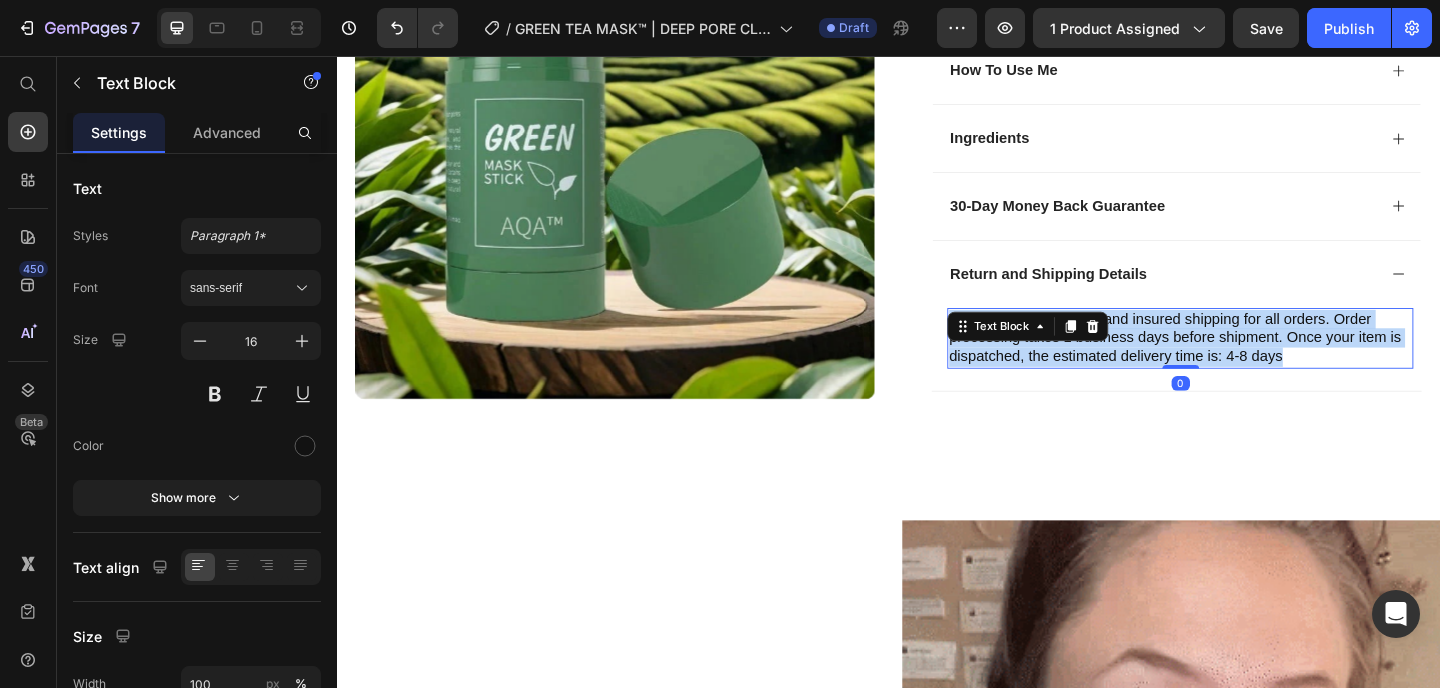 click on "We offer FREE tracked and insured shipping for all orders. Order processing takes 1 business days before shipment. Once your item is dispatched, the estimated delivery time is: 4-8 days" at bounding box center (1254, 363) 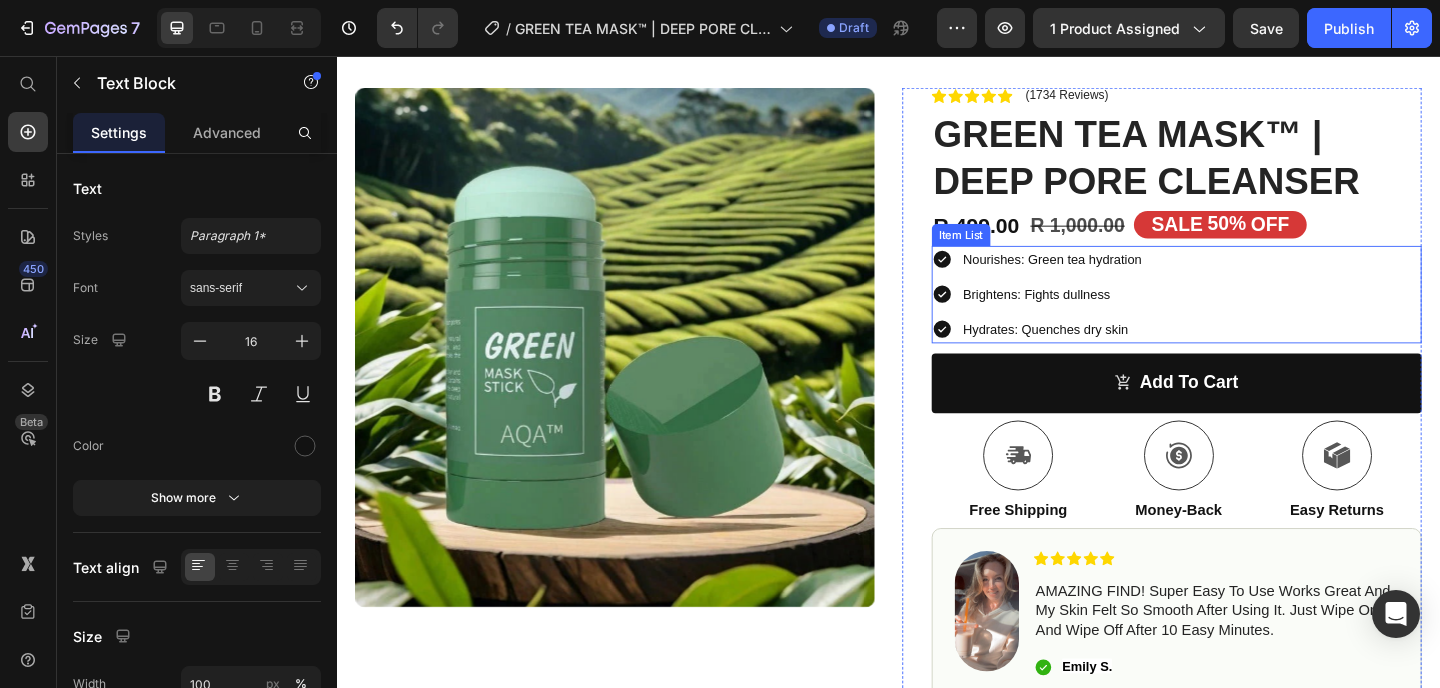 scroll, scrollTop: 0, scrollLeft: 0, axis: both 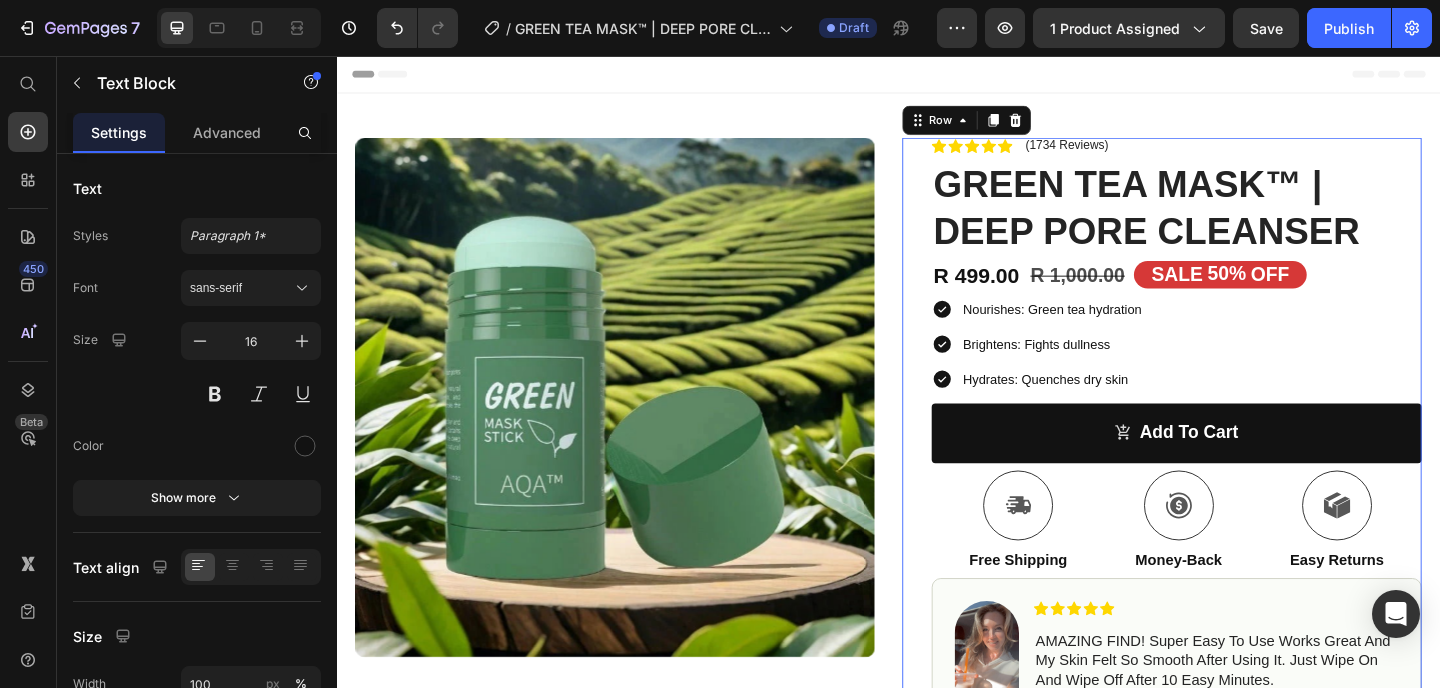 click on "Icon Icon Icon Icon Icon Icon List (1734 Reviews) Text Block Row GREEN TEA MASK™ | DEEP PORE CLEANSER Product Title R 499.00 Product Price R 1,000.00 Product Price SALE 50% OFF Discount Tag Row Nourishes: Green tea hydration Brightens: Fights dullness Hydrates: Quenches dry skin Item List
add to cart Add to Cart
Icon Free Shipping Text Block
Icon Money-Back Text Block
Icon Easy Returns Text Block Row Image Icon Icon Icon Icon Icon Icon List AMAZING FIND! Super easy to use works great and my skin felt so smooth after using it. Just wipe on and wipe off after 10 easy minutes. Text Block
Icon Emily S. Text Block Row Row
How To Use Me
Ingredients
30-Day Money Back Guarantee
Return and Shipping Details South Africa: 4-8 days Rest of world: 7-14 days Text Block Accordion" at bounding box center (1234, 696) 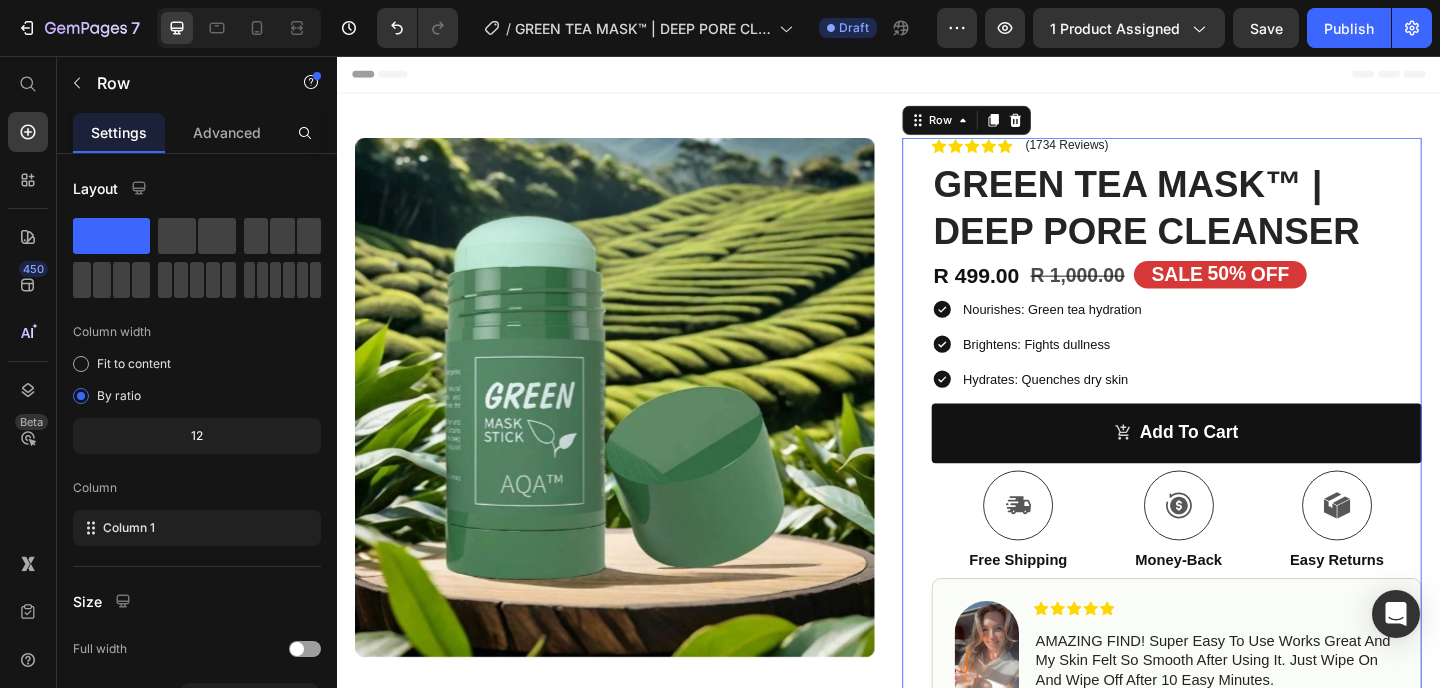 click on "Icon Icon Icon Icon Icon Icon List (1734 Reviews) Text Block Row GREEN TEA MASK™ | DEEP PORE CLEANSER Product Title R 499.00 Product Price R 1,000.00 Product Price SALE 50% OFF Discount Tag Row Nourishes: Green tea hydration Brightens: Fights dullness Hydrates: Quenches dry skin Item List
add to cart Add to Cart
Icon Free Shipping Text Block
Icon Money-Back Text Block
Icon Easy Returns Text Block Row Image Icon Icon Icon Icon Icon Icon List AMAZING FIND! Super easy to use works great and my skin felt so smooth after using it. Just wipe on and wipe off after 10 easy minutes. Text Block
Icon Emily S. Text Block Row Row
How To Use Me
Ingredients
30-Day Money Back Guarantee
Return and Shipping Details South Africa: 4-8 days Rest of world: 7-14 days Text Block Accordion" at bounding box center (1234, 696) 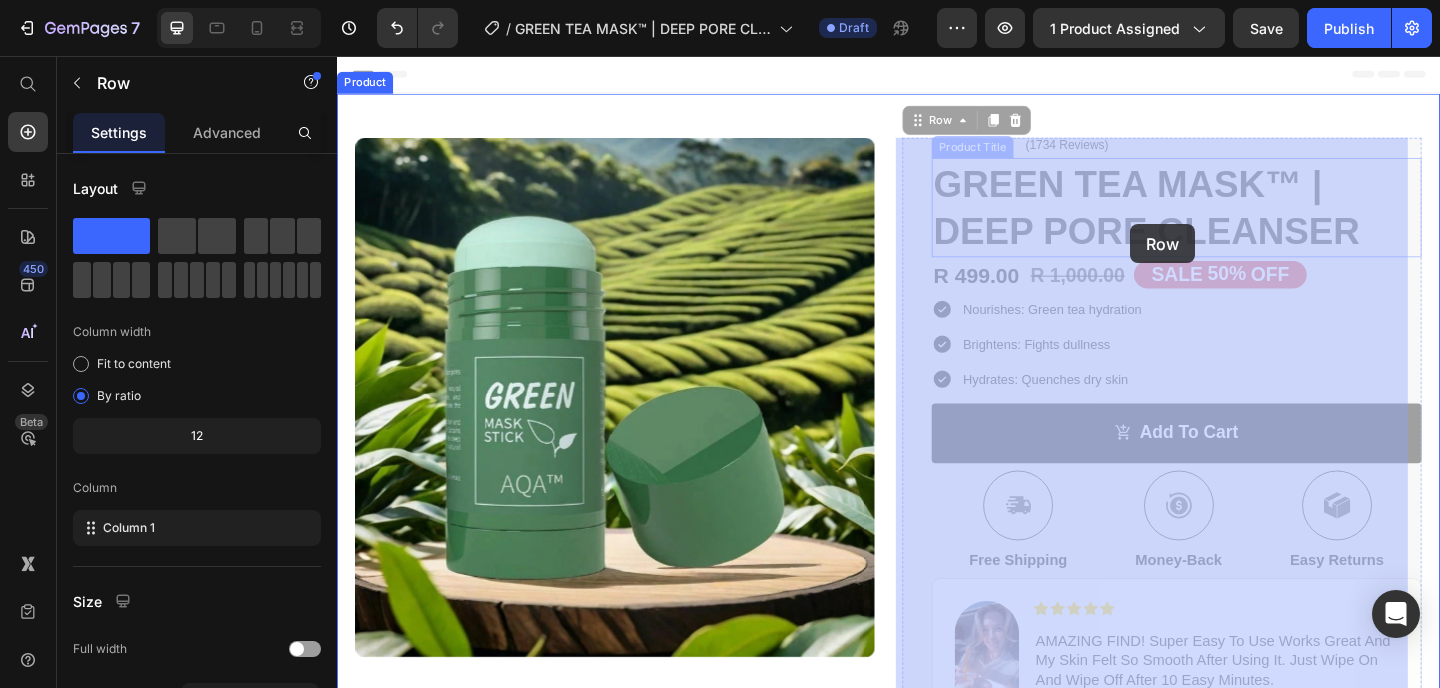 drag, startPoint x: 984, startPoint y: 191, endPoint x: 1200, endPoint y: 239, distance: 221.26907 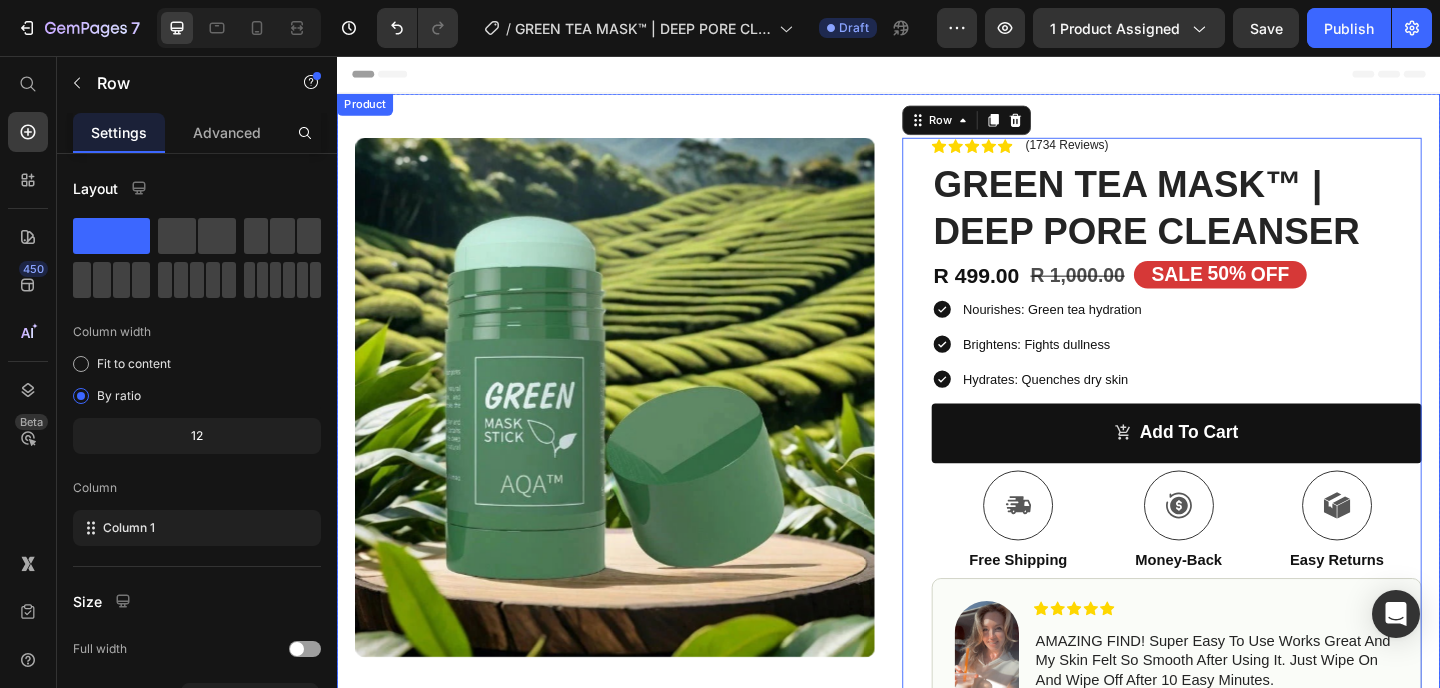 click on "Product Images Row Icon Icon Icon Icon Icon Icon List (1734 Reviews) Text Block Row GREEN TEA MASK™ | DEEP PORE CLEANSER Product Title R 499.00 Product Price R 1,000.00 Product Price SALE 50% OFF Discount Tag Row Nourishes: Green tea hydration Brightens: Fights dullness Hydrates: Quenches dry skin Item List
add to cart Add to Cart
Icon Free Shipping Text Block
Icon Money-Back Text Block
Icon Easy Returns Text Block Row Image Icon Icon Icon Icon Icon Icon List AMAZING FIND! Super easy to use works great and my skin felt so smooth after using it. Just wipe on and wipe off after 10 easy minutes. Text Block
Icon Emily S. Text Block Row Row
How To Use Me
Ingredients
30-Day Money Back Guarantee
Return and Shipping Details South Africa: 4-8 days Rest of world: 7-14 days" at bounding box center [937, 672] 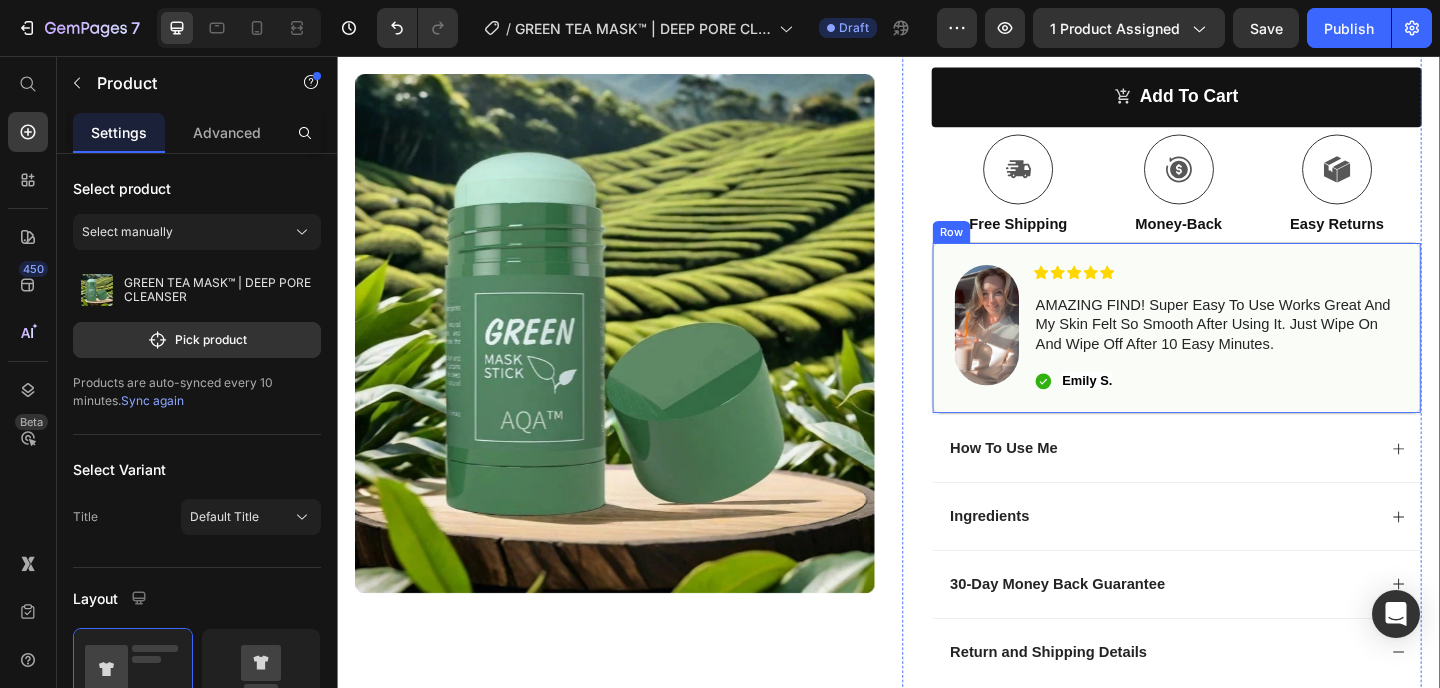 scroll, scrollTop: 680, scrollLeft: 0, axis: vertical 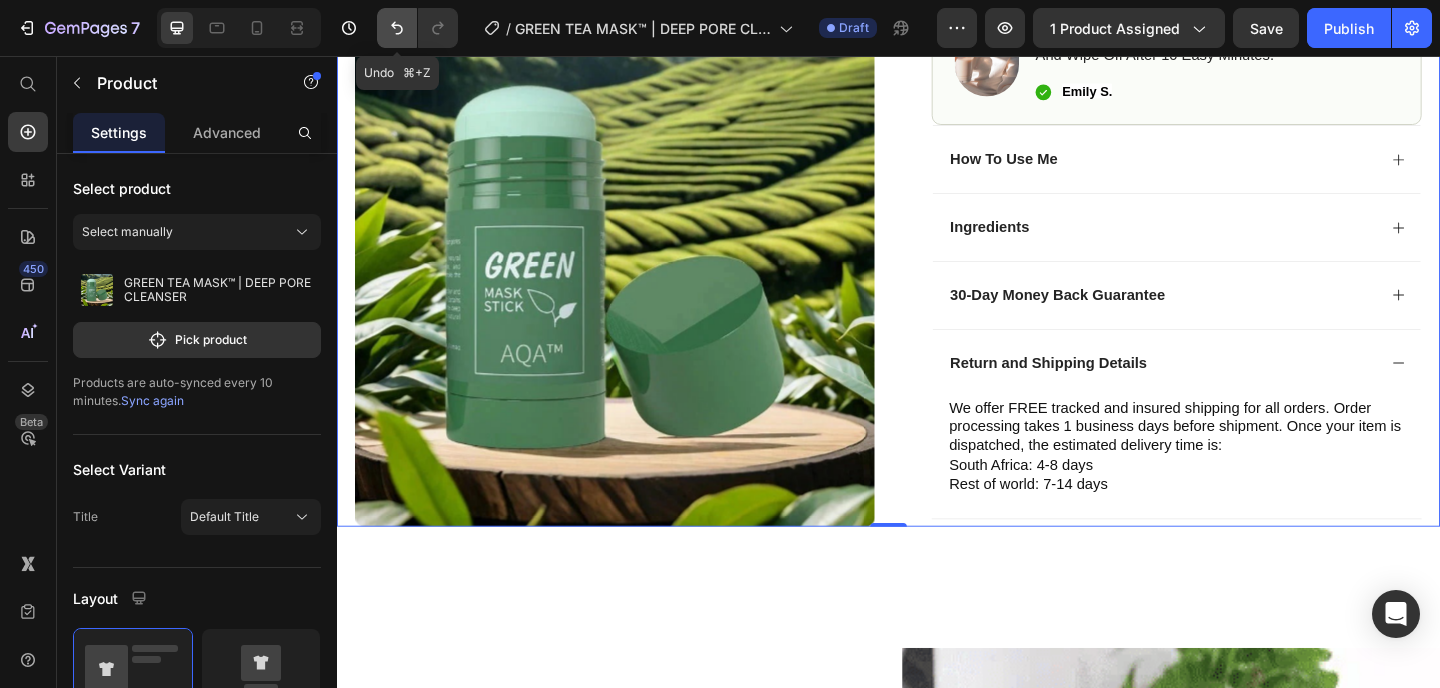click 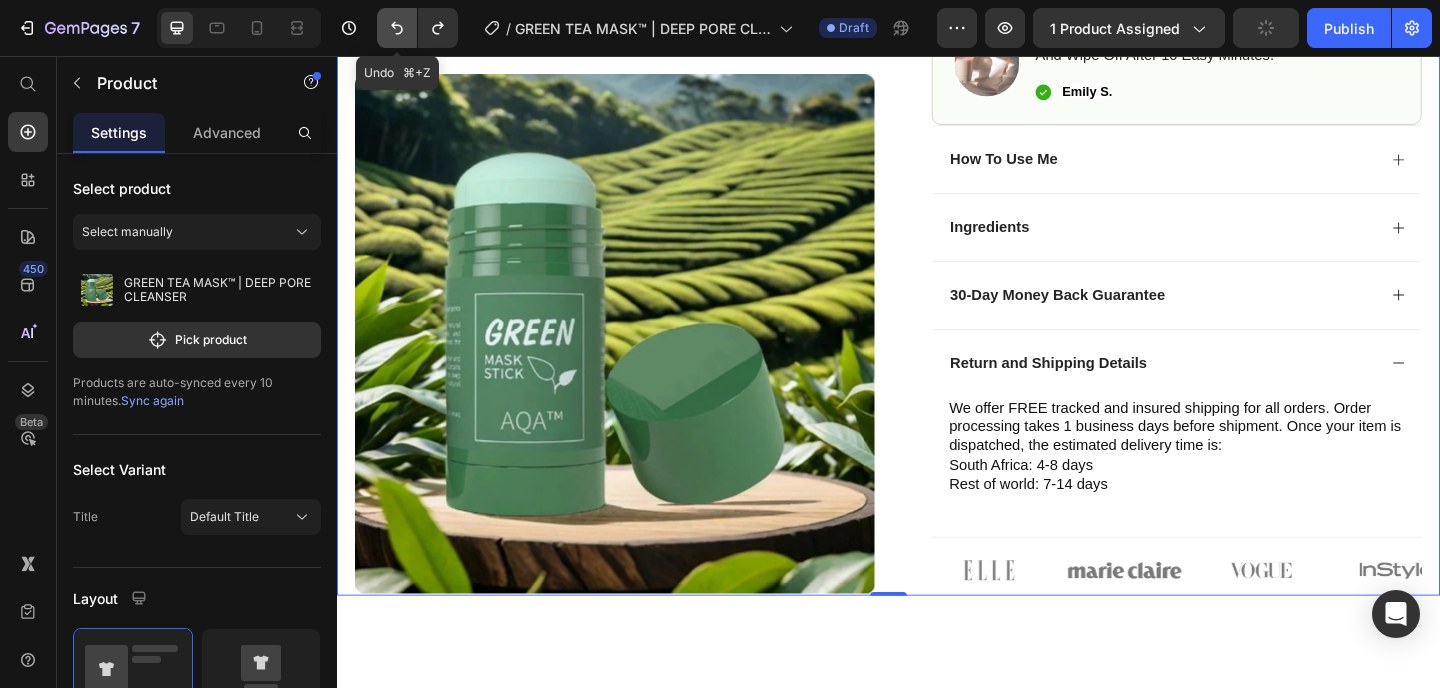 click 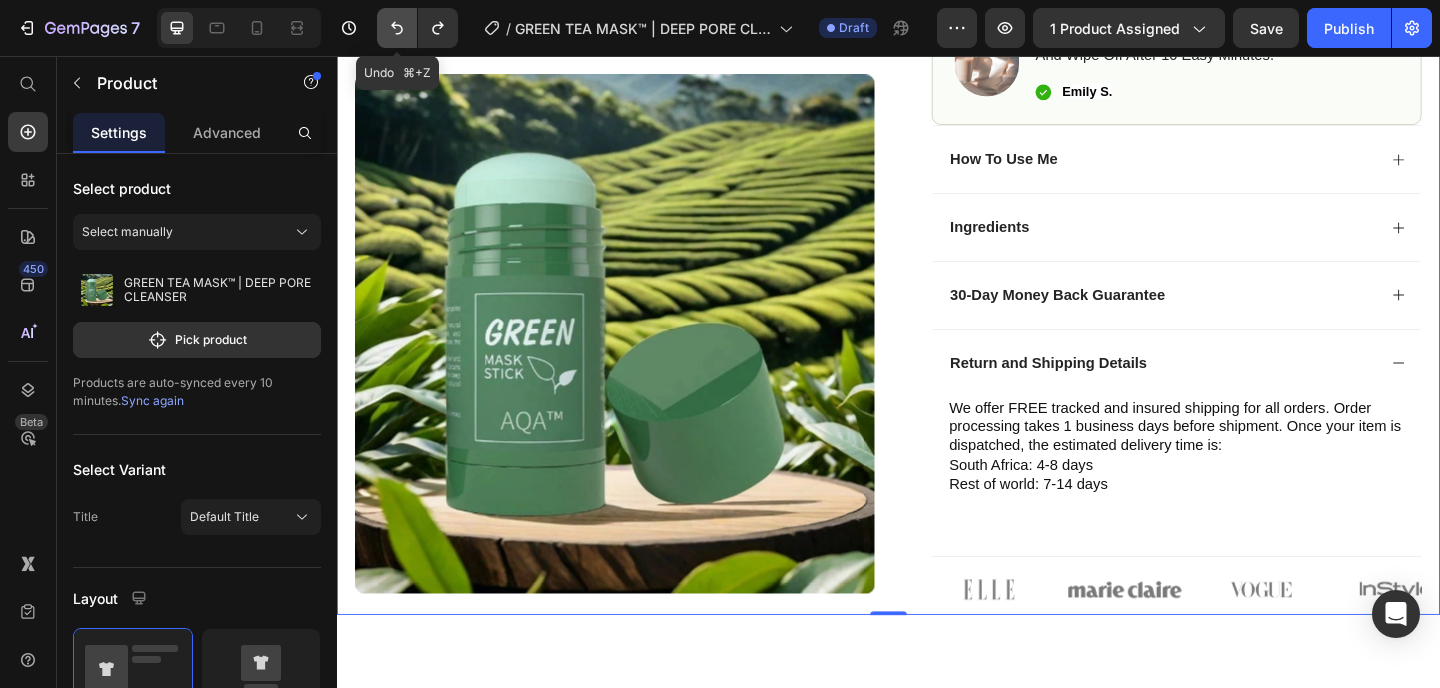 click 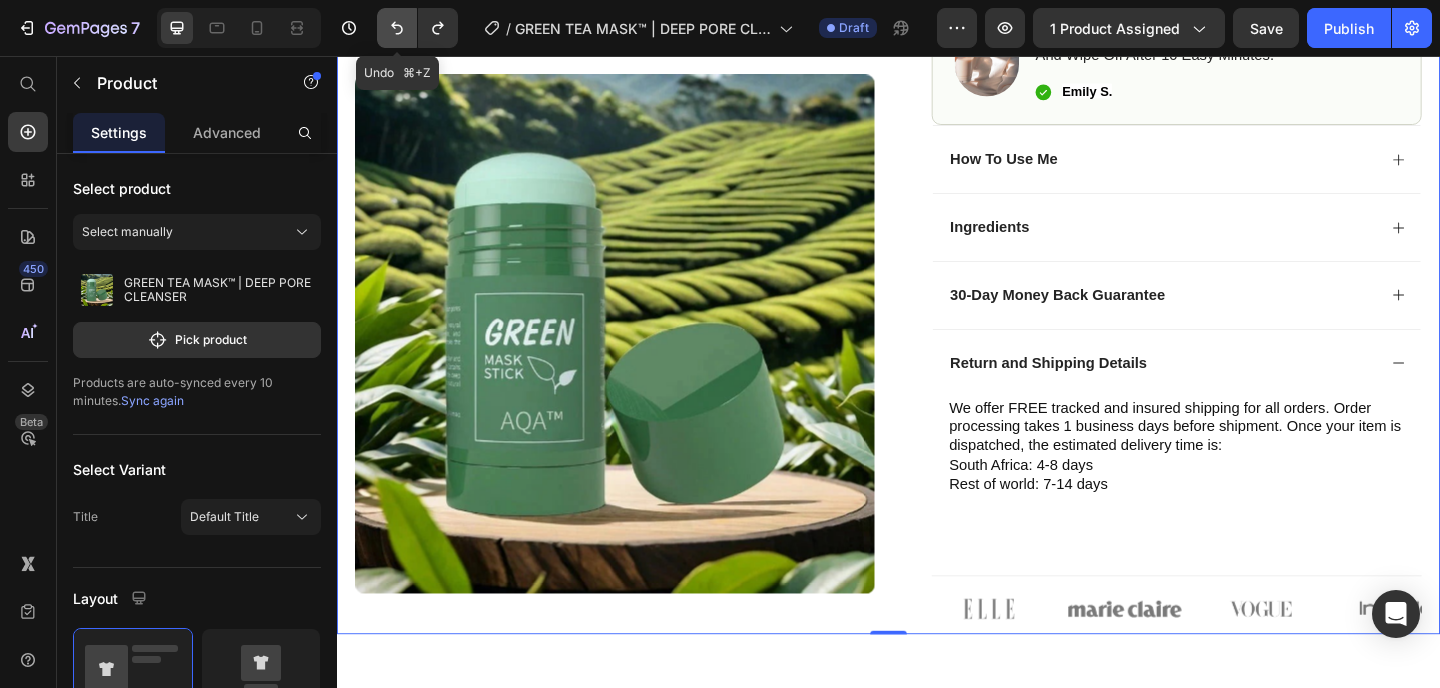 click 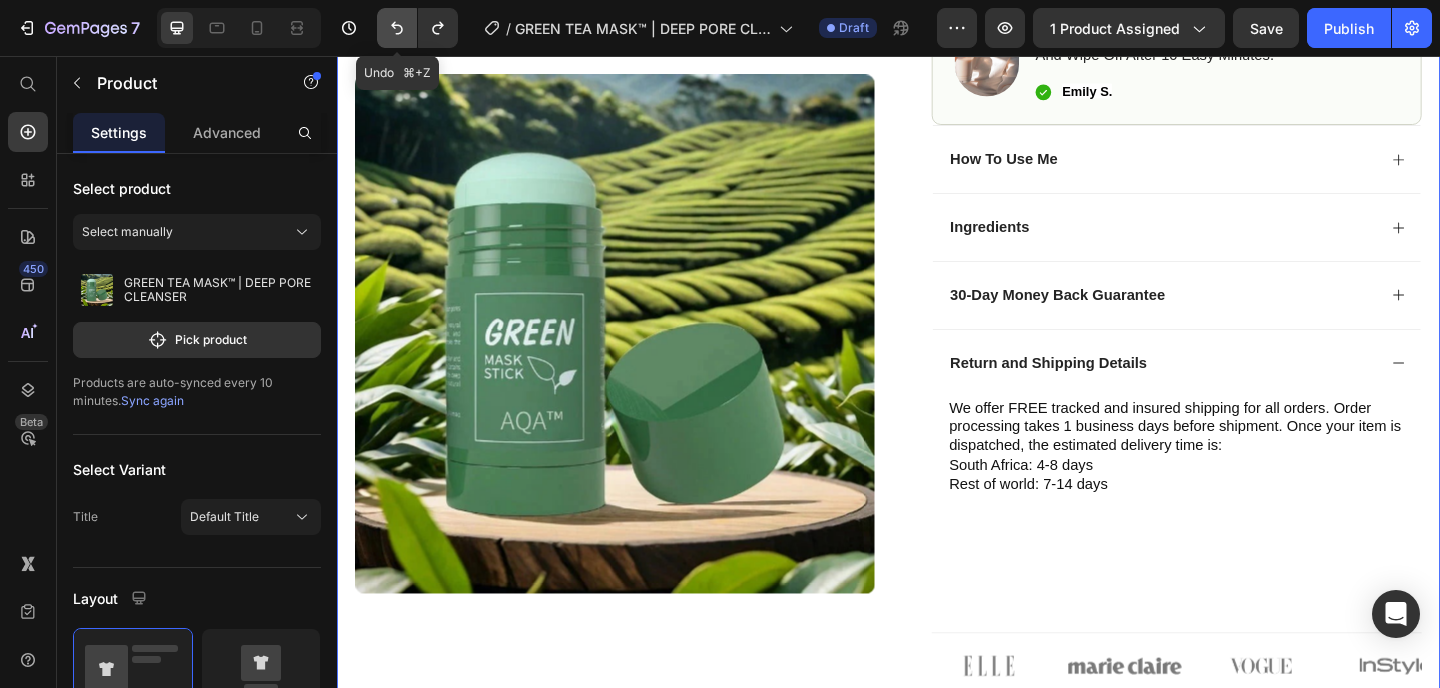 click 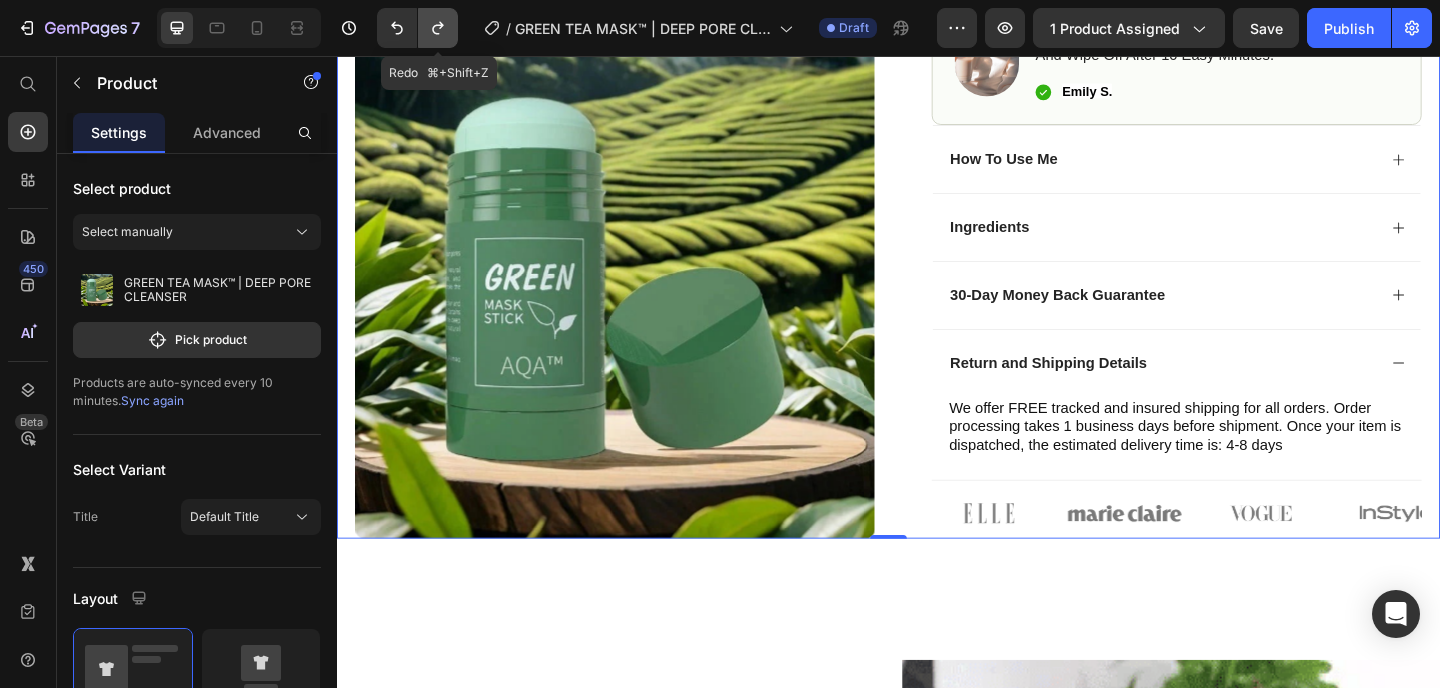 click 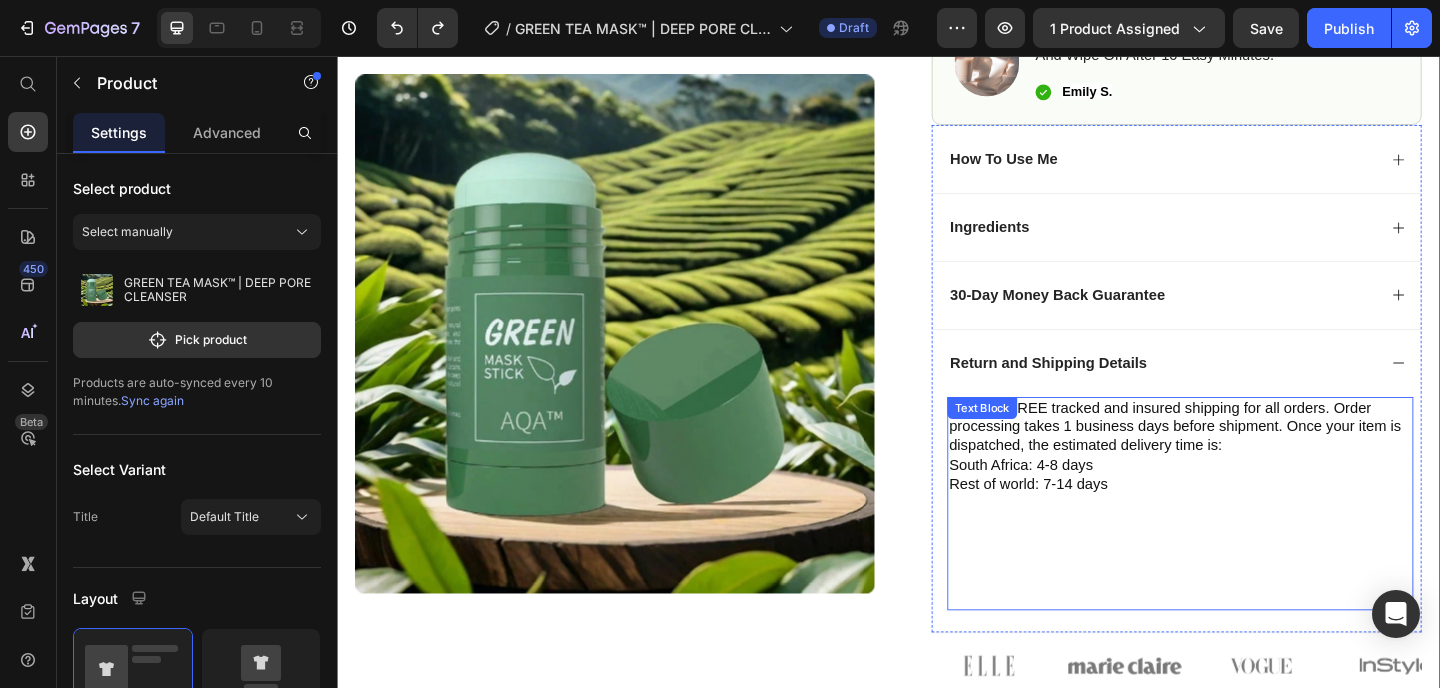 click at bounding box center (1254, 626) 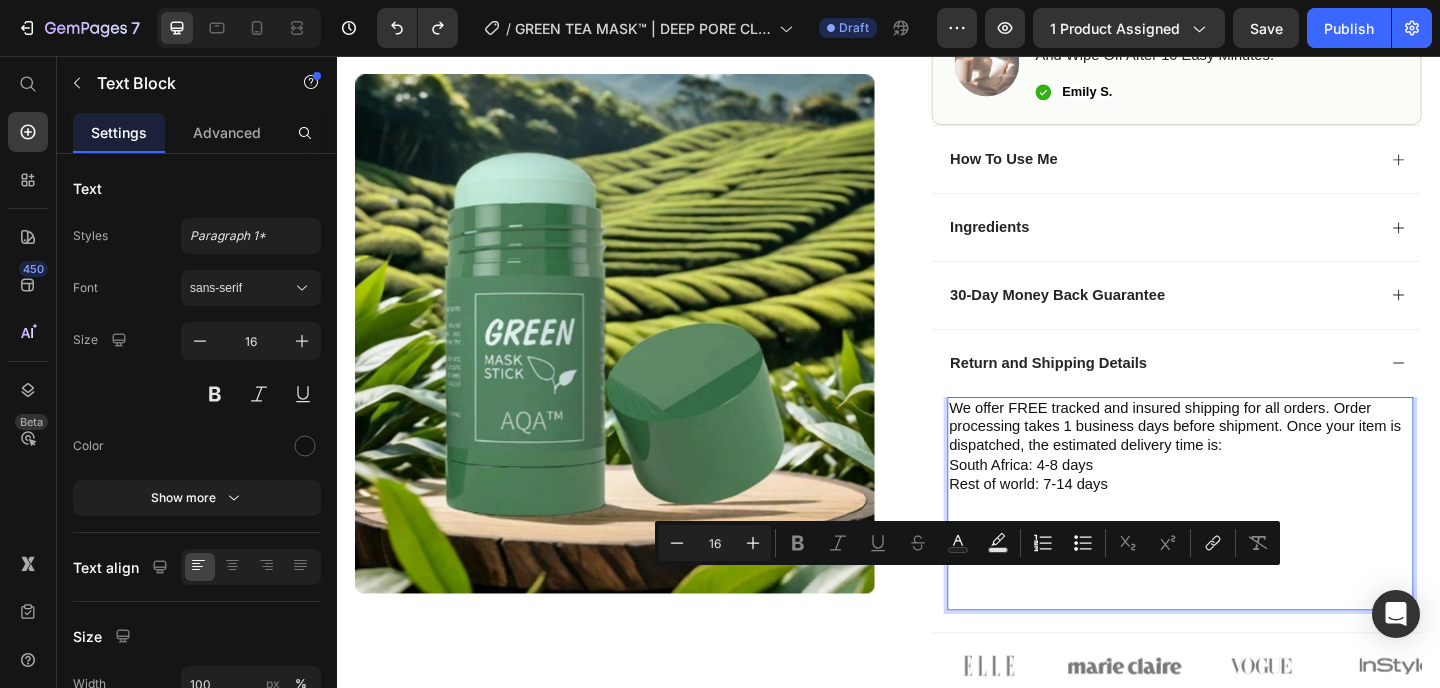 click at bounding box center [1254, 647] 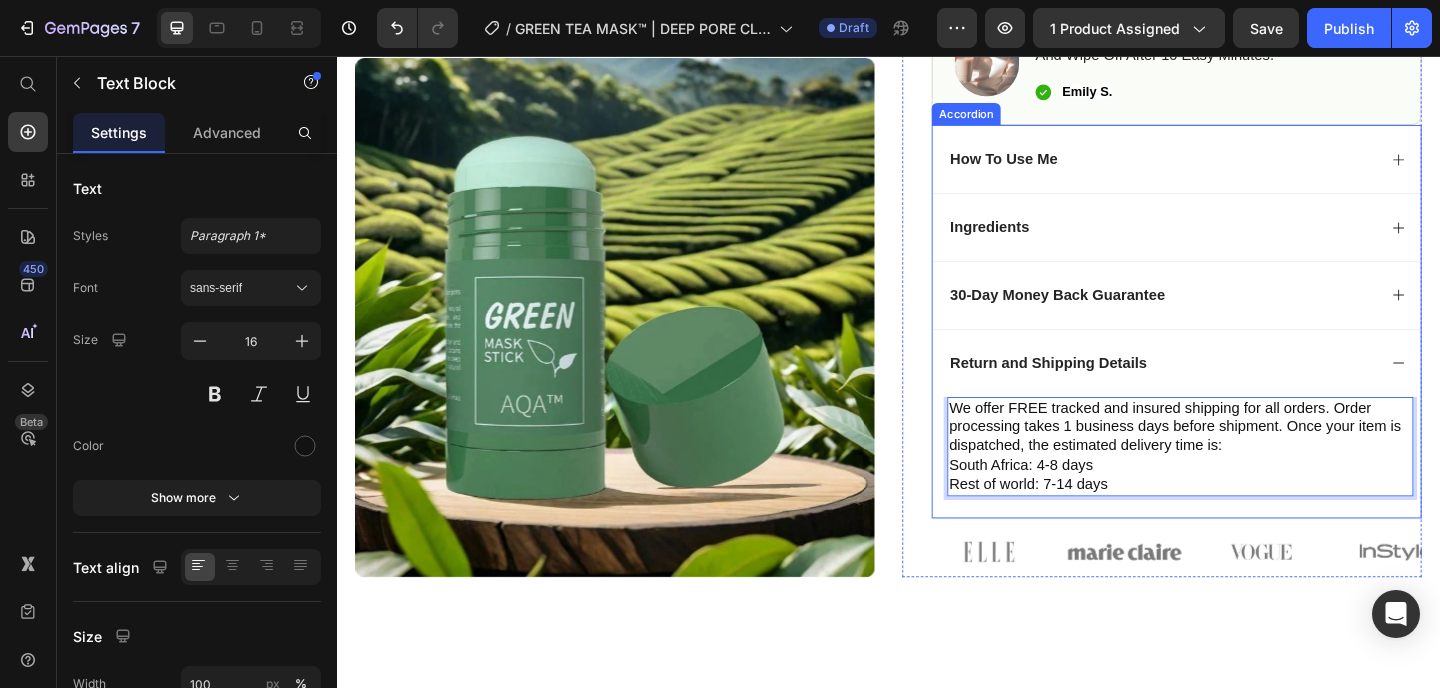 click on "Return and Shipping Details" at bounding box center [1234, 390] 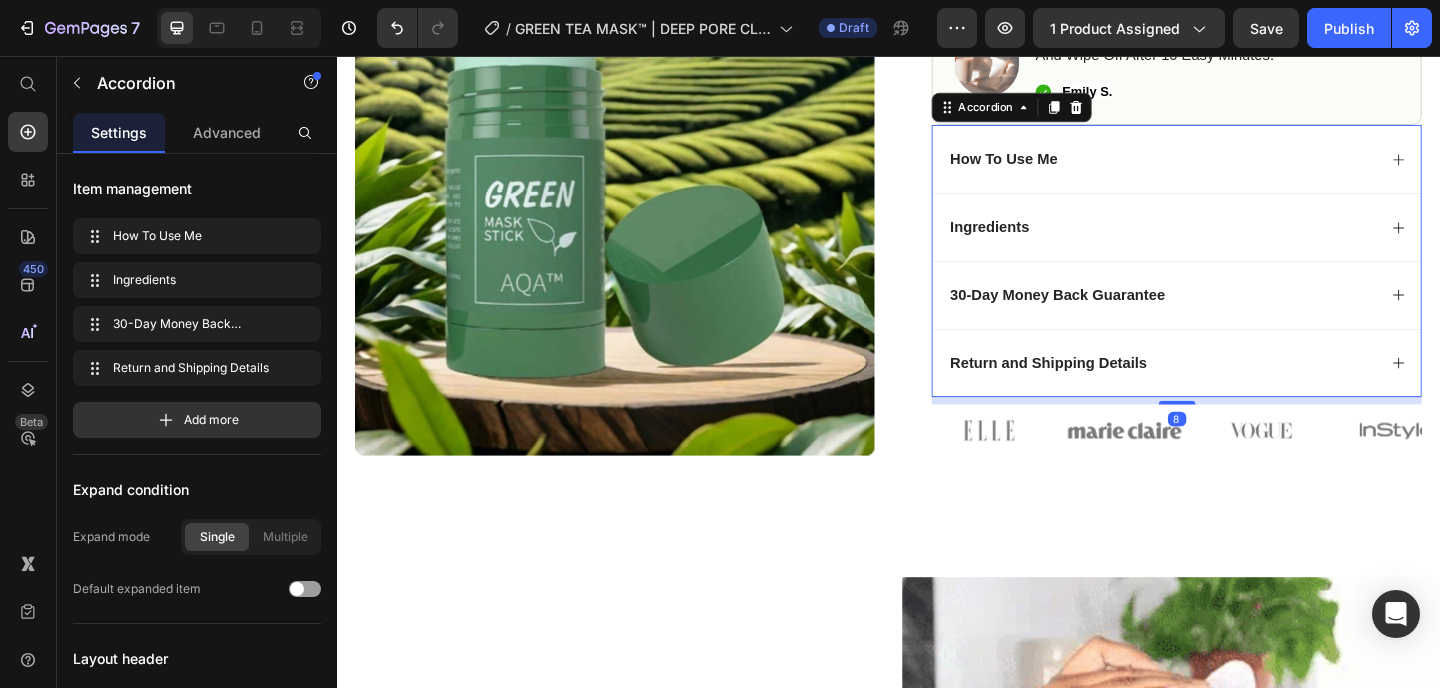 click on "30-Day Money Back Guarantee" at bounding box center (1234, 316) 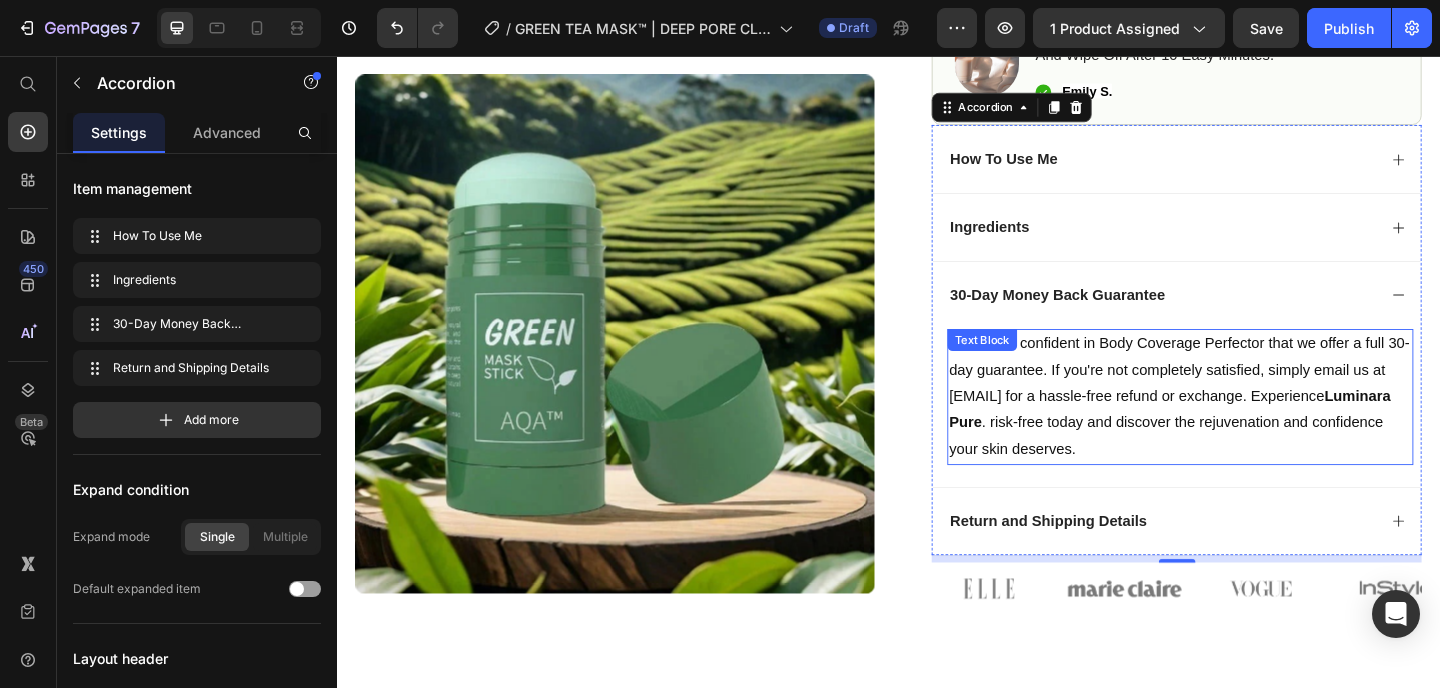 click on "We are so confident in Body Coverage Perfector that we offer a full 30-day guarantee. If you're not completely satisfied, simply email us at Support@luminarapure.com for a hassle-free refund or exchange. Experience  Luminara Pure . risk-free today and discover the rejuvenation and confidence your skin deserves. Text Block" at bounding box center [1254, 427] 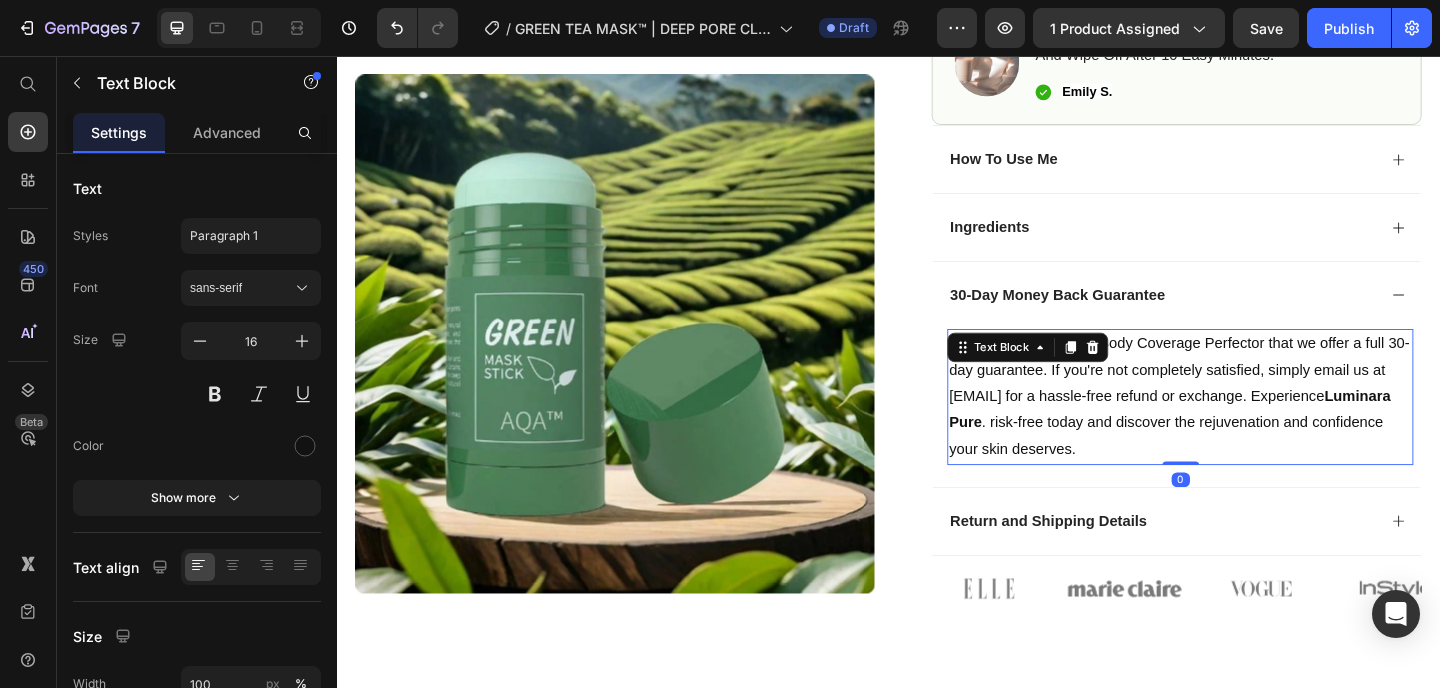 click on "We are so confident in Body Coverage Perfector that we offer a full 30-day guarantee. If you're not completely satisfied, simply email us at Support@luminarapure.com for a hassle-free refund or exchange. Experience" at bounding box center (1253, 397) 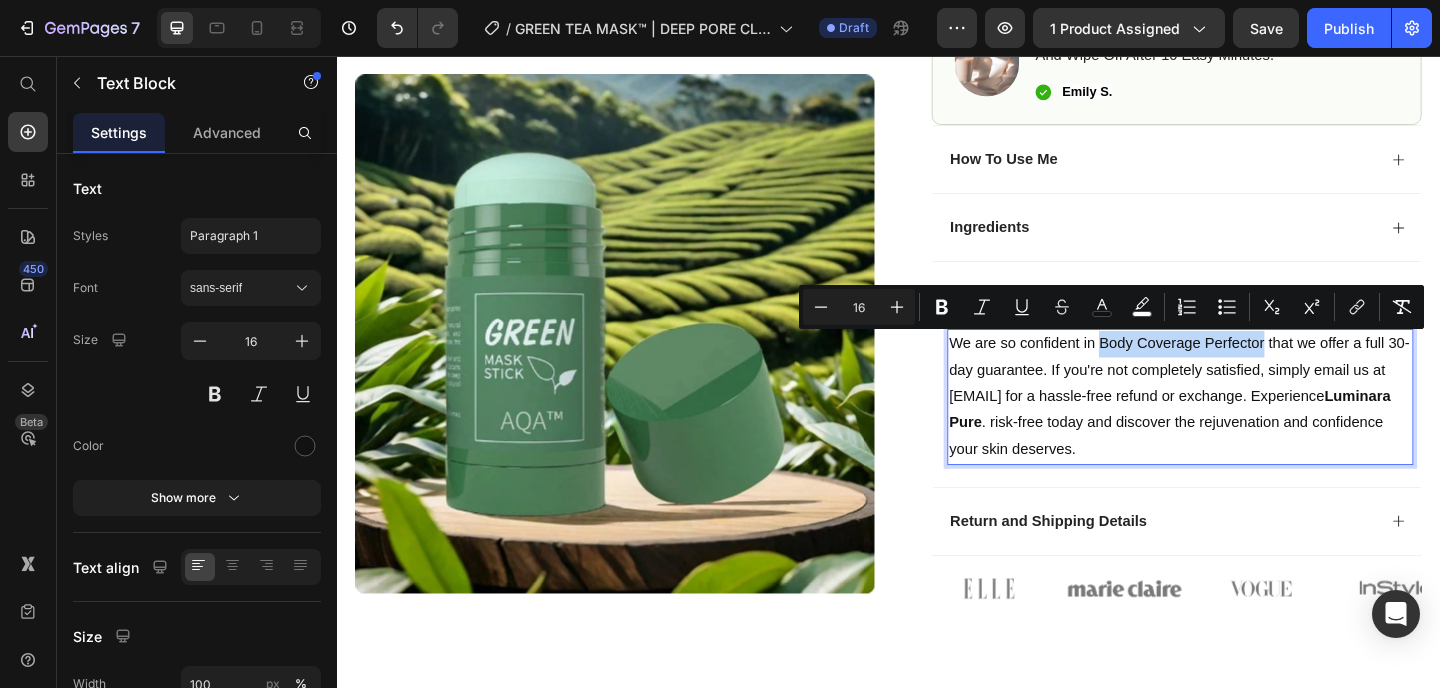 drag, startPoint x: 1160, startPoint y: 369, endPoint x: 1338, endPoint y: 369, distance: 178 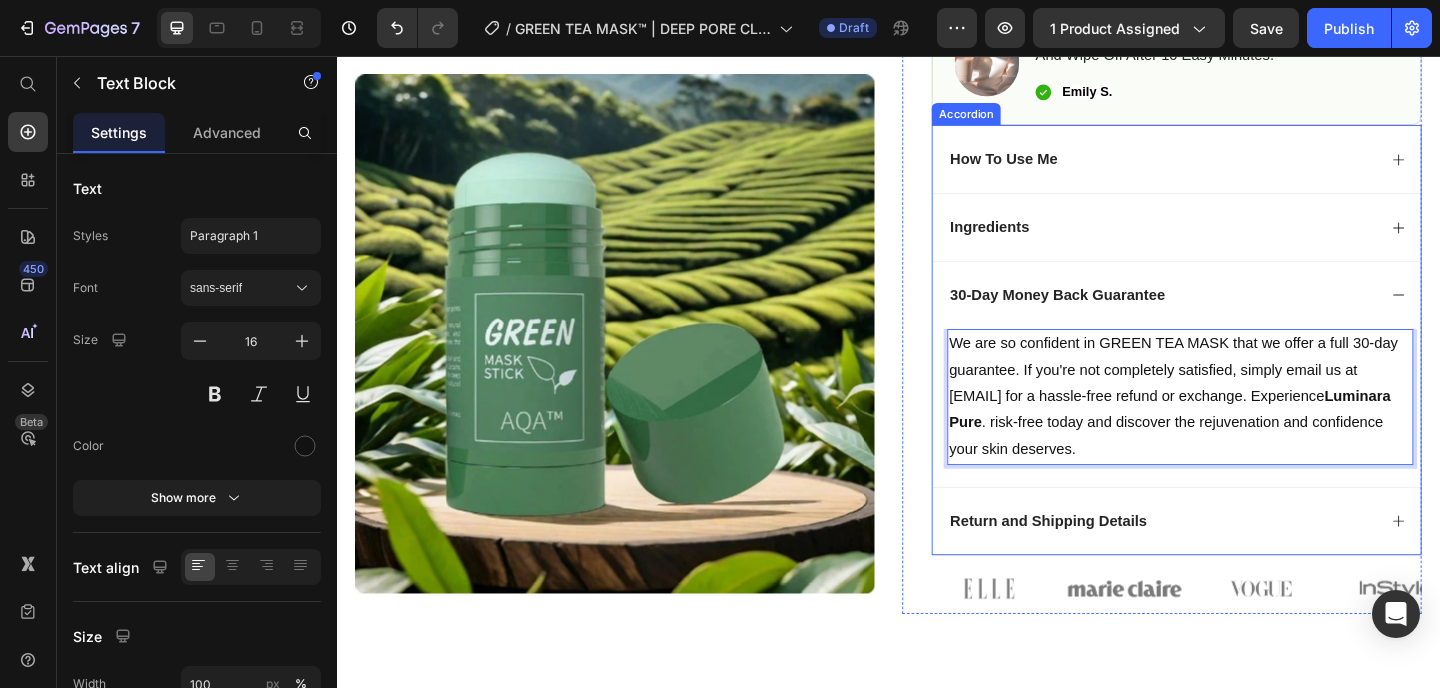 click on "30-Day Money Back Guarantee" at bounding box center (1250, 316) 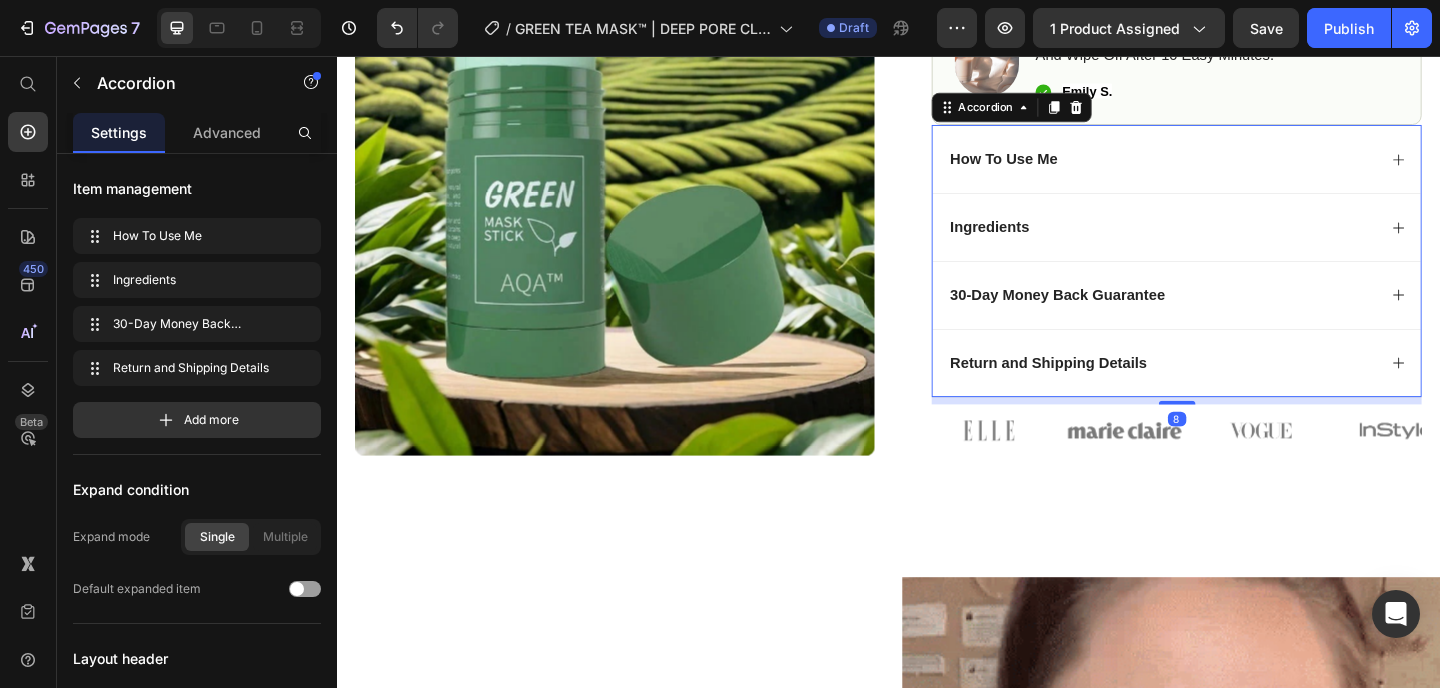 click on "Return and Shipping Details" at bounding box center (1250, 390) 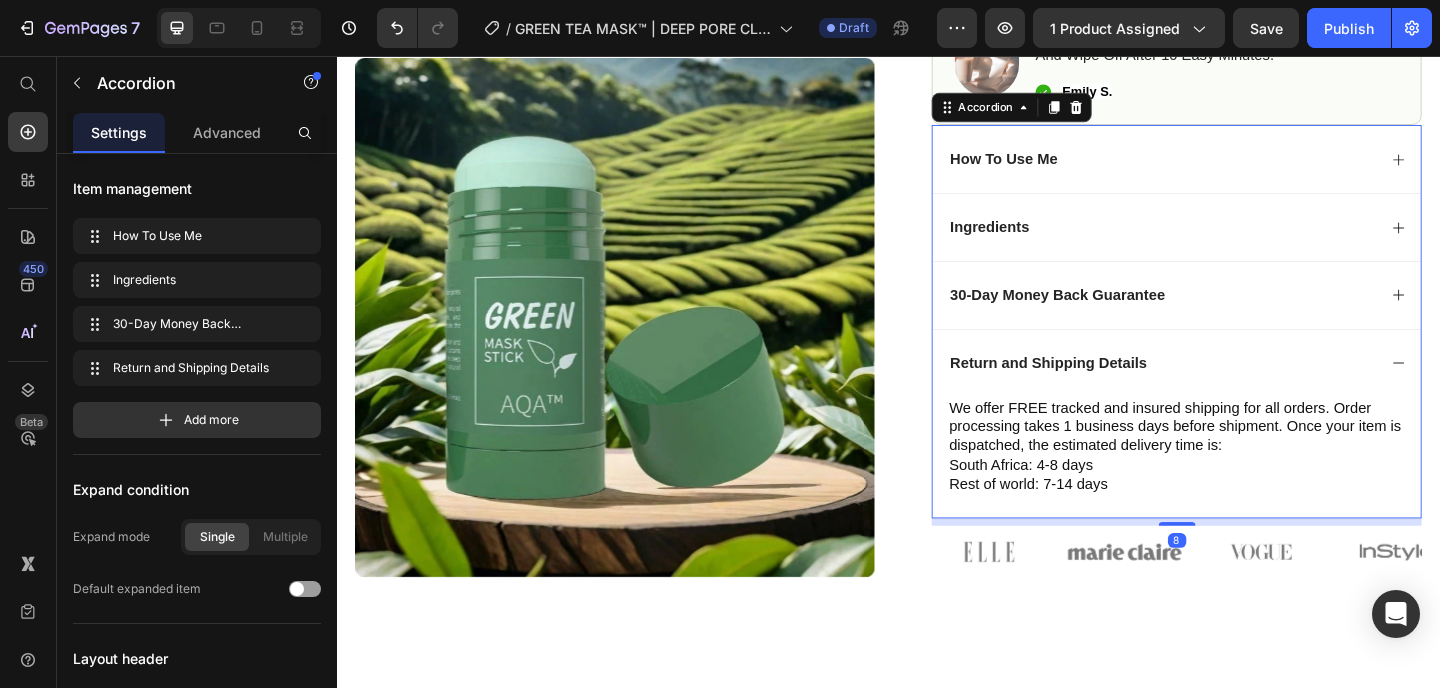 click on "Return and Shipping Details" at bounding box center [1234, 390] 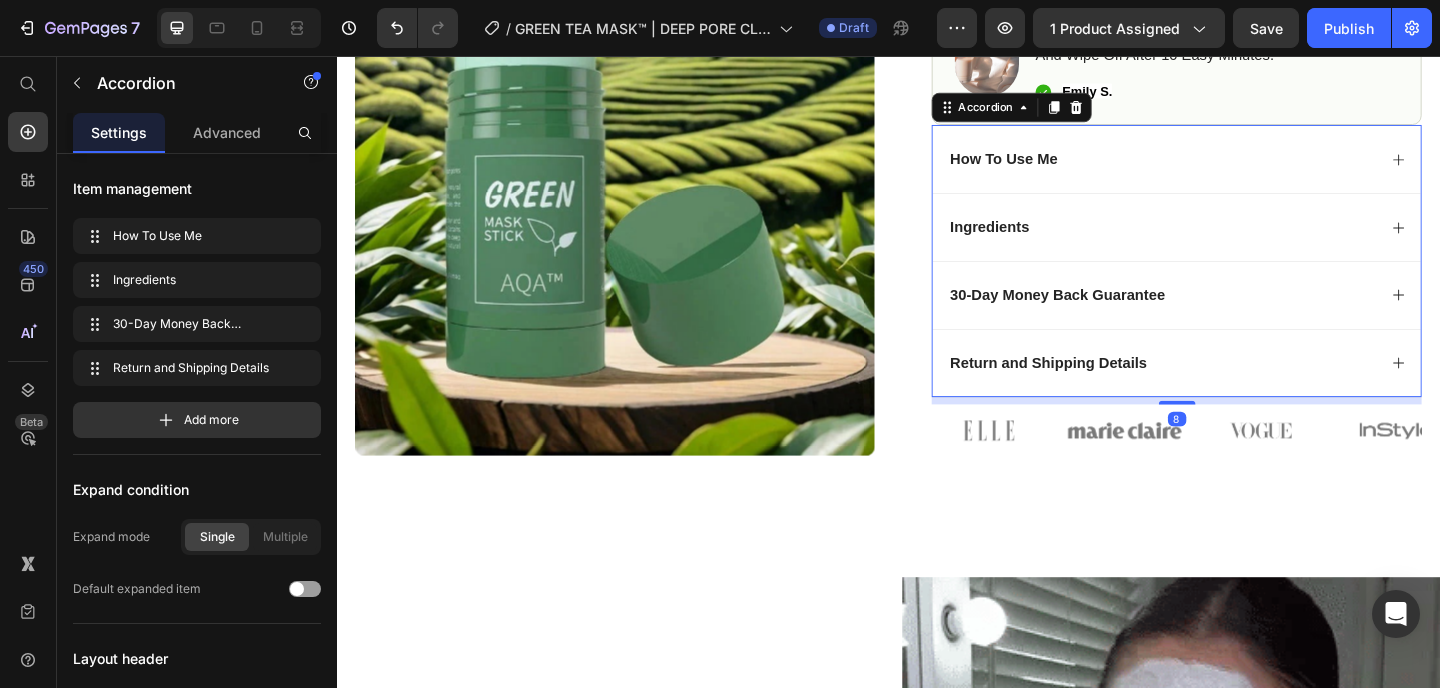 click on "30-Day Money Back Guarantee" at bounding box center [1234, 316] 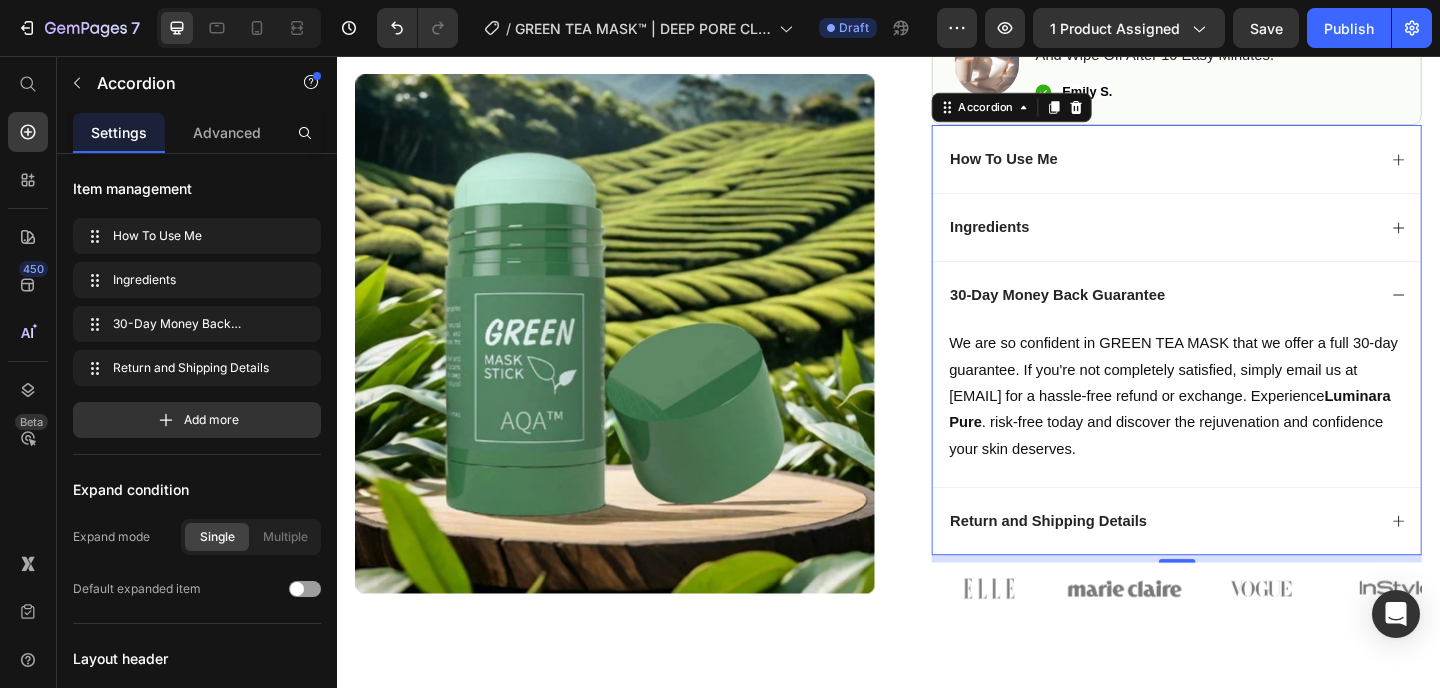 click on "30-Day Money Back Guarantee" at bounding box center (1234, 316) 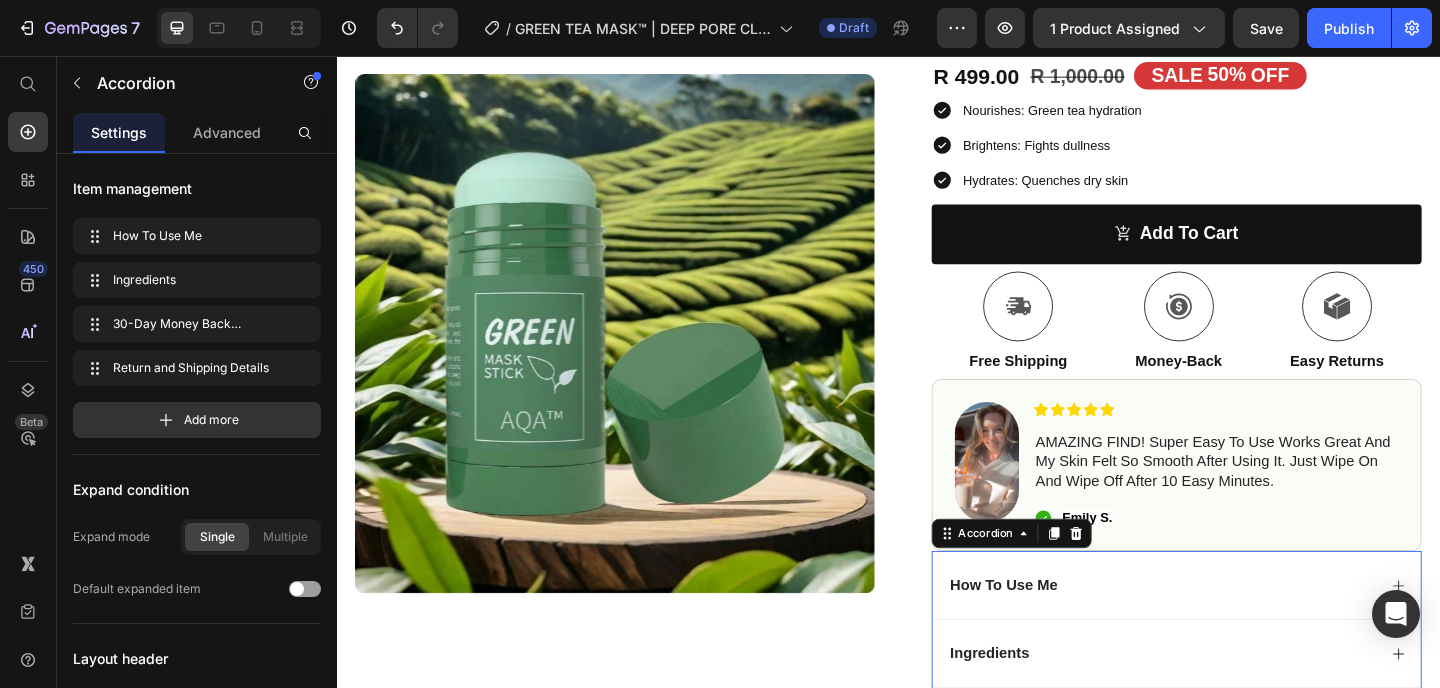 scroll, scrollTop: 0, scrollLeft: 0, axis: both 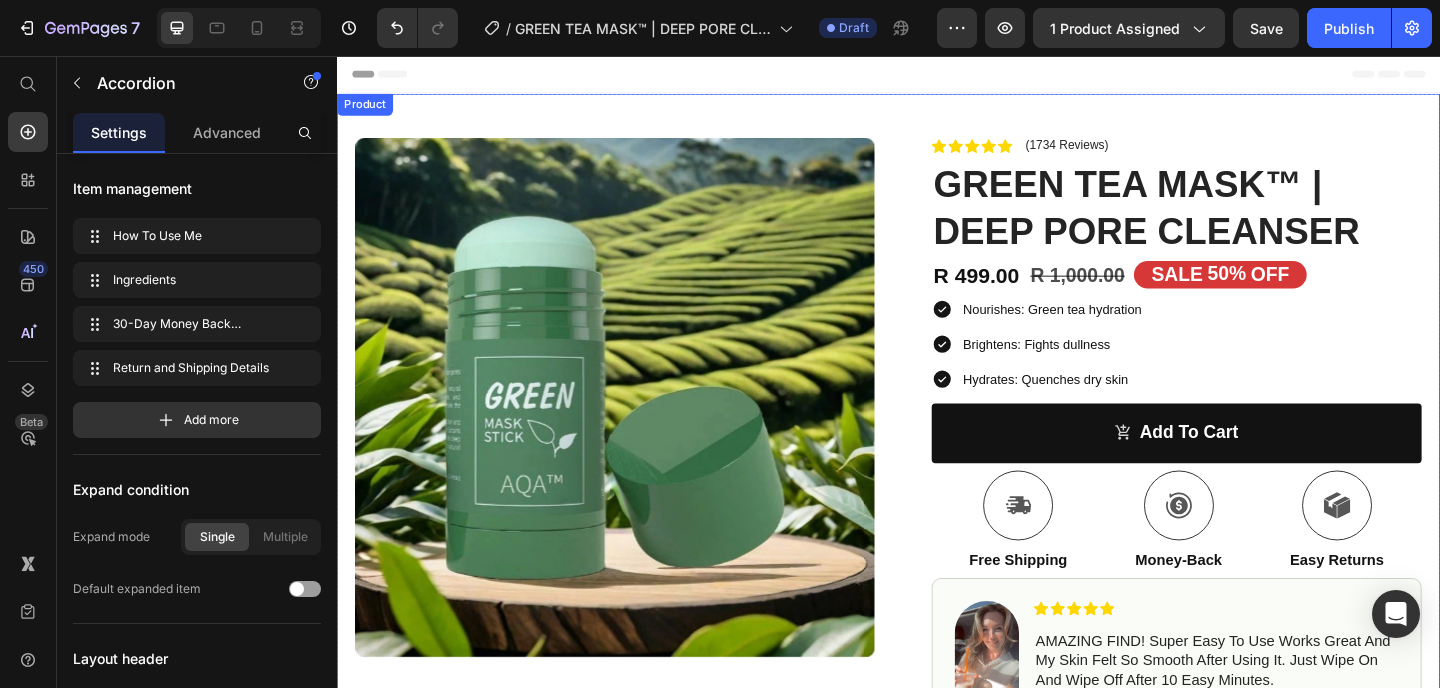 click on "Product Images Row Icon Icon Icon Icon Icon Icon List (1734 Reviews) Text Block Row GREEN TEA MASK™ | DEEP PORE CLEANSER Product Title R 499.00 Product Price R 1,000.00 Product Price SALE 50% OFF Discount Tag Row Nourishes: Green tea hydration Brightens: Fights dullness Hydrates: Quenches dry skin Item List
add to cart Add to Cart
Icon Free Shipping Text Block
Icon Money-Back Text Block
Icon Easy Returns Text Block Row Image Icon Icon Icon Icon Icon Icon List AMAZING FIND! Super easy to use works great and my skin felt so smooth after using it. Just wipe on and wipe off after 10 easy minutes. Text Block
Icon Emily S. Text Block Row Row
How To Use Me
Ingredients
30-Day Money Back Guarantee
Return and Shipping Details Accordion   8 Image Image Image Image Image Row" at bounding box center [937, 634] 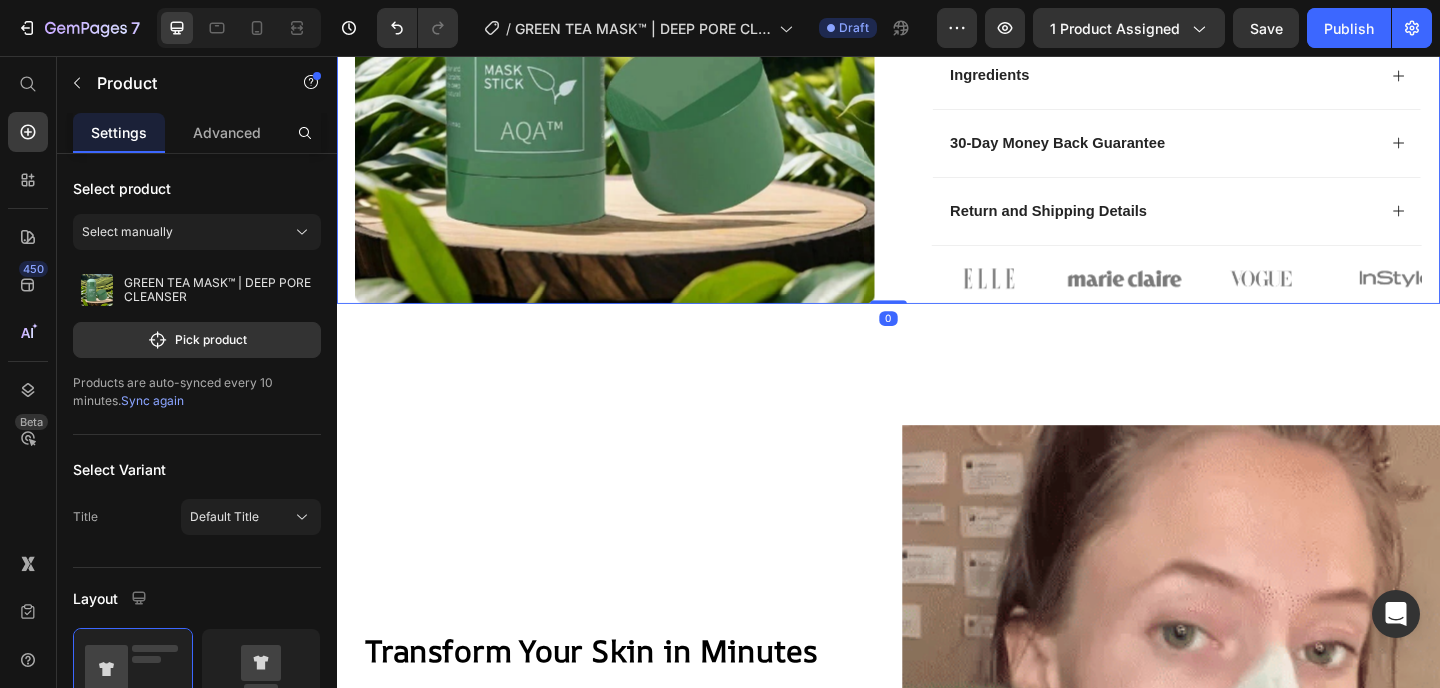 scroll, scrollTop: 1240, scrollLeft: 0, axis: vertical 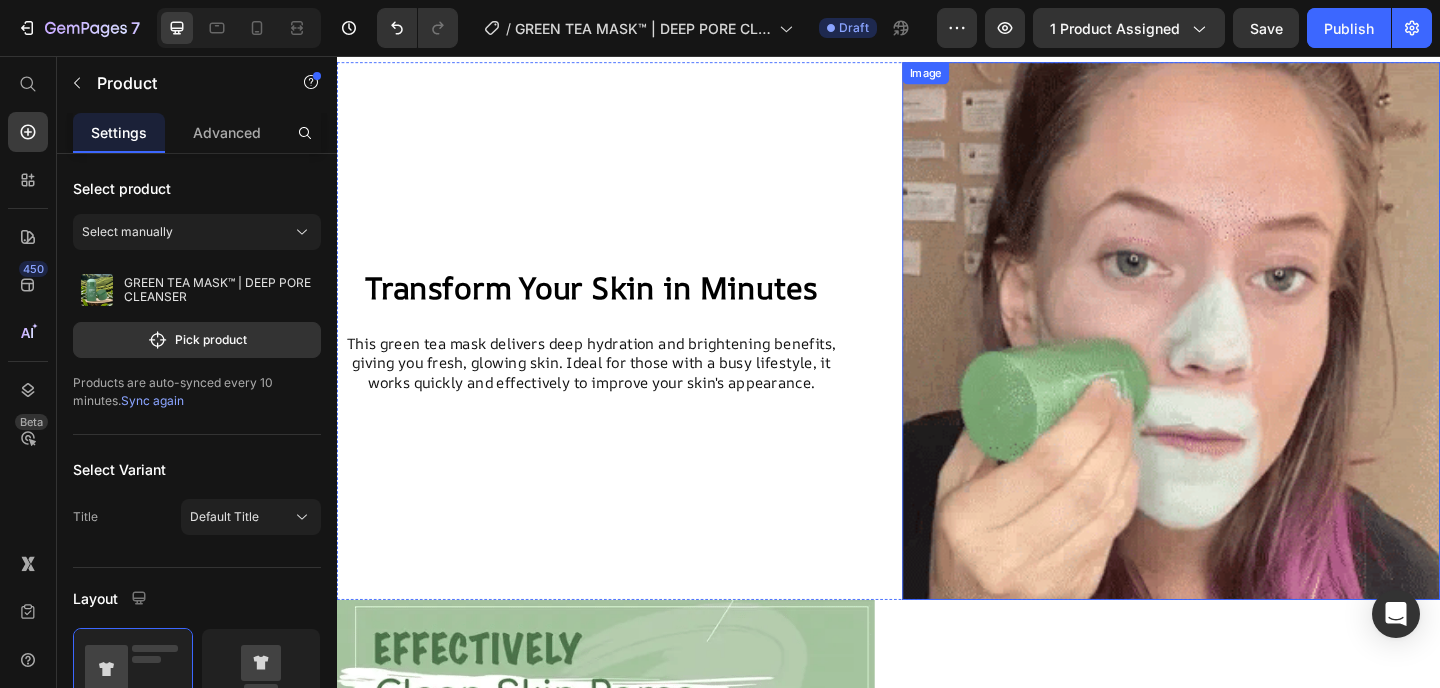 click at bounding box center (1244, 355) 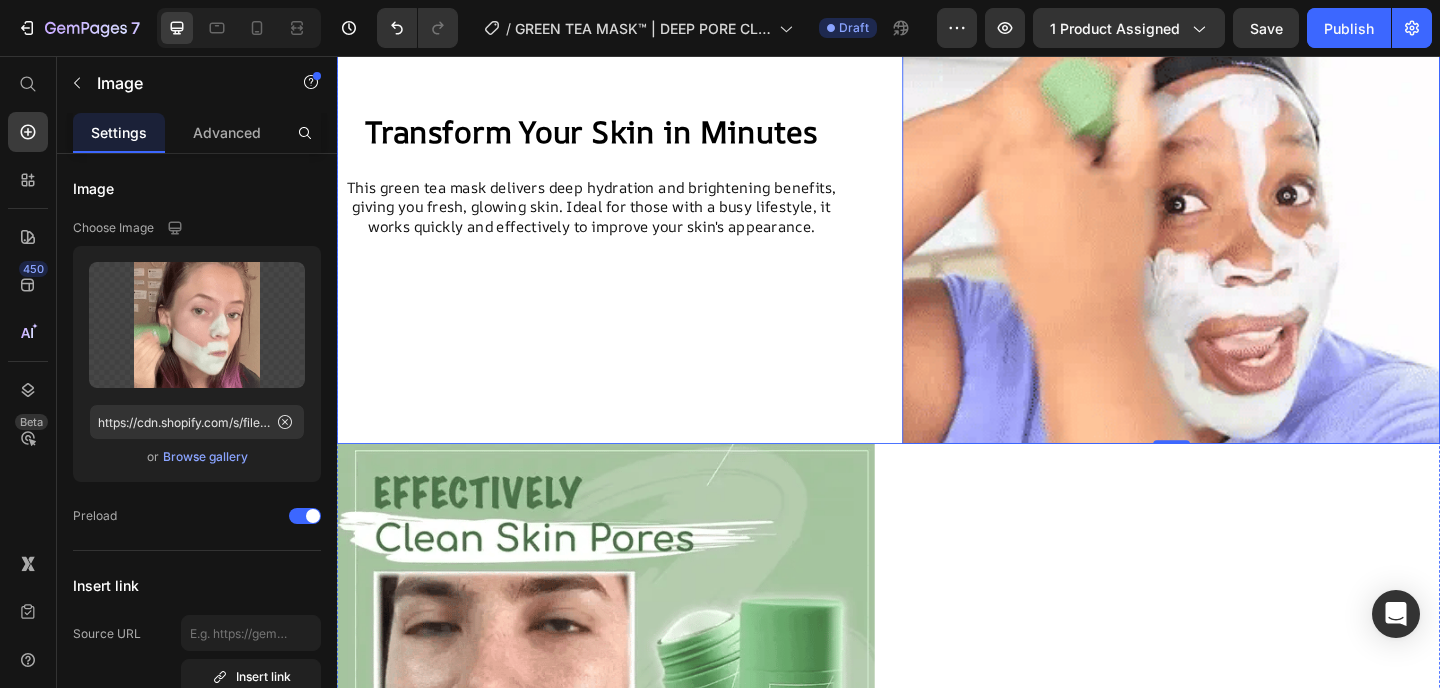 scroll, scrollTop: 1590, scrollLeft: 0, axis: vertical 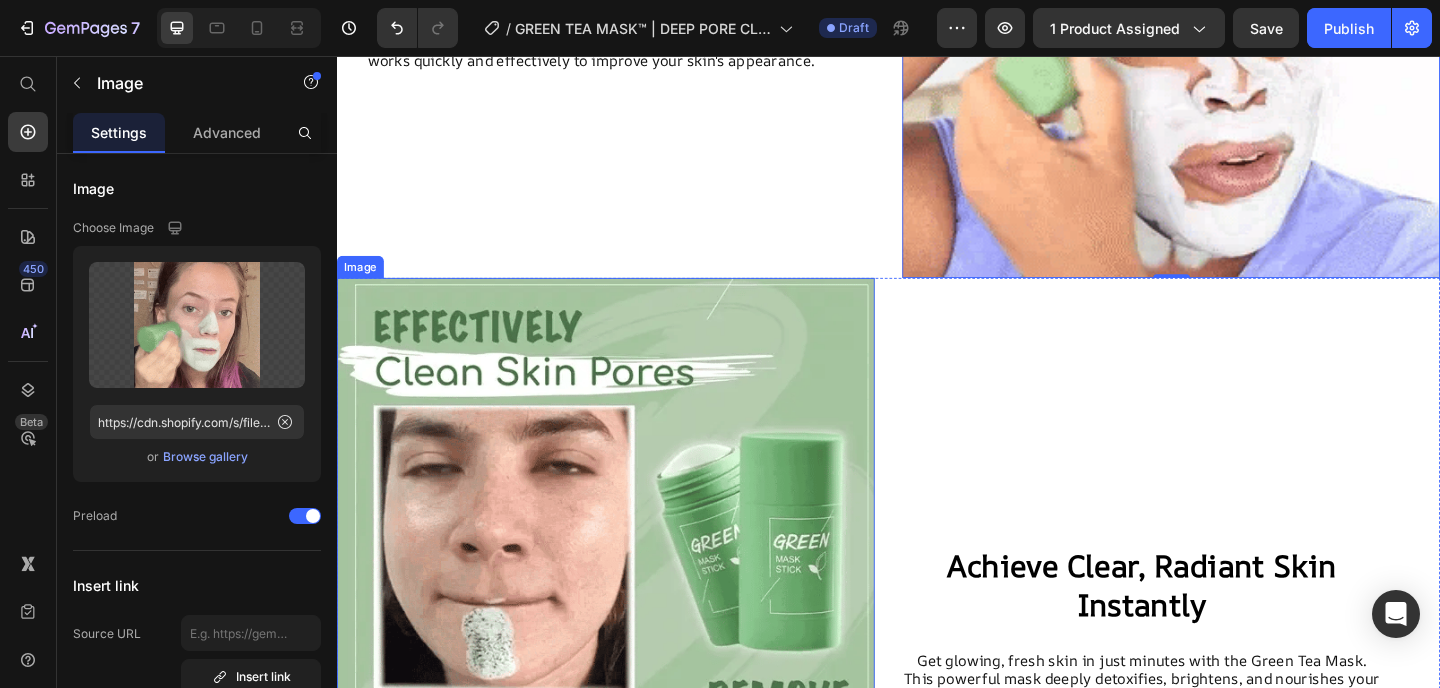 click at bounding box center (629, 699) 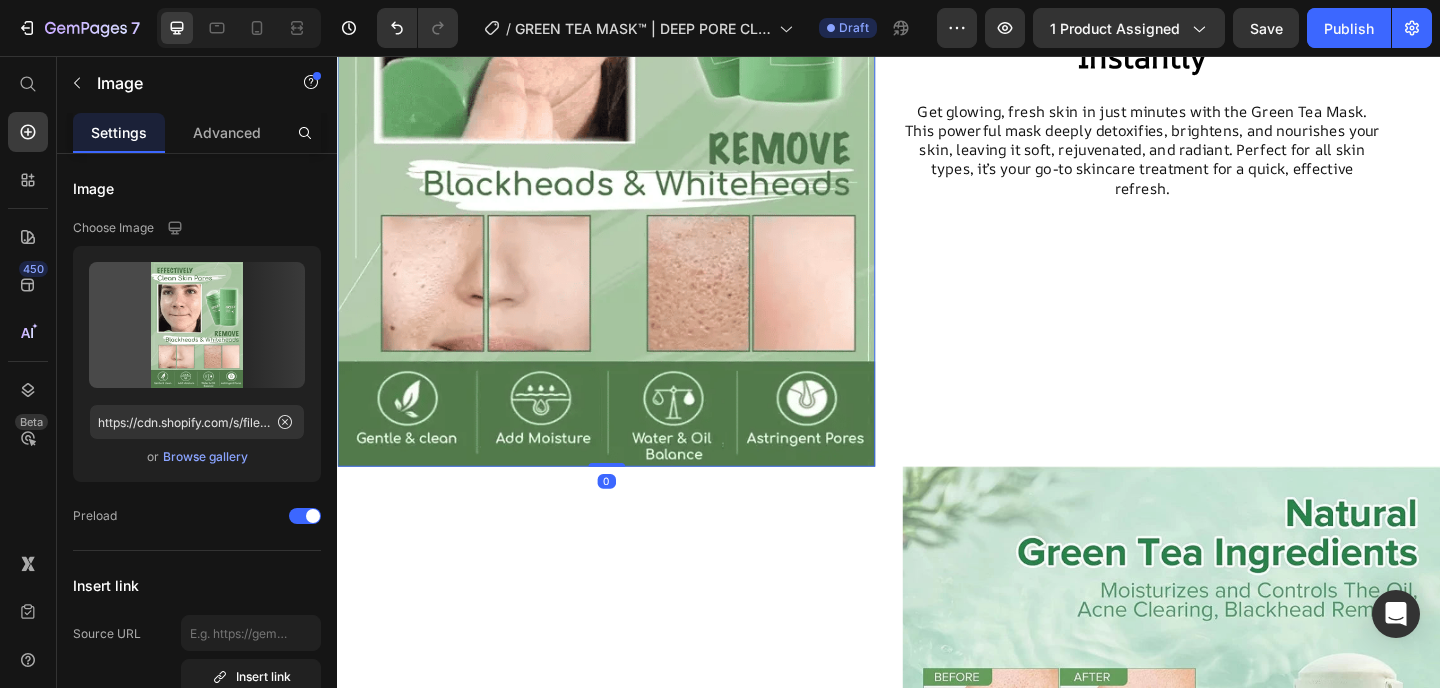 scroll, scrollTop: 2276, scrollLeft: 0, axis: vertical 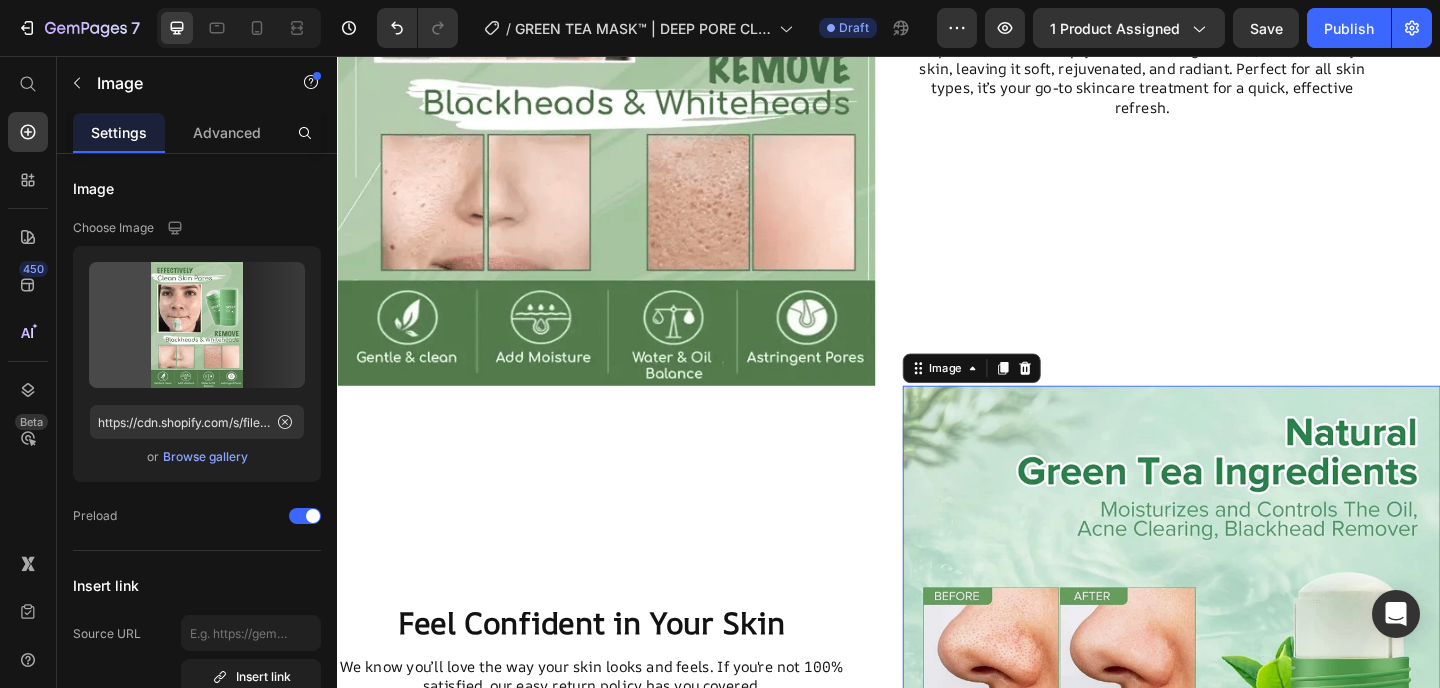 click at bounding box center (1244, 707) 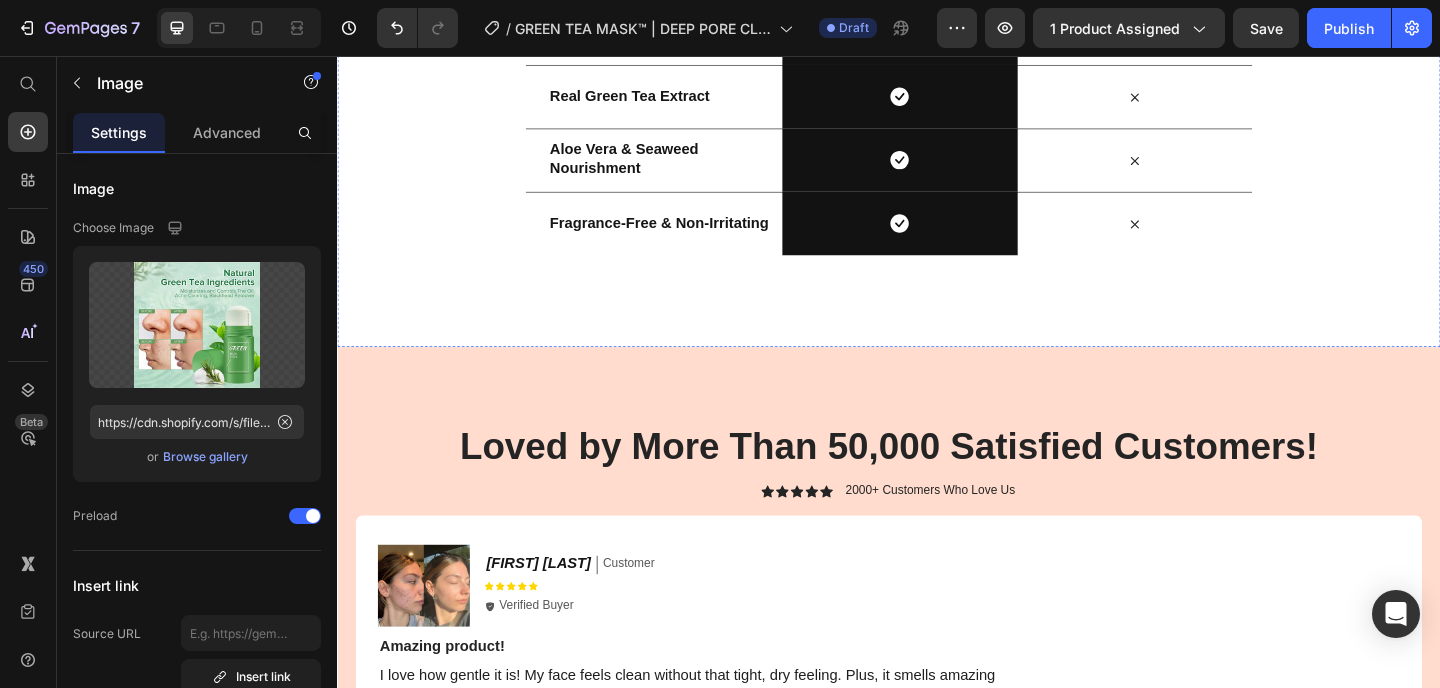 scroll, scrollTop: 3536, scrollLeft: 0, axis: vertical 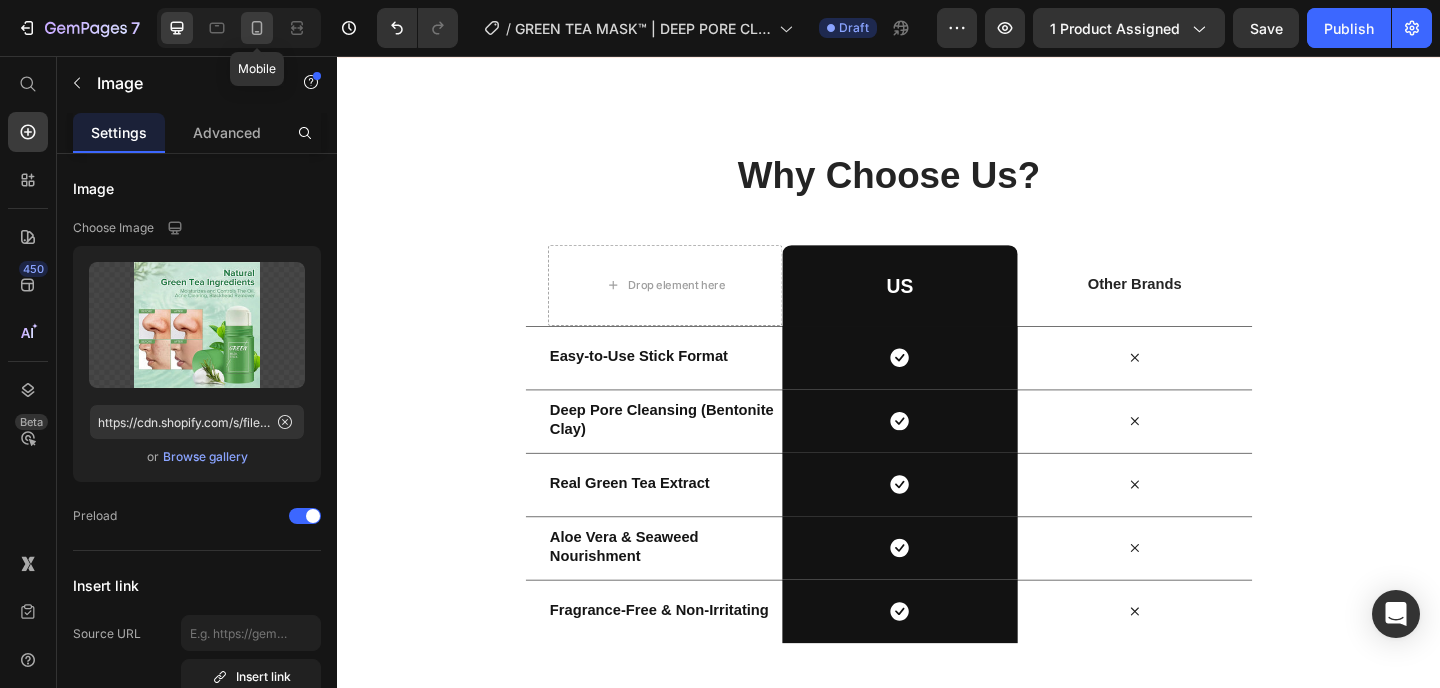 click 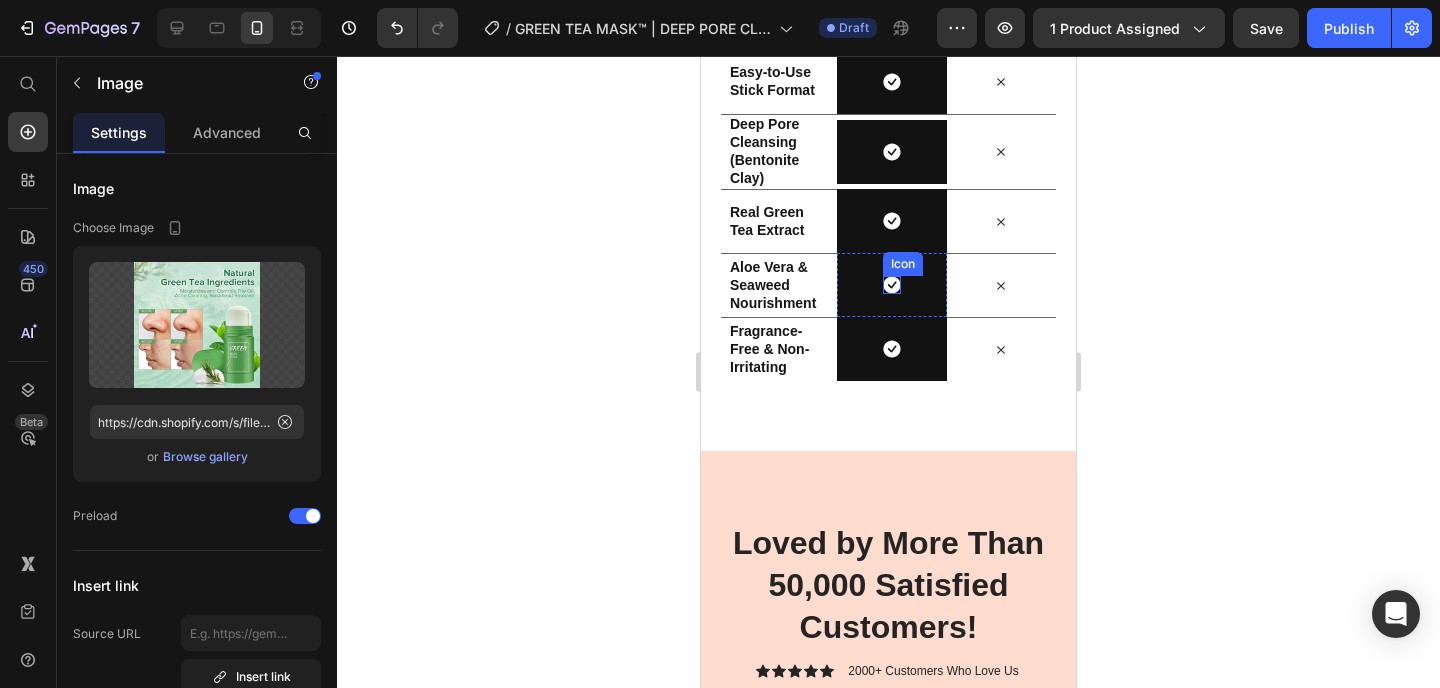 scroll, scrollTop: 3402, scrollLeft: 0, axis: vertical 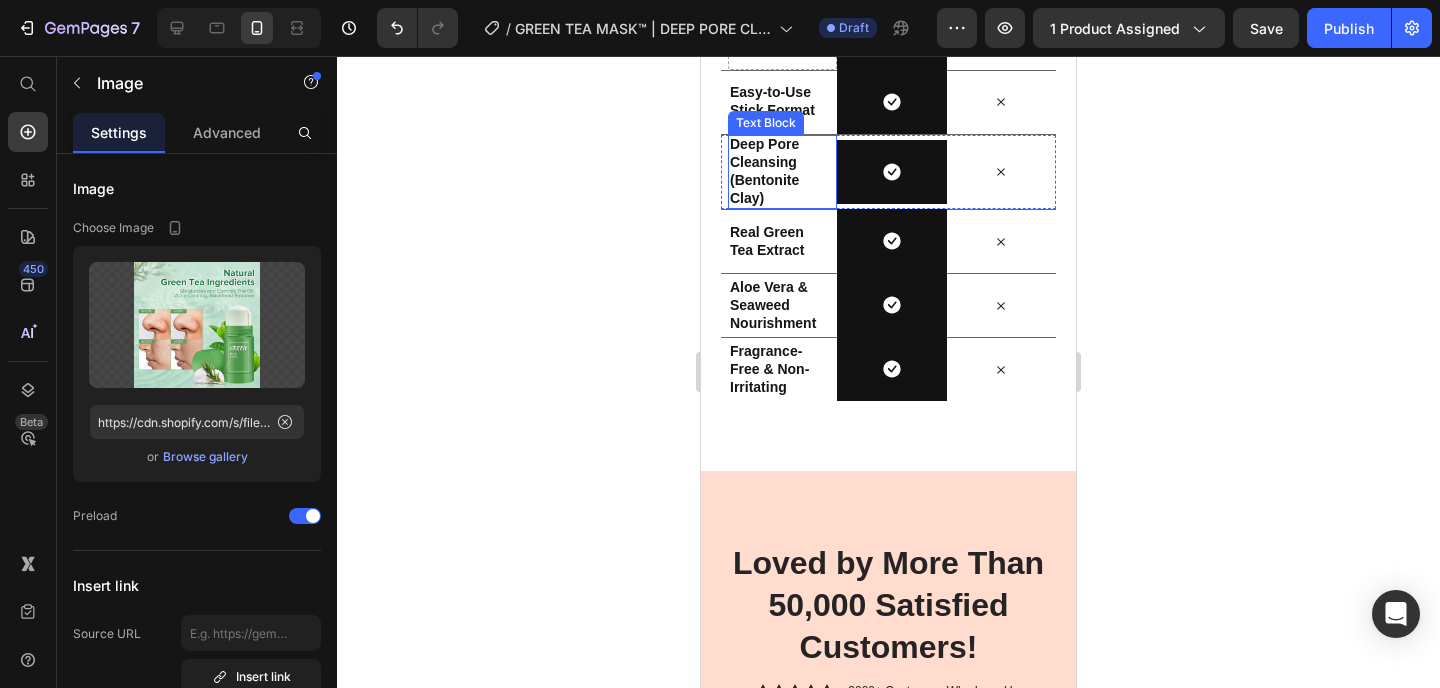 click on "Deep Pore Cleansing (Bentonite Clay)" at bounding box center (764, 171) 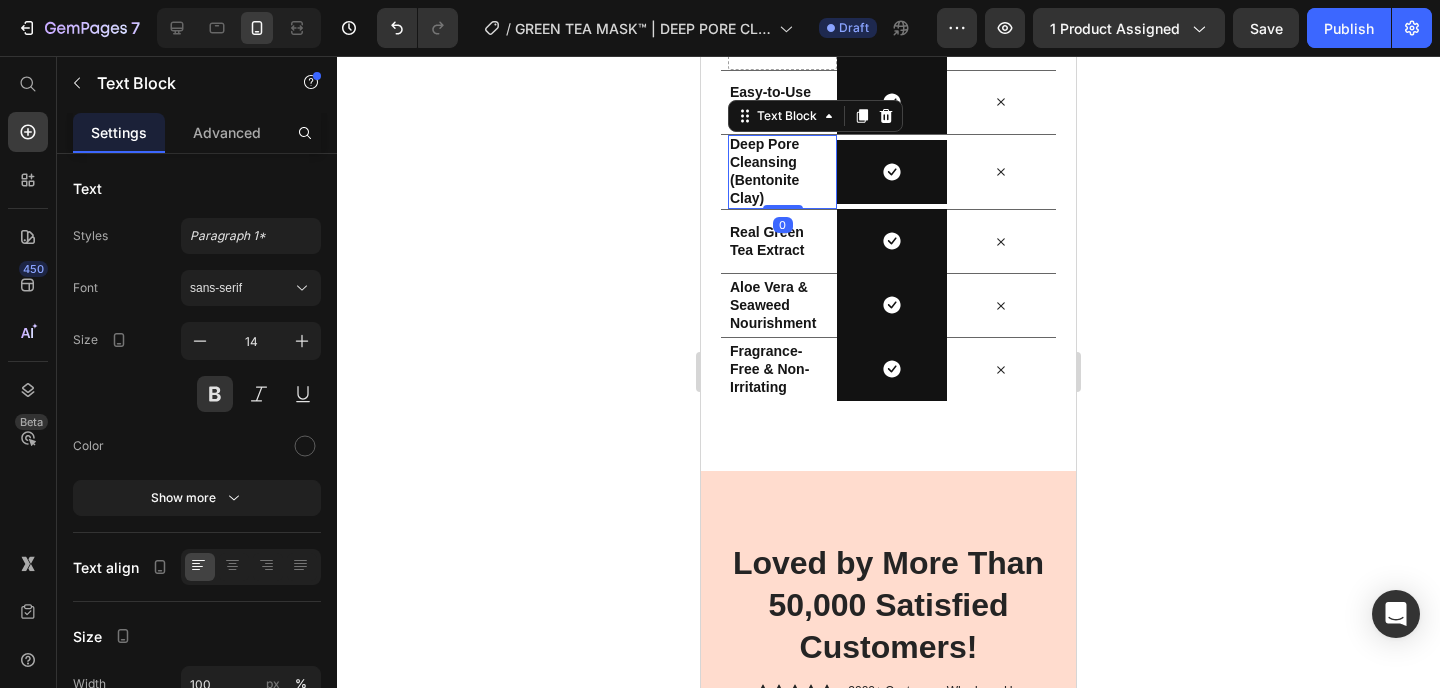 click on "Deep Pore Cleansing (Bentonite Clay)" at bounding box center (764, 171) 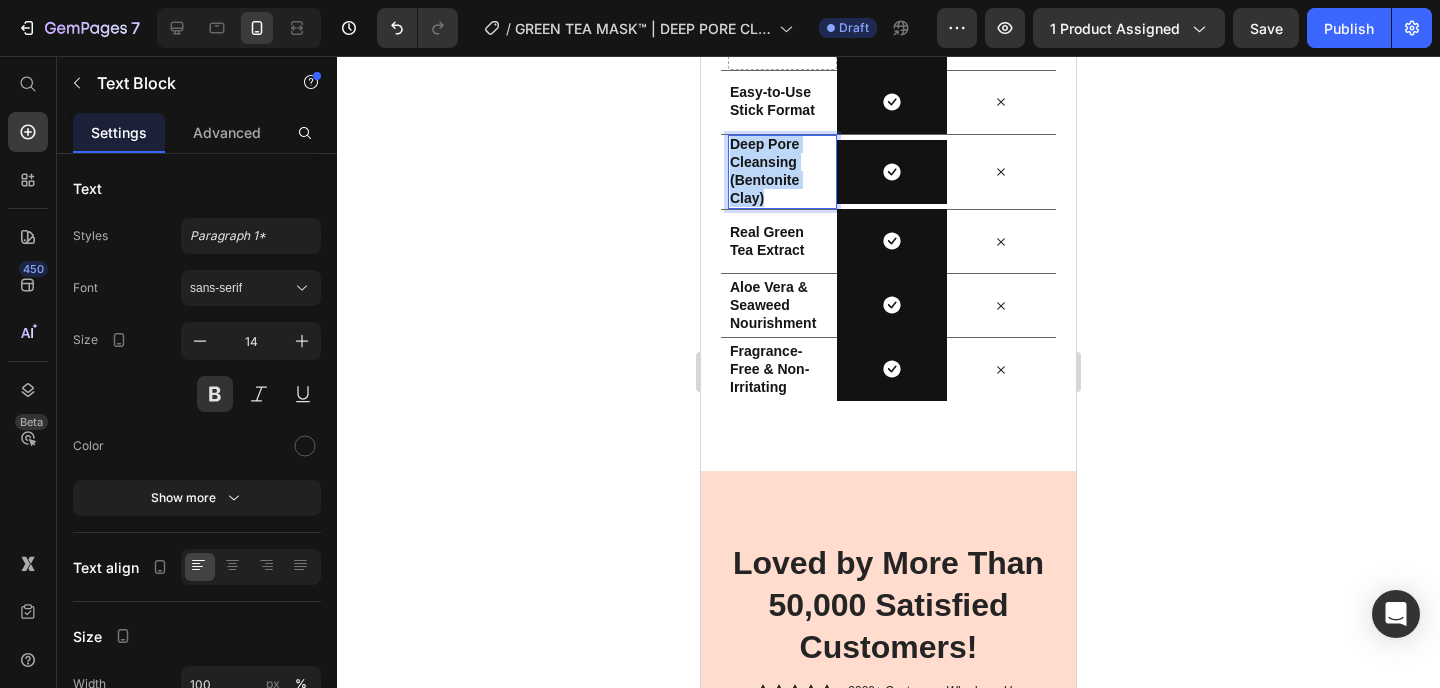 click on "Deep Pore Cleansing (Bentonite Clay)" at bounding box center [764, 171] 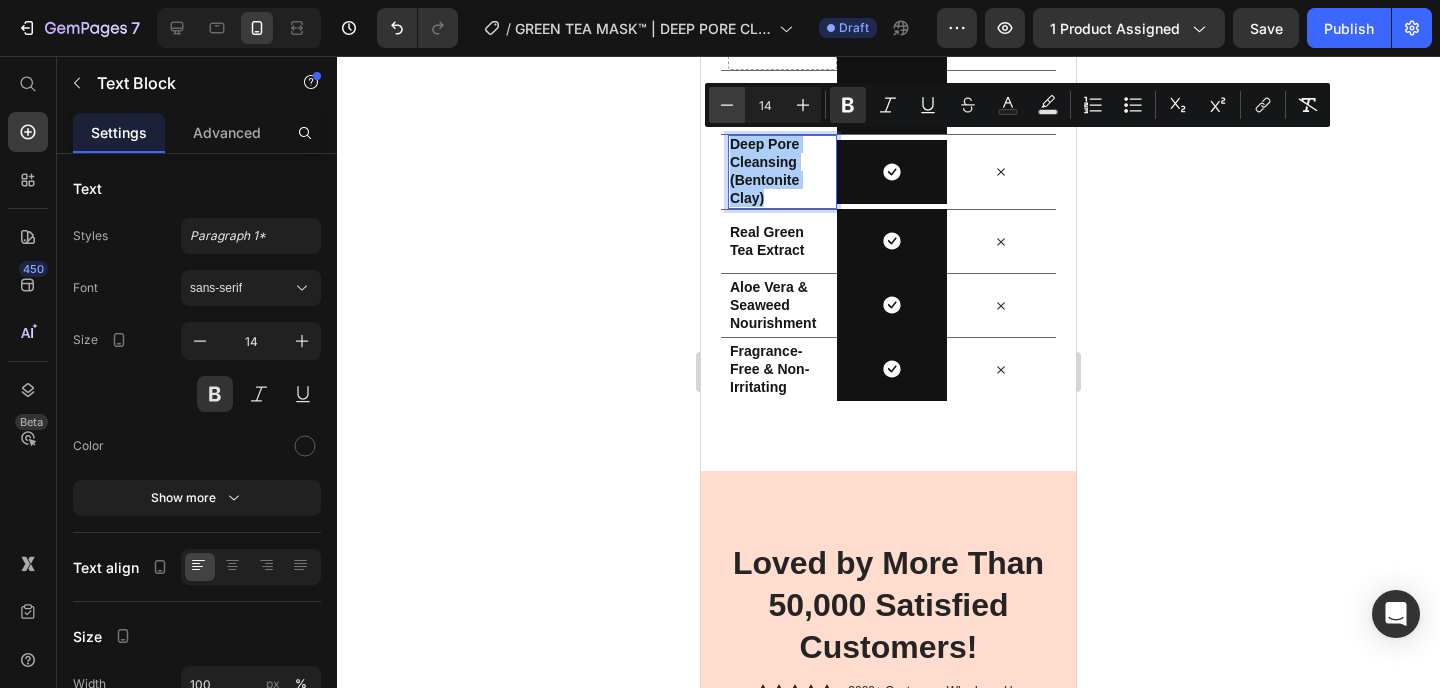 click 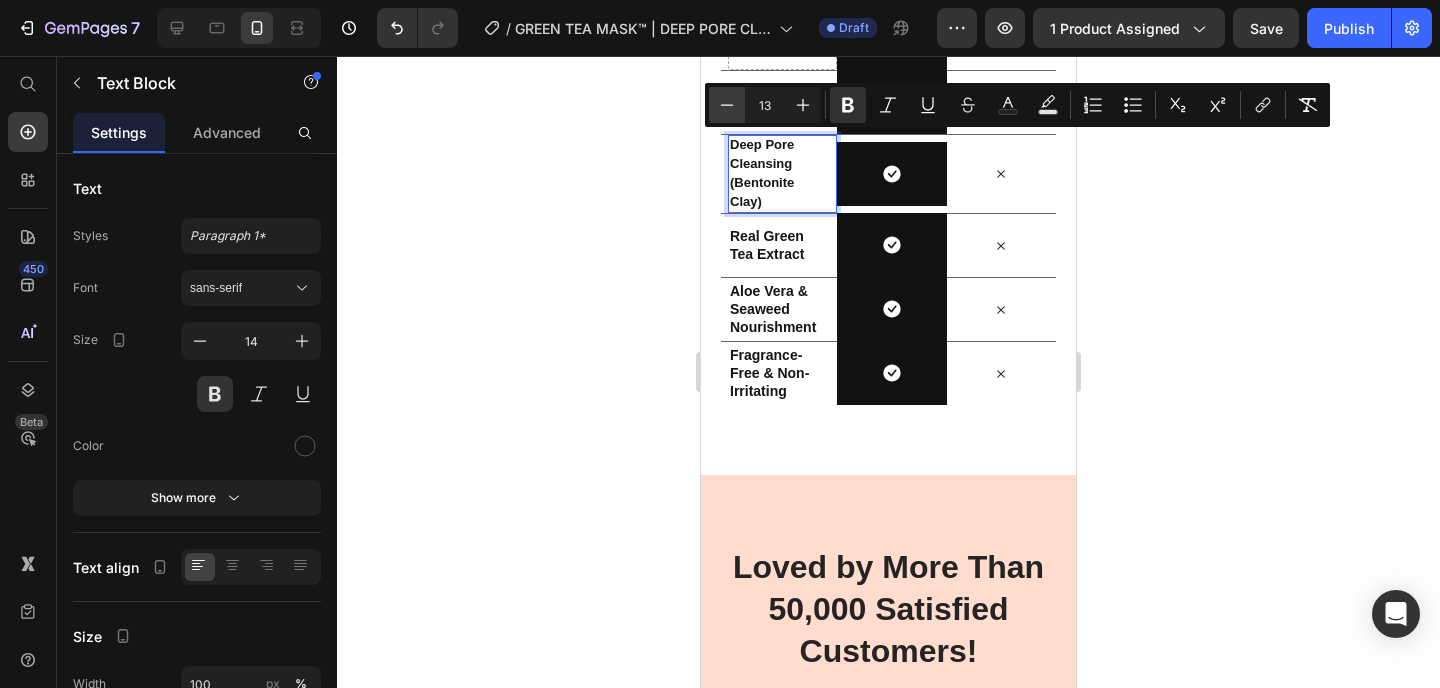 click 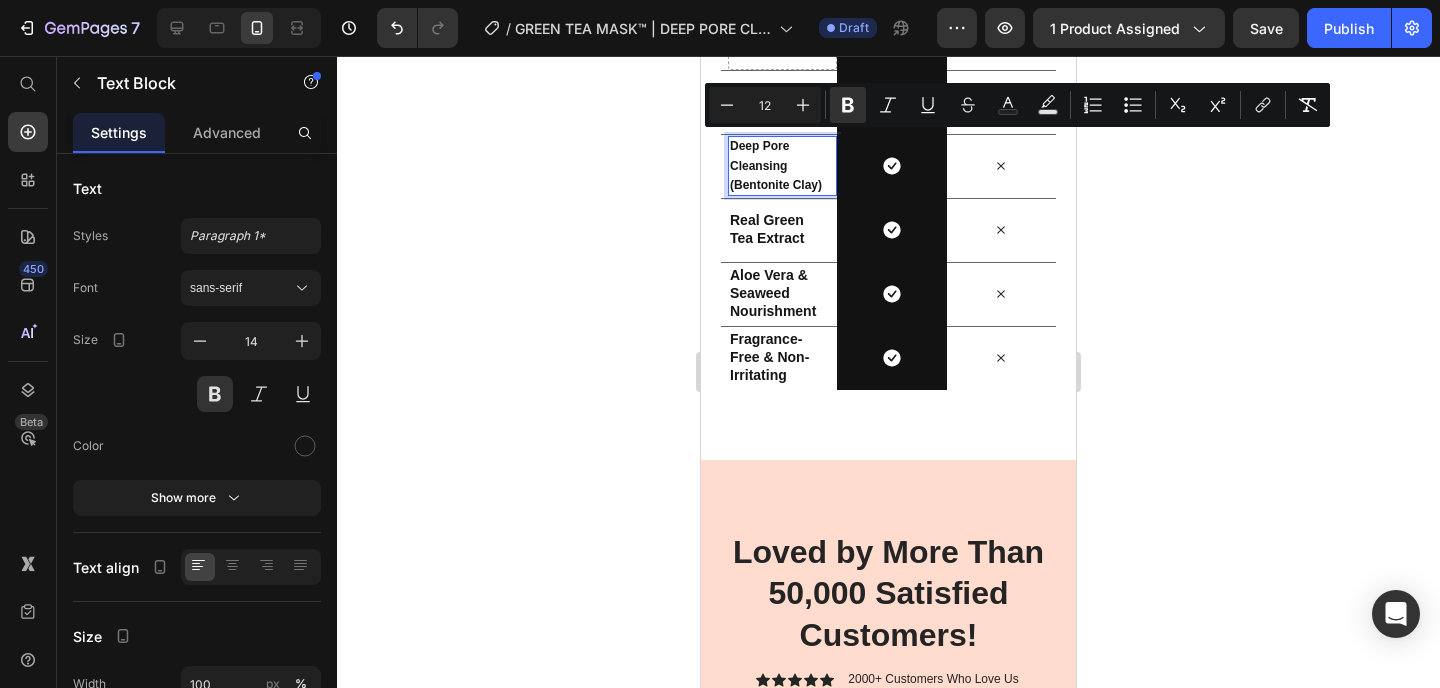 click 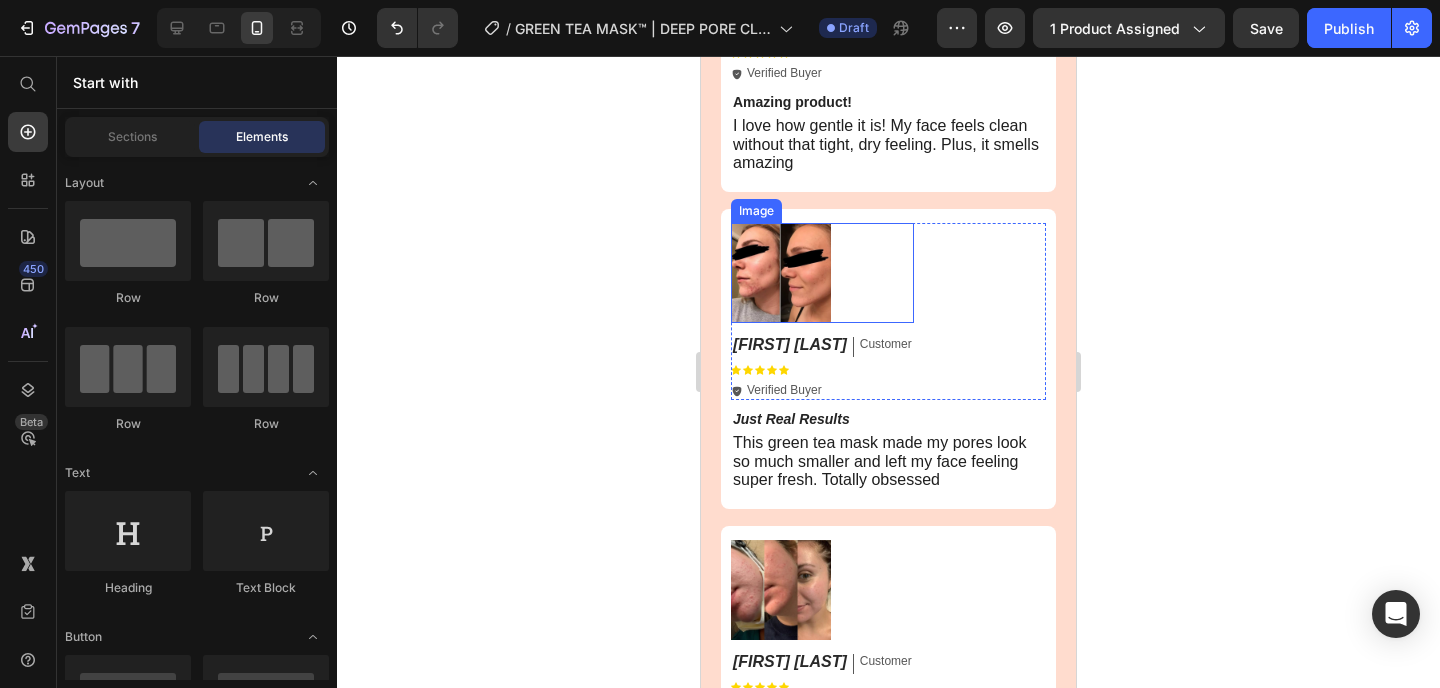 click at bounding box center (822, 273) 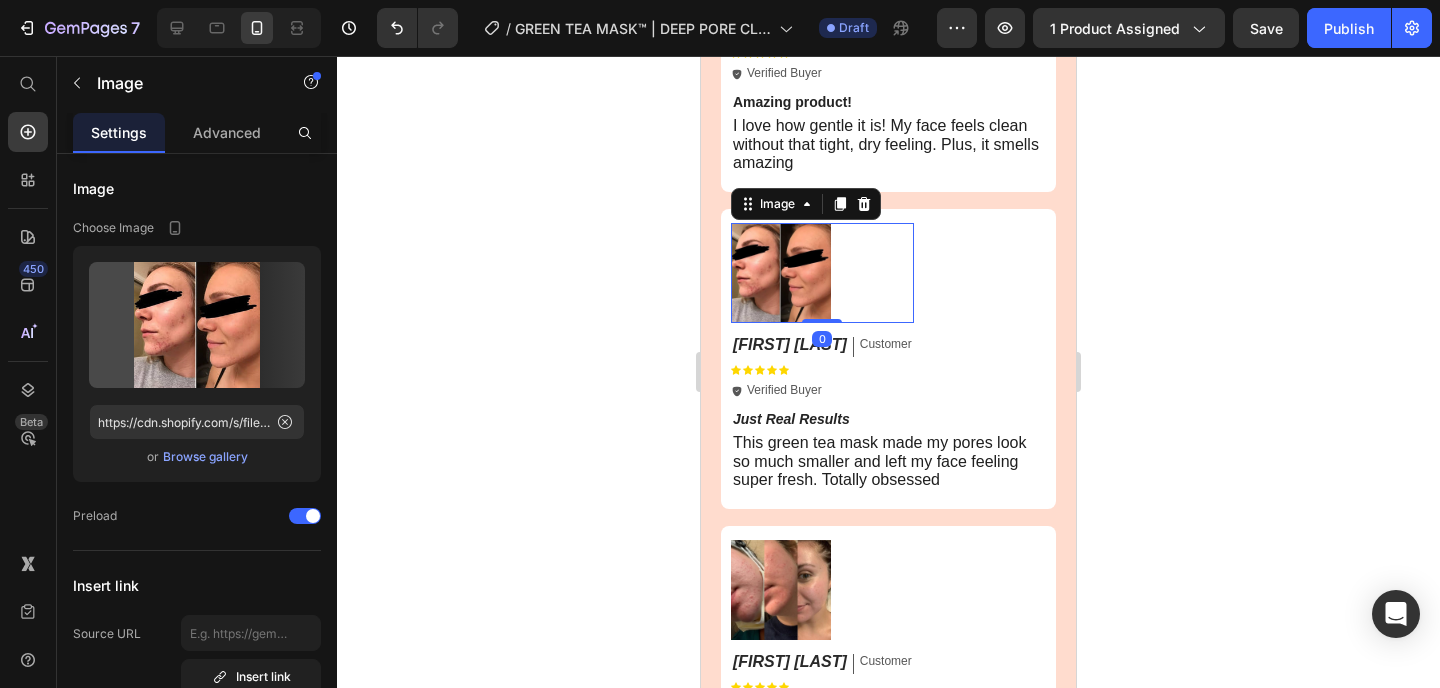 scroll, scrollTop: 3836, scrollLeft: 0, axis: vertical 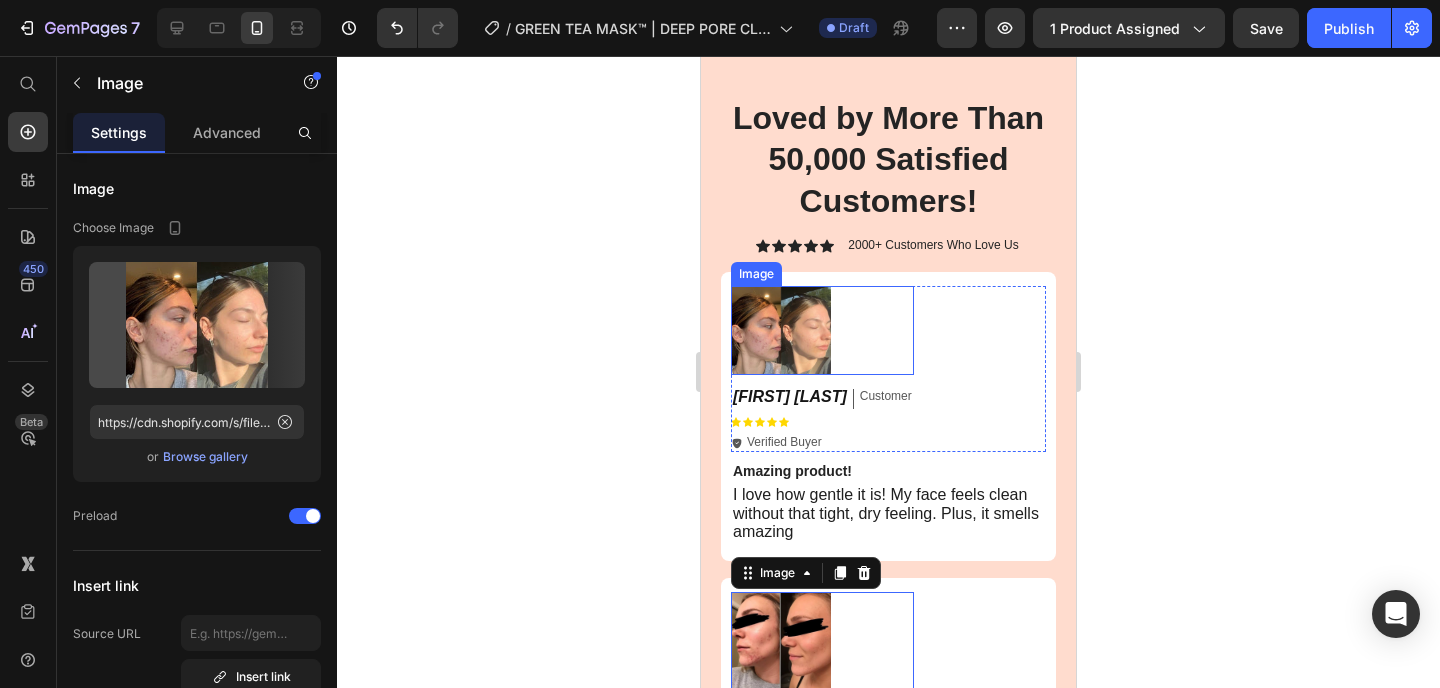 click at bounding box center [822, 330] 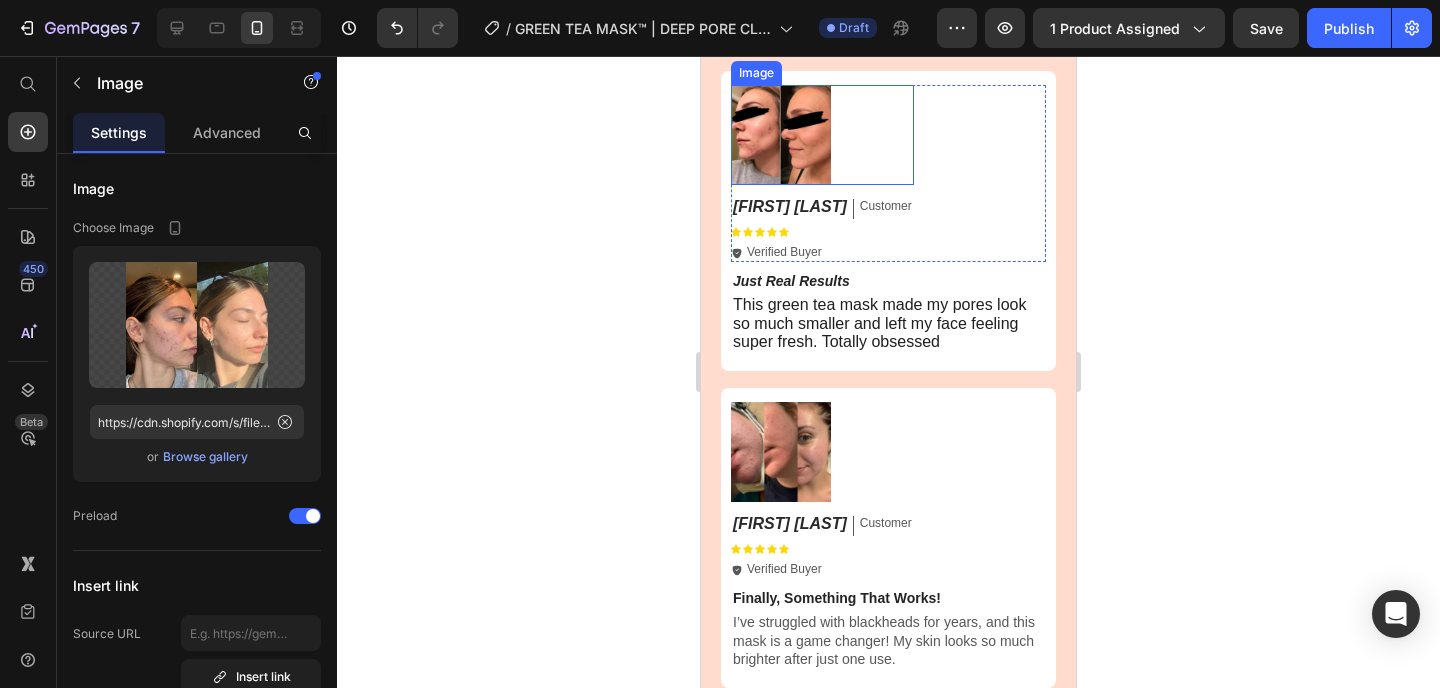 scroll, scrollTop: 4594, scrollLeft: 0, axis: vertical 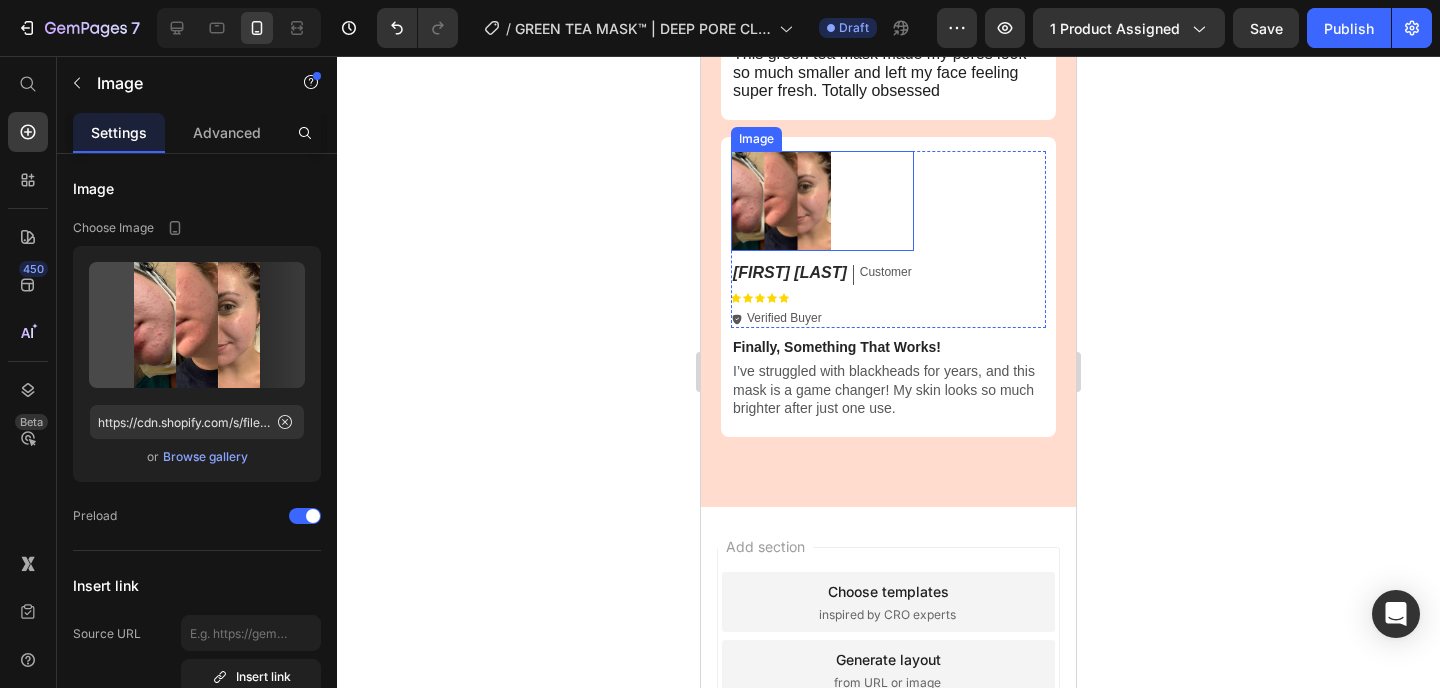 click at bounding box center (822, 201) 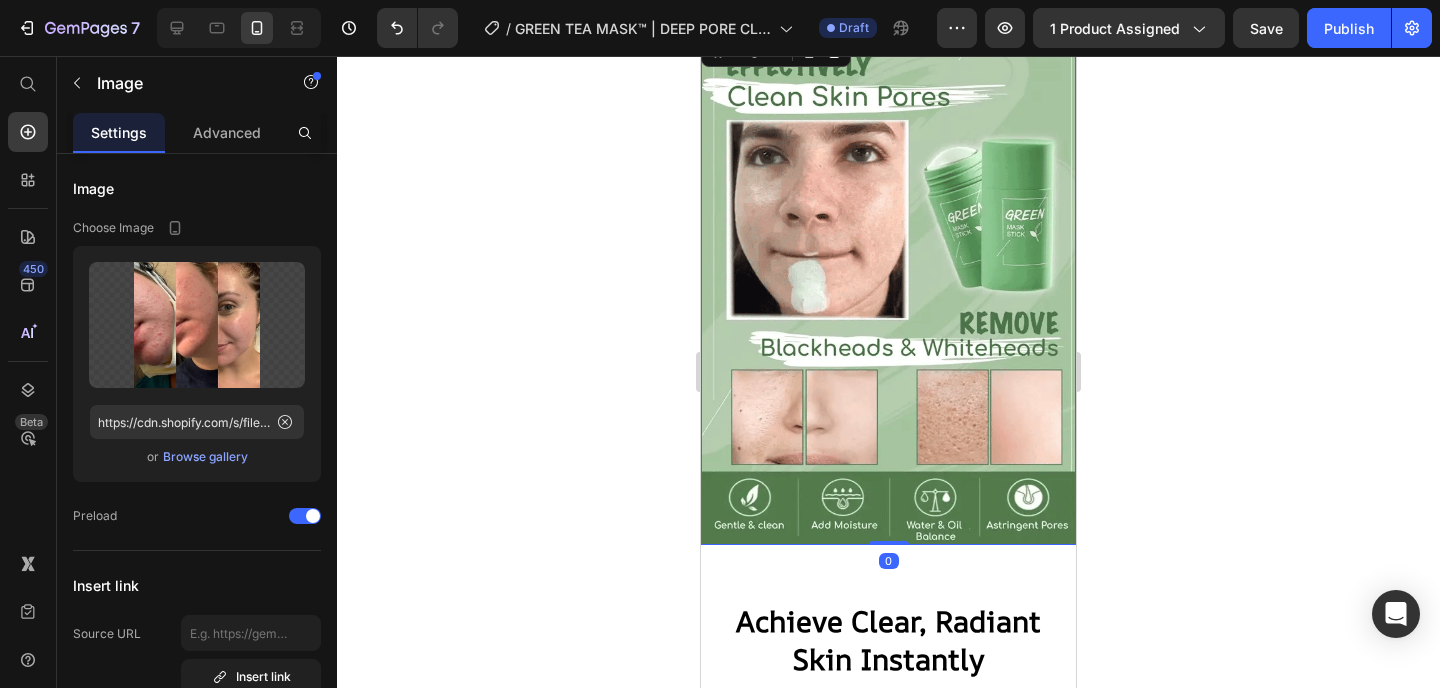 click at bounding box center [888, 288] 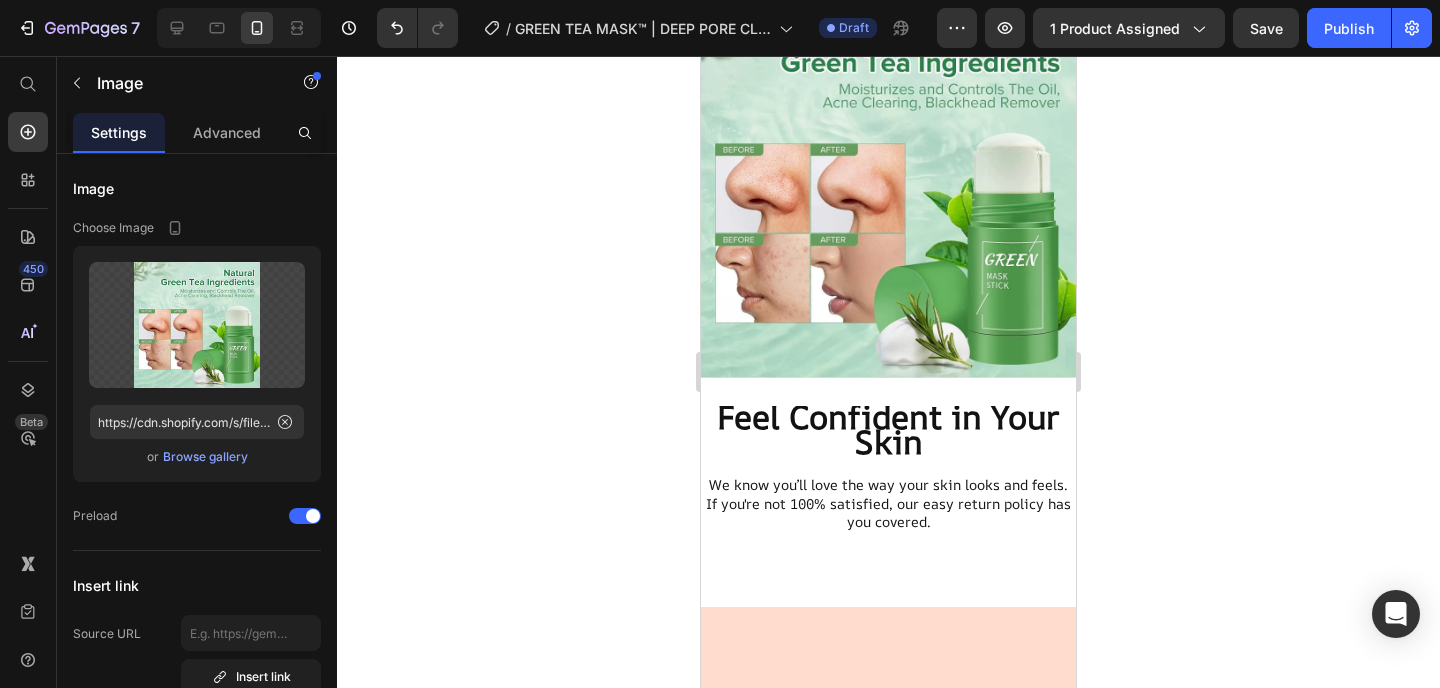 click at bounding box center (888, 190) 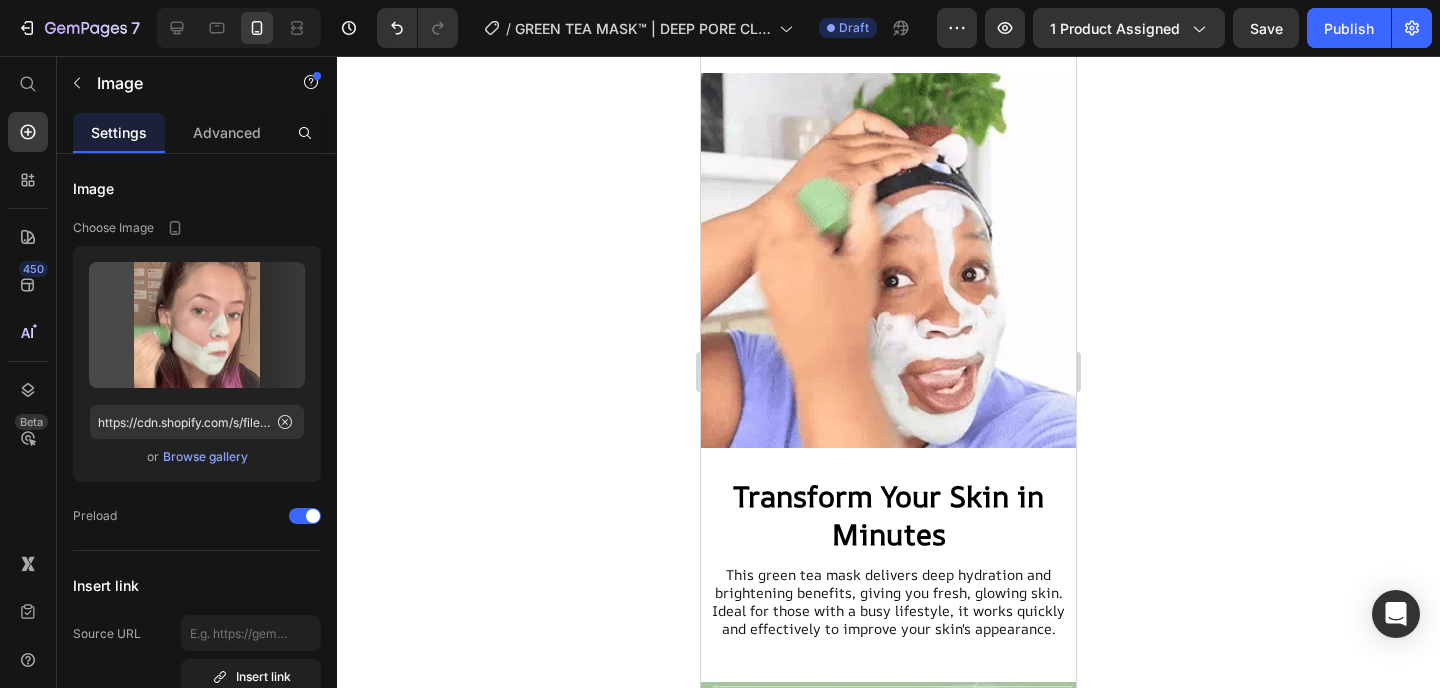 click at bounding box center [888, 260] 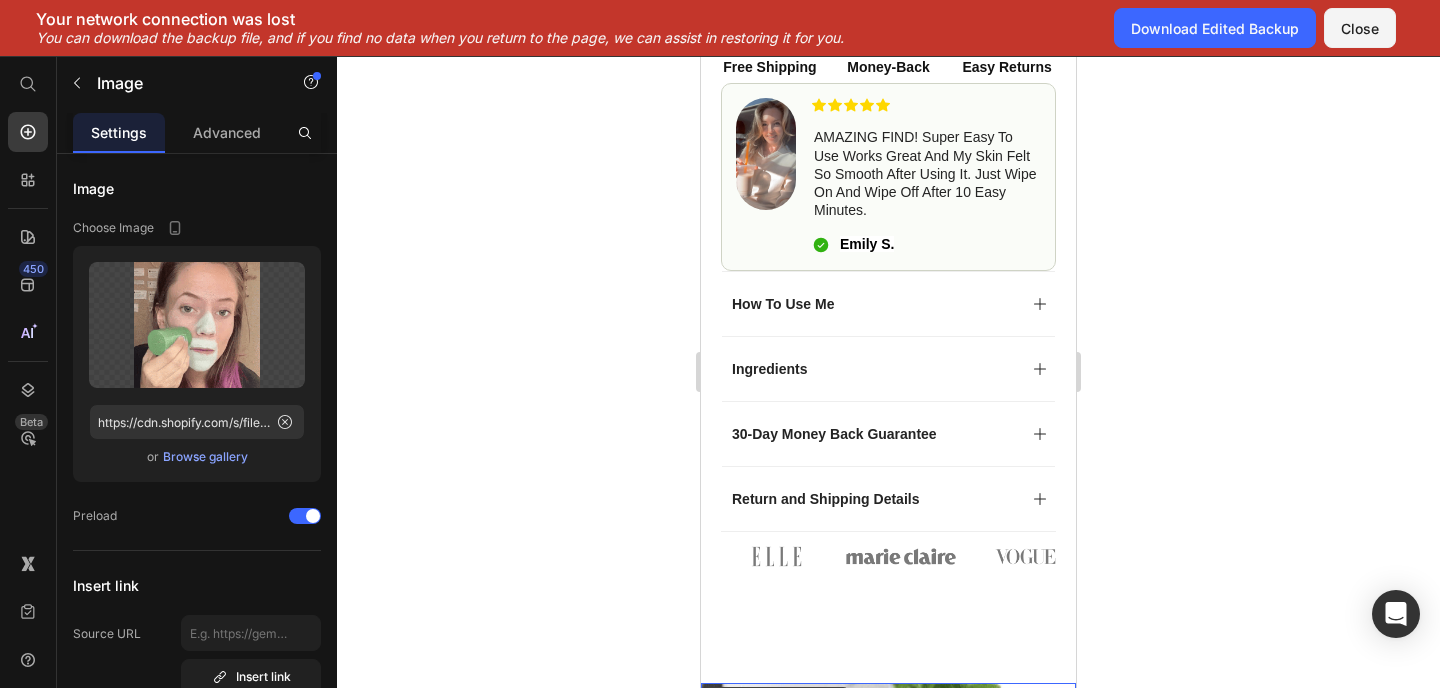 scroll, scrollTop: 929, scrollLeft: 0, axis: vertical 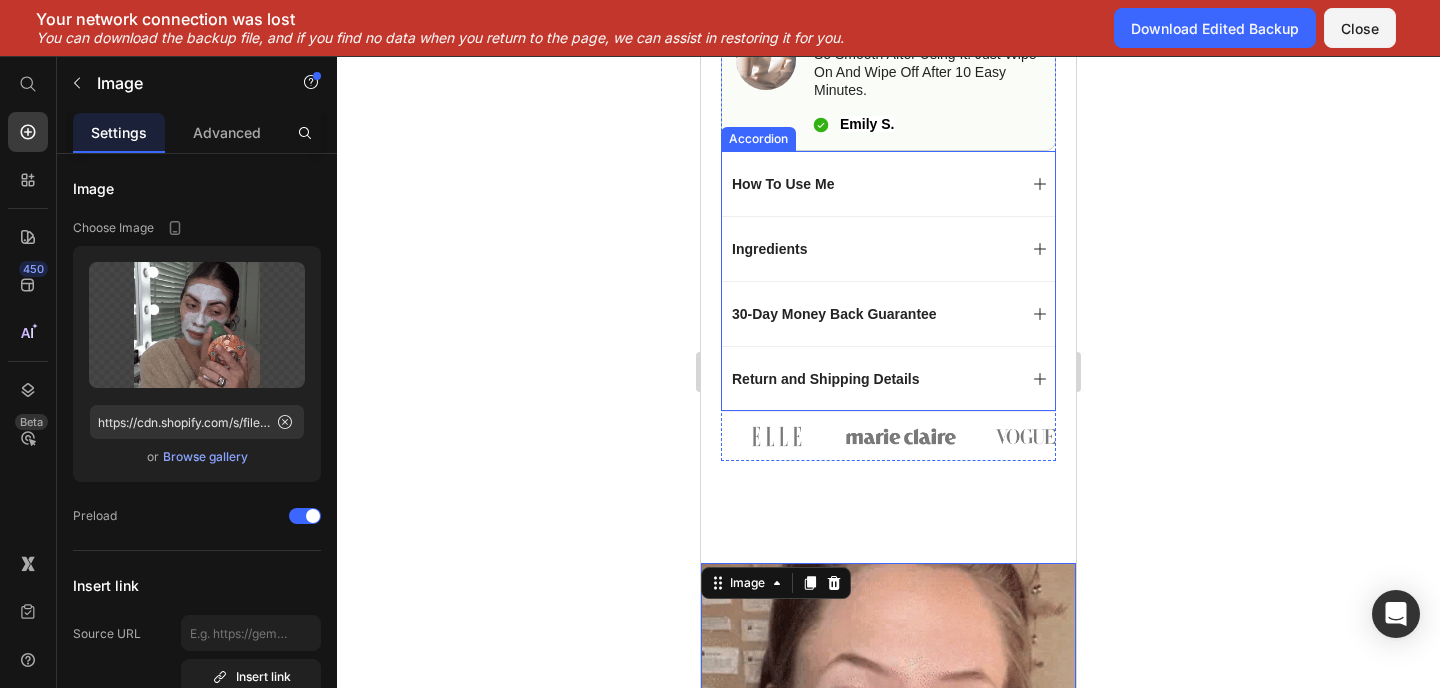 click on "30-Day Money Back Guarantee" at bounding box center (872, 314) 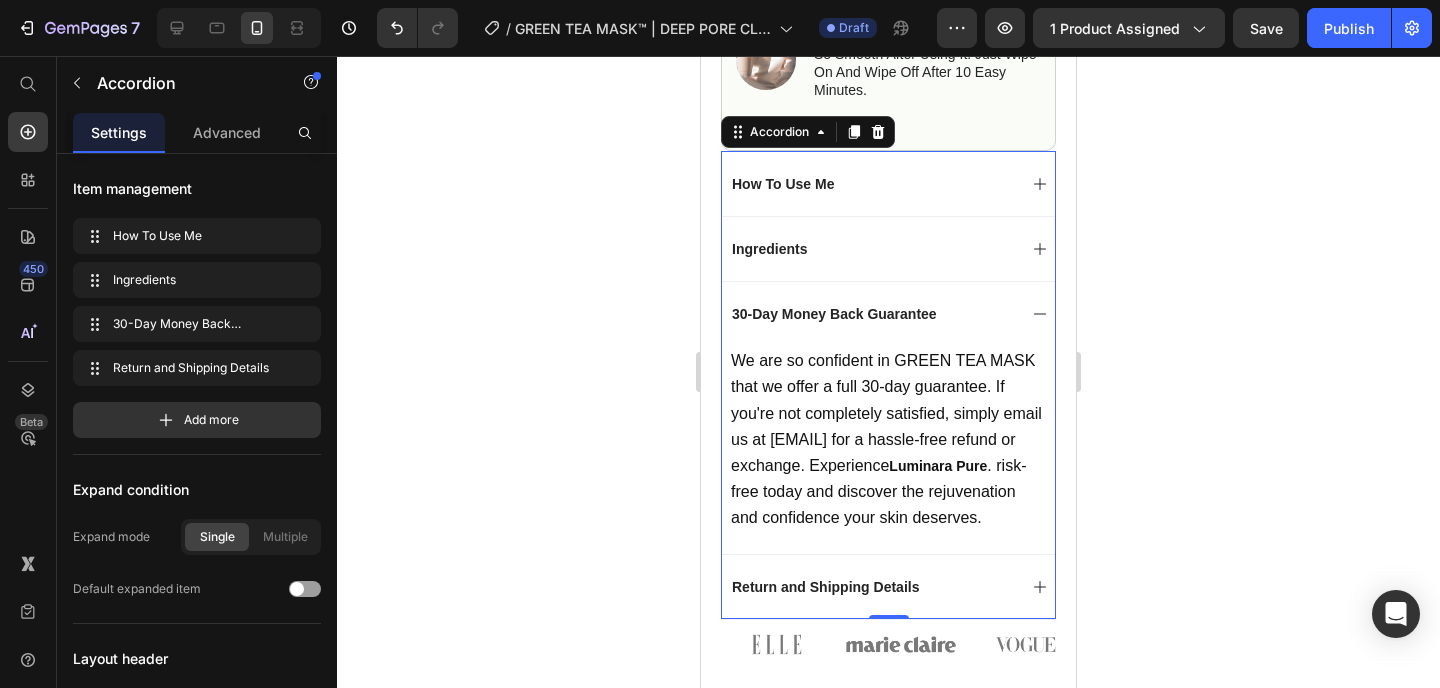 click on "30-Day Money Back Guarantee" at bounding box center (872, 314) 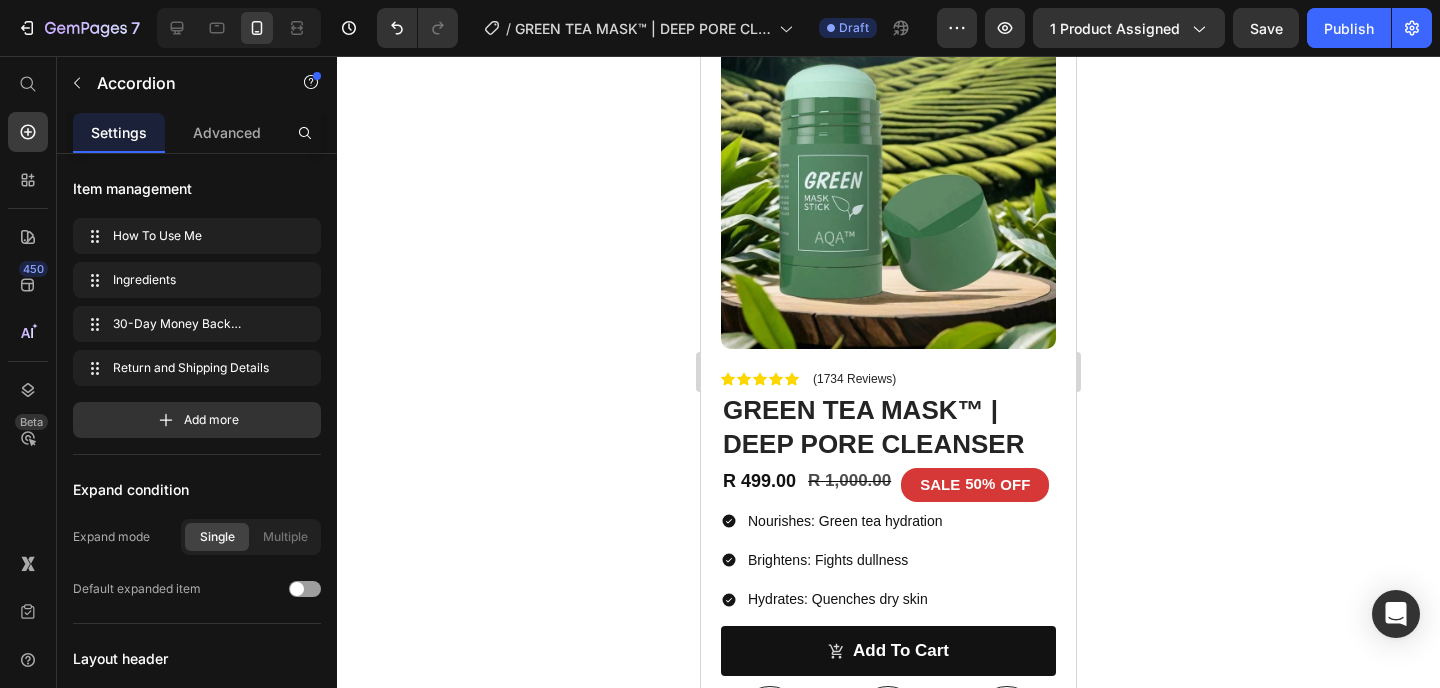 scroll, scrollTop: 0, scrollLeft: 0, axis: both 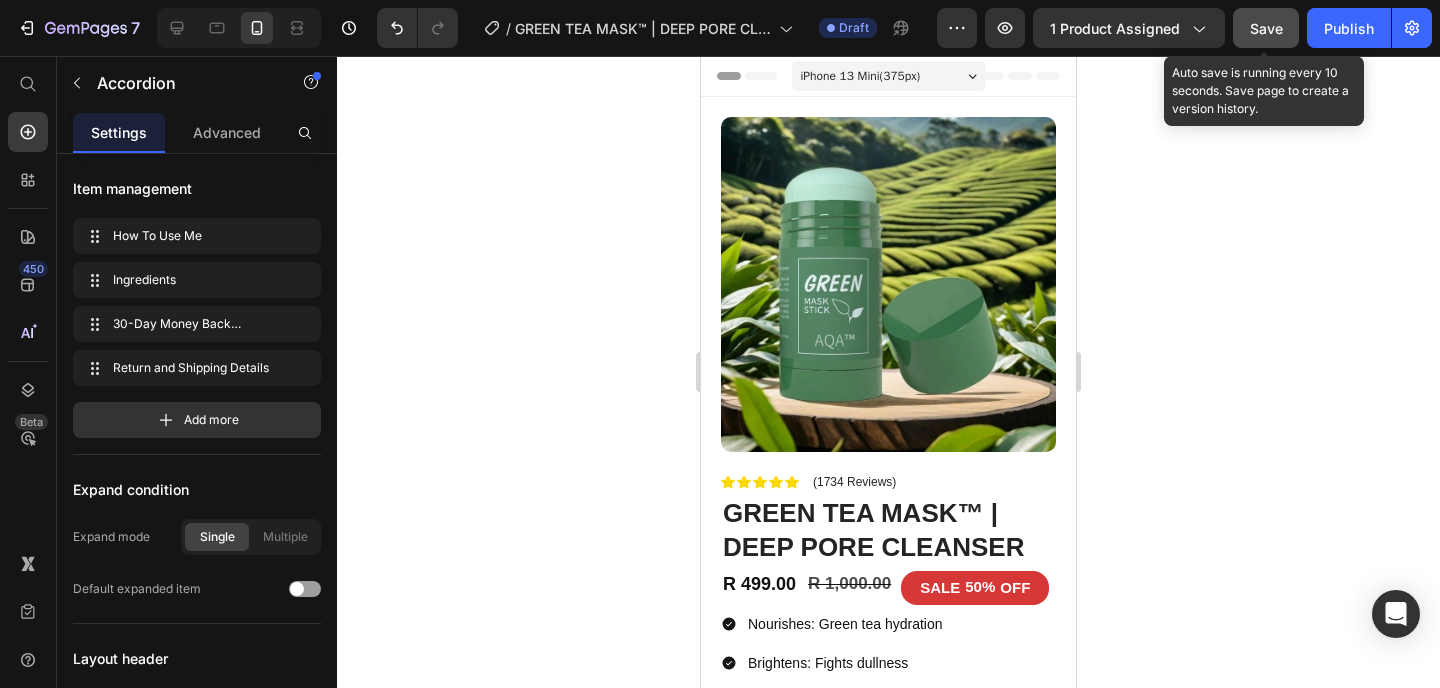 click on "Save" at bounding box center [1266, 28] 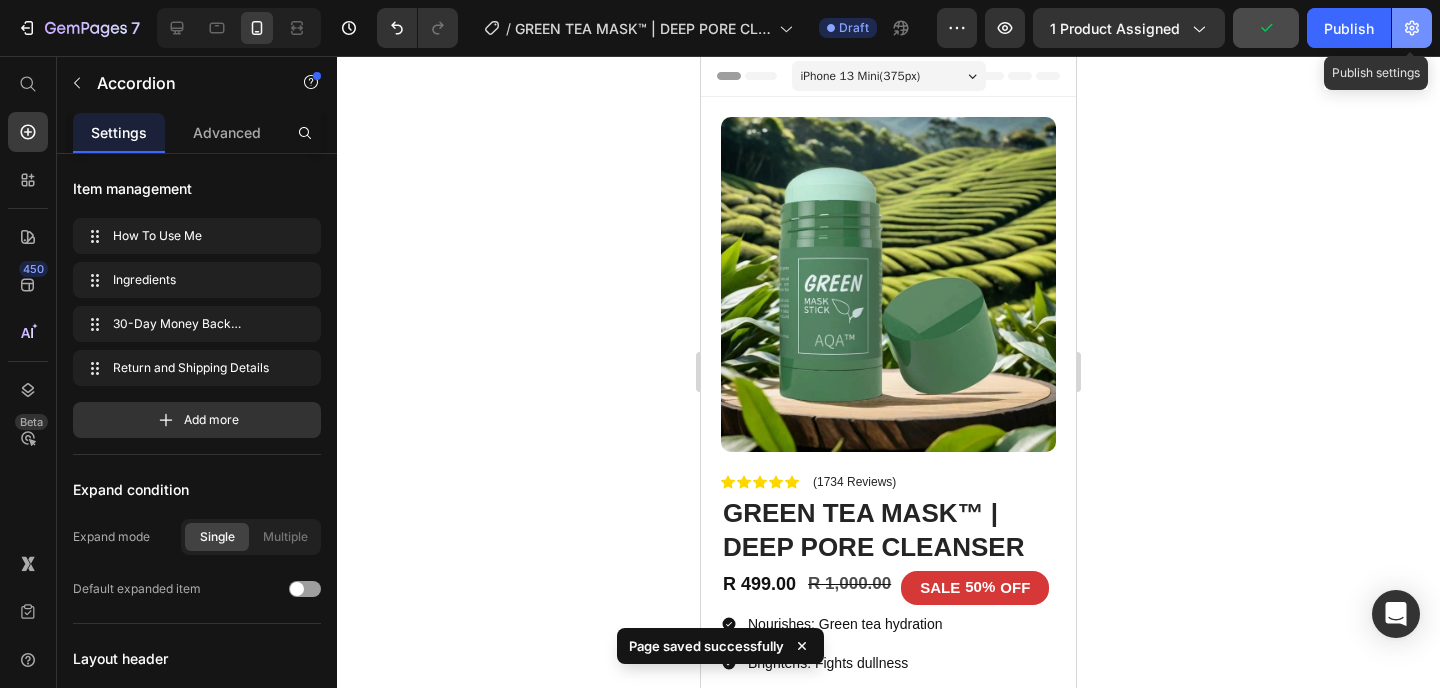 click 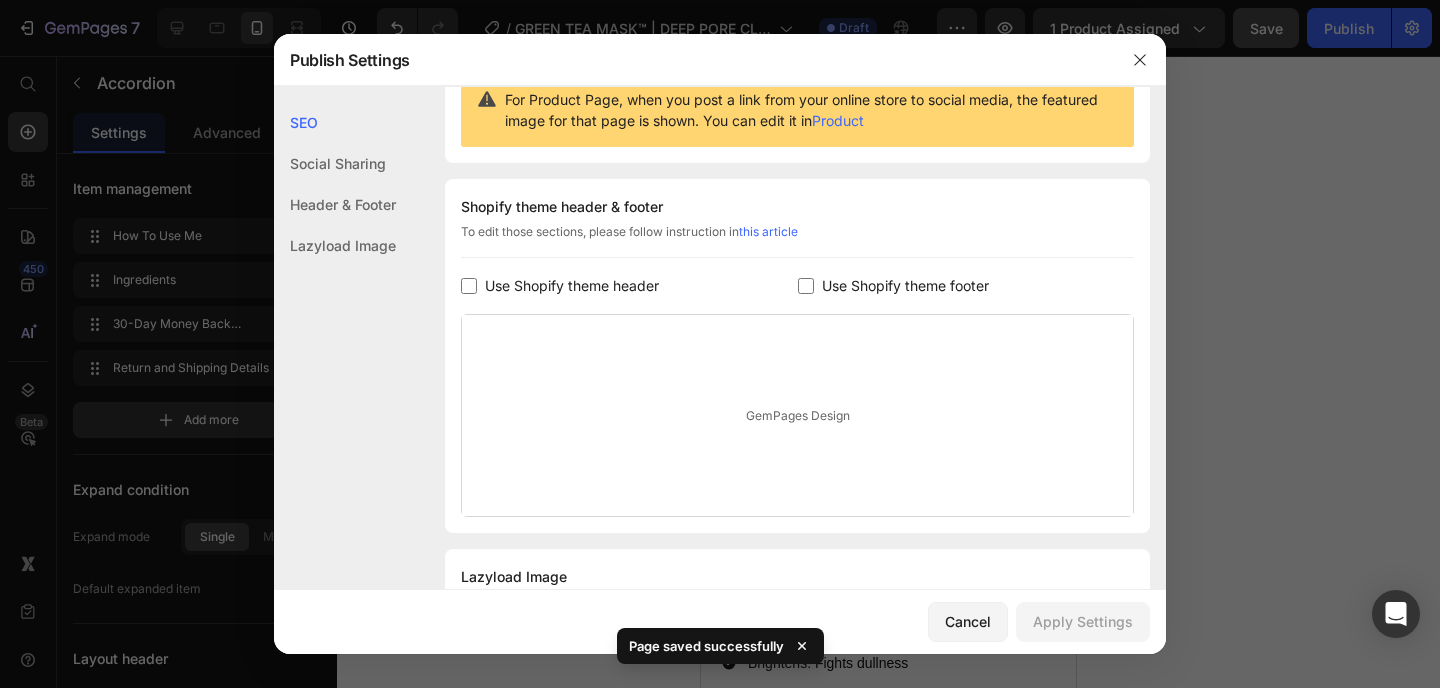 scroll, scrollTop: 310, scrollLeft: 0, axis: vertical 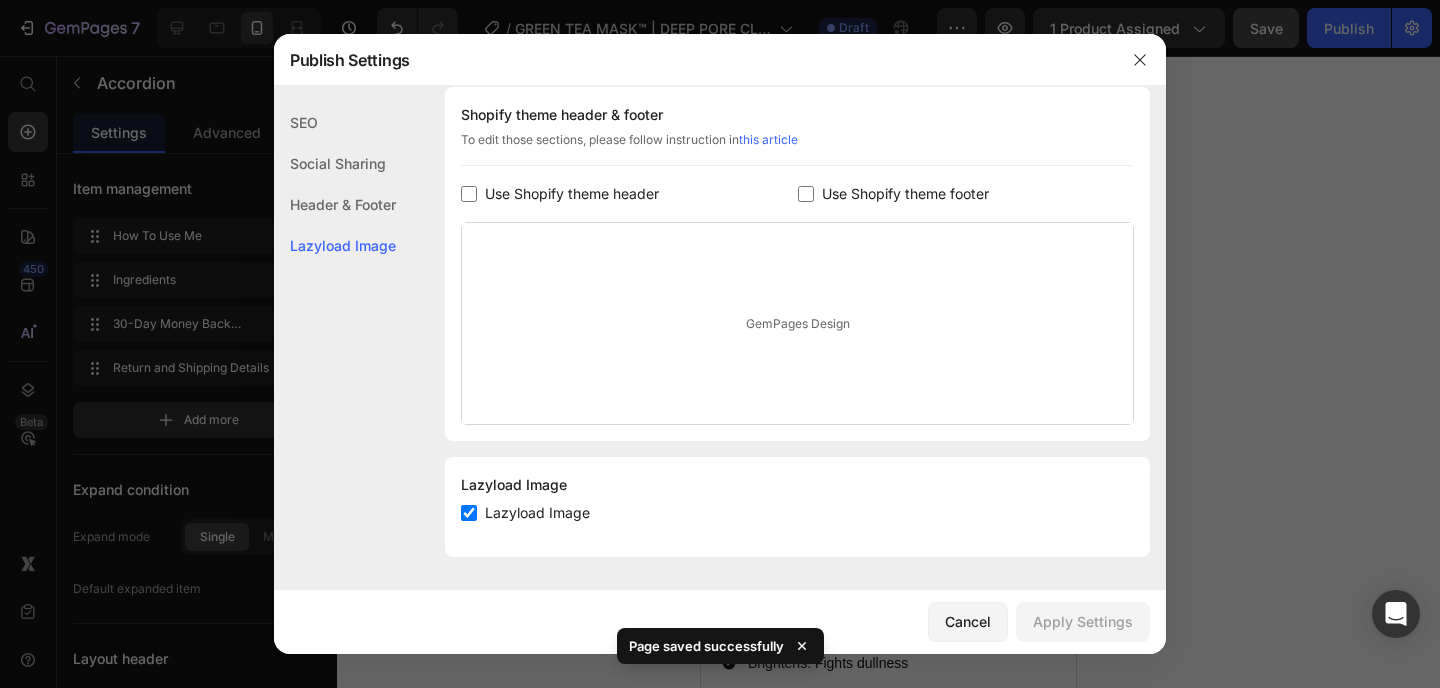 click on "Use Shopify theme header" at bounding box center [572, 194] 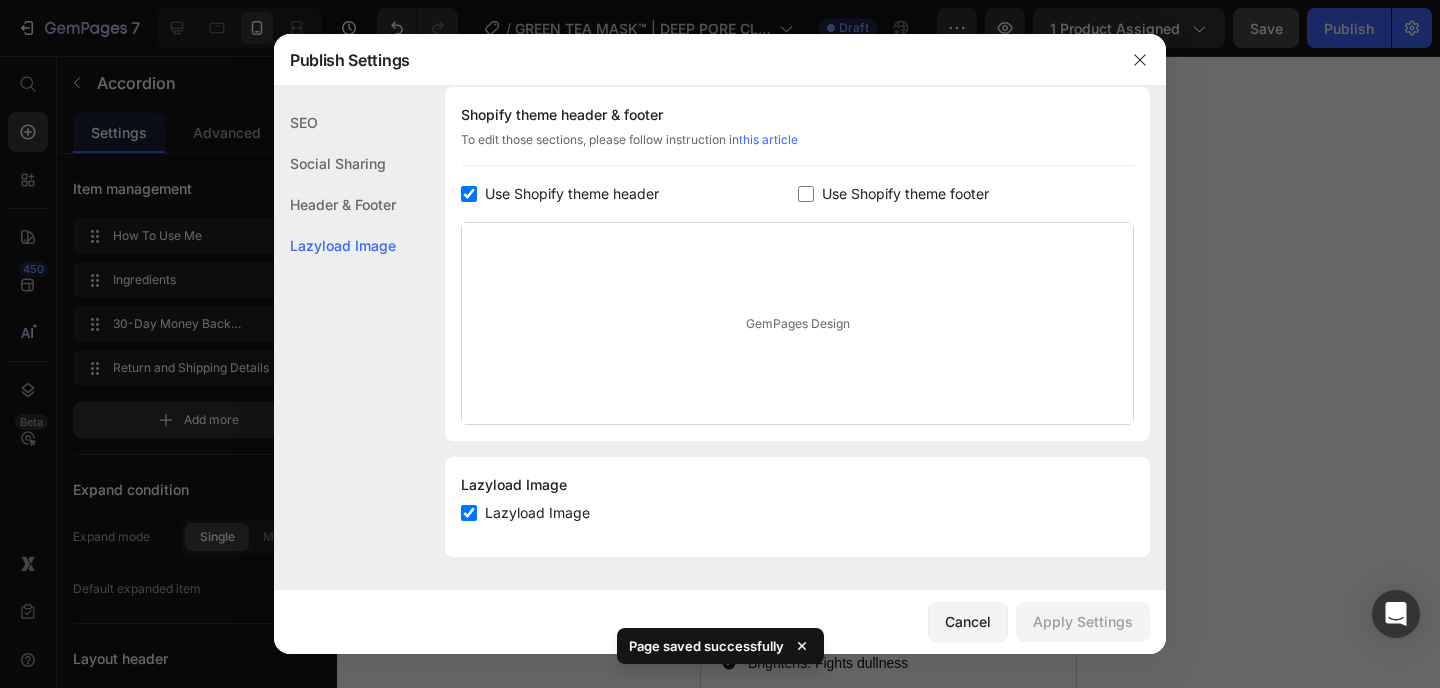 checkbox on "true" 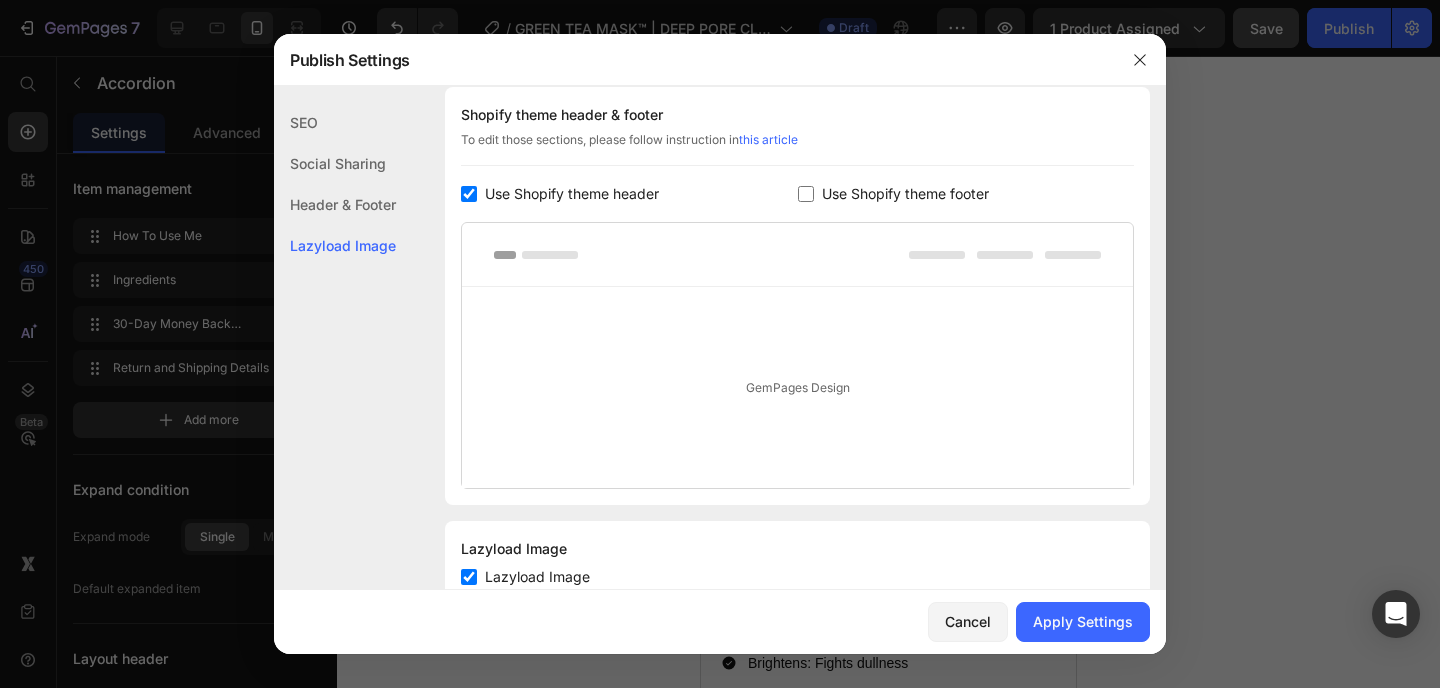 click on "Use Shopify theme footer" at bounding box center (905, 194) 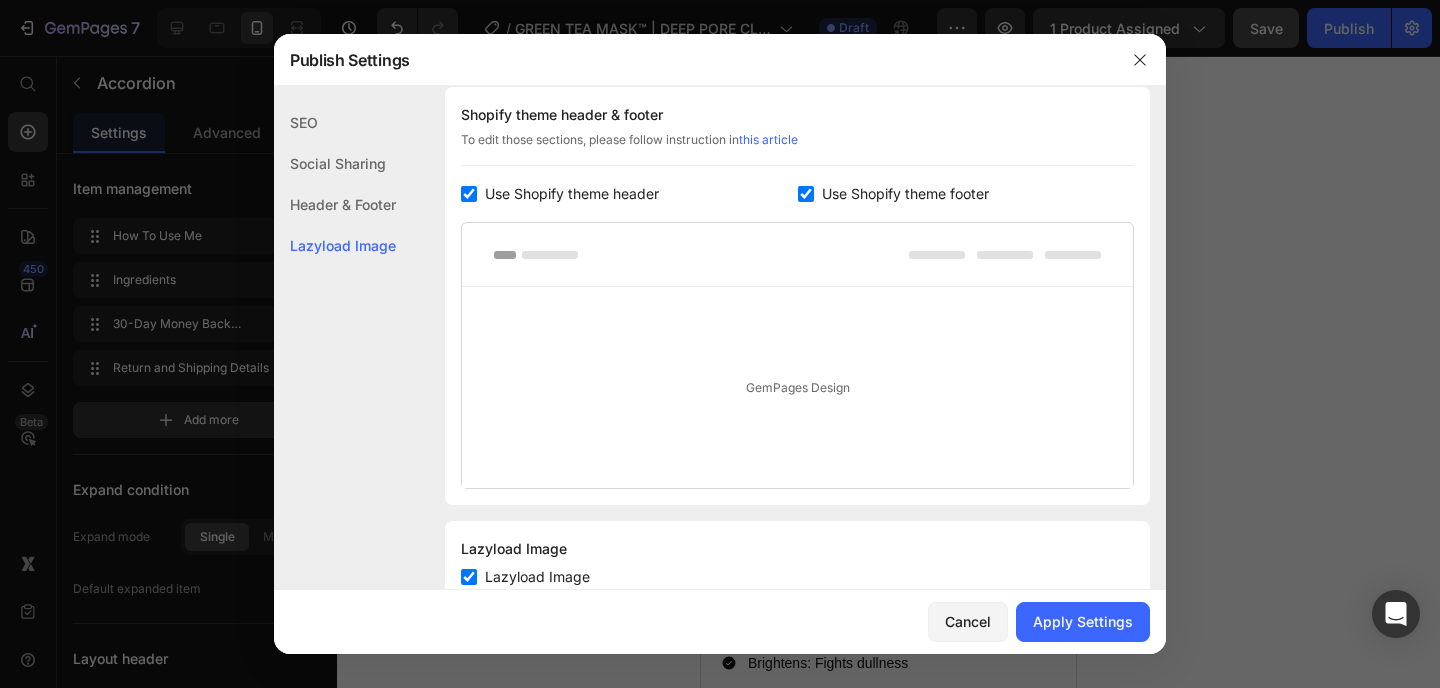 checkbox on "true" 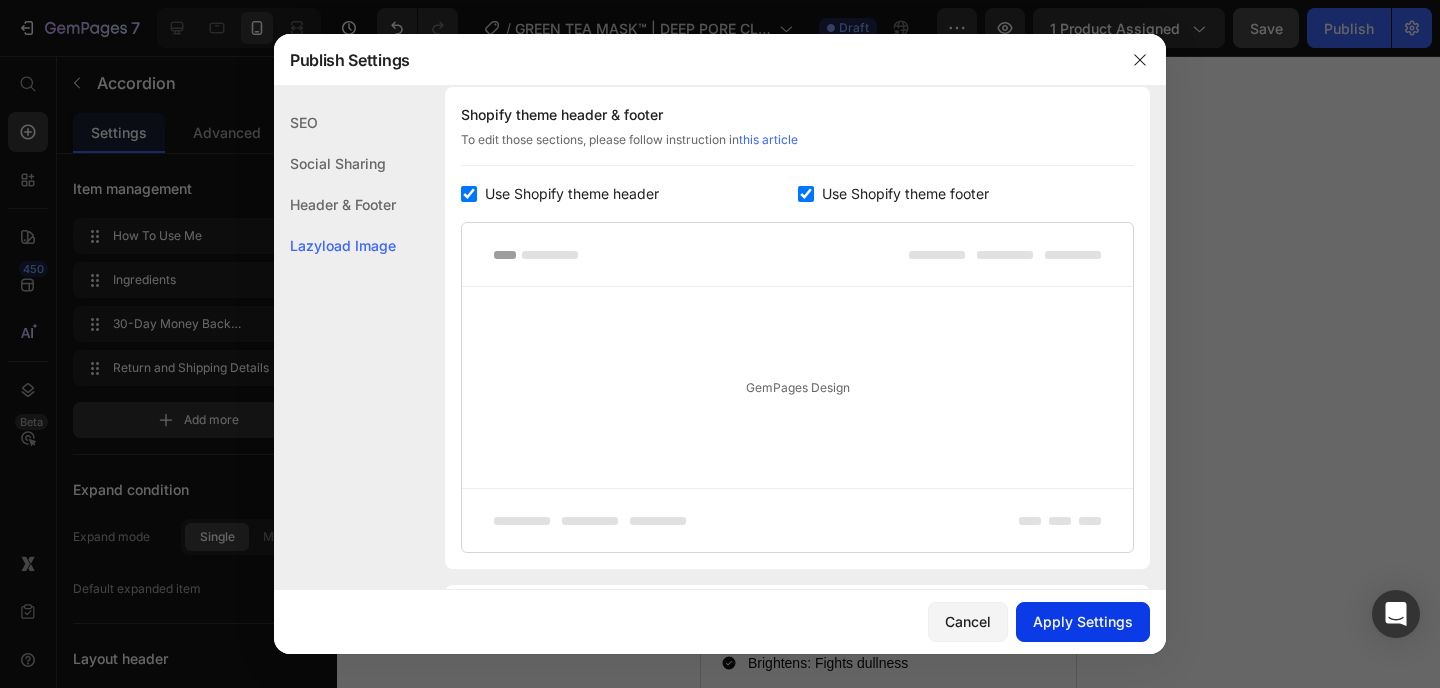 click on "Apply Settings" at bounding box center (1083, 621) 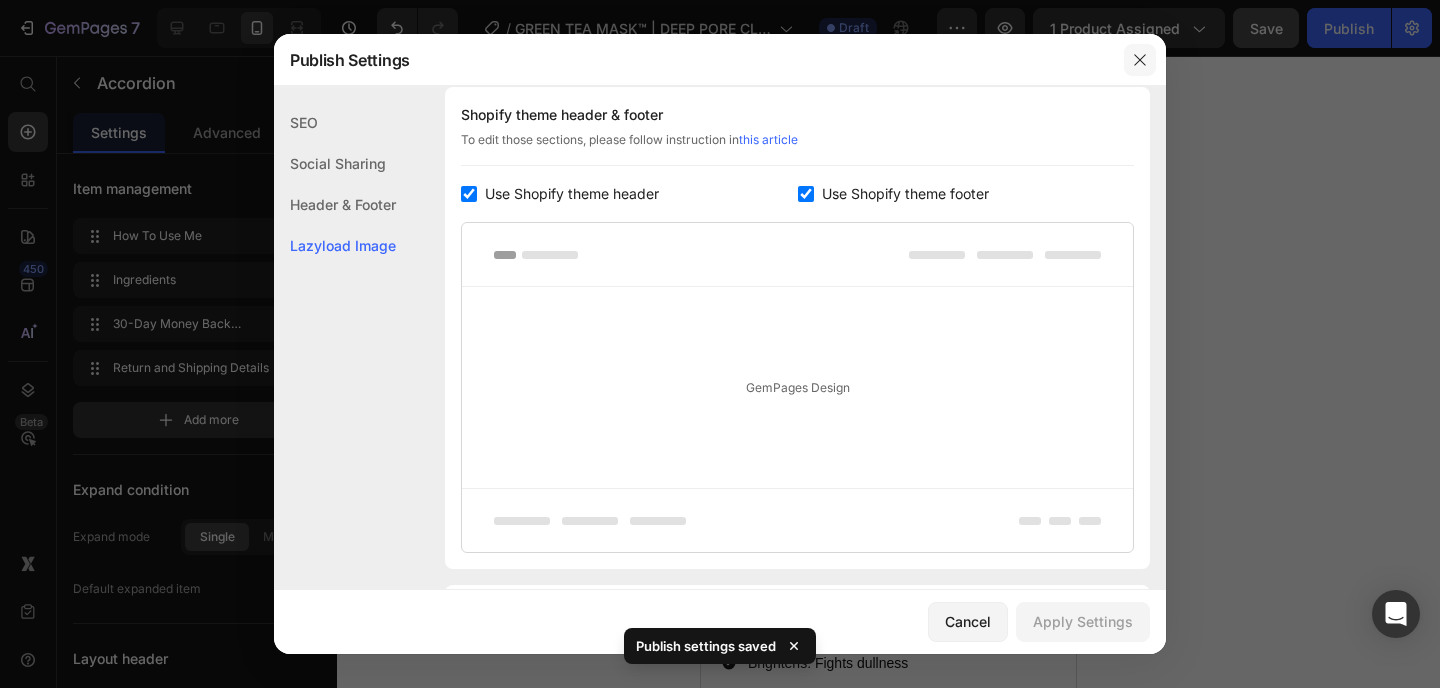 click 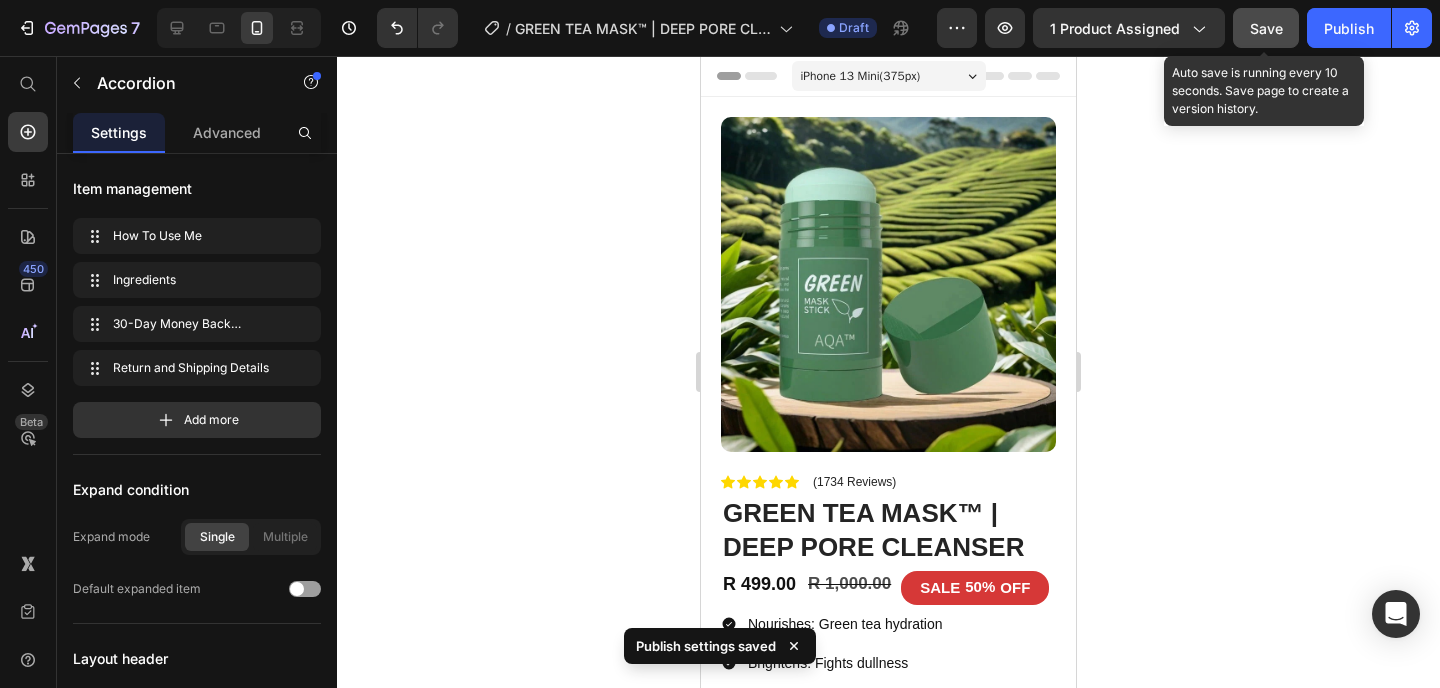 click on "Save" at bounding box center (1266, 28) 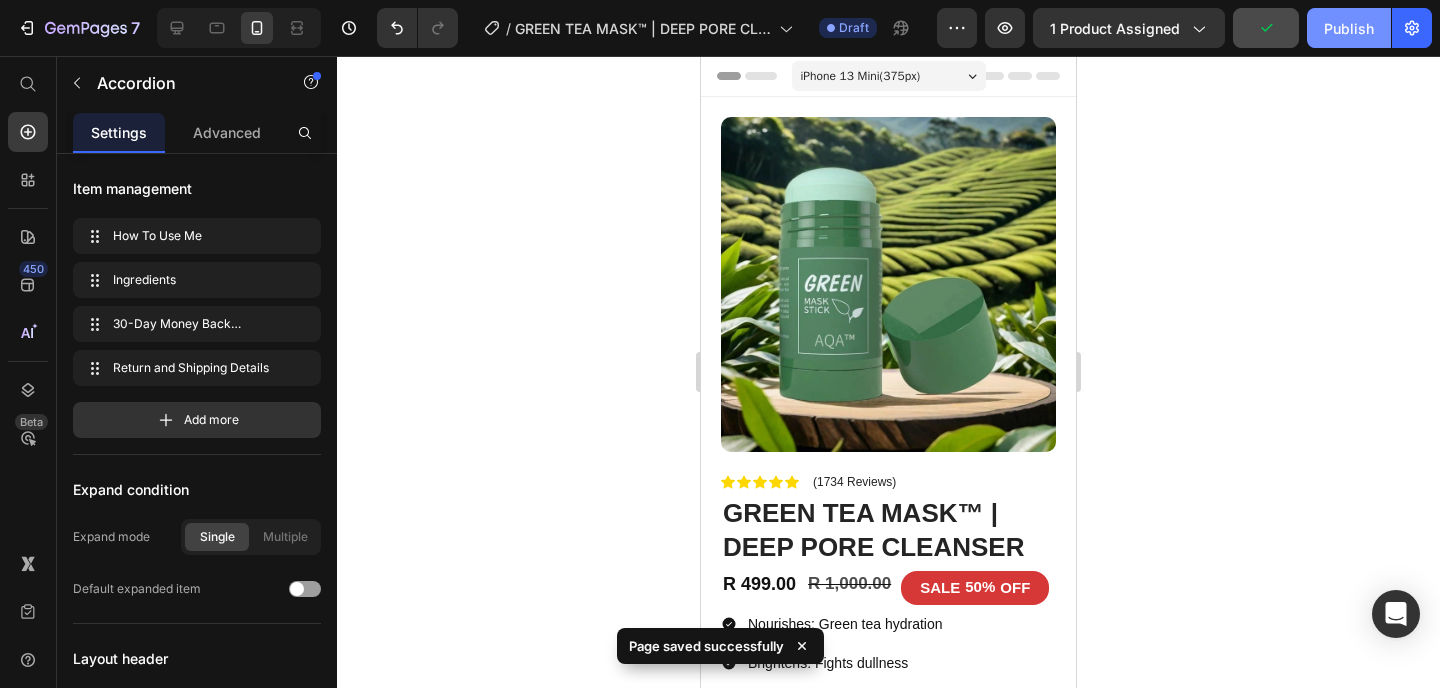 click on "Publish" at bounding box center (1349, 28) 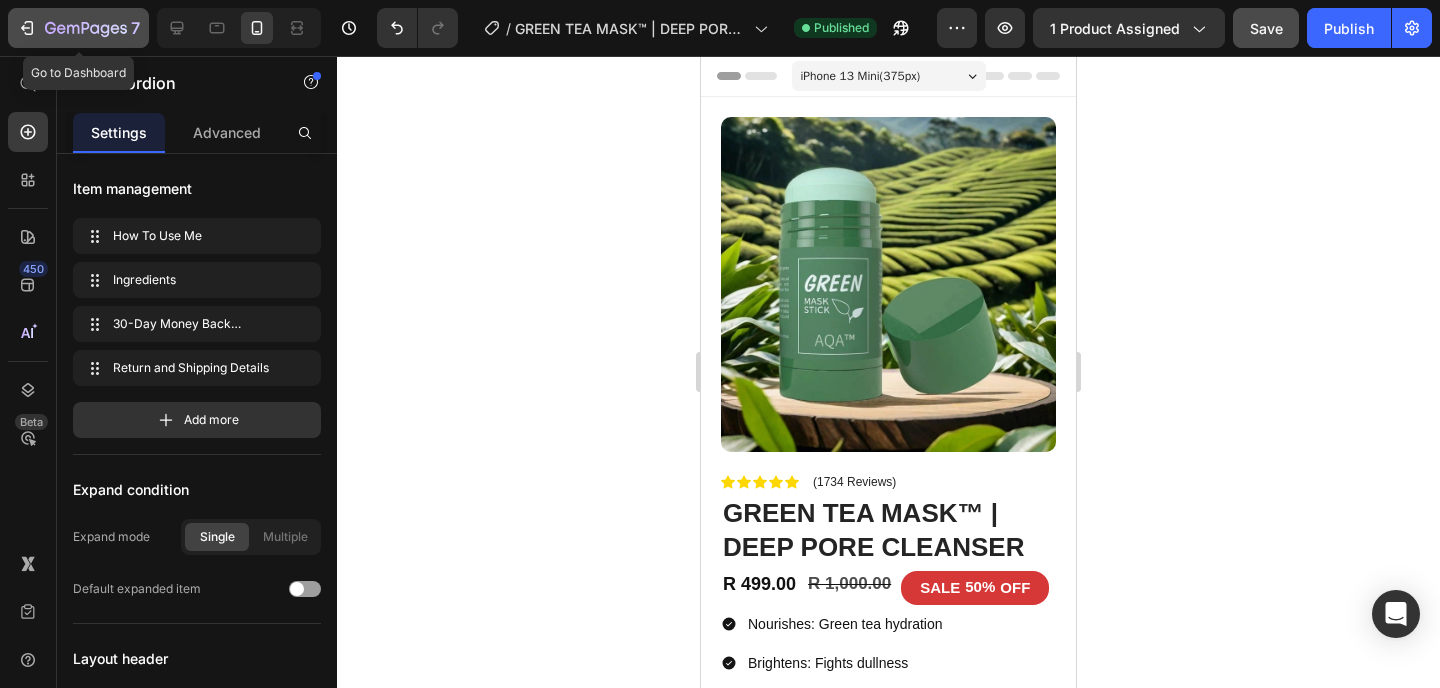 click 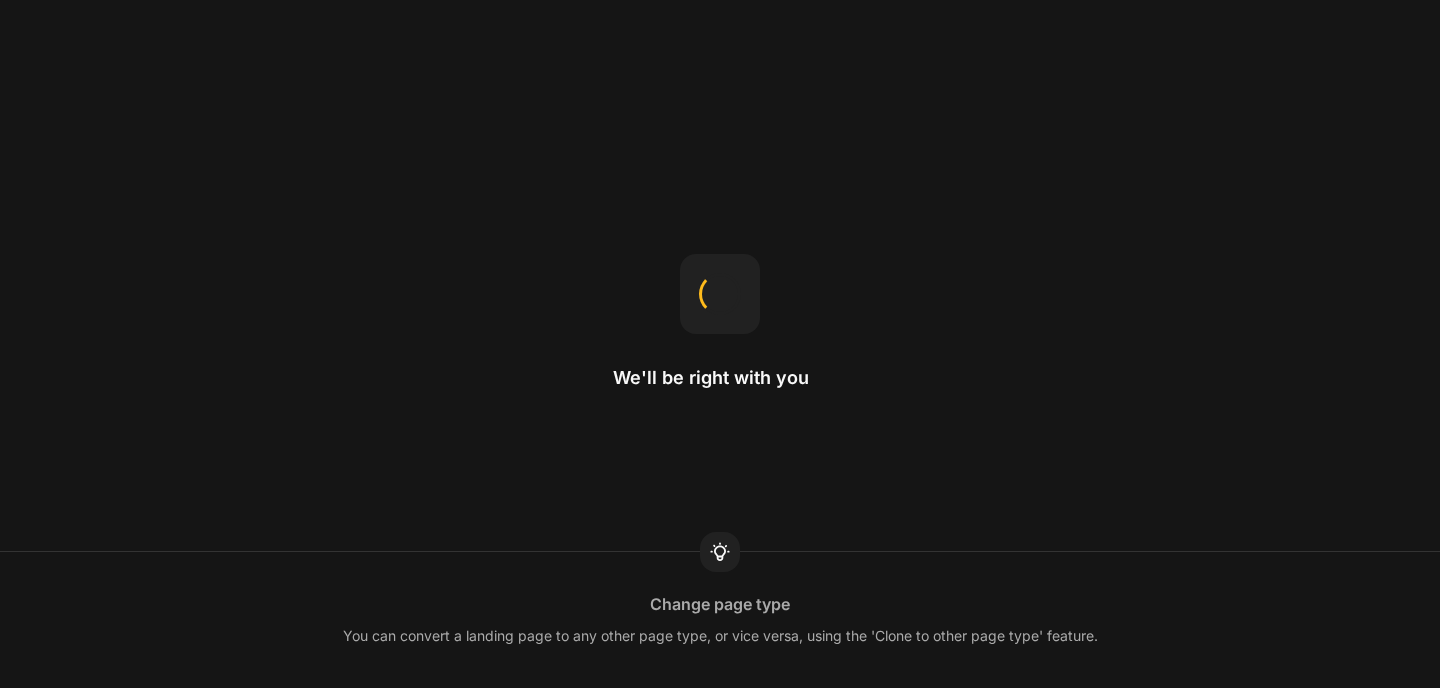 scroll, scrollTop: 0, scrollLeft: 0, axis: both 